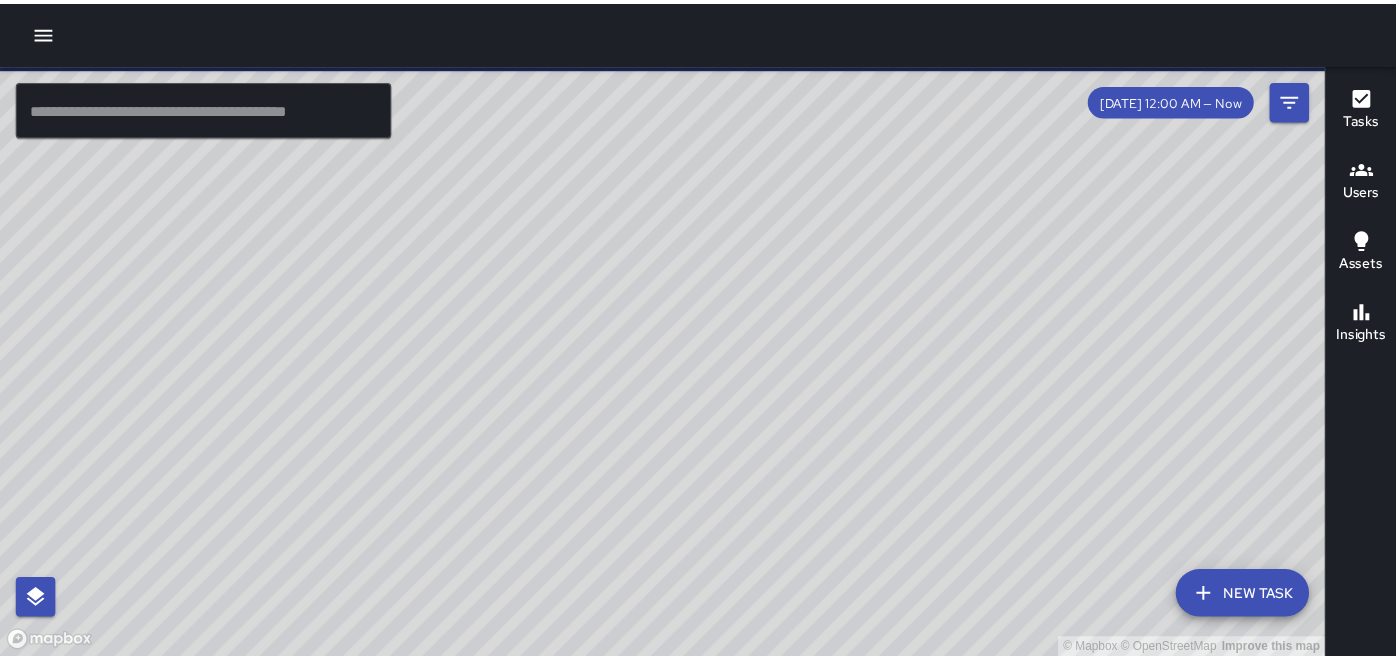 scroll, scrollTop: 0, scrollLeft: 0, axis: both 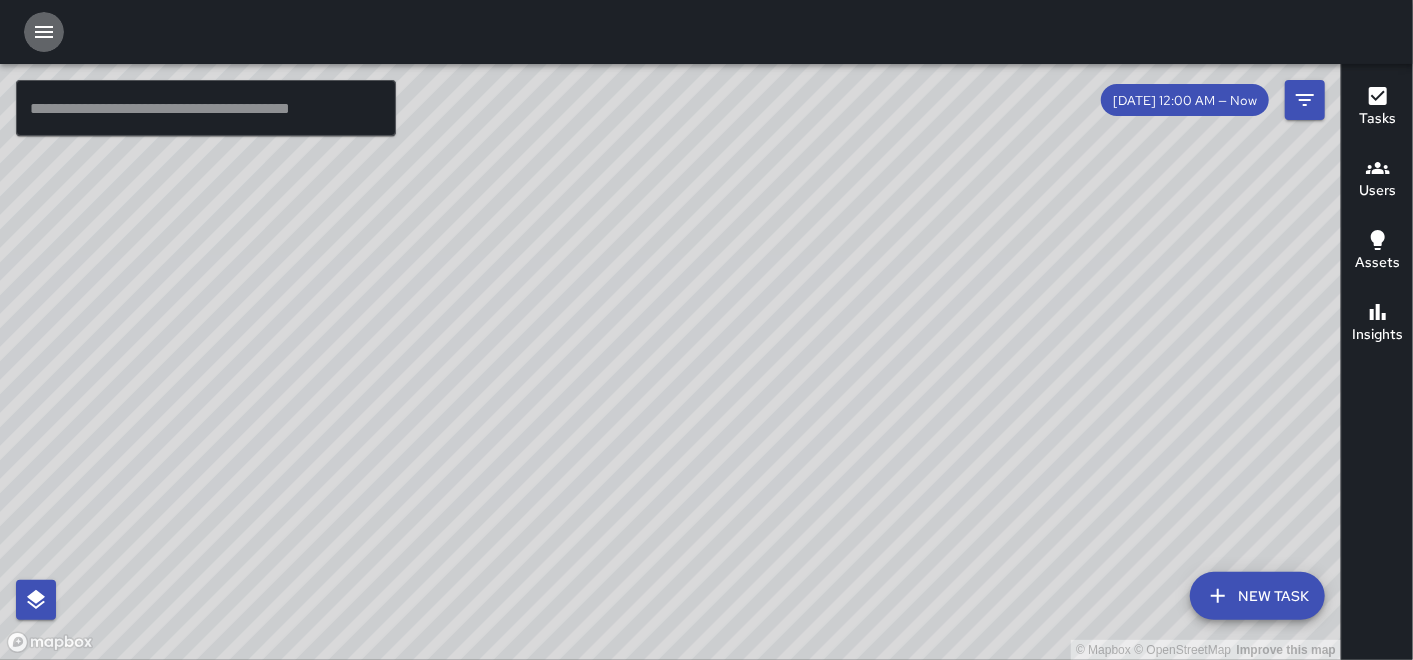 click 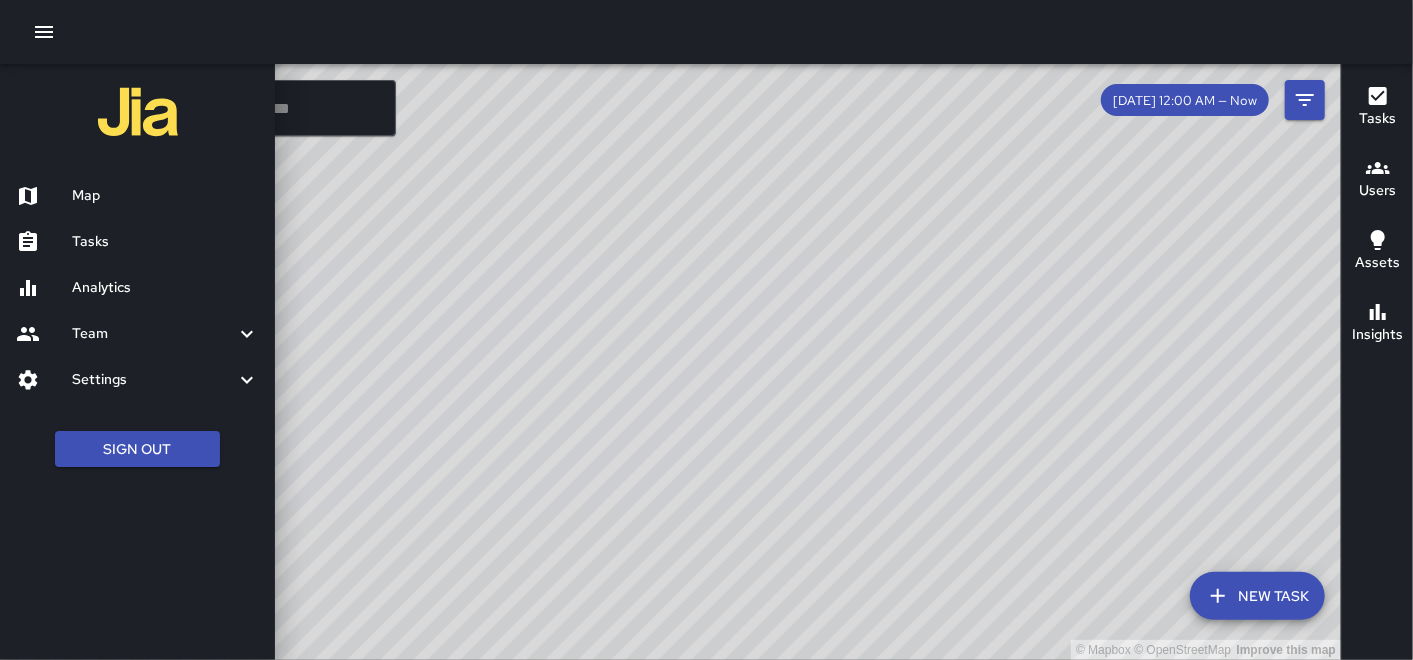 click on "Analytics" at bounding box center [137, 288] 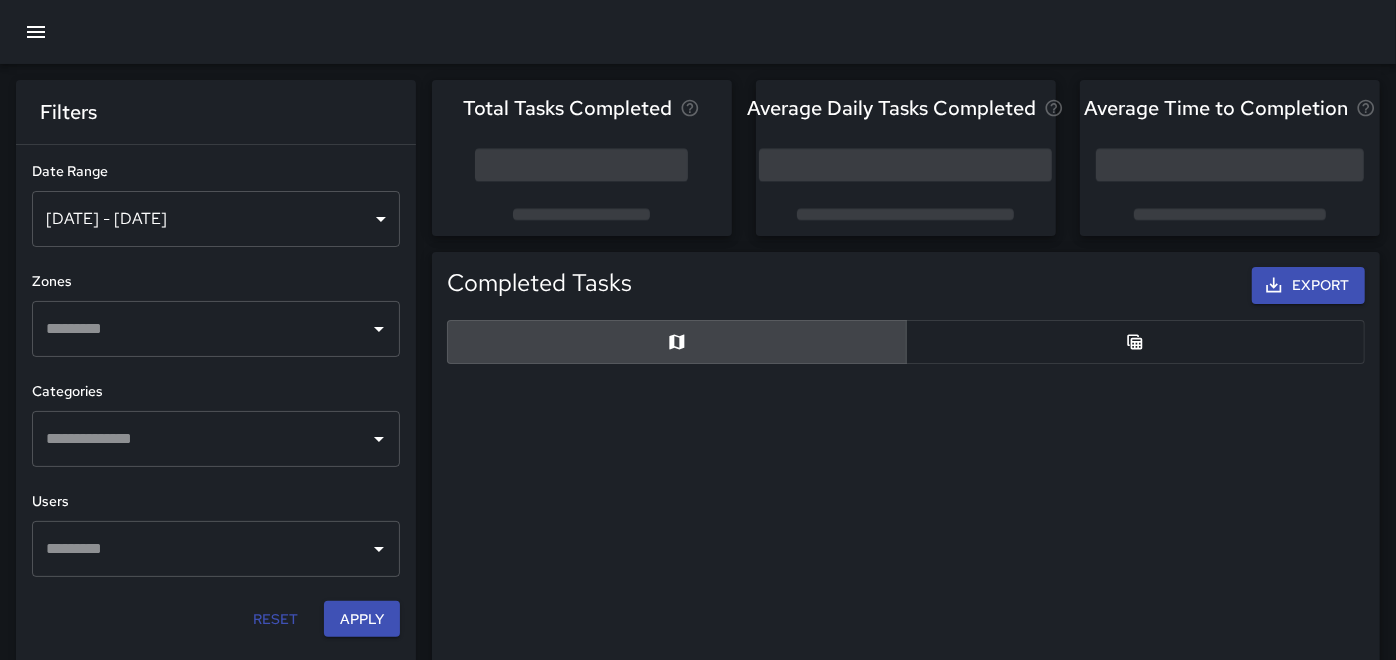 scroll, scrollTop: 18, scrollLeft: 17, axis: both 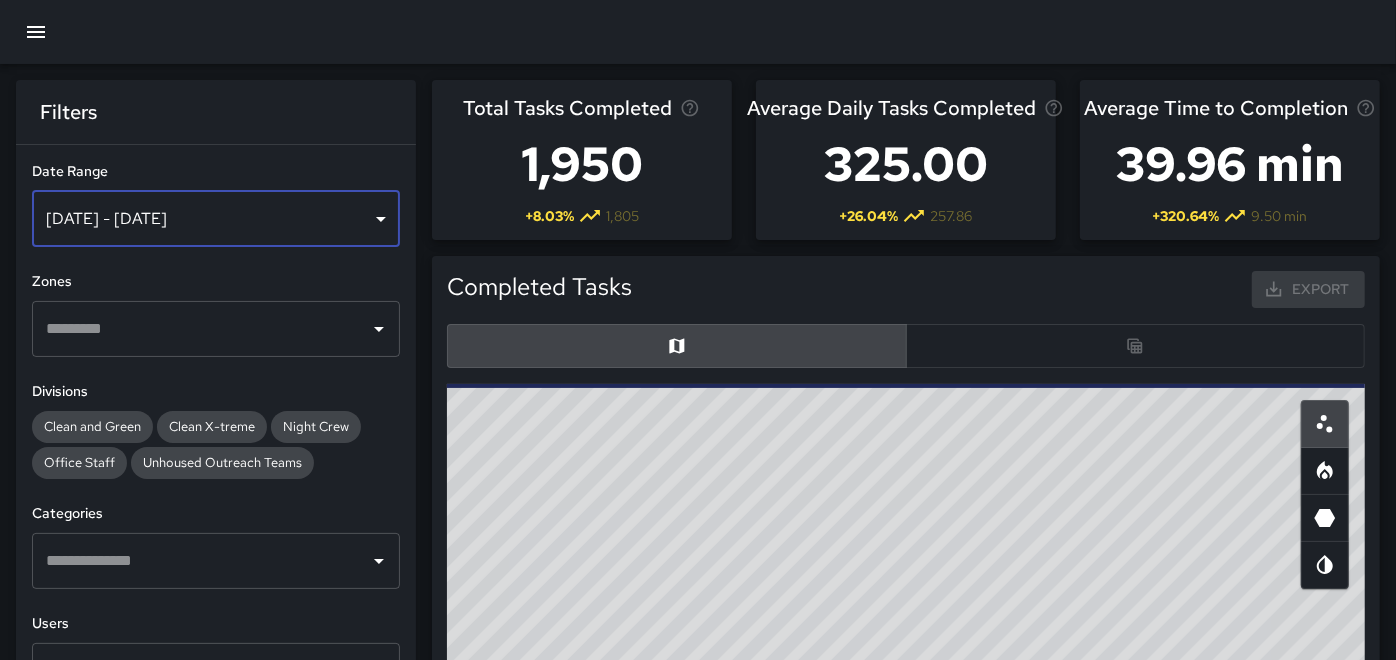 click on "[DATE] - [DATE]" at bounding box center [216, 219] 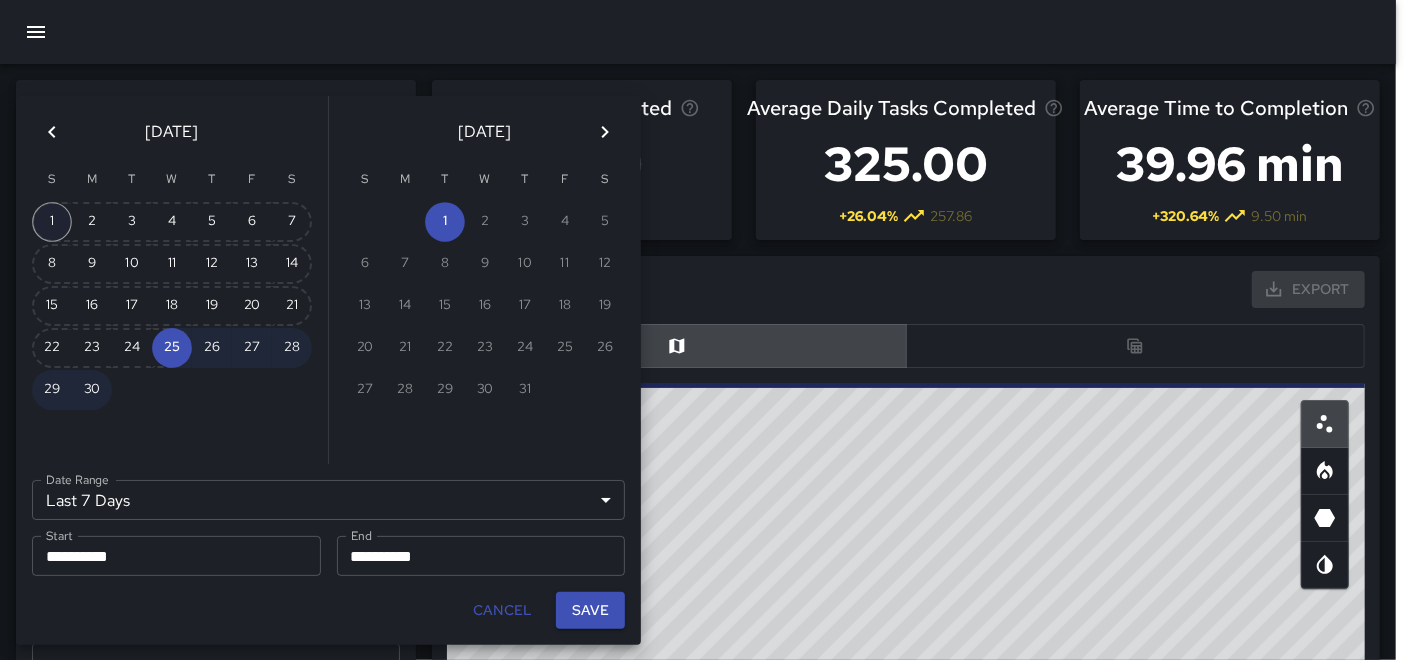 click on "1" at bounding box center [52, 222] 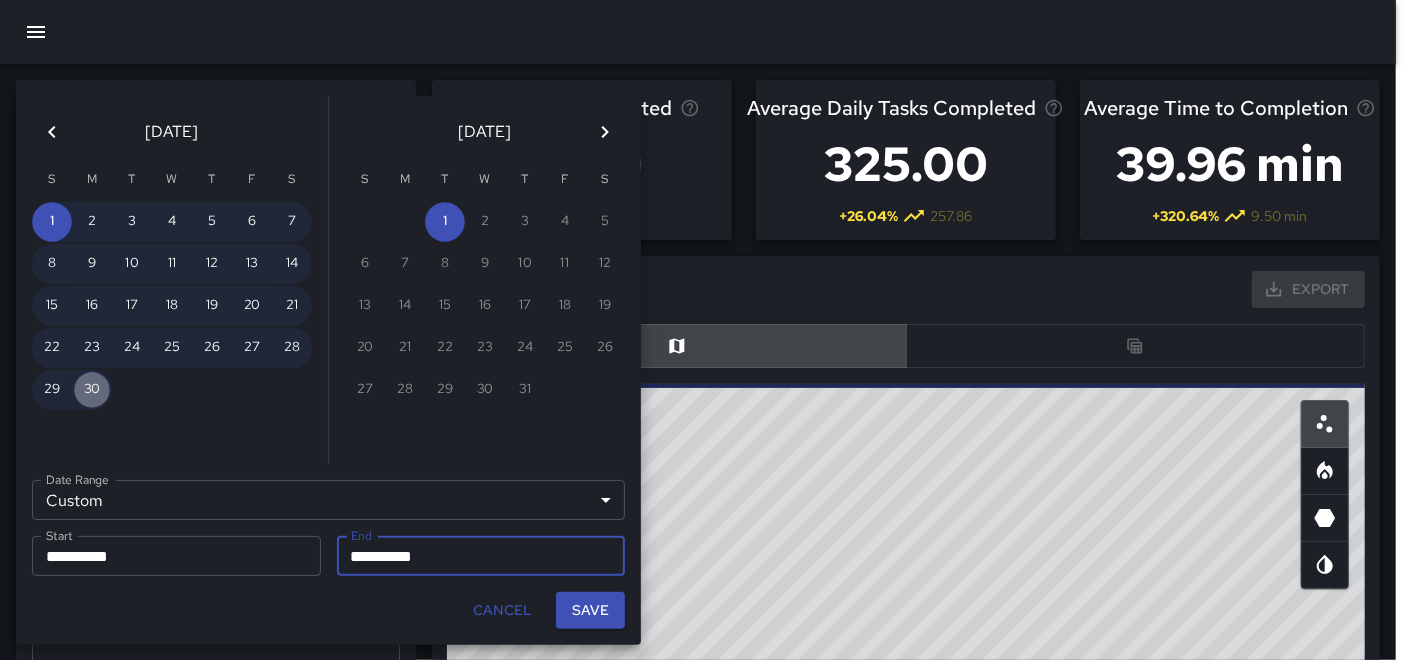 click on "30" at bounding box center [92, 390] 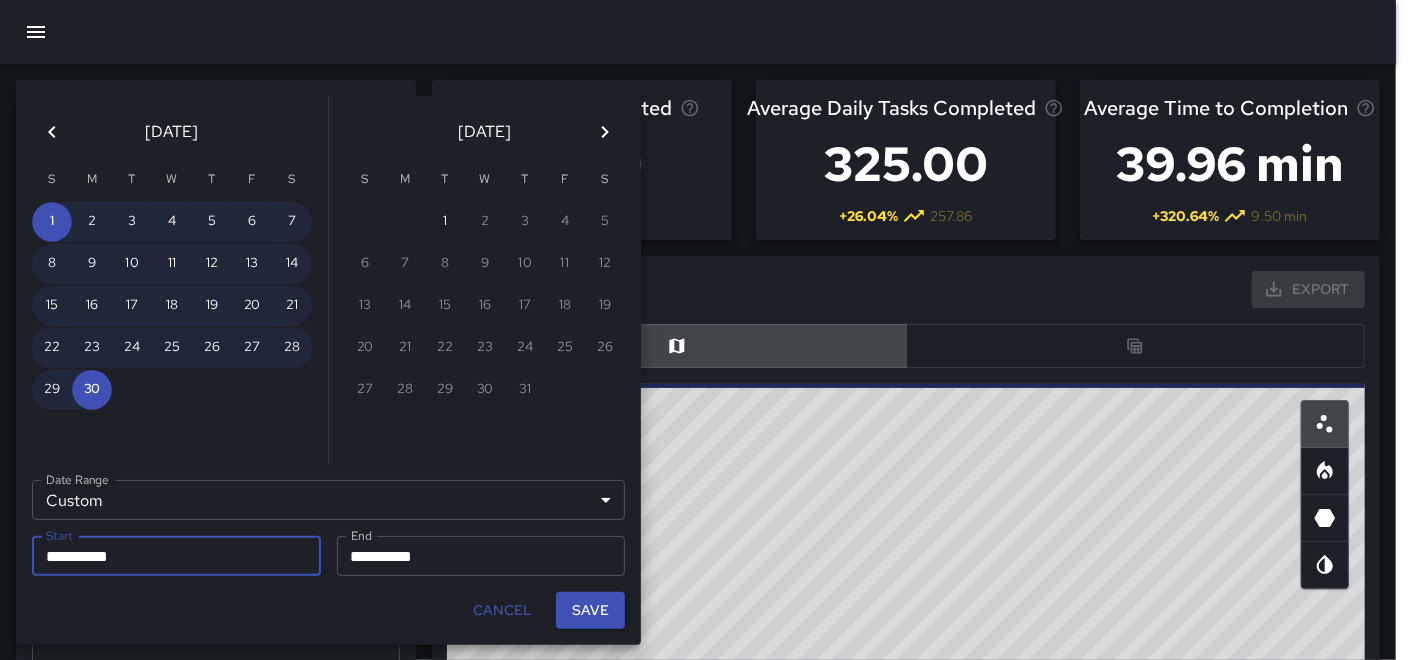click on "Save" at bounding box center [590, 610] 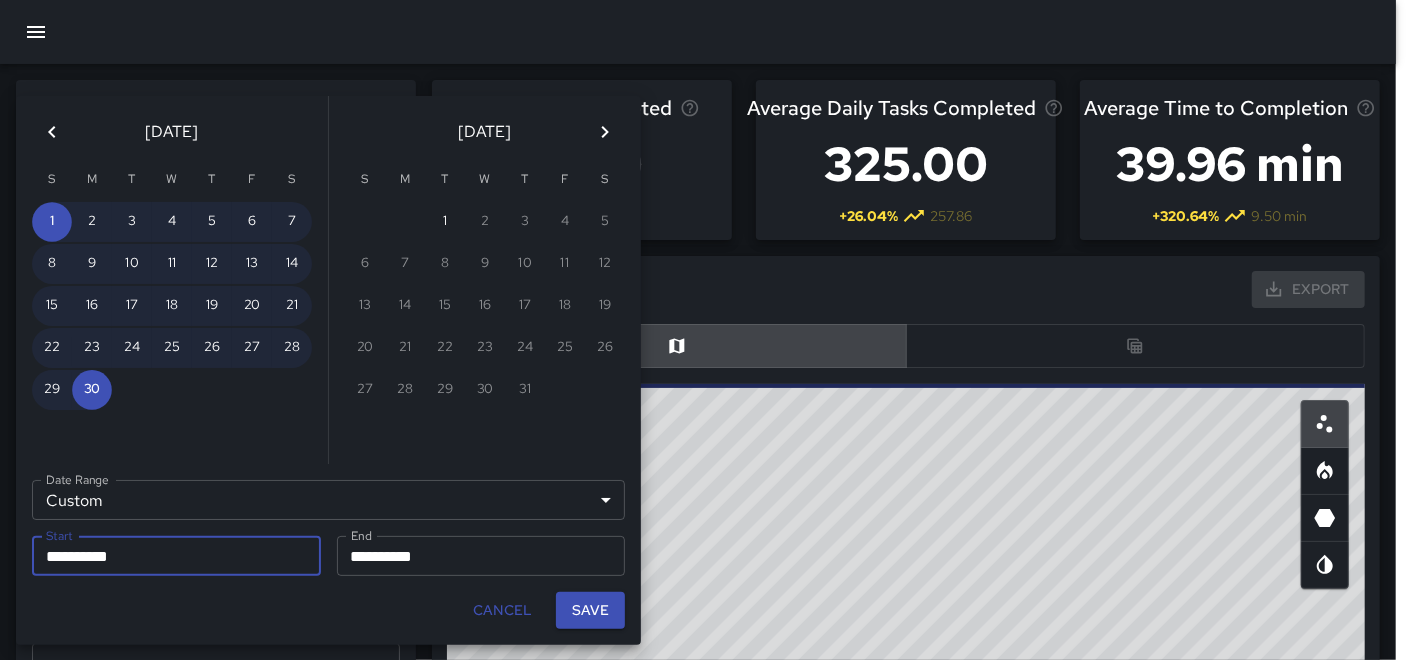 type on "**********" 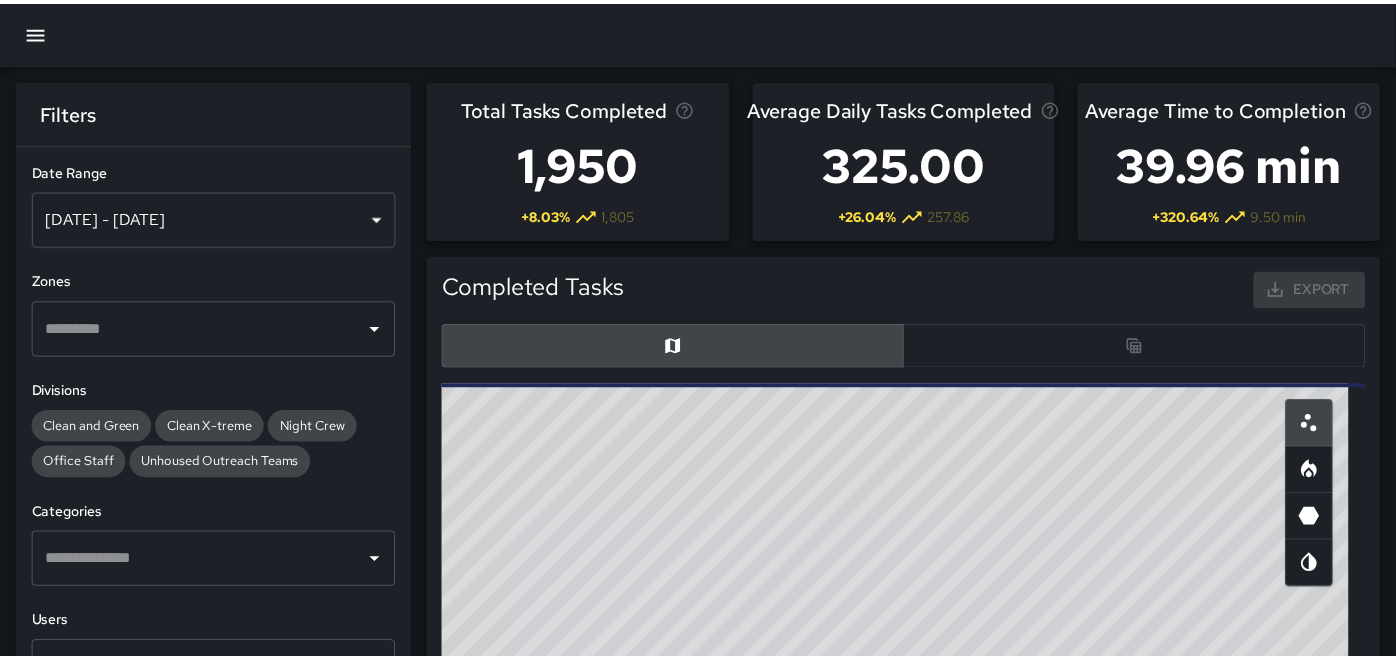scroll, scrollTop: 18, scrollLeft: 17, axis: both 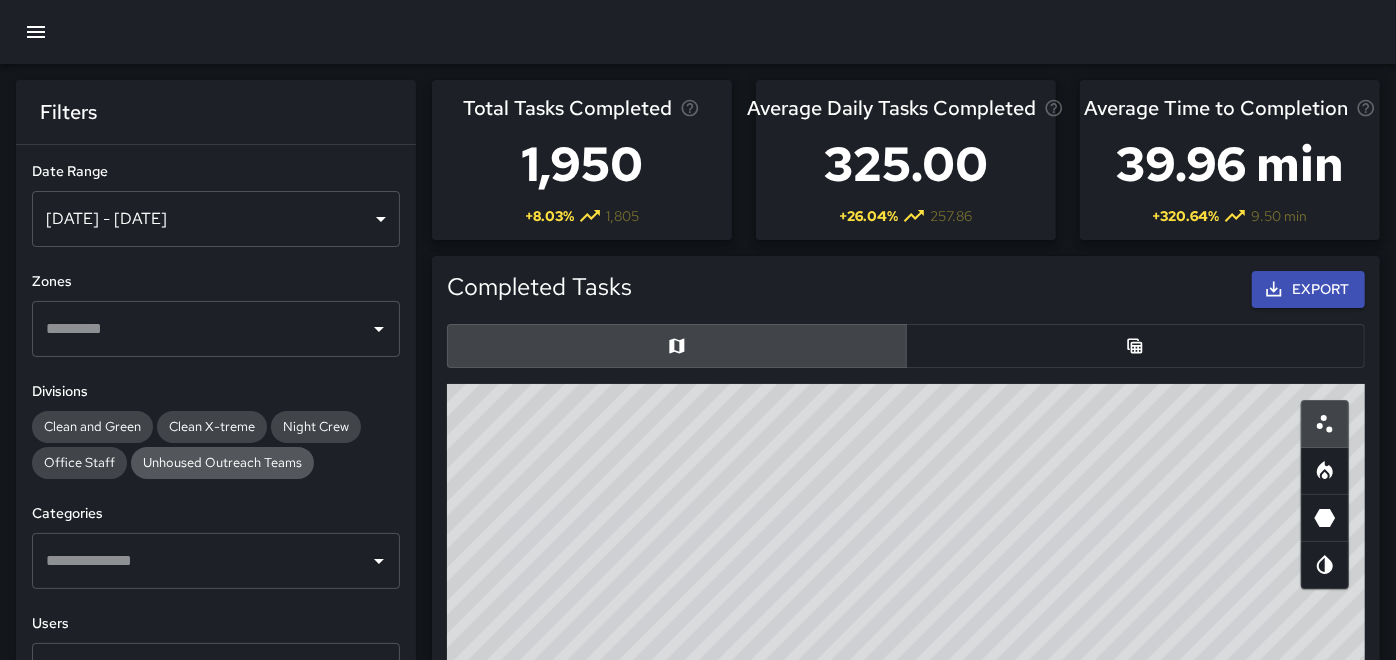 click on "Unhoused Outreach Teams" at bounding box center [222, 462] 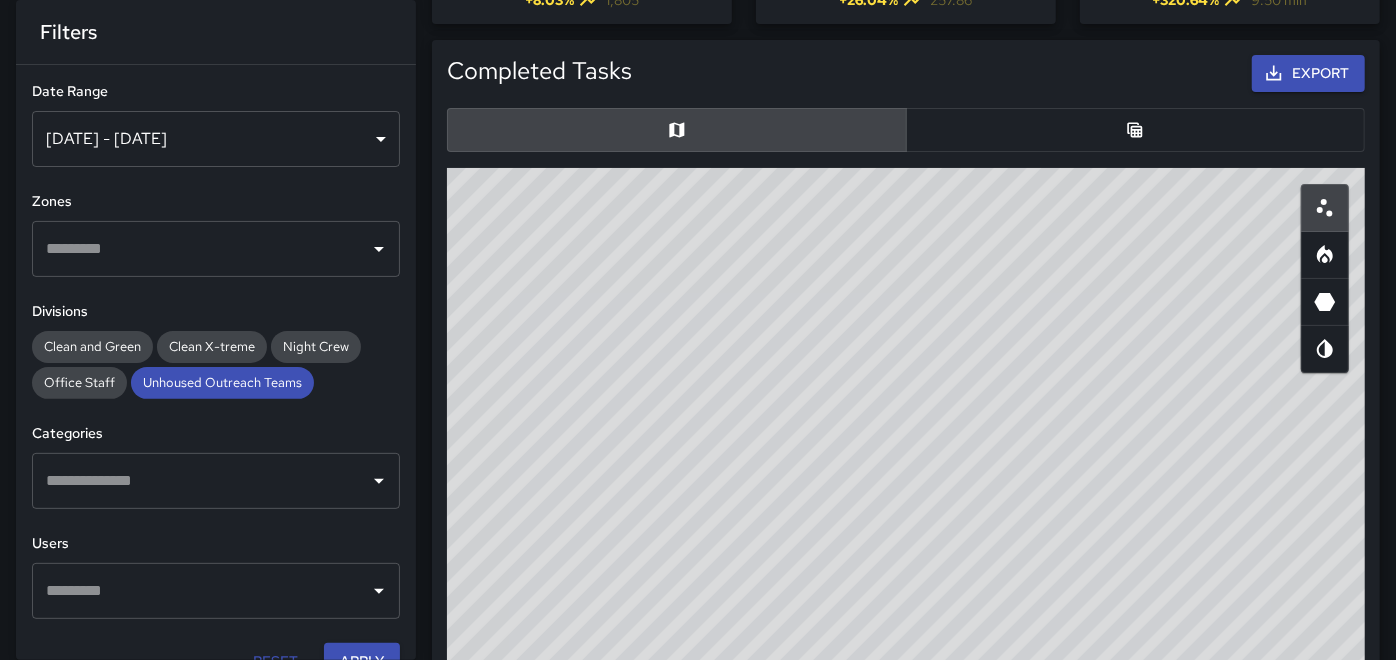 scroll, scrollTop: 222, scrollLeft: 0, axis: vertical 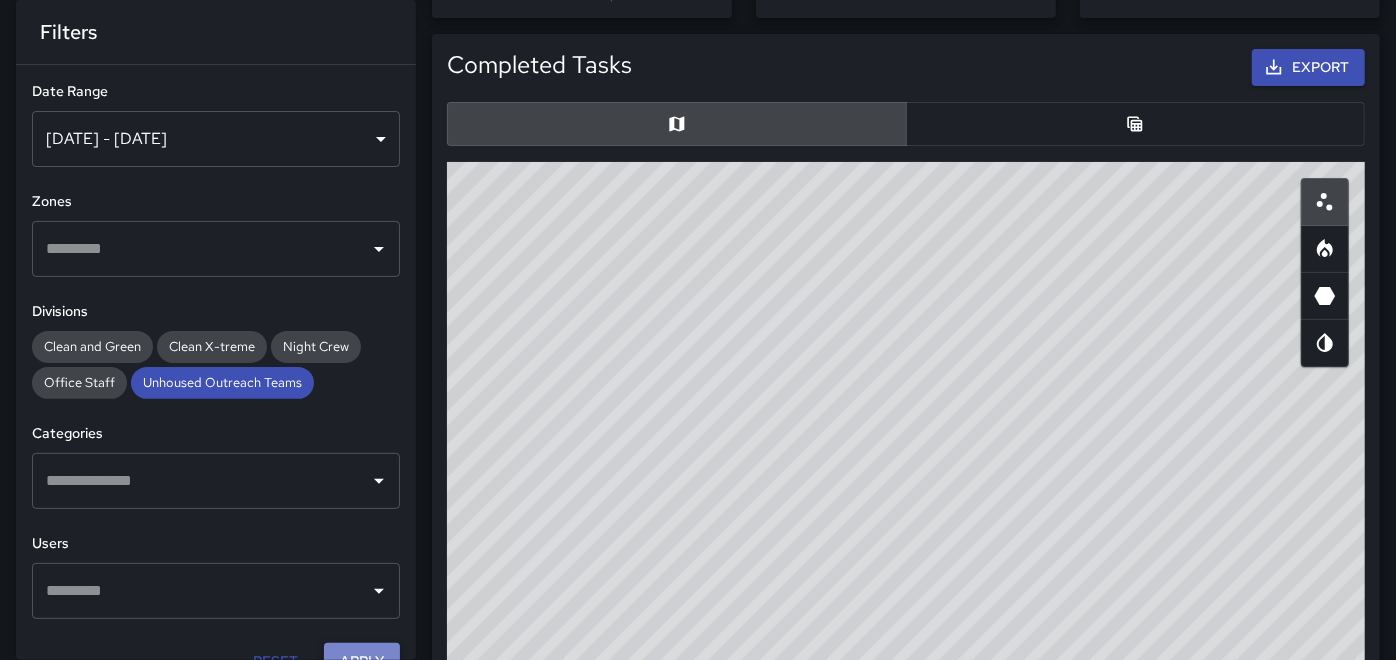 click on "Apply" at bounding box center (362, 661) 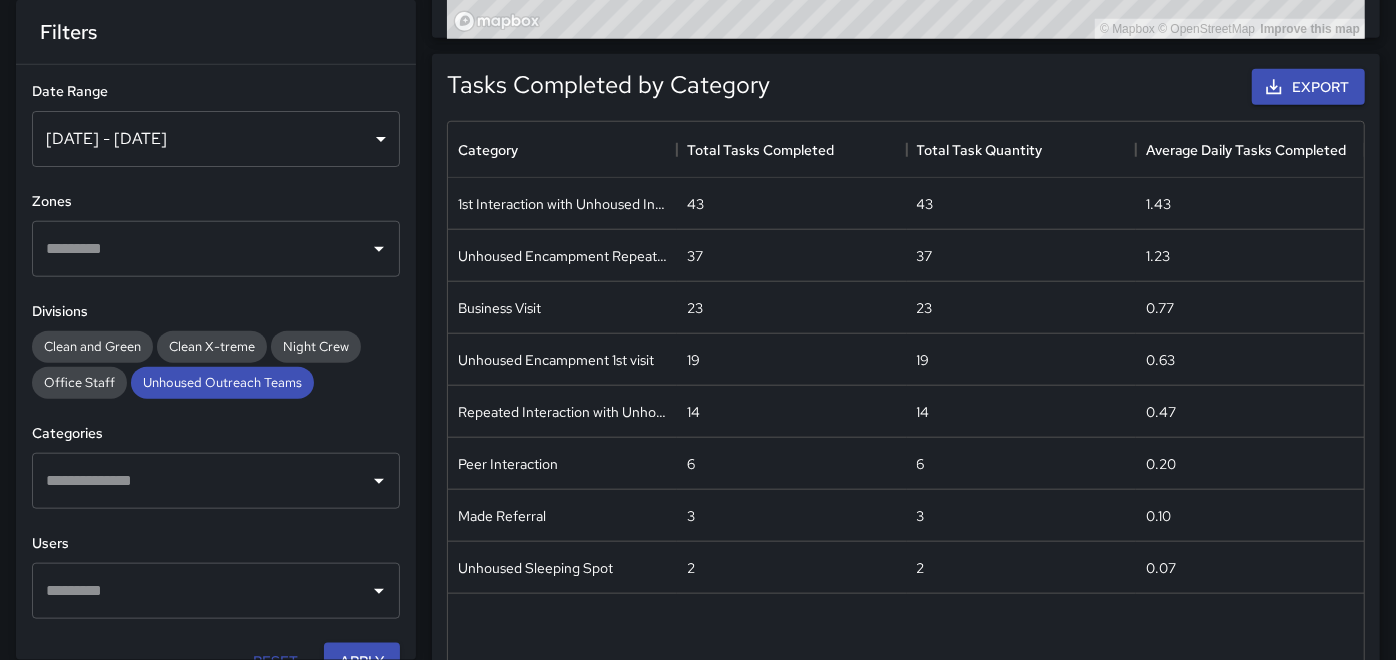 scroll, scrollTop: 1111, scrollLeft: 0, axis: vertical 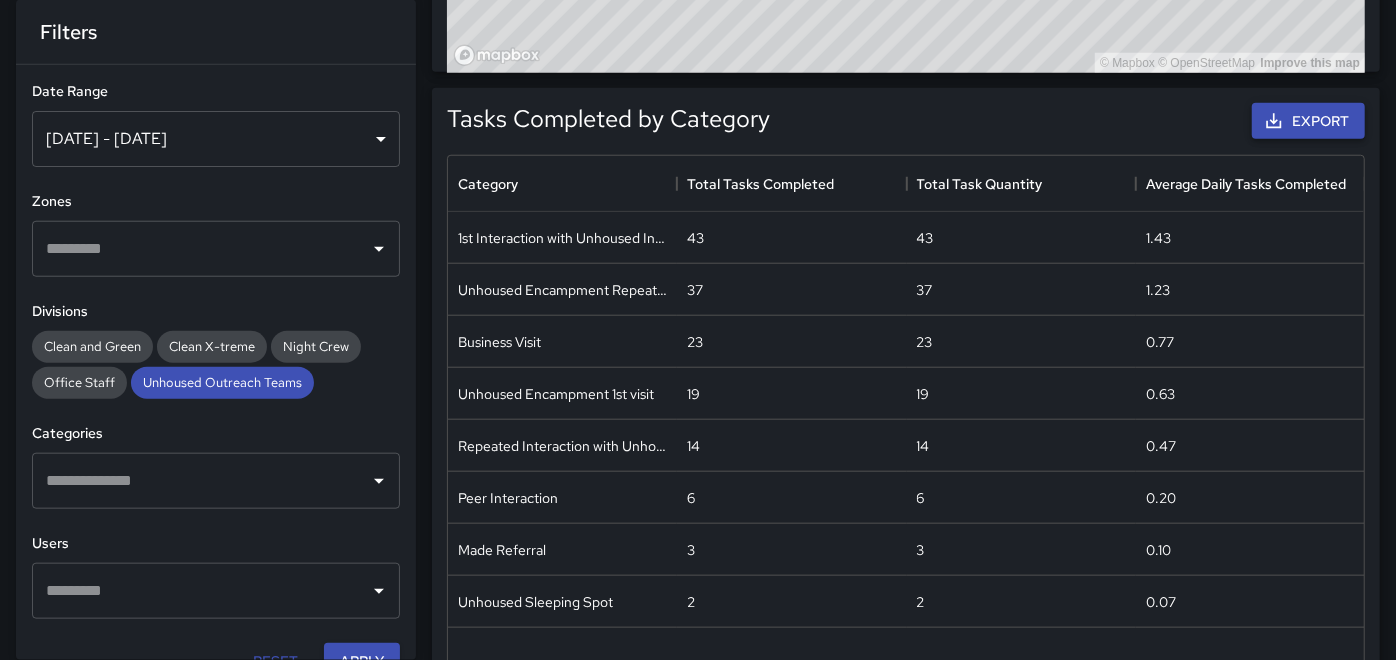 click on "Export" at bounding box center [1308, 121] 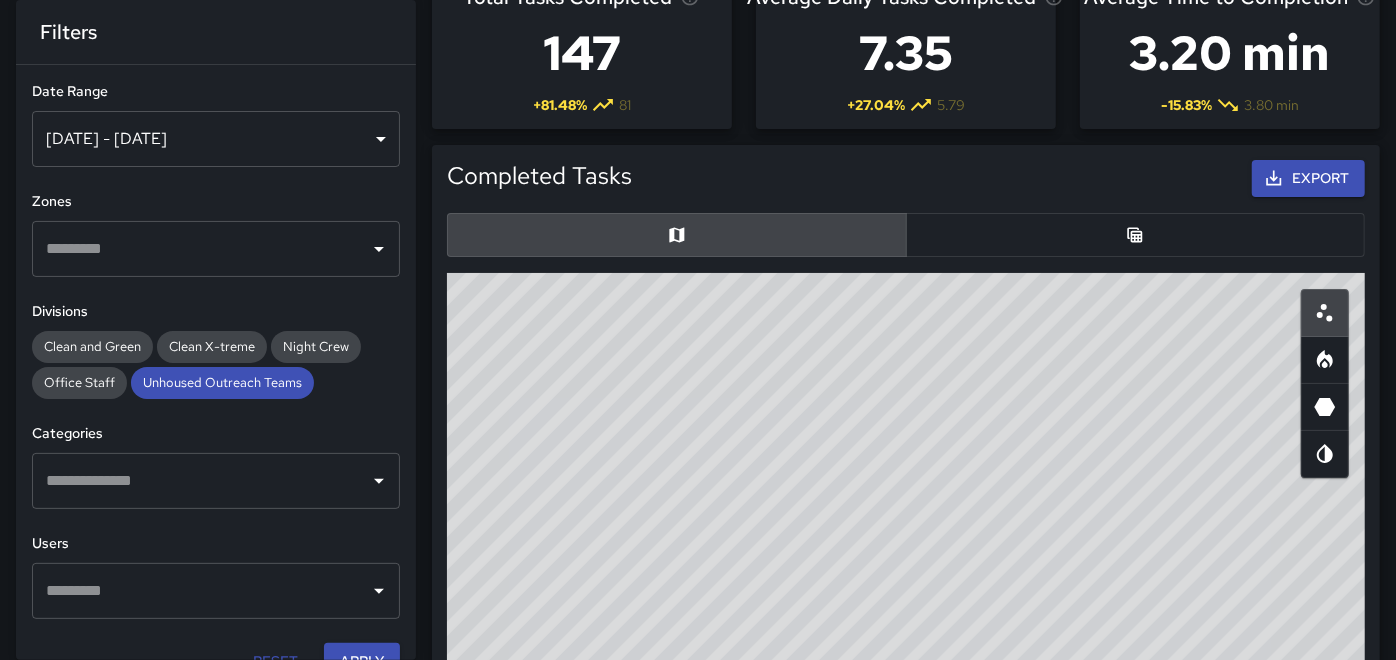 scroll, scrollTop: 0, scrollLeft: 0, axis: both 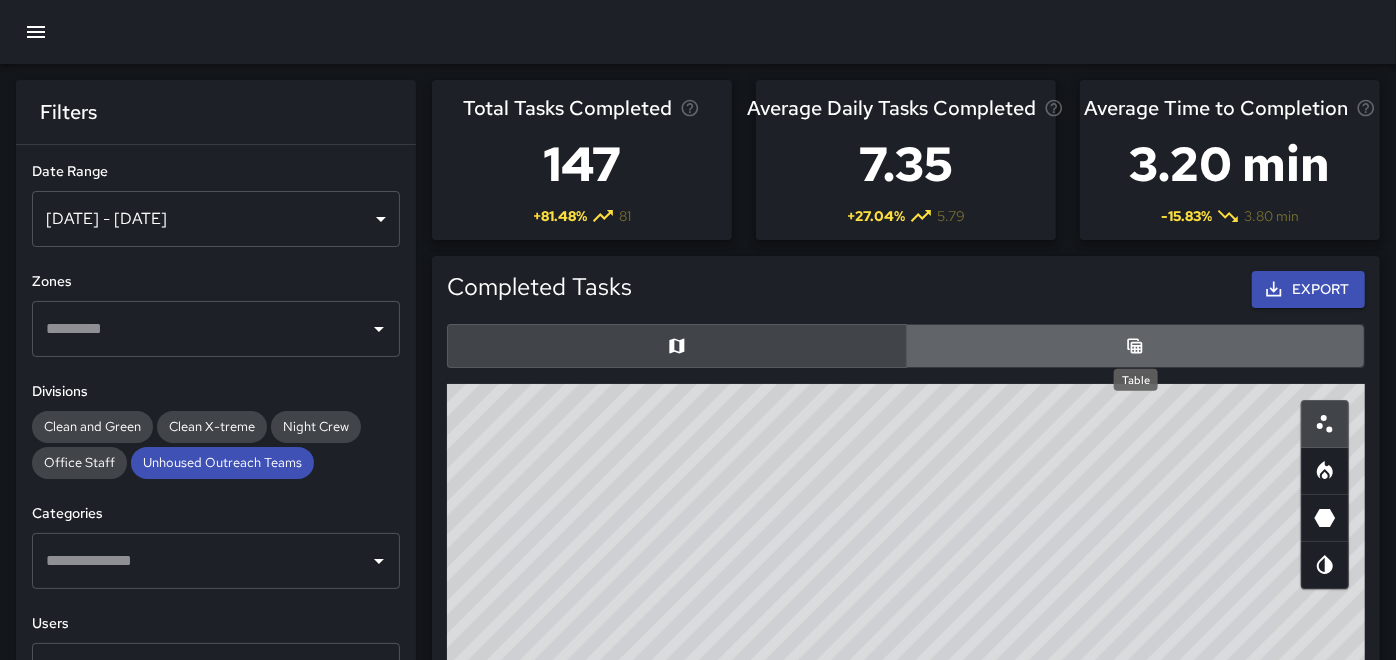 click 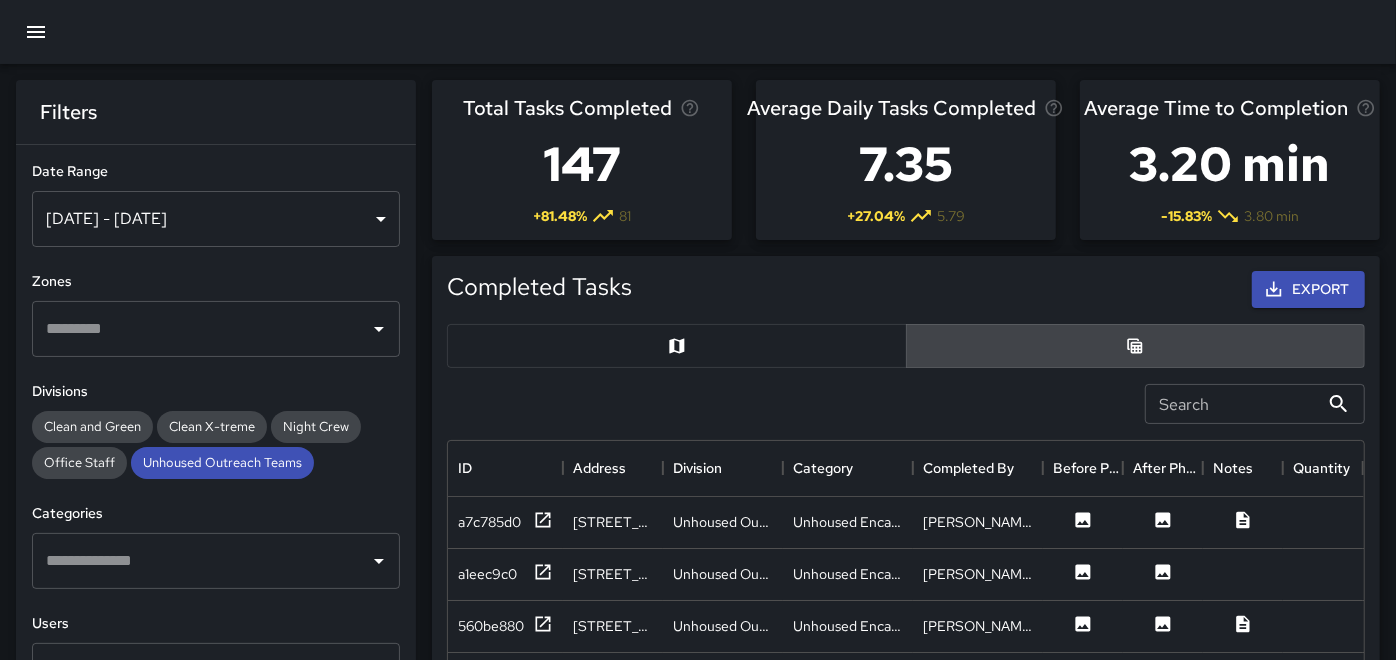 click at bounding box center [201, 561] 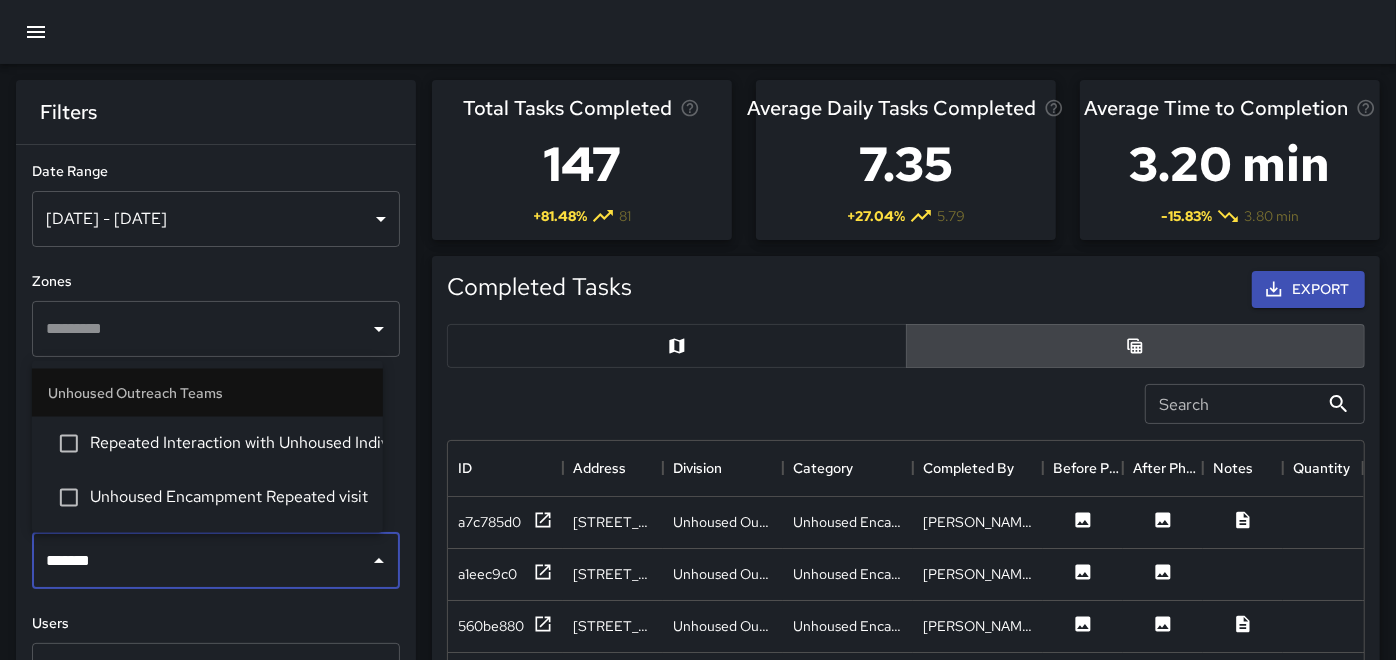 type on "********" 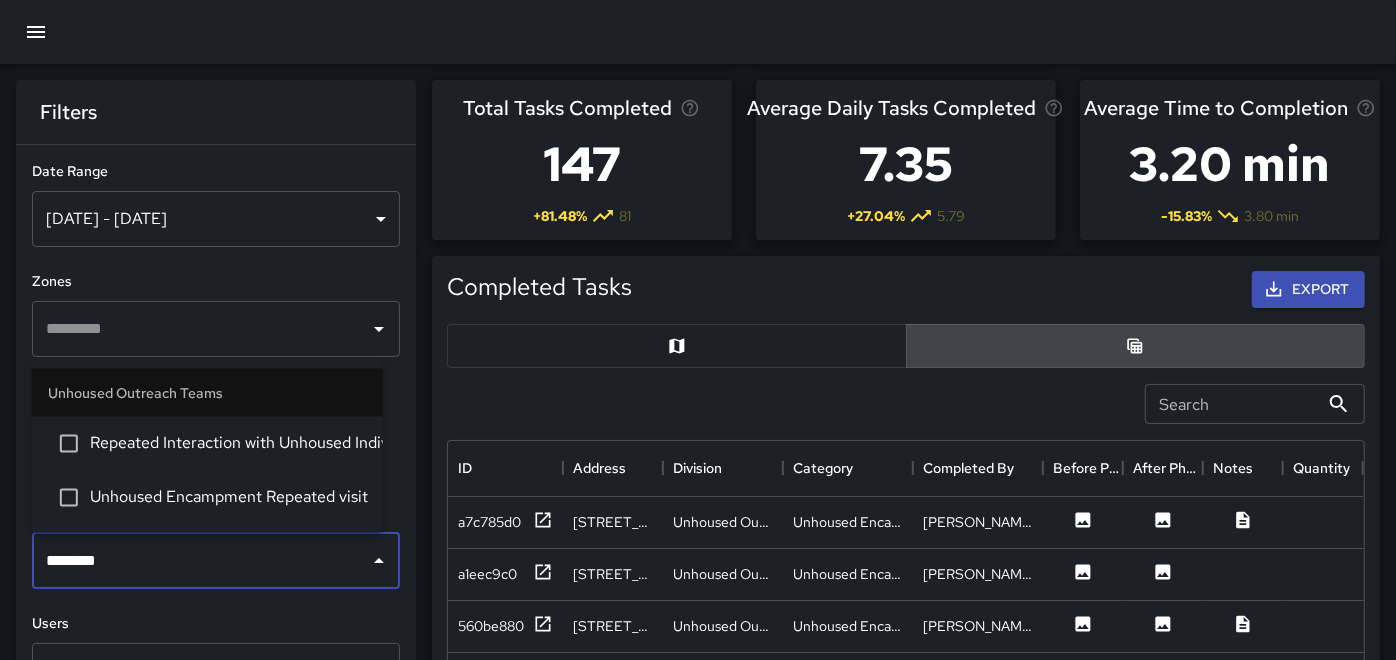 click on "Repeated Interaction with Unhoused Individual" at bounding box center [228, 444] 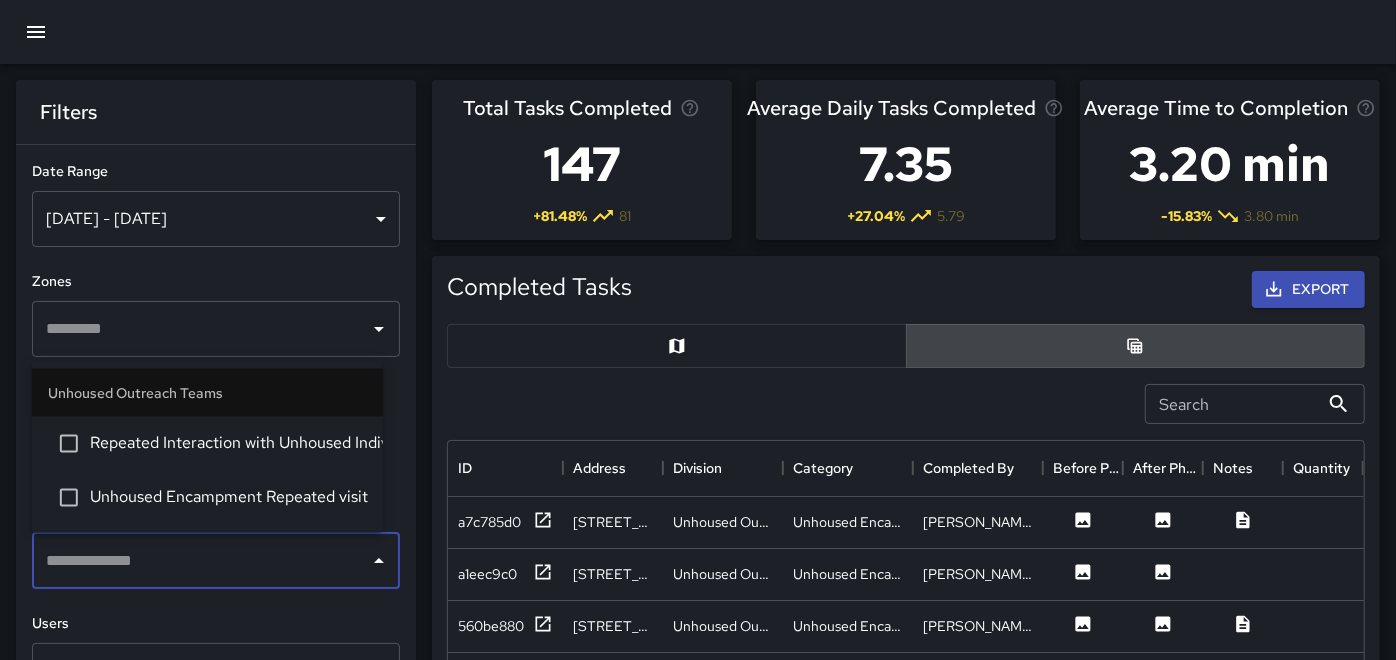 scroll, scrollTop: 208, scrollLeft: 0, axis: vertical 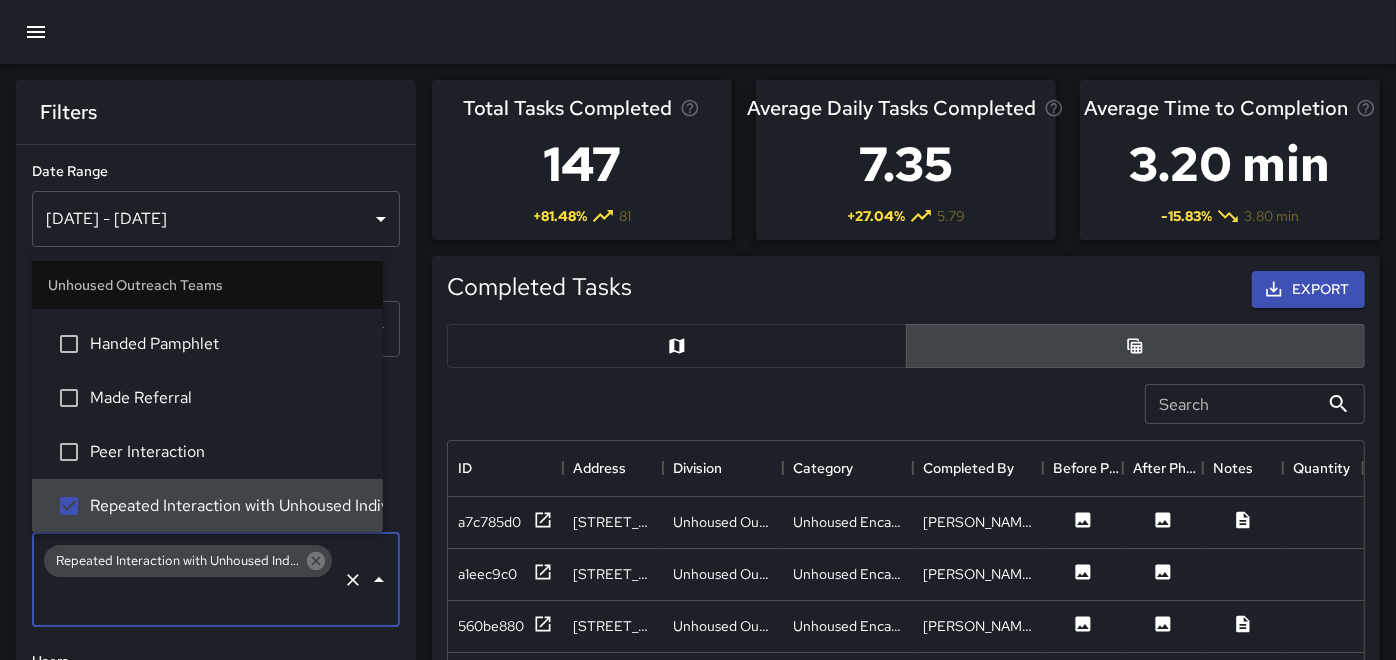 click on "**********" at bounding box center (216, 442) 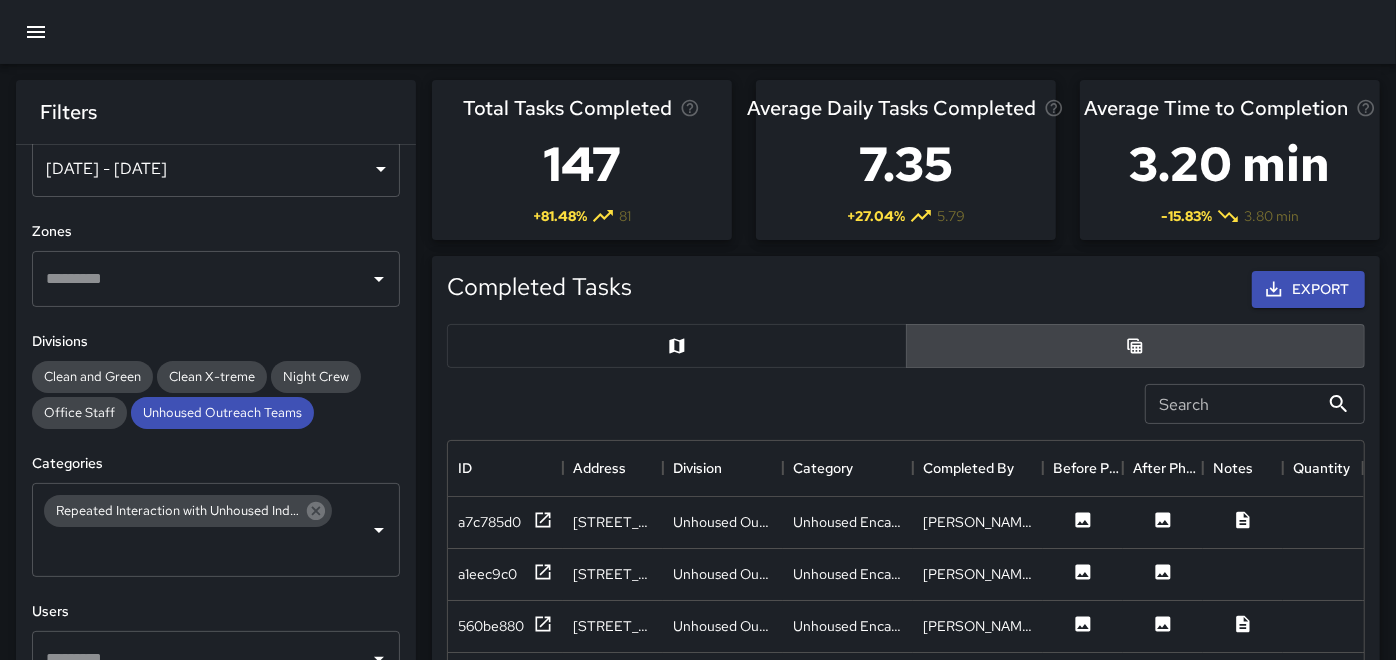 scroll, scrollTop: 72, scrollLeft: 0, axis: vertical 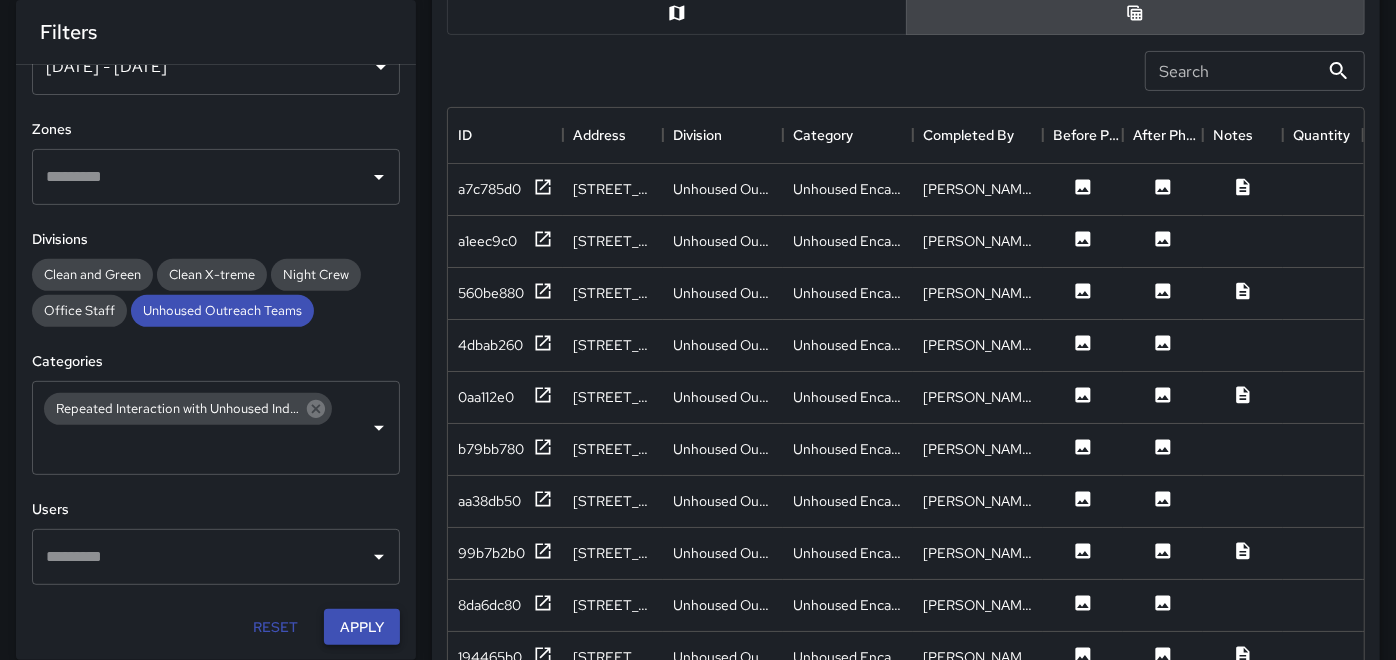 click on "Apply" at bounding box center [362, 627] 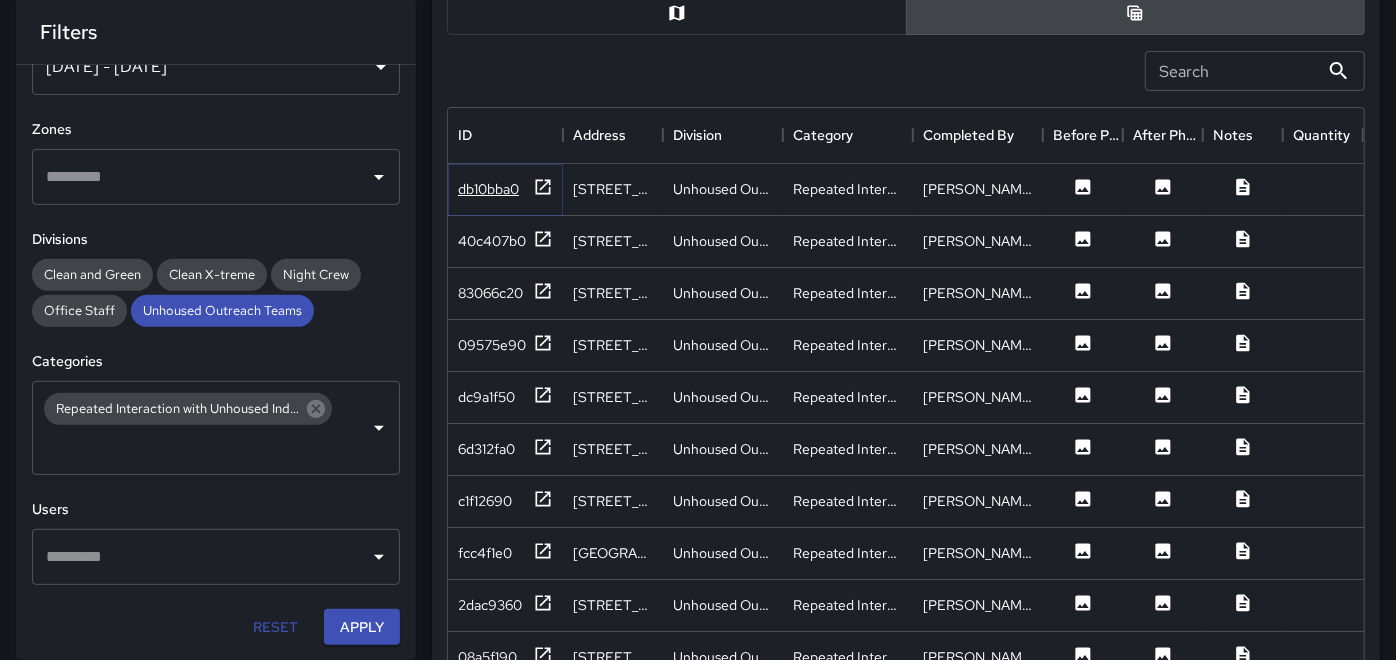 click 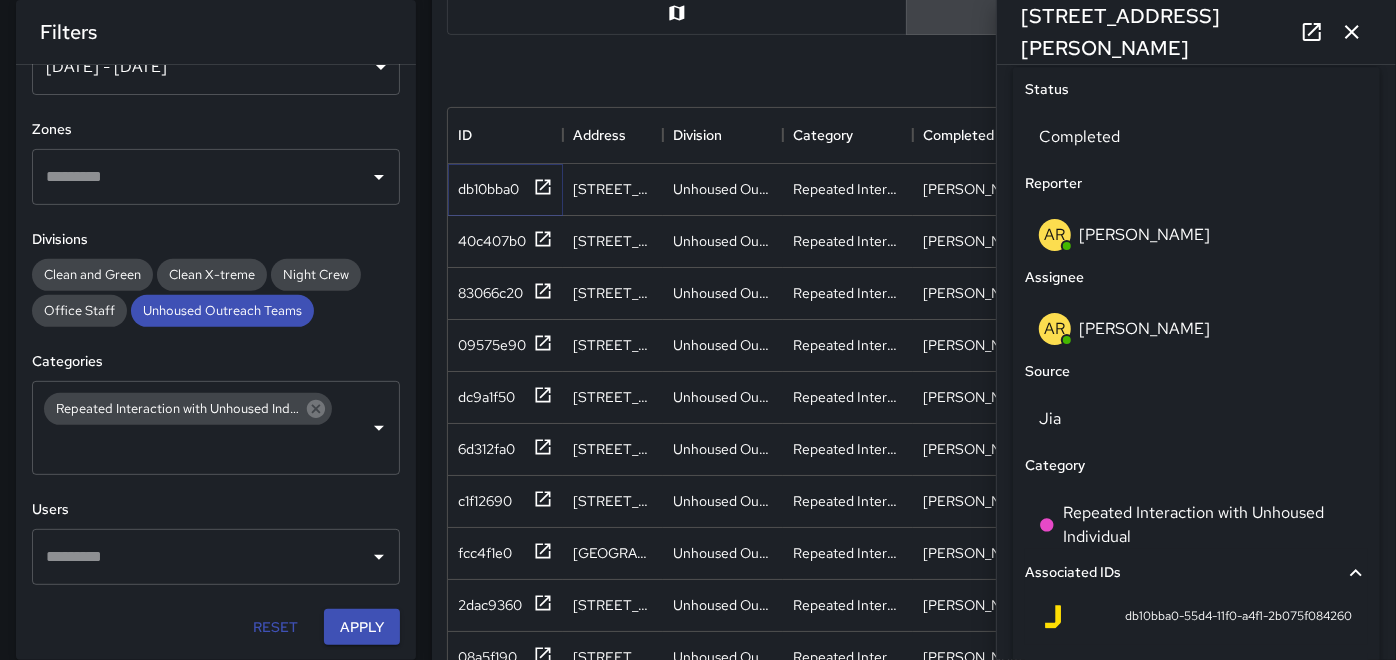 scroll, scrollTop: 1000, scrollLeft: 0, axis: vertical 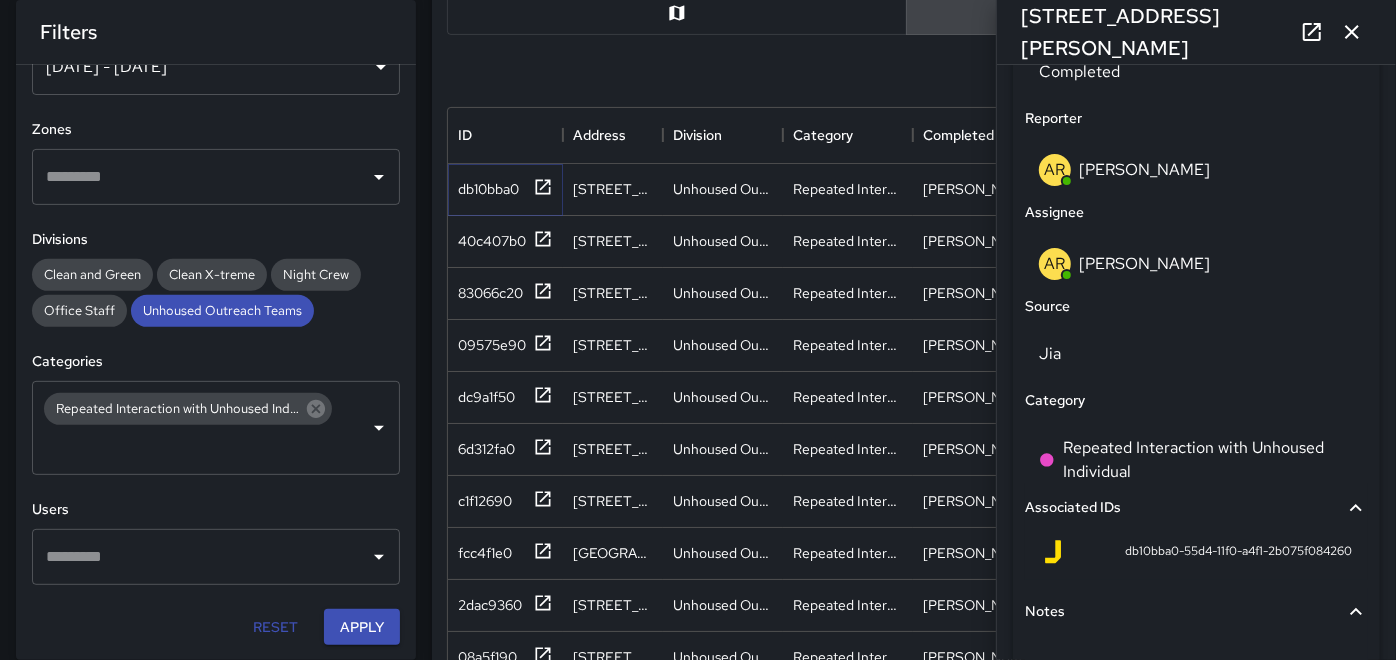 type 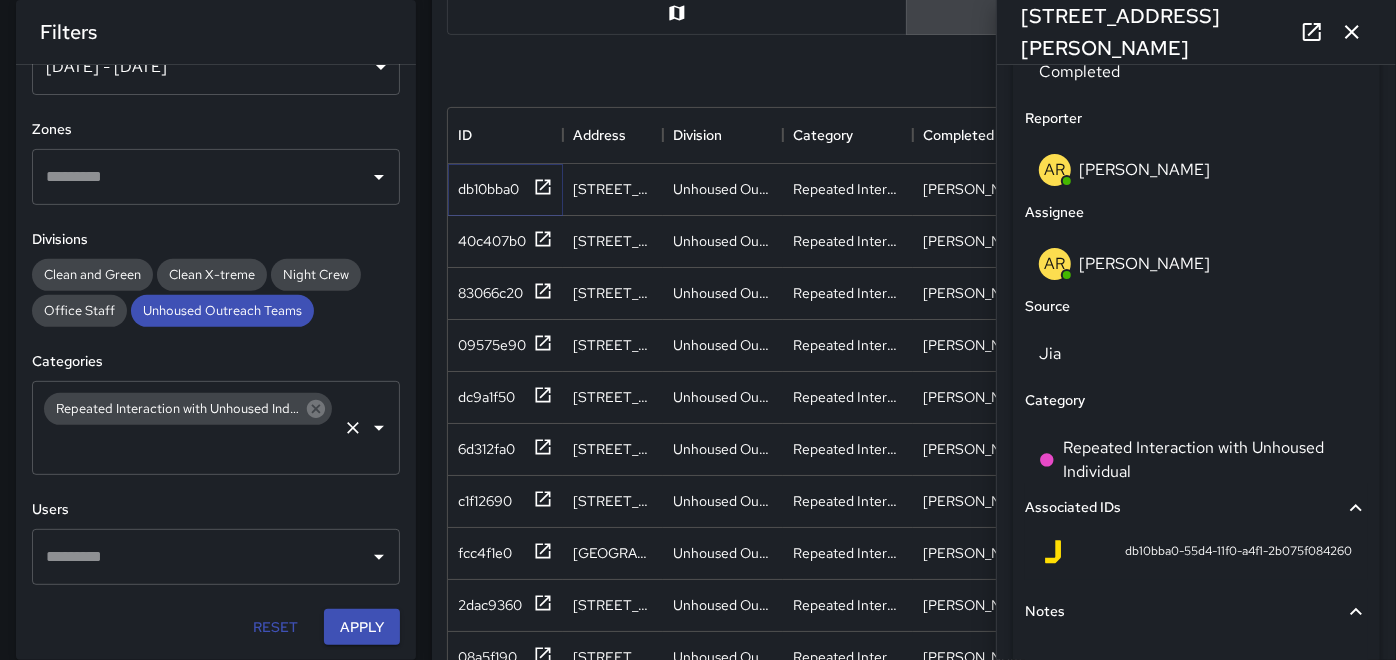 click 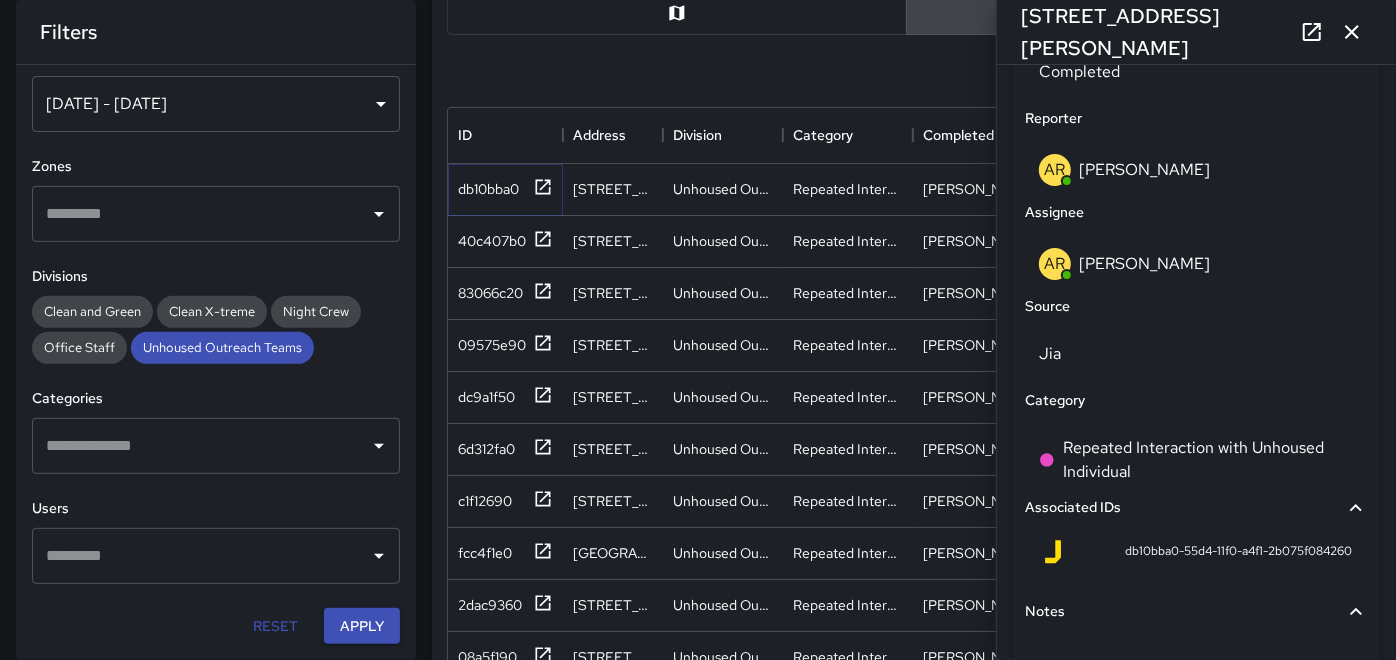 scroll, scrollTop: 34, scrollLeft: 0, axis: vertical 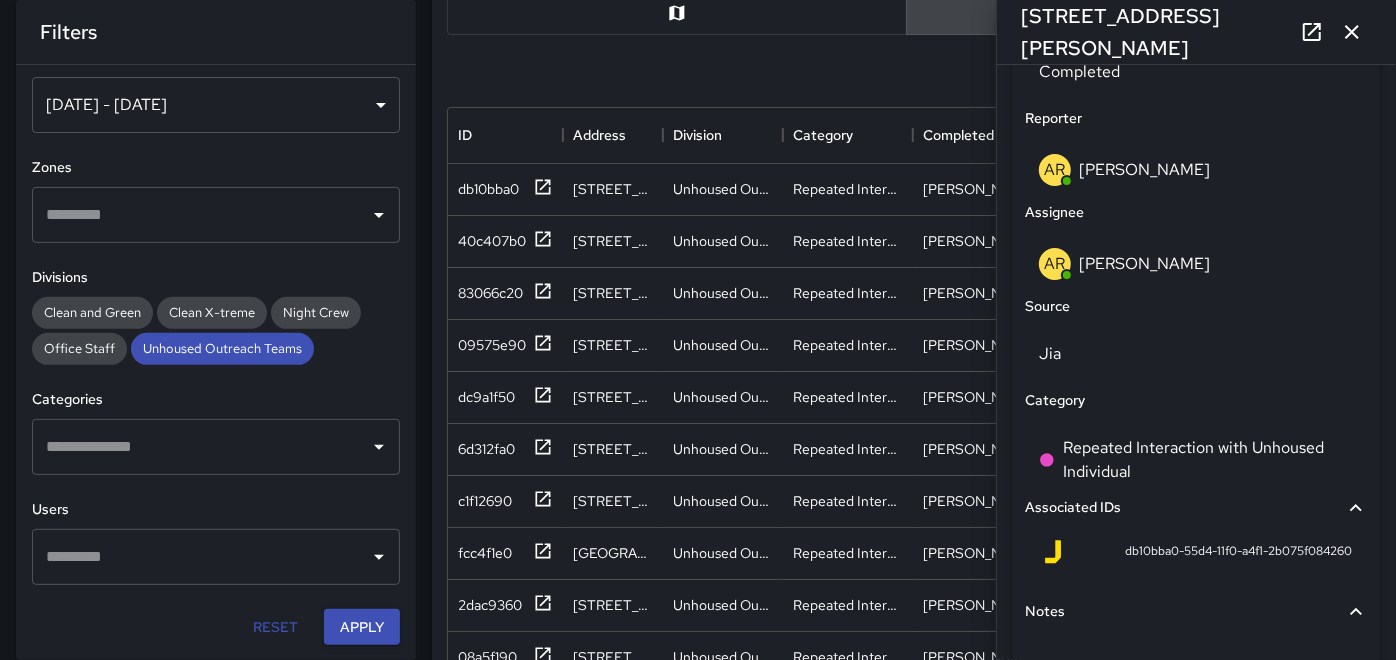 click at bounding box center [201, 447] 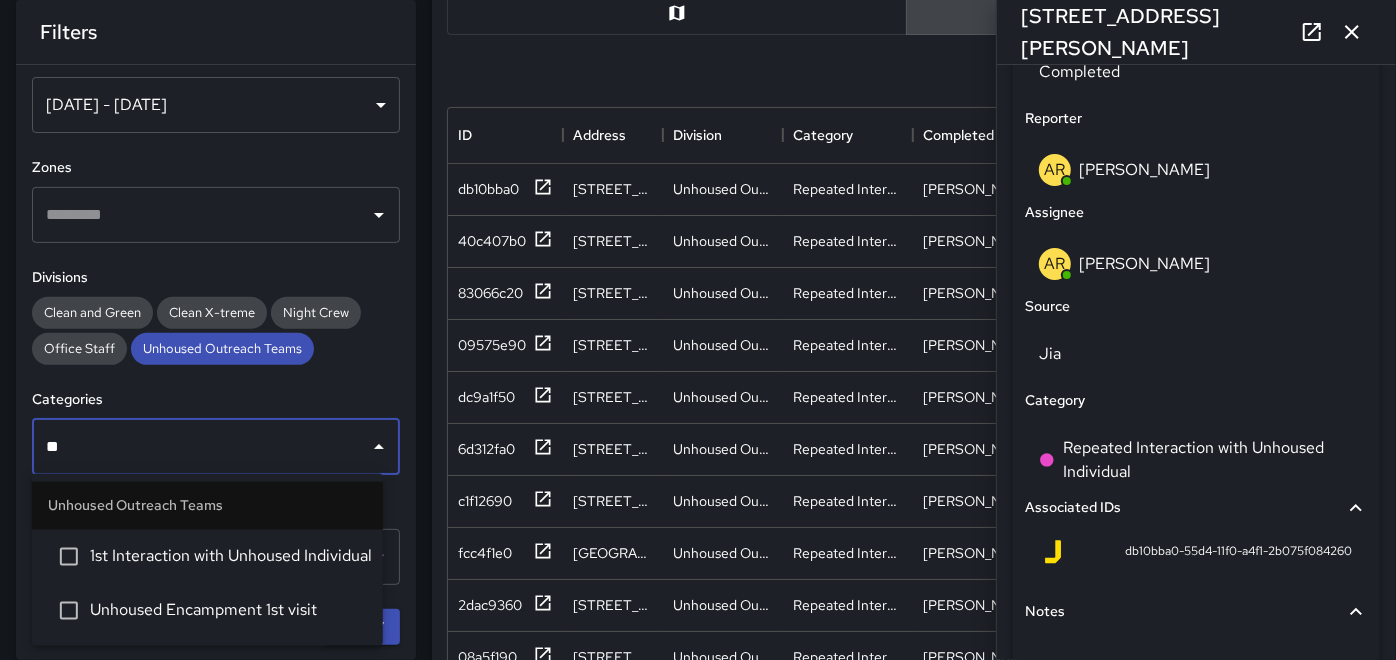 type on "***" 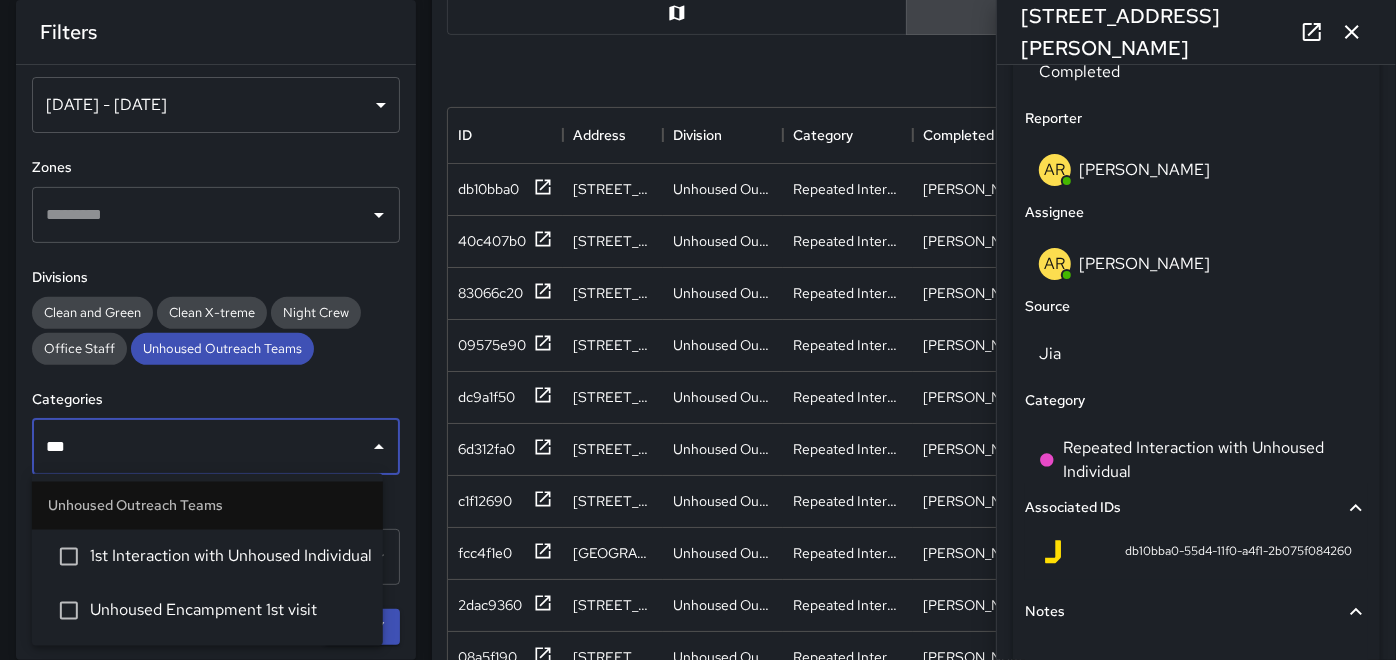 click on "Unhoused Encampment 1st visit" at bounding box center [228, 611] 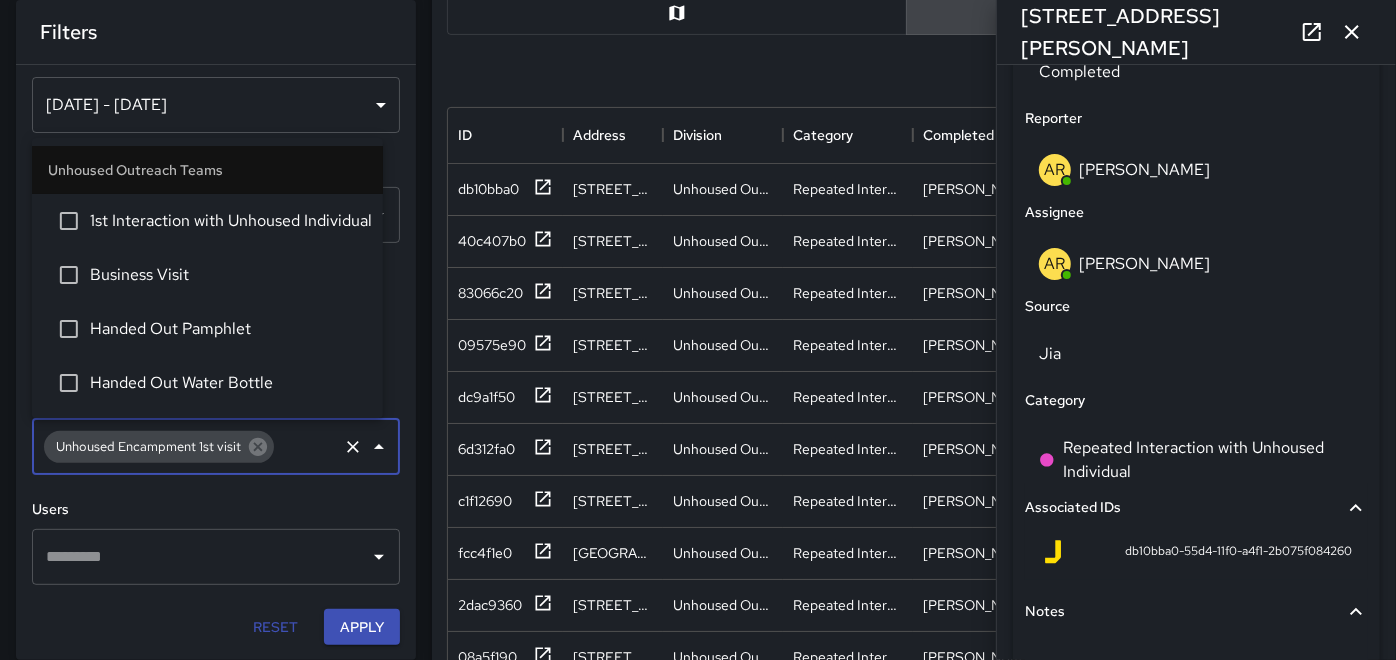 scroll, scrollTop: 262, scrollLeft: 0, axis: vertical 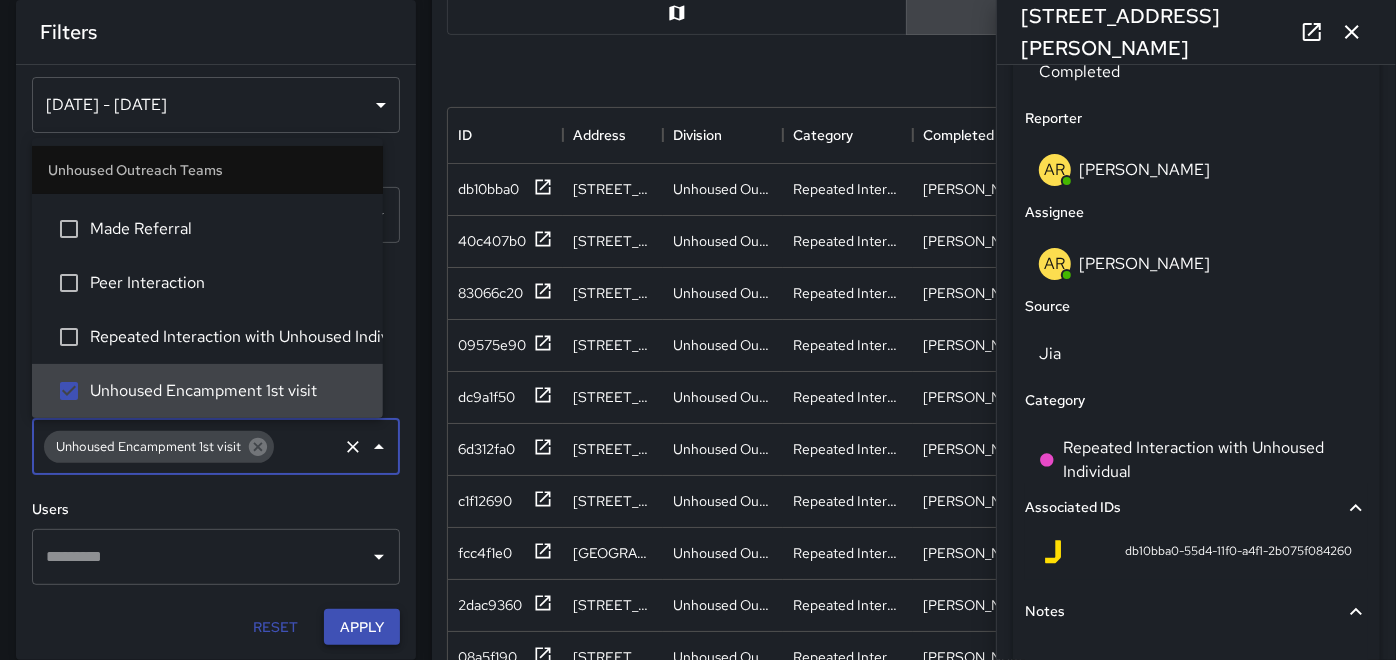 click on "Apply" at bounding box center [362, 627] 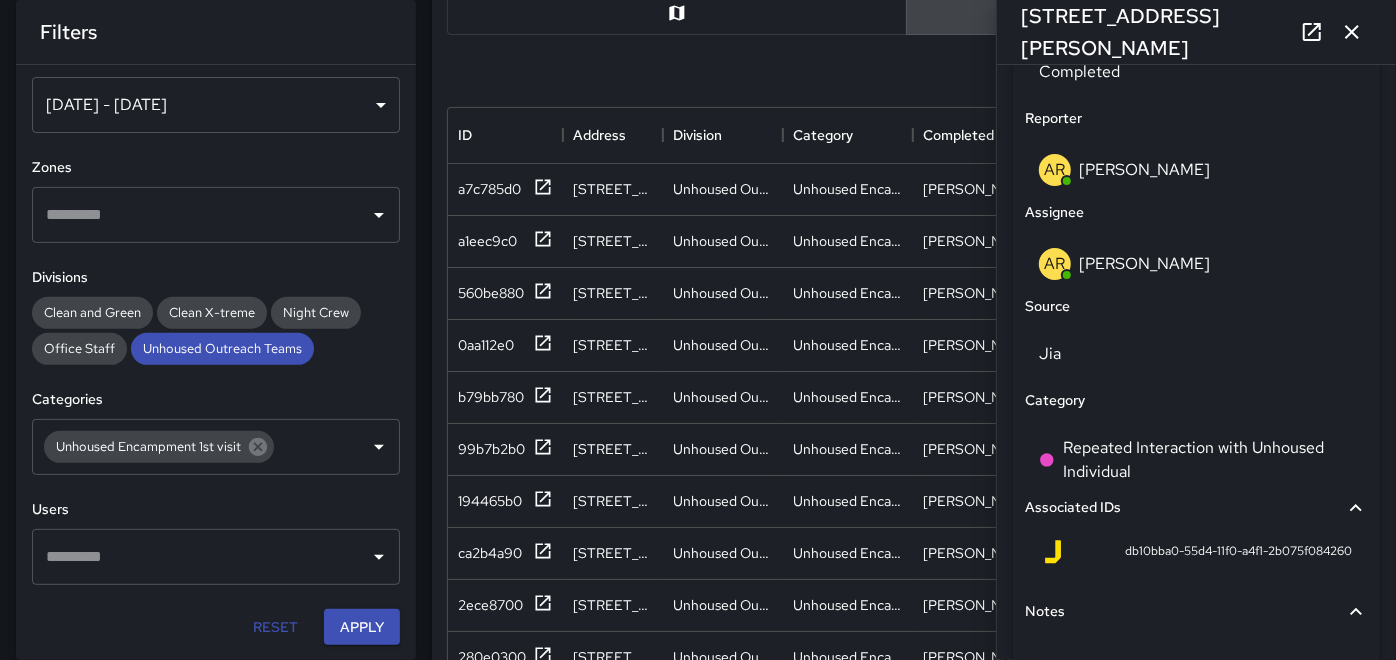 click 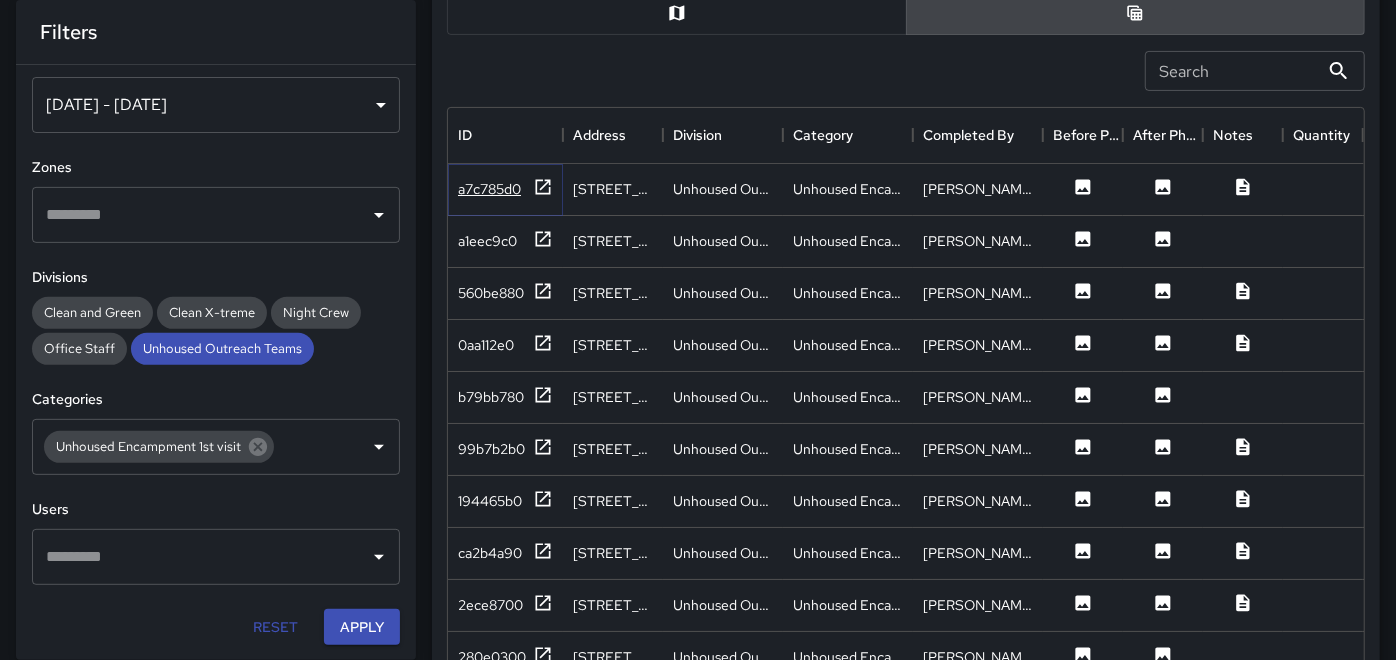 click 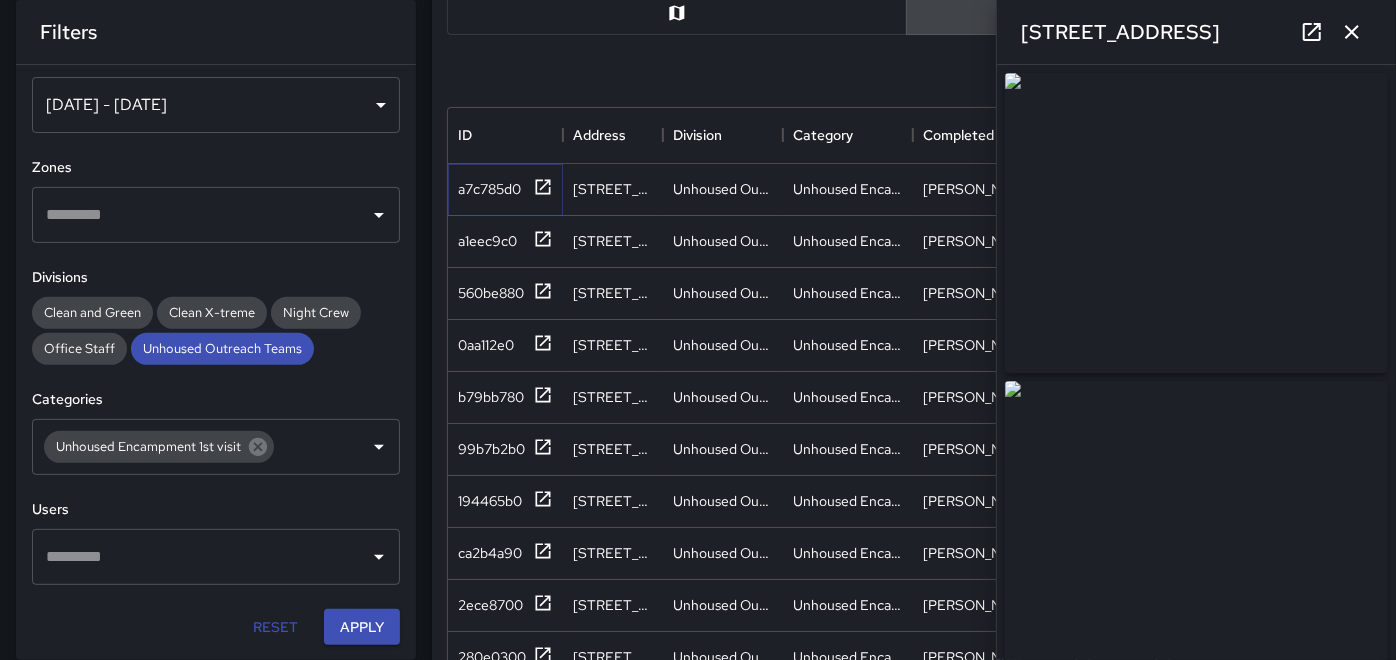 type on "**********" 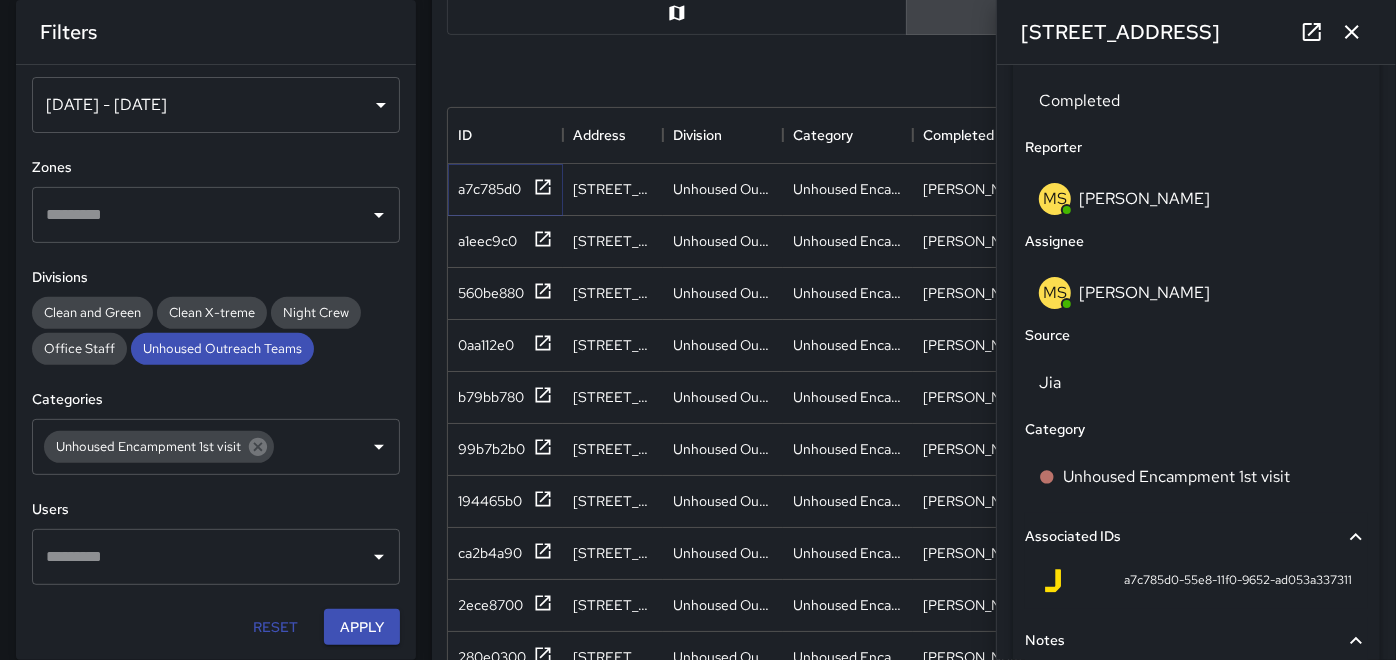 scroll, scrollTop: 1000, scrollLeft: 0, axis: vertical 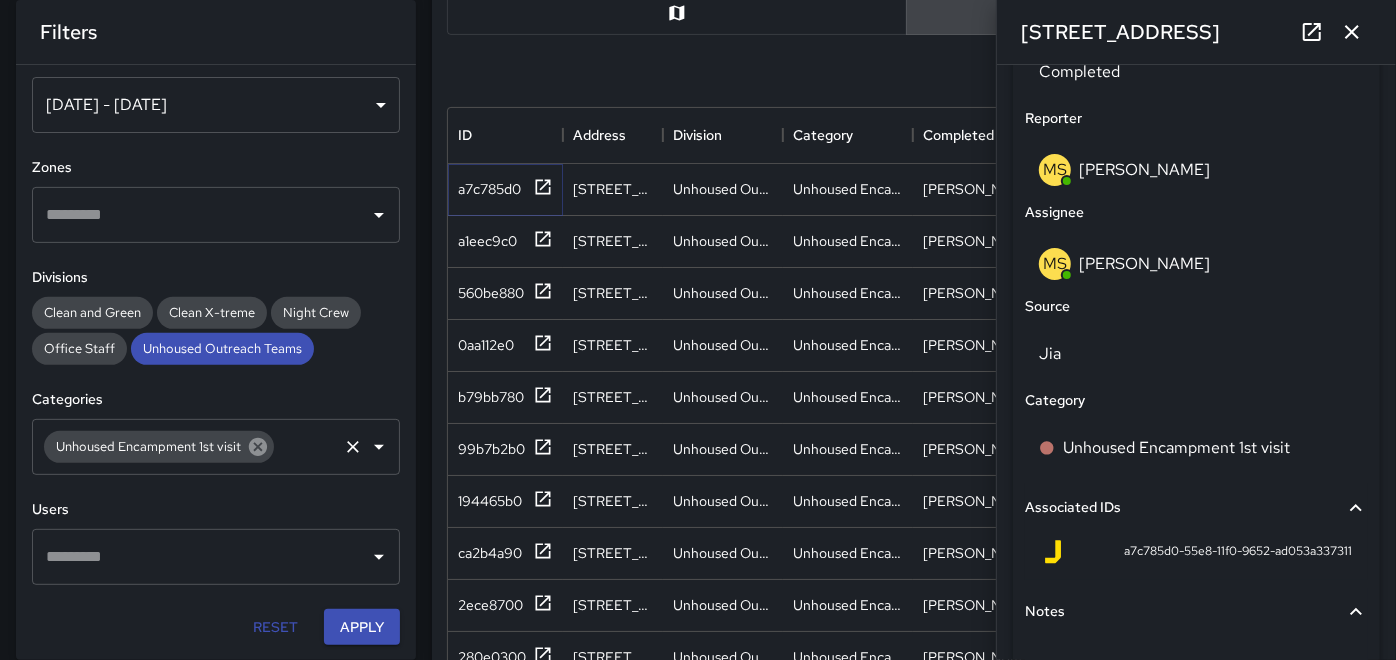 click 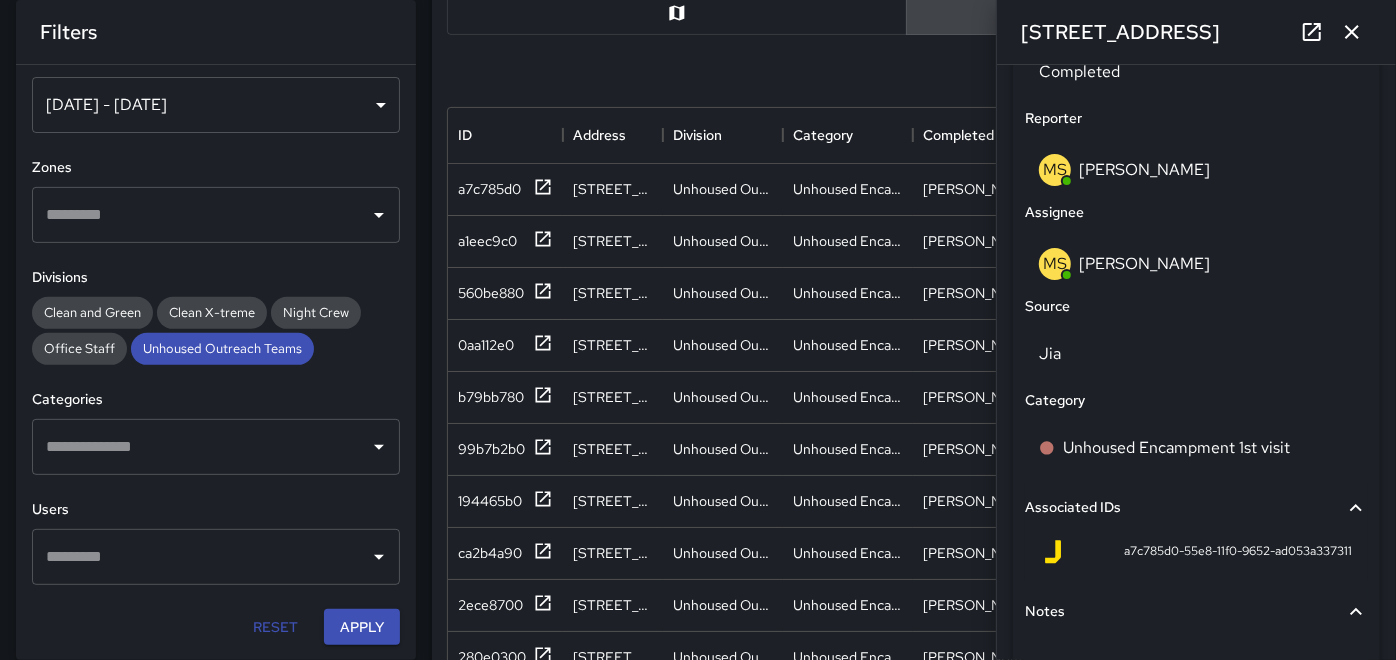 click at bounding box center (201, 447) 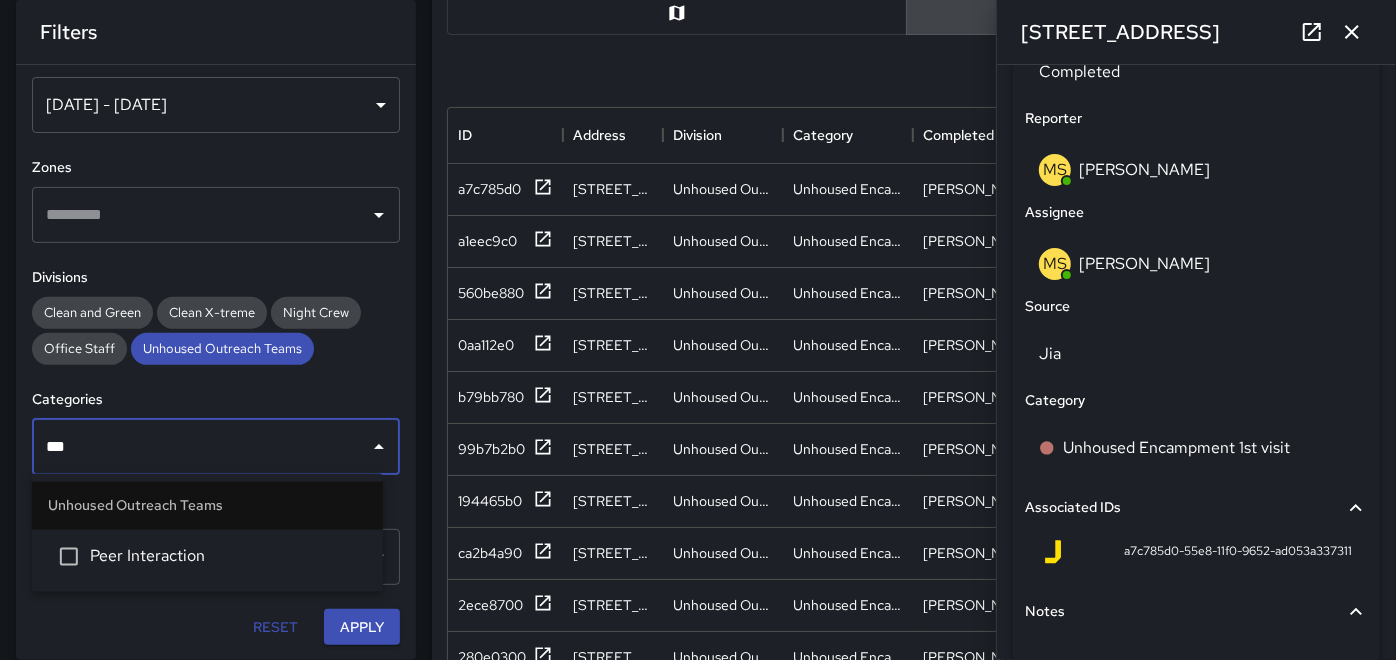 type on "****" 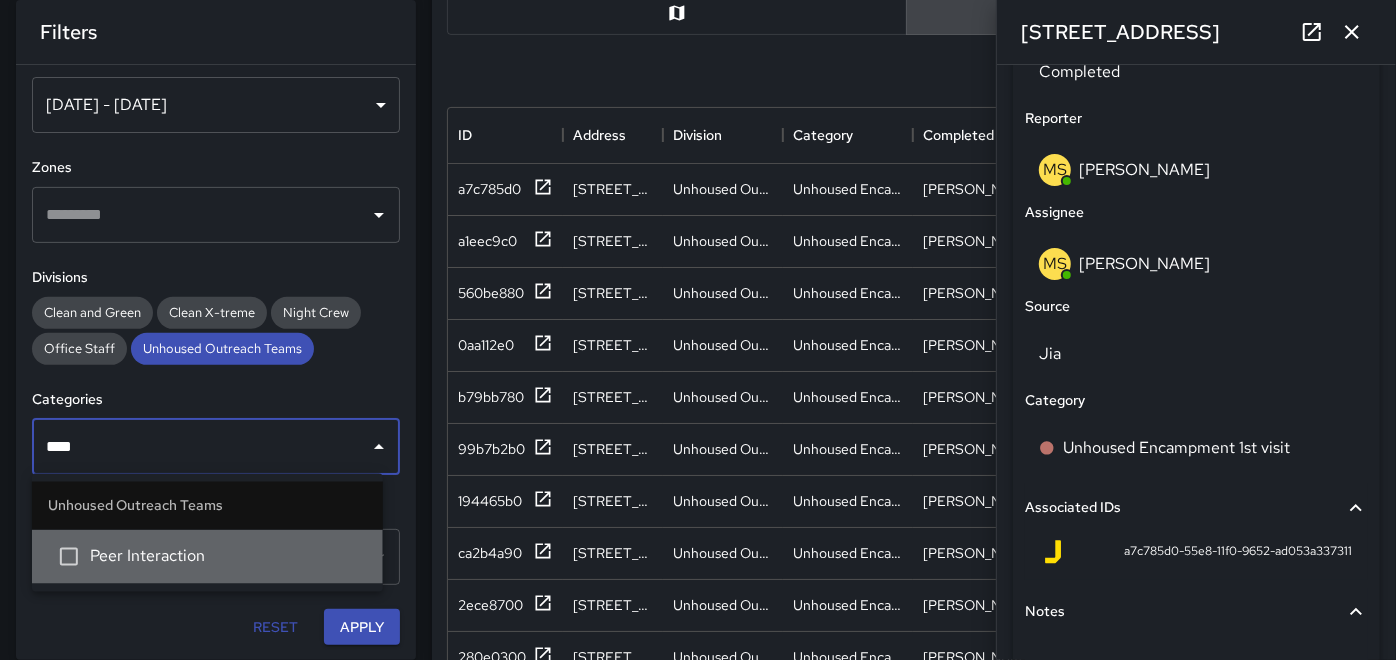 click on "Peer Interaction" at bounding box center [207, 557] 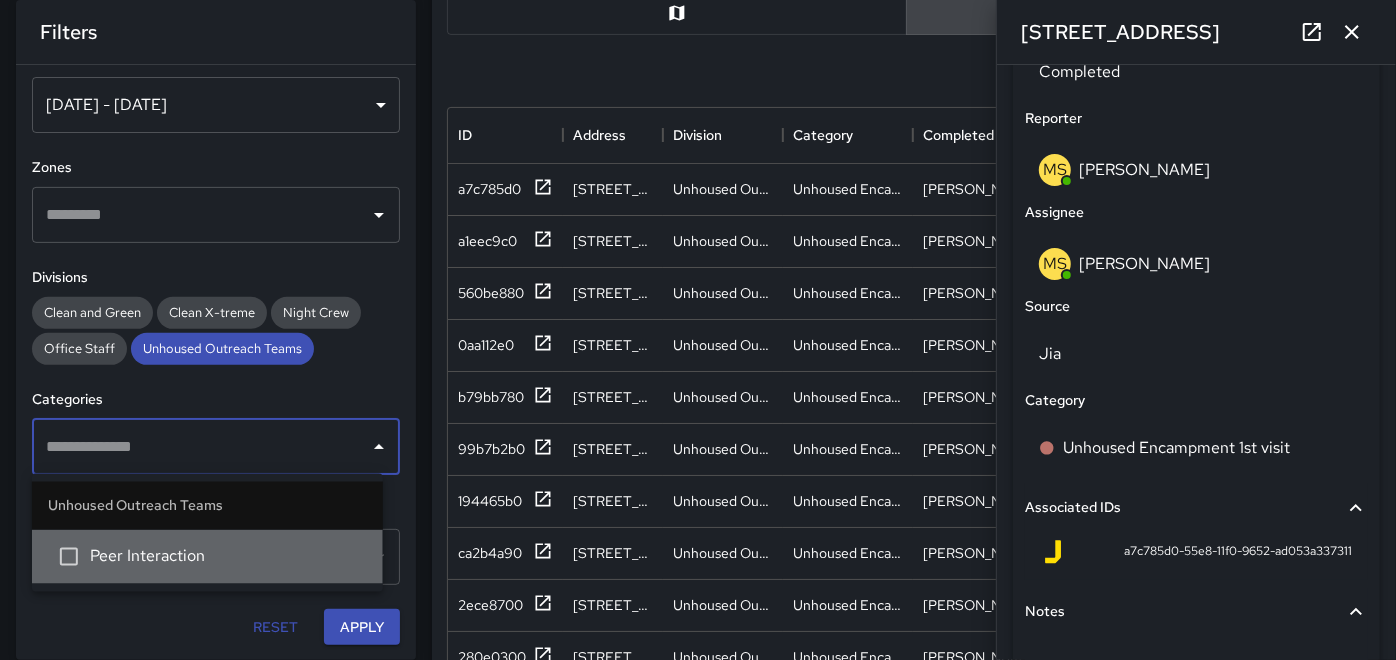 scroll, scrollTop: 154, scrollLeft: 0, axis: vertical 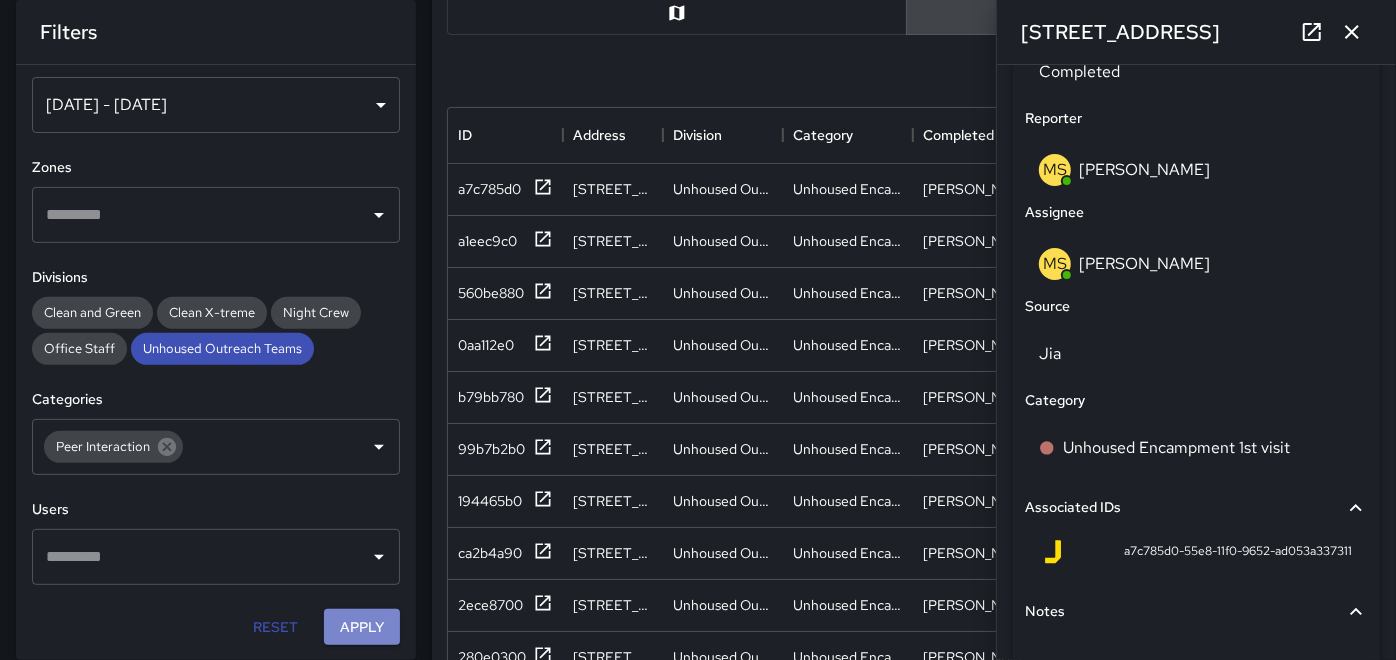 click on "**********" at bounding box center [216, 362] 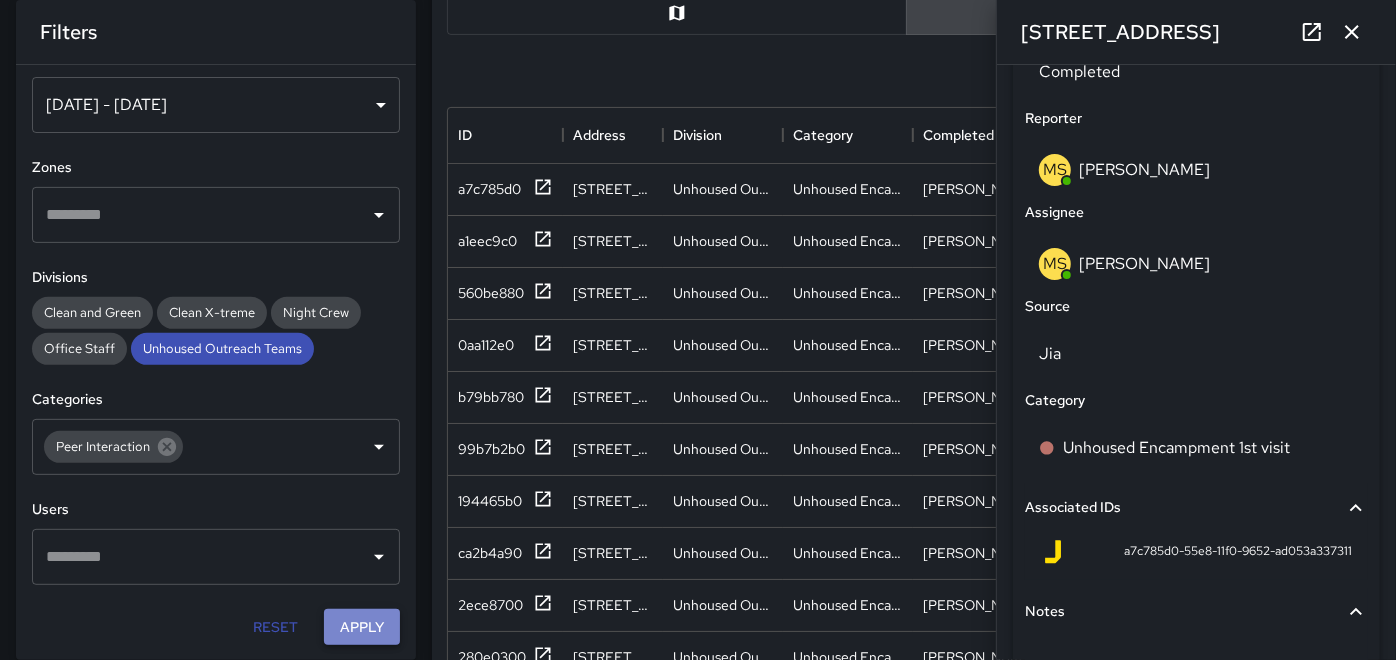 click on "Apply" at bounding box center (362, 627) 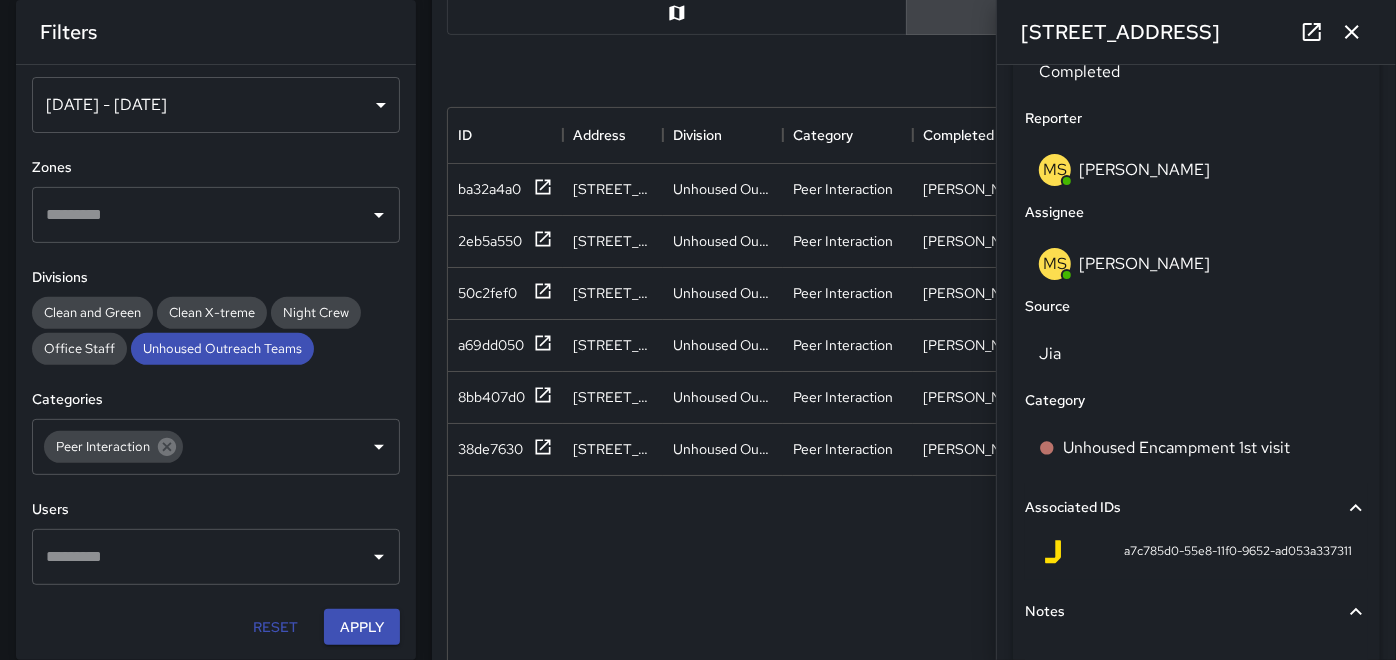 click 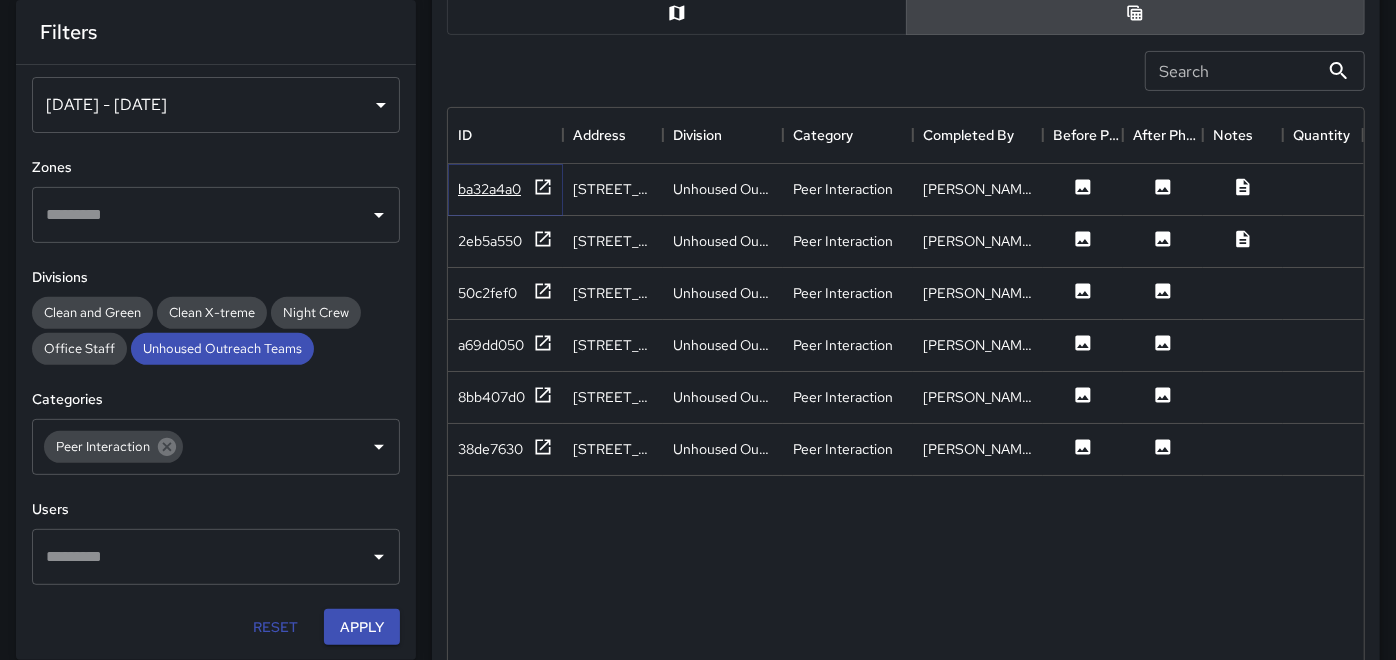 click 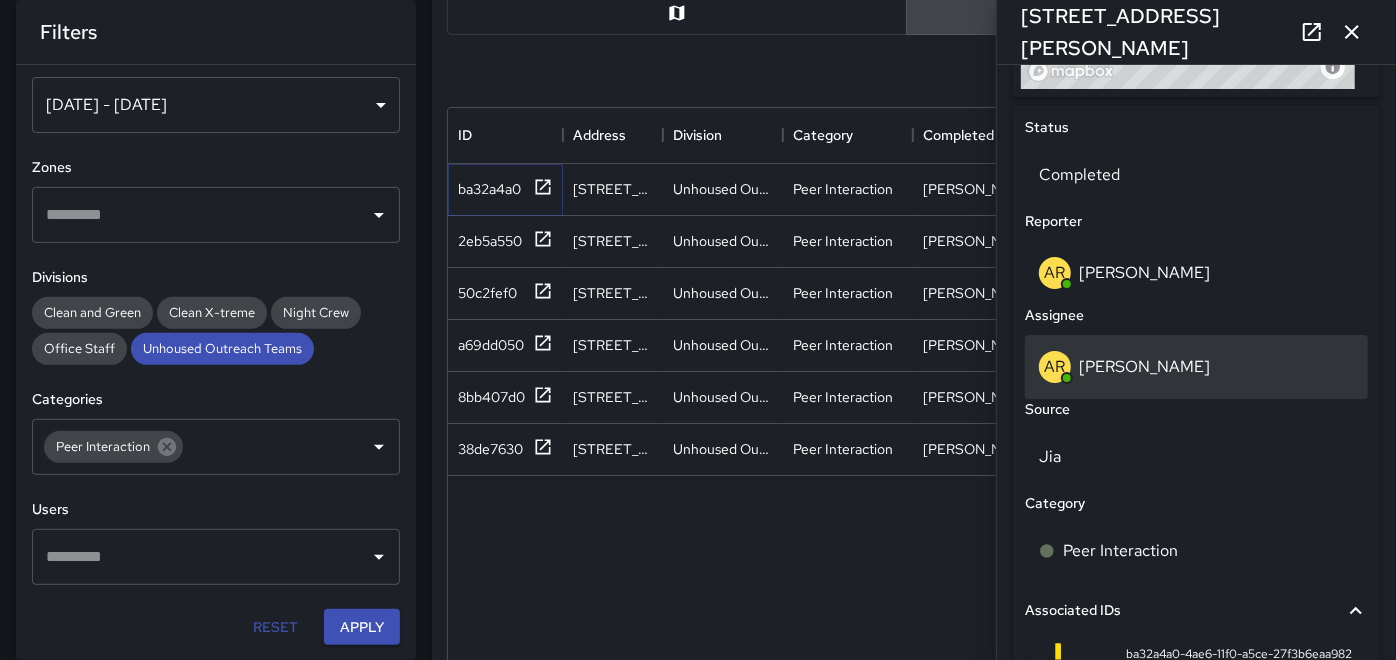 scroll, scrollTop: 1000, scrollLeft: 0, axis: vertical 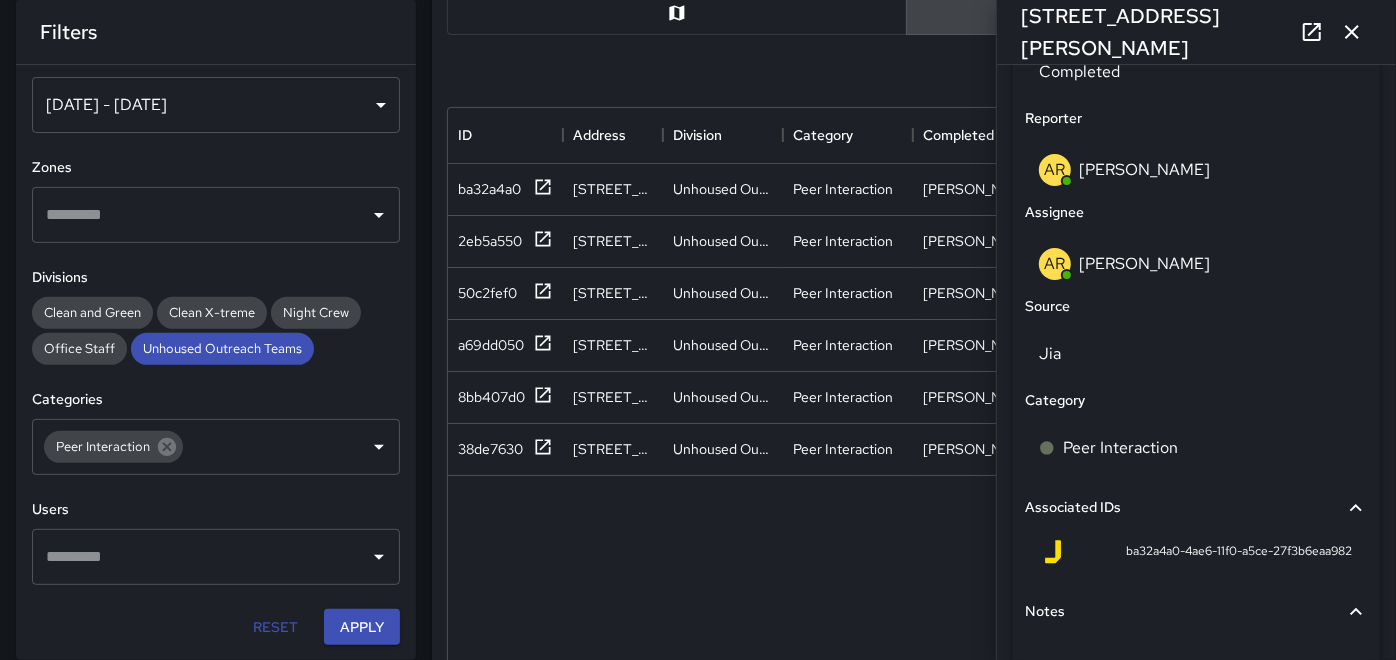 click 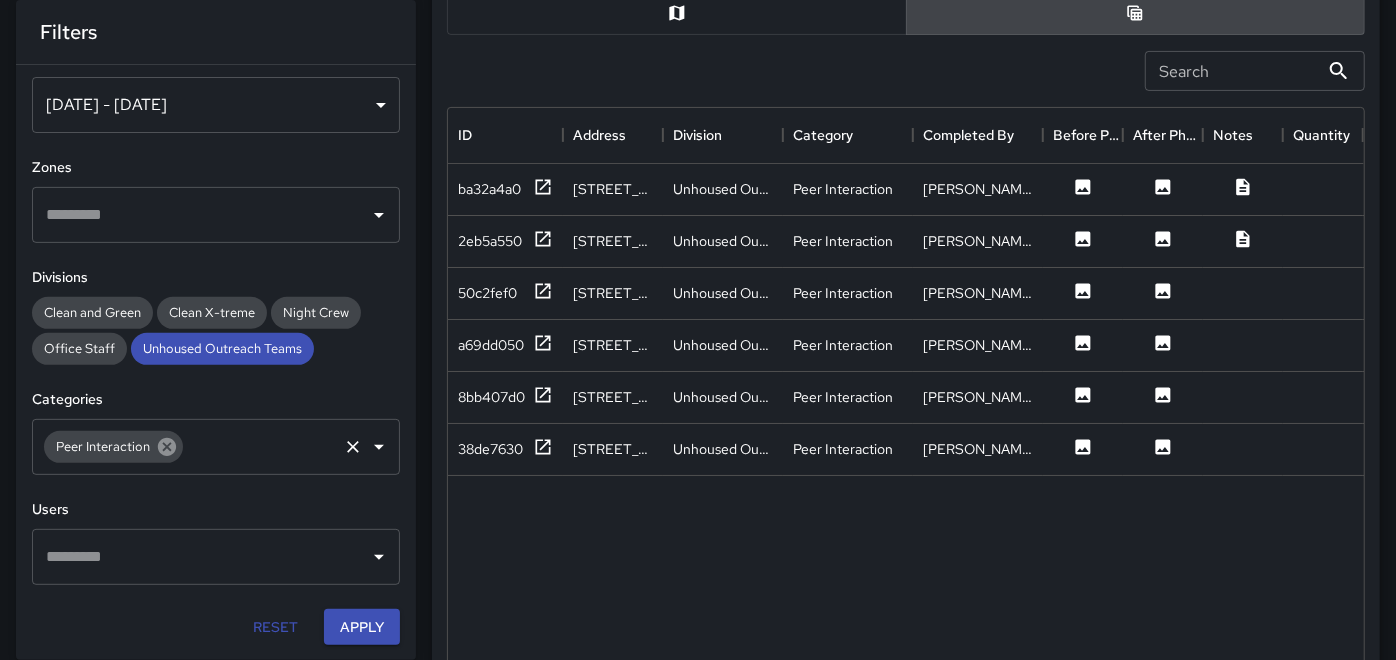 click 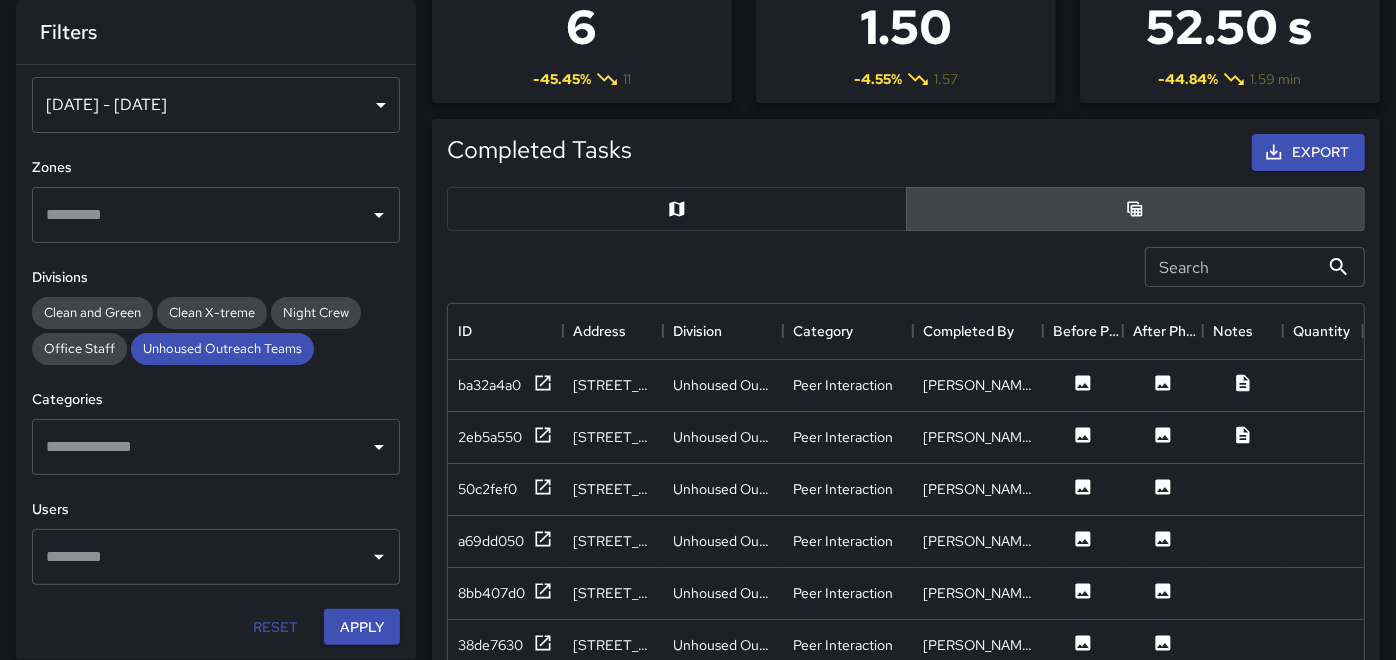 scroll, scrollTop: 444, scrollLeft: 0, axis: vertical 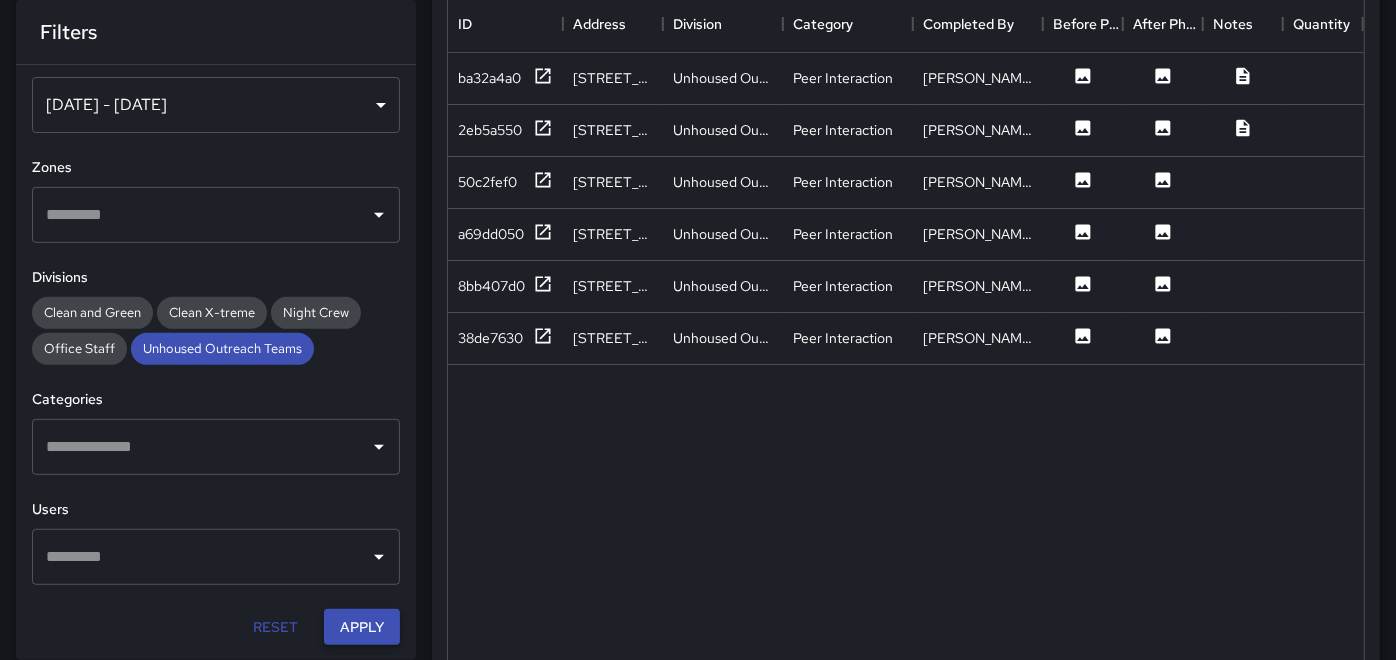 click on "Apply" at bounding box center [362, 627] 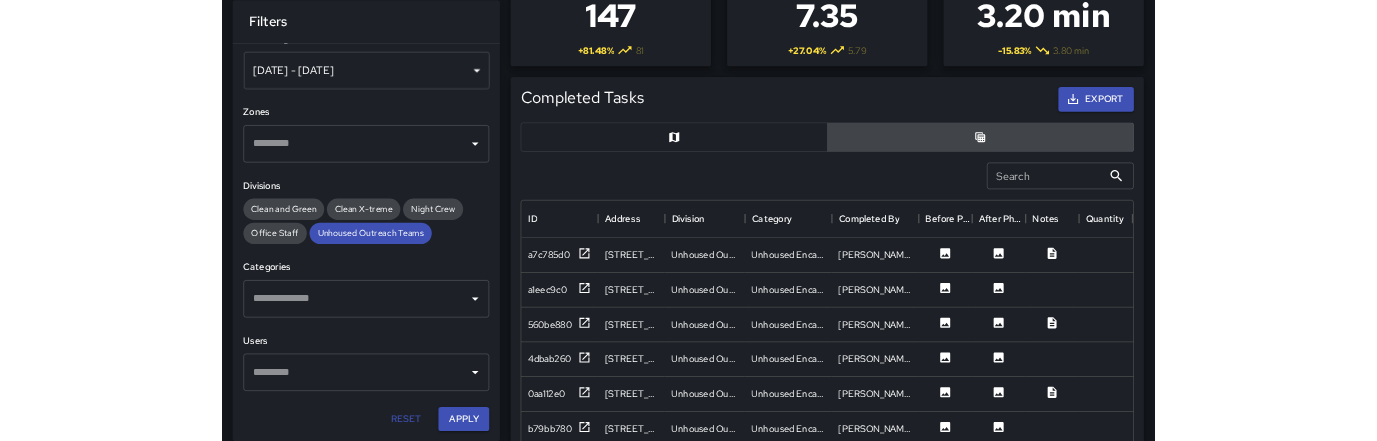 scroll, scrollTop: 0, scrollLeft: 0, axis: both 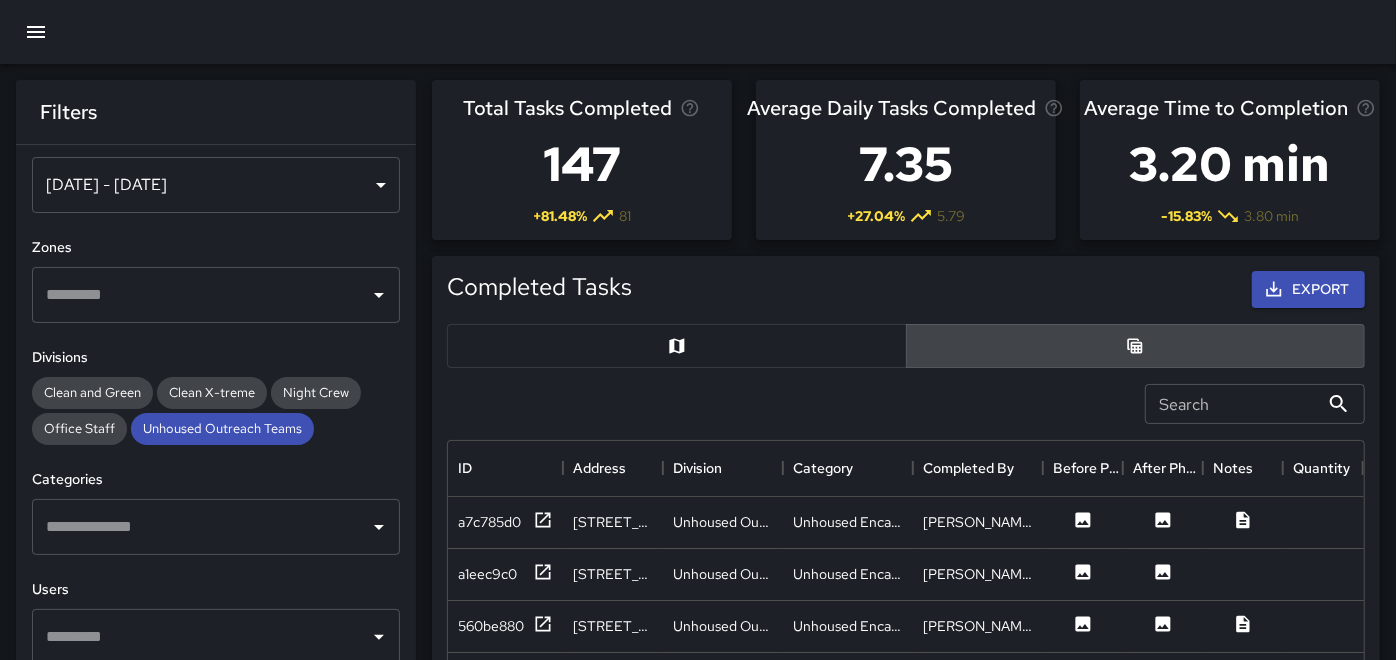 click at bounding box center [677, 346] 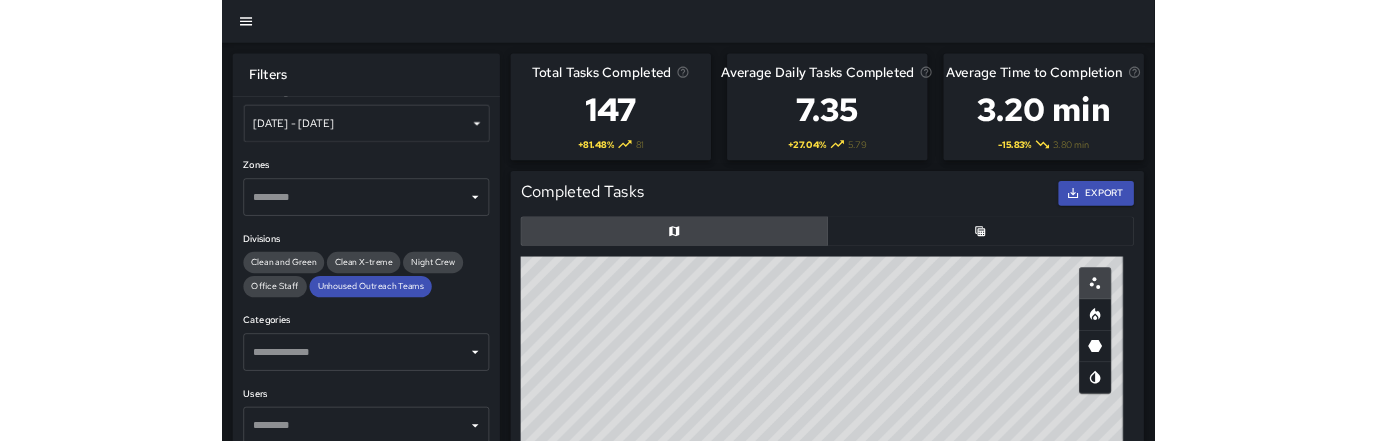 scroll, scrollTop: 581, scrollLeft: 881, axis: both 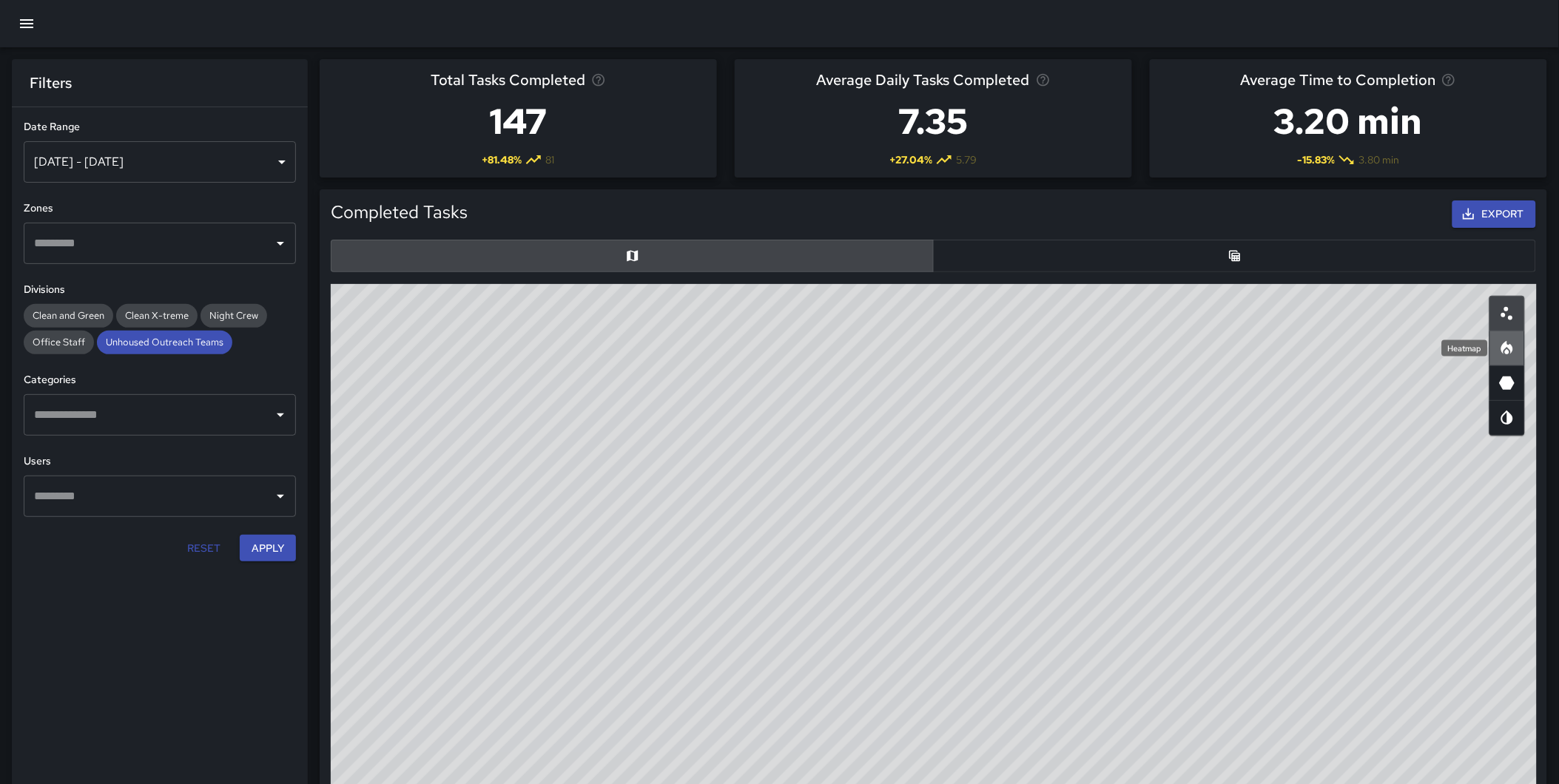 click 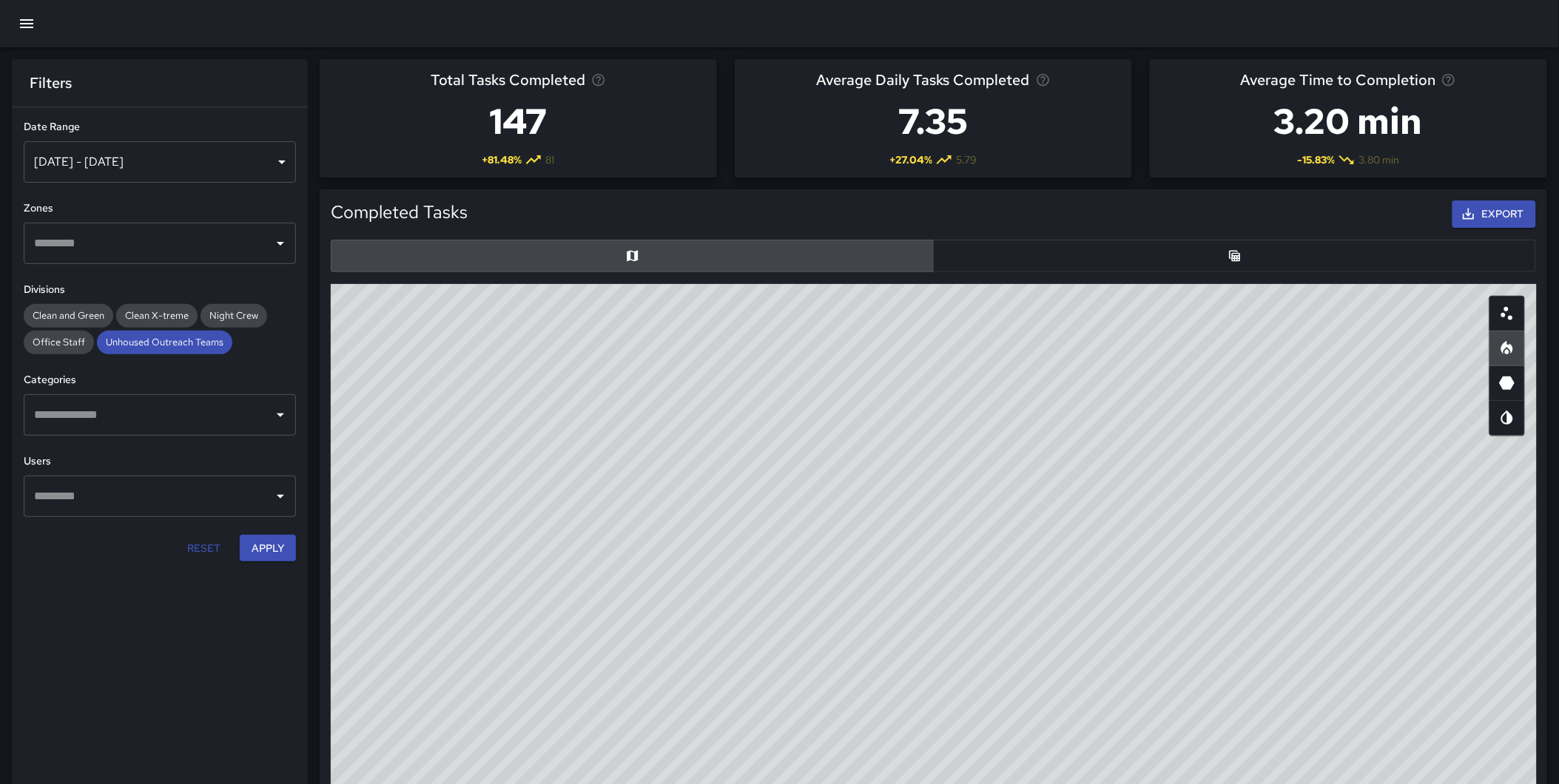type on "heatmap" 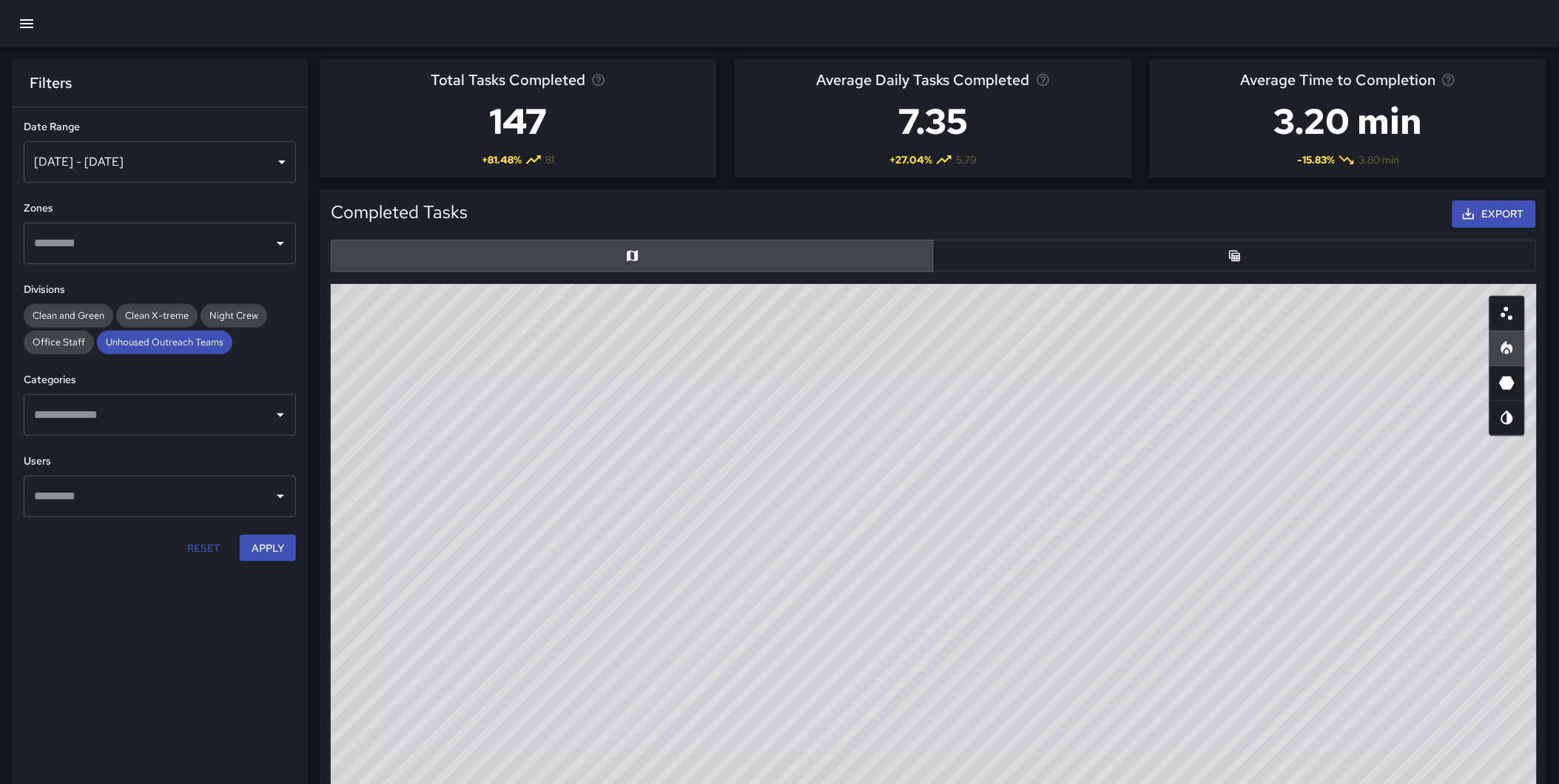 drag, startPoint x: 1083, startPoint y: 473, endPoint x: 992, endPoint y: 819, distance: 357.76668 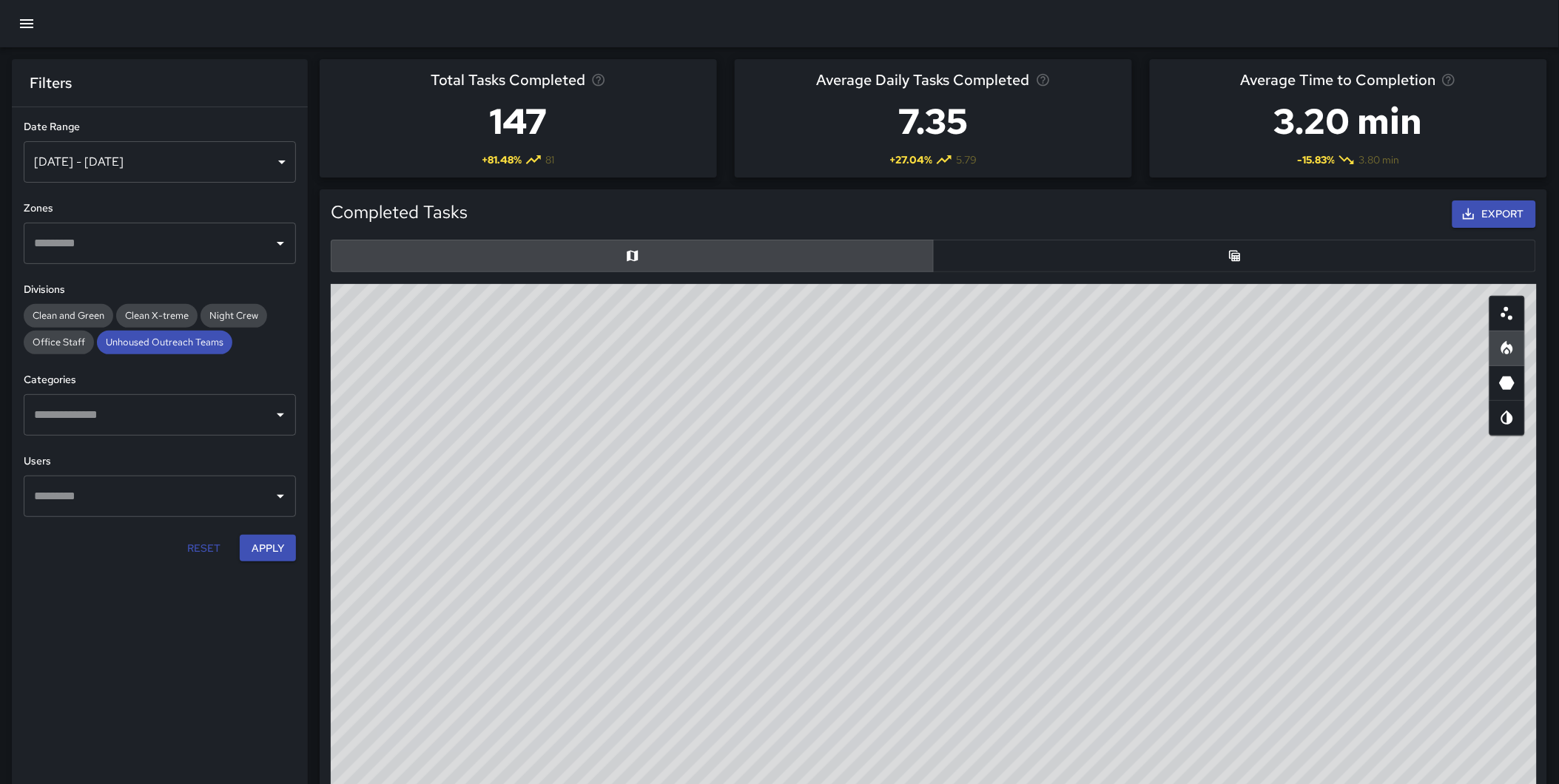 click on "**********" at bounding box center [779, 1058] 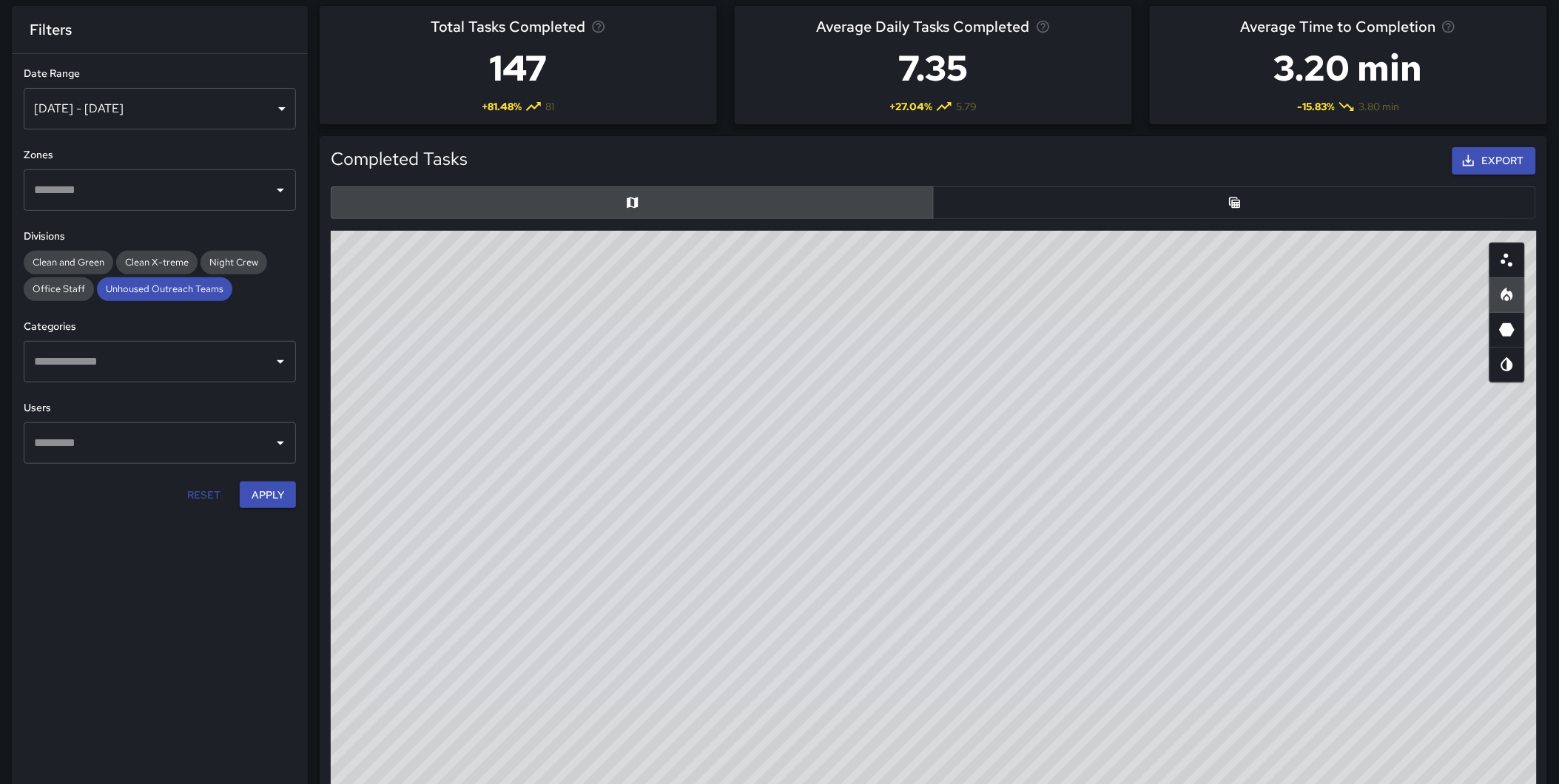 scroll, scrollTop: 164, scrollLeft: 0, axis: vertical 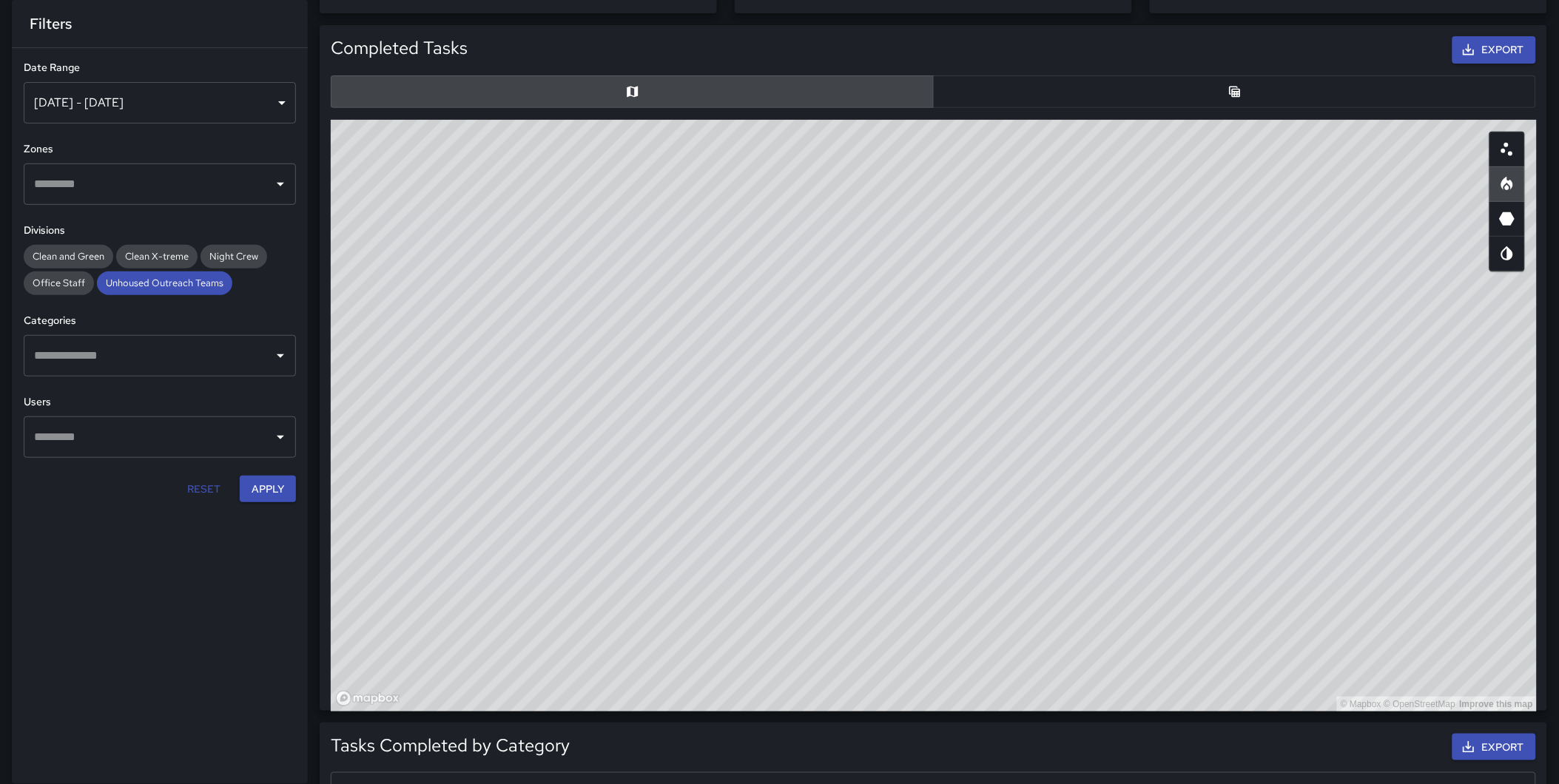 drag, startPoint x: 1117, startPoint y: 496, endPoint x: 1116, endPoint y: 570, distance: 74.01 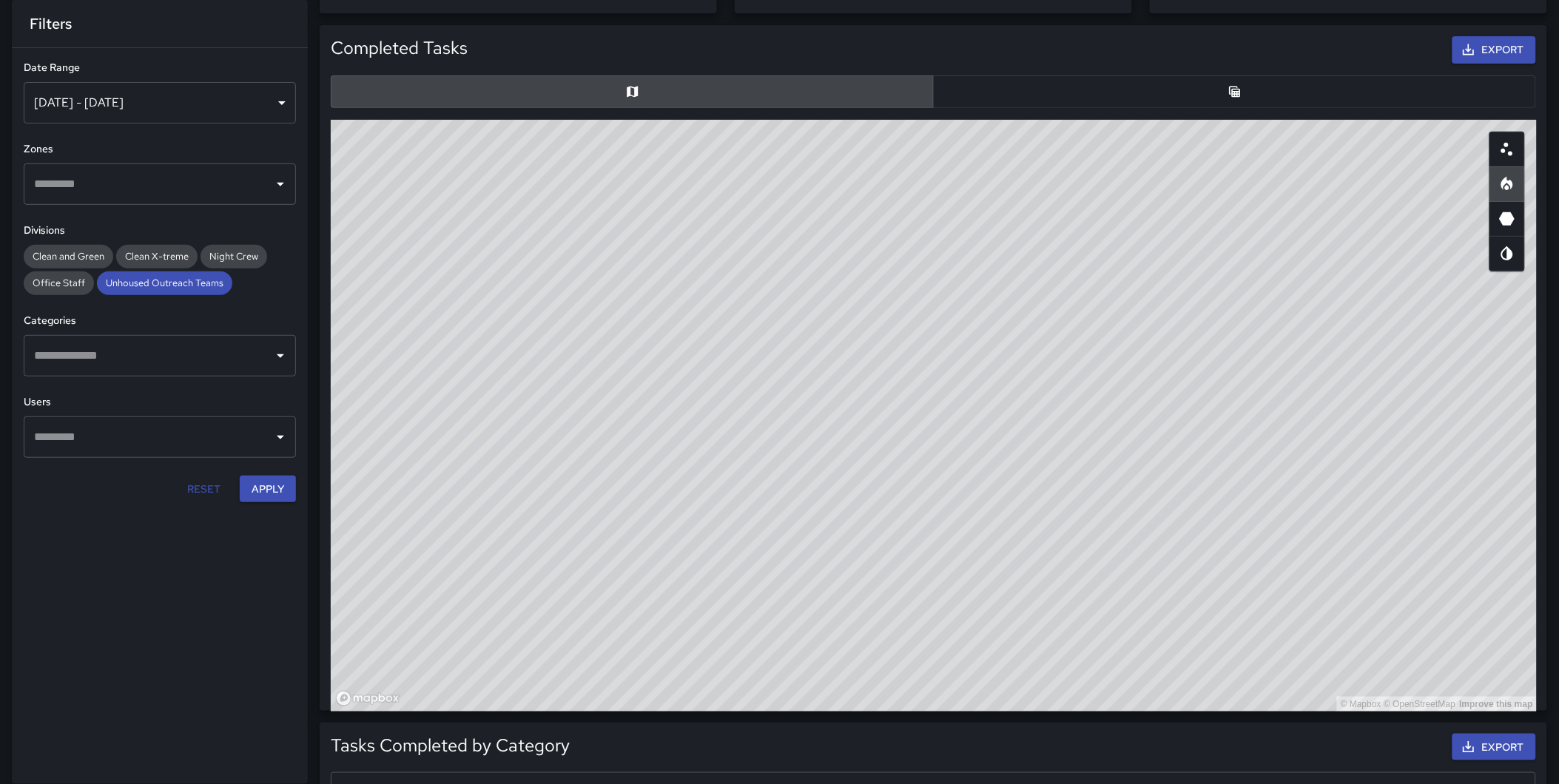 click on "© Mapbox   © OpenStreetMap   Improve this map" at bounding box center (934, 416) 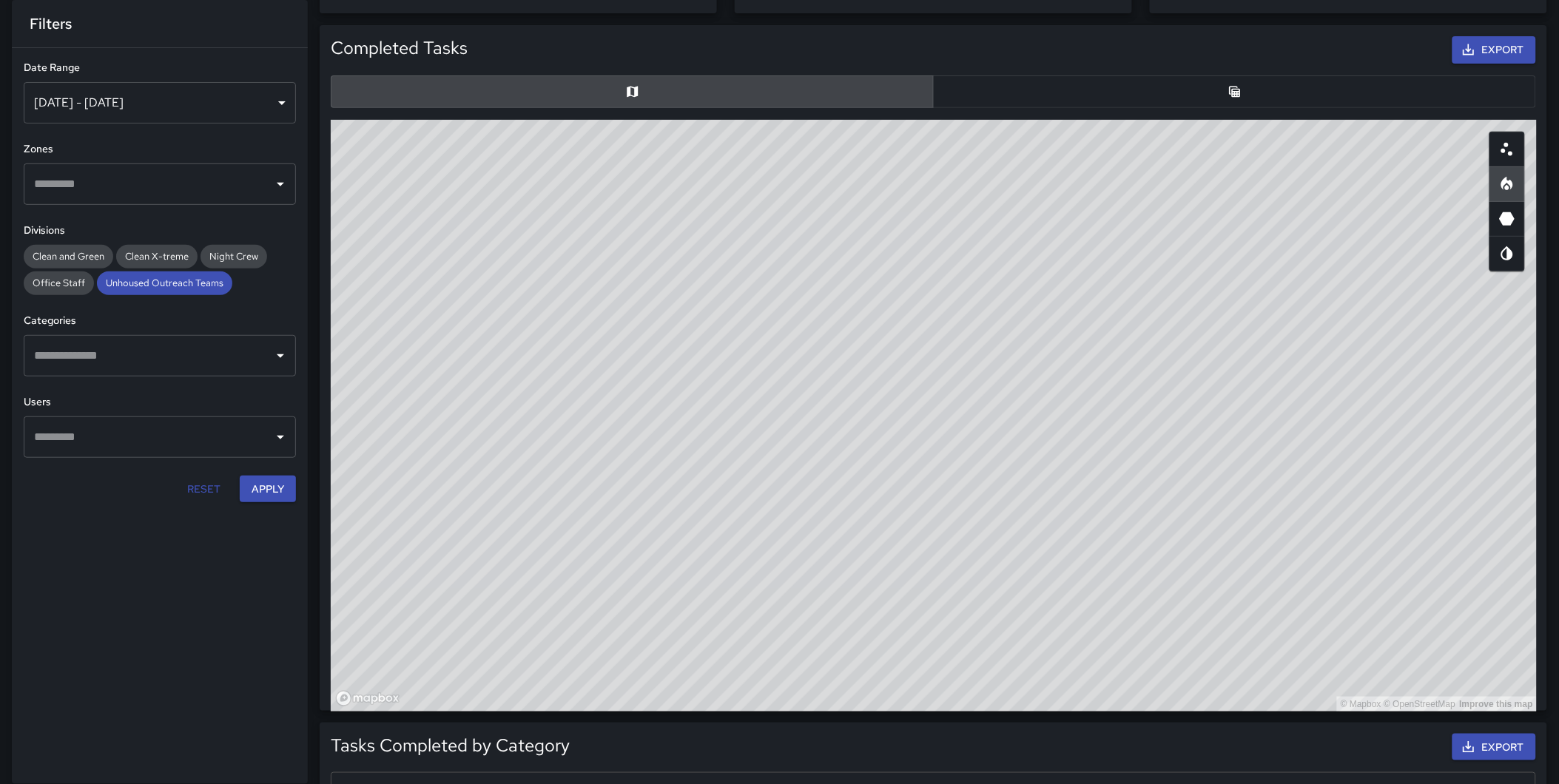 drag, startPoint x: 921, startPoint y: 504, endPoint x: 938, endPoint y: 522, distance: 24.75884 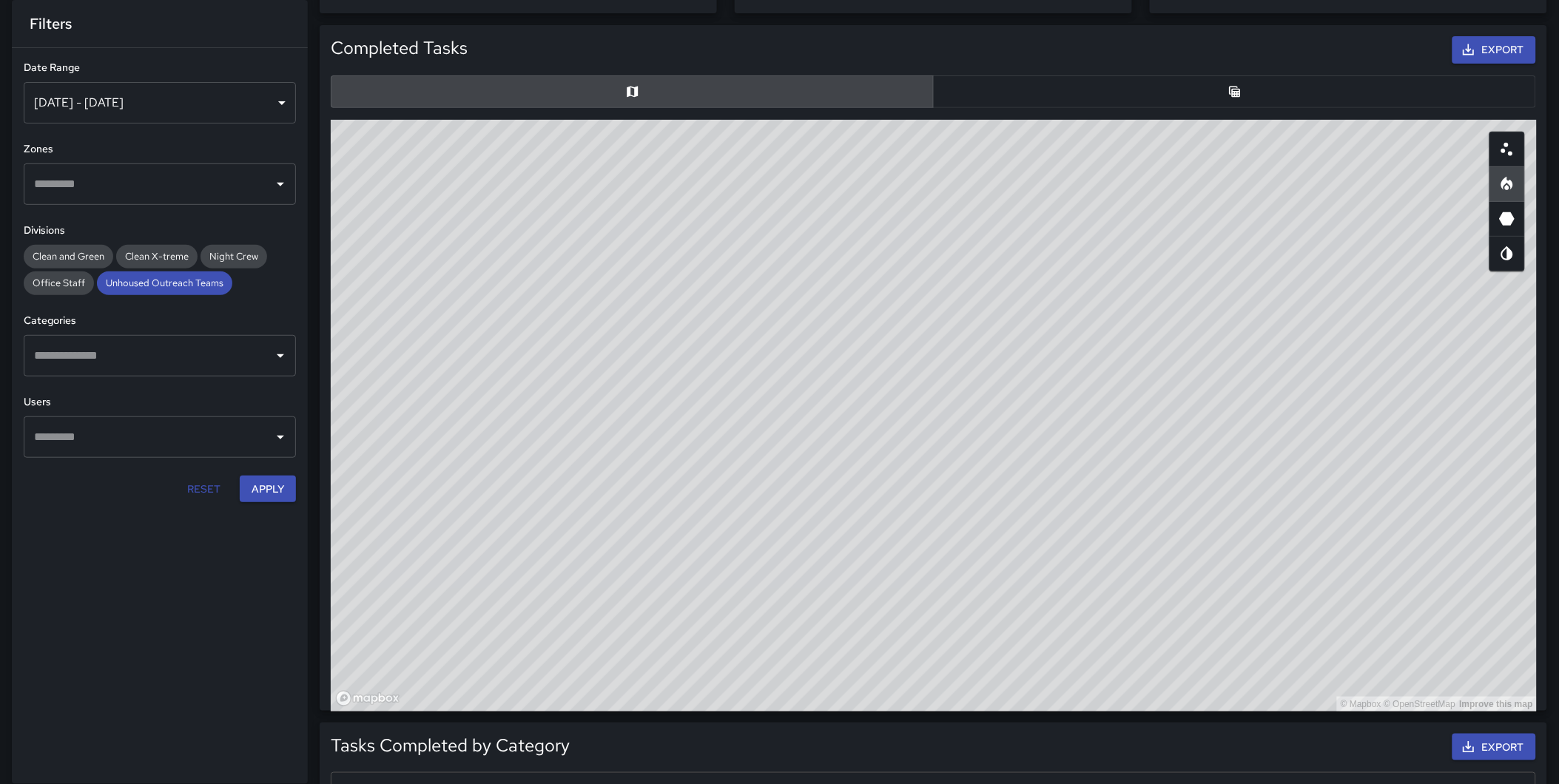 click on "© Mapbox   © OpenStreetMap   Improve this map" at bounding box center (934, 416) 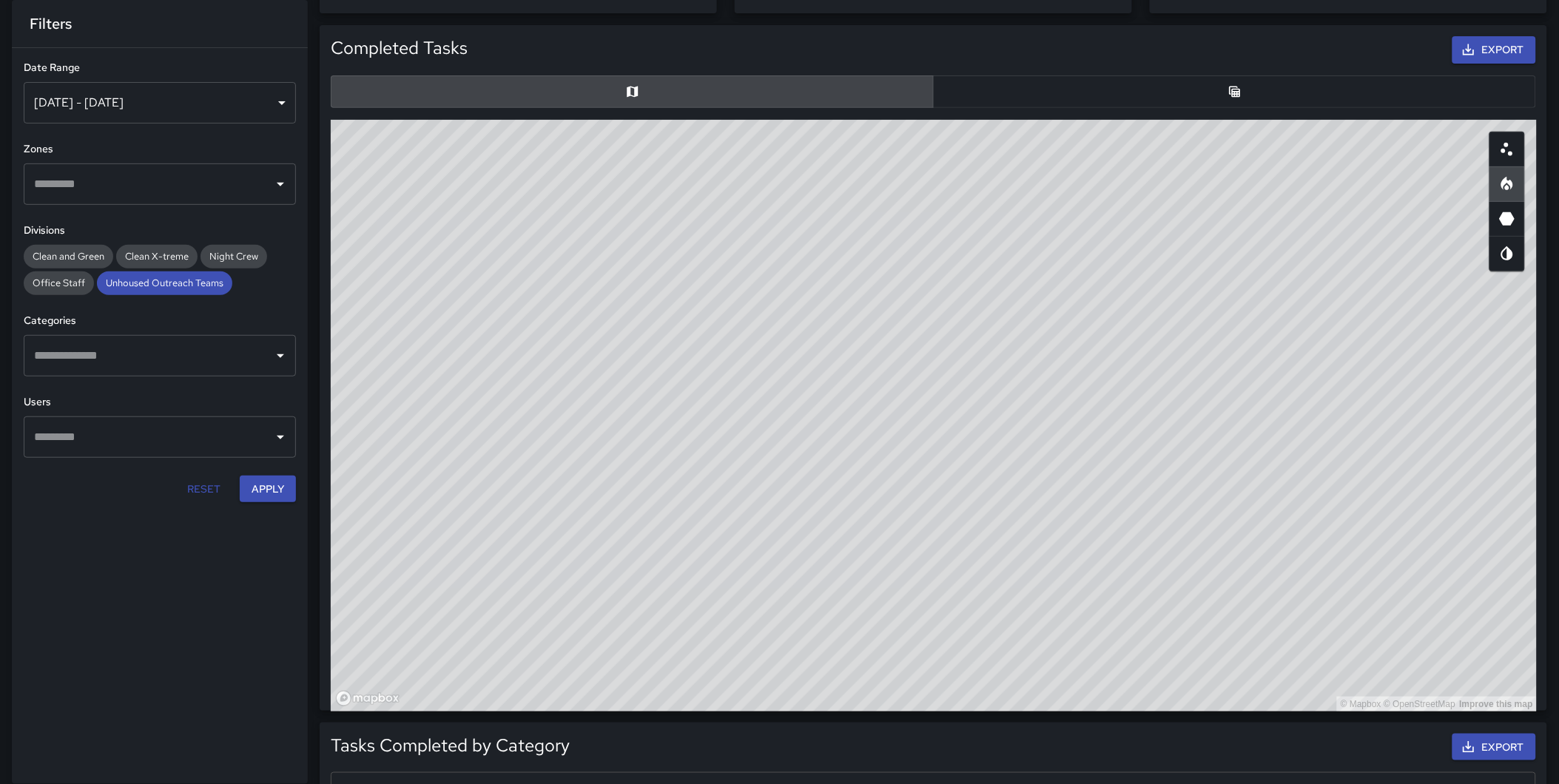 drag, startPoint x: 926, startPoint y: 414, endPoint x: 937, endPoint y: 462, distance: 49.24429 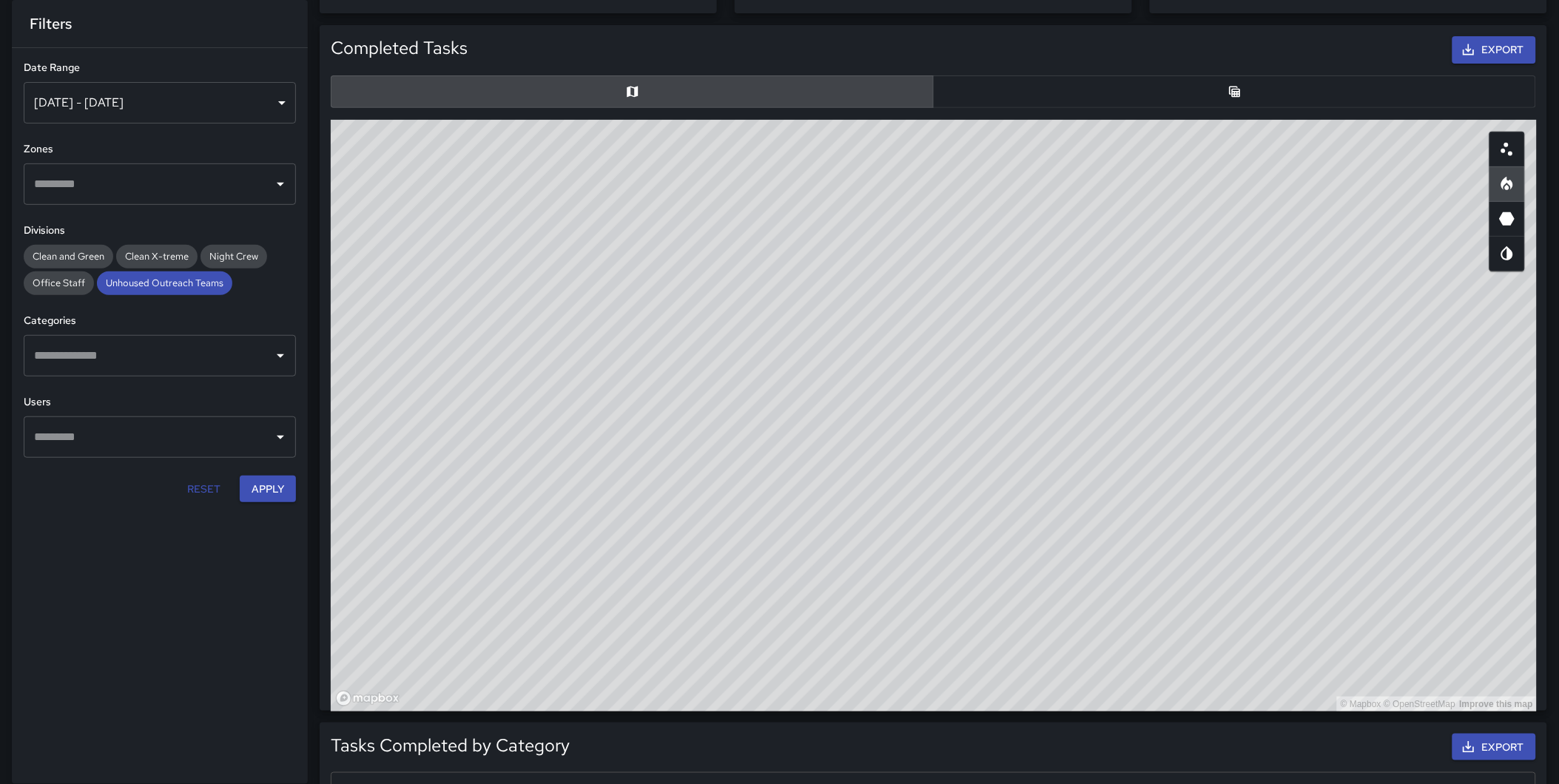 click on "© Mapbox   © OpenStreetMap   Improve this map" at bounding box center [934, 416] 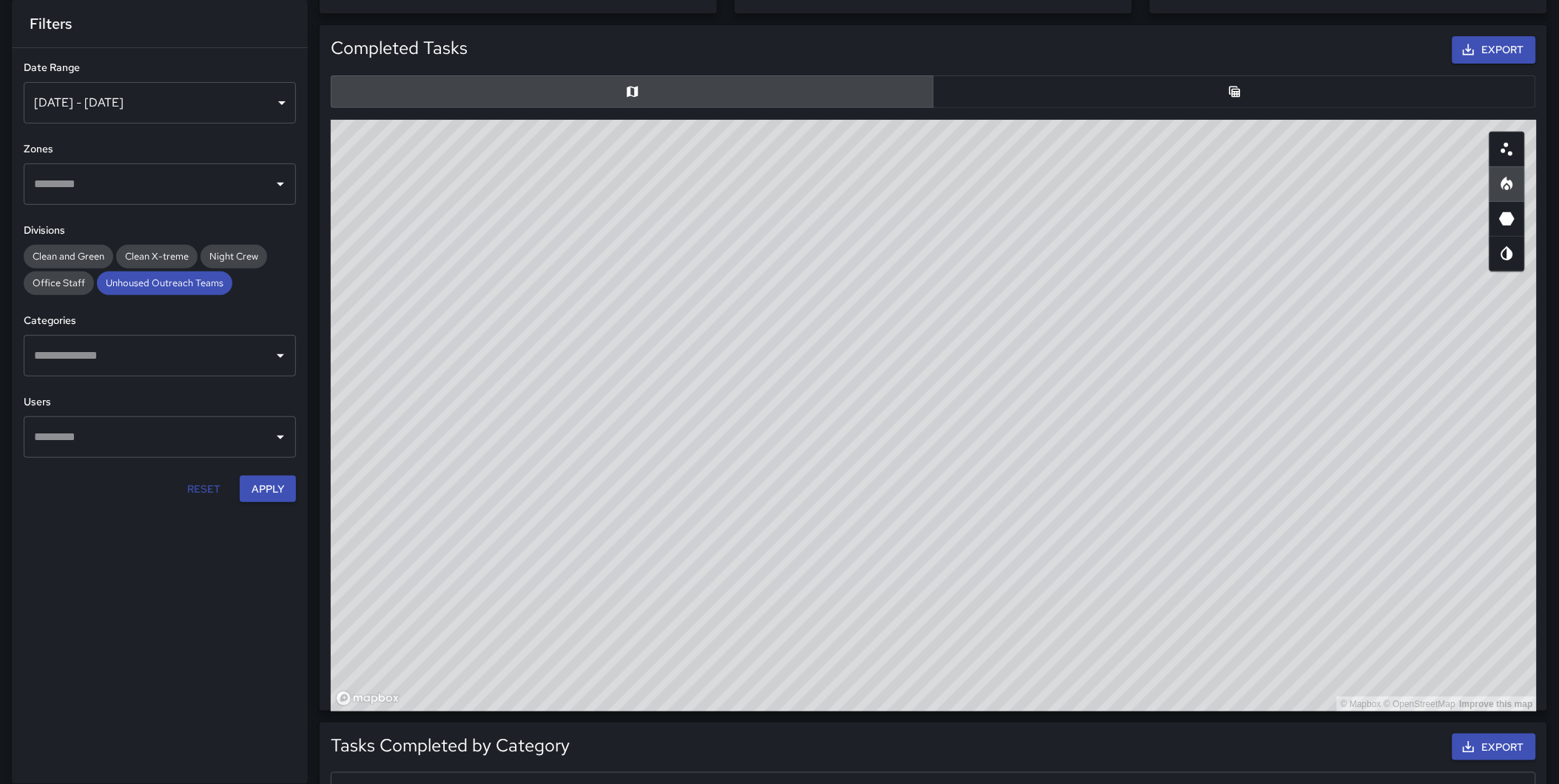 click on "© Mapbox   © OpenStreetMap   Improve this map" at bounding box center [934, 416] 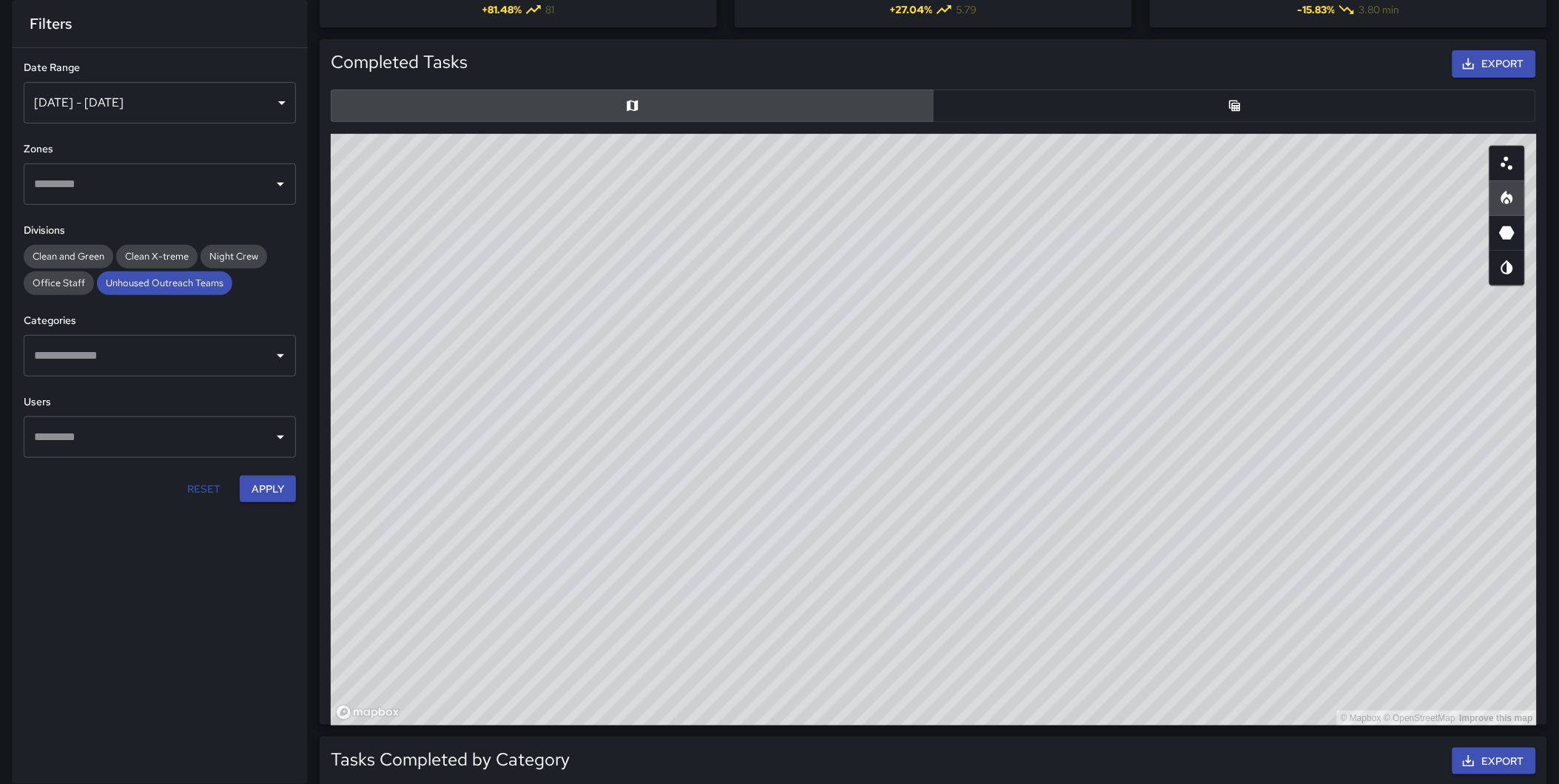 scroll, scrollTop: 152, scrollLeft: 0, axis: vertical 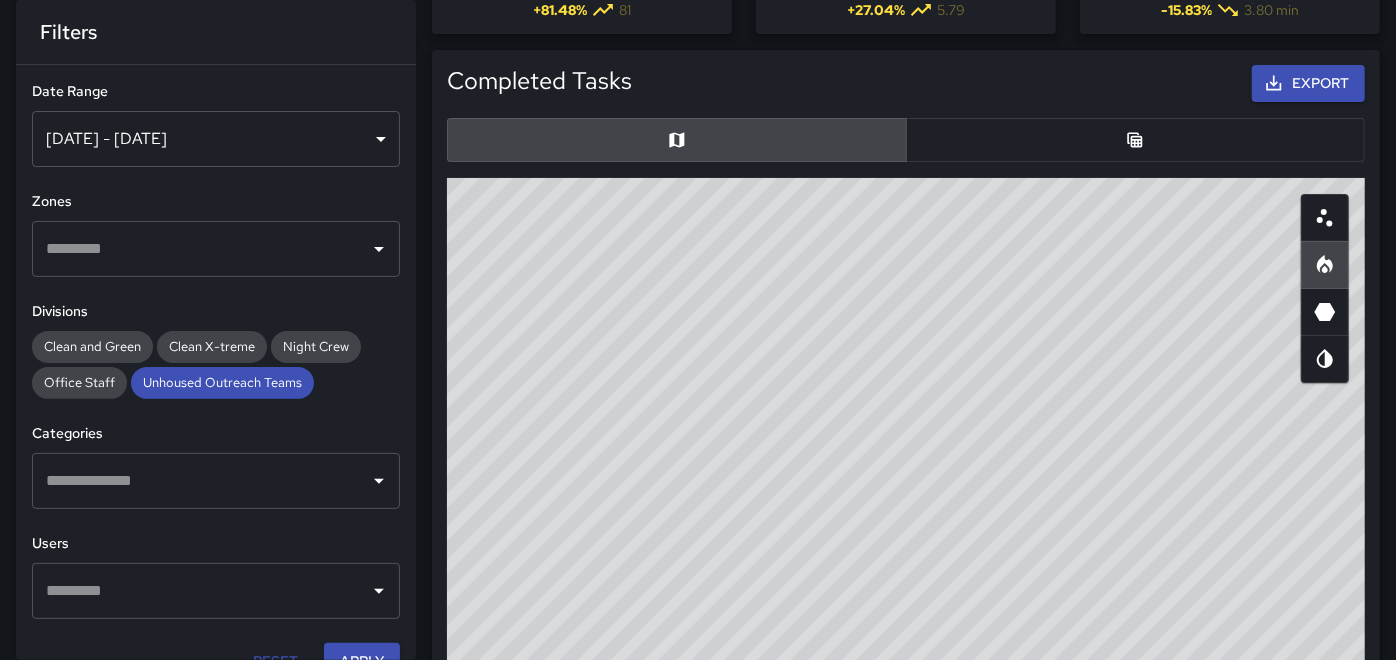 click at bounding box center (201, 481) 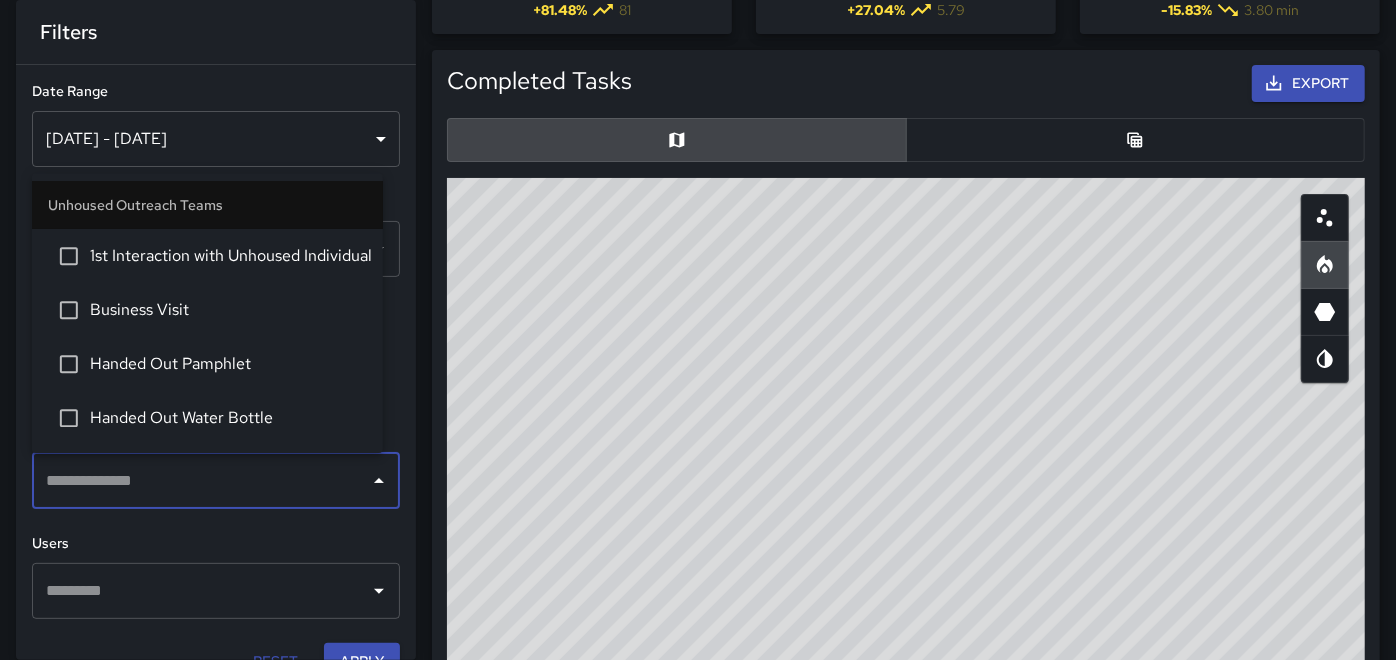 click on "1st Interaction with Unhoused Individual" at bounding box center (228, 256) 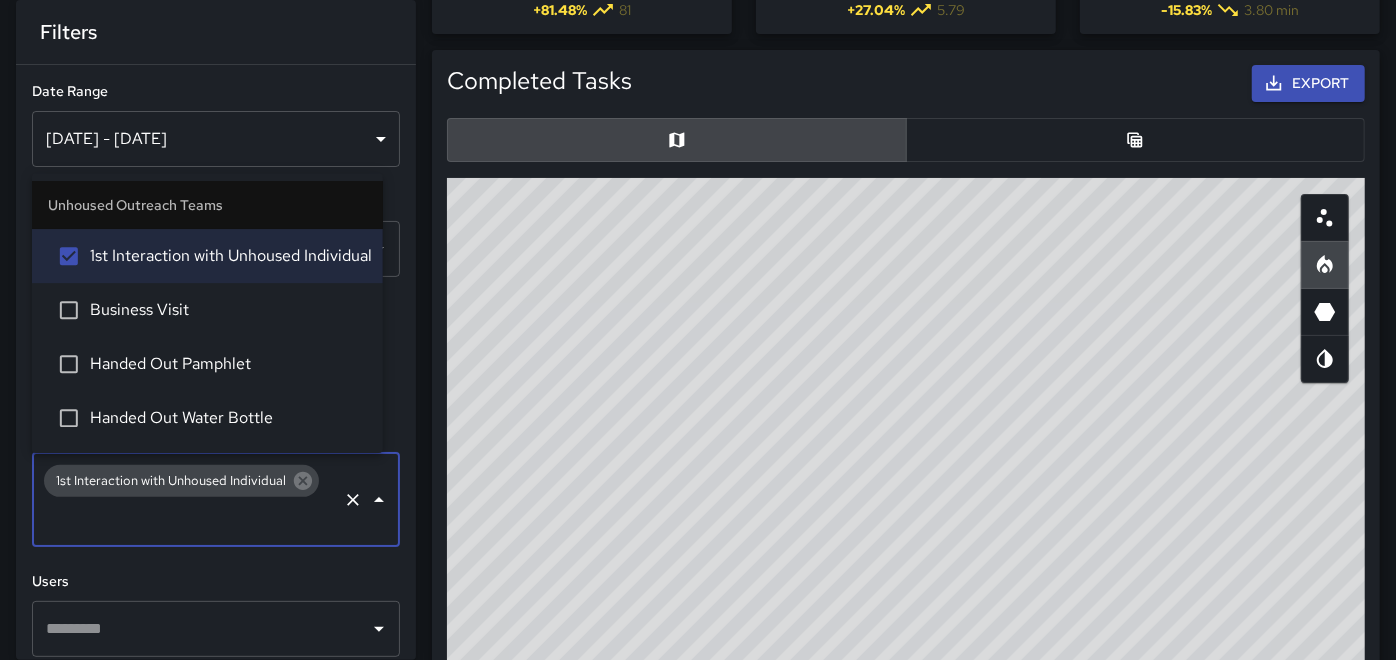 click on "**********" at bounding box center [216, 362] 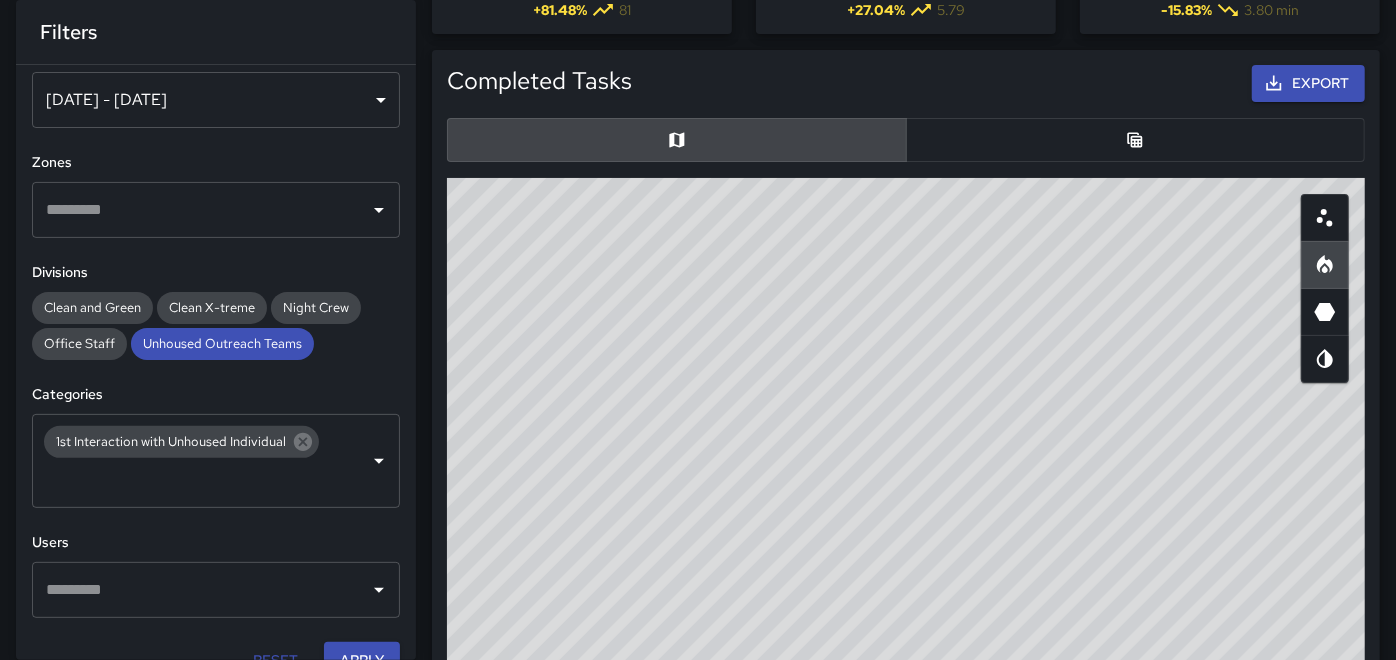 scroll, scrollTop: 72, scrollLeft: 0, axis: vertical 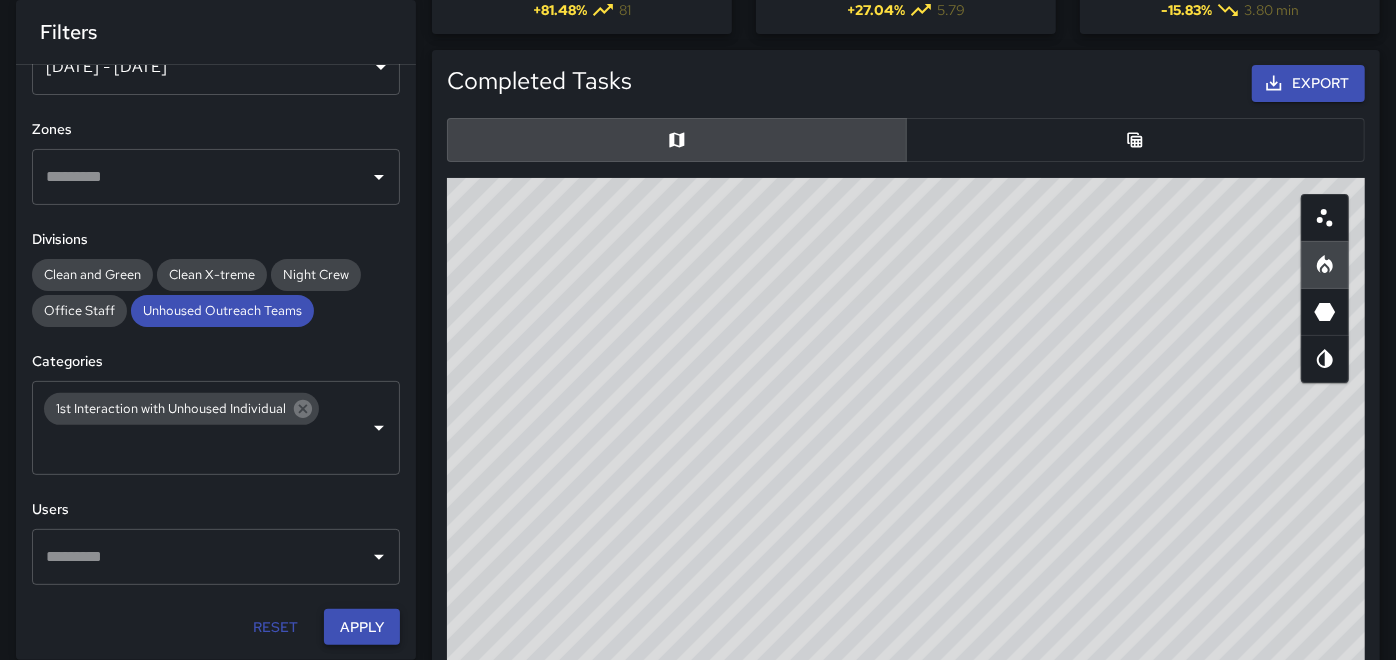 click on "Apply" at bounding box center (362, 627) 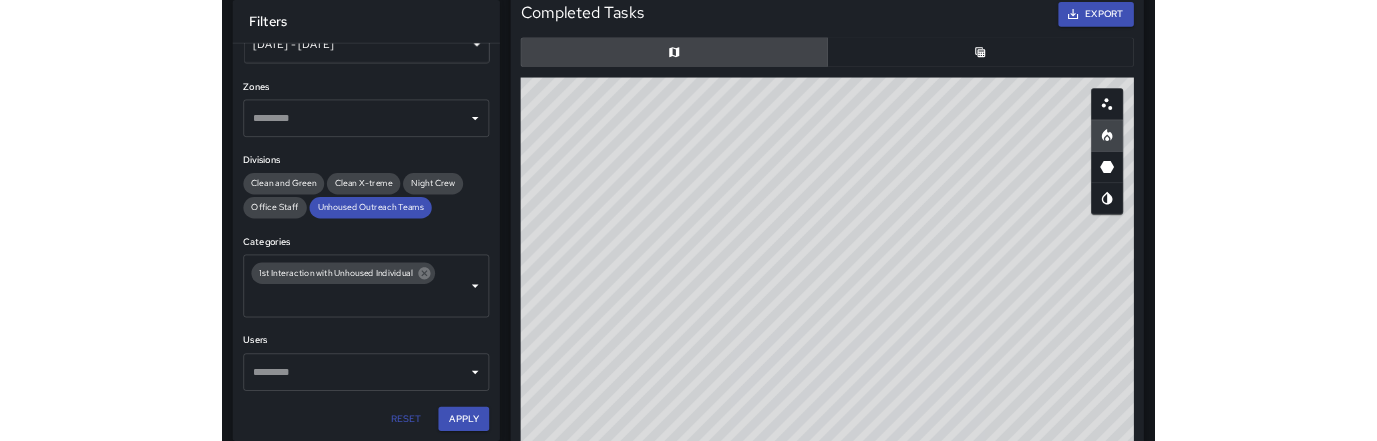 scroll, scrollTop: 333, scrollLeft: 0, axis: vertical 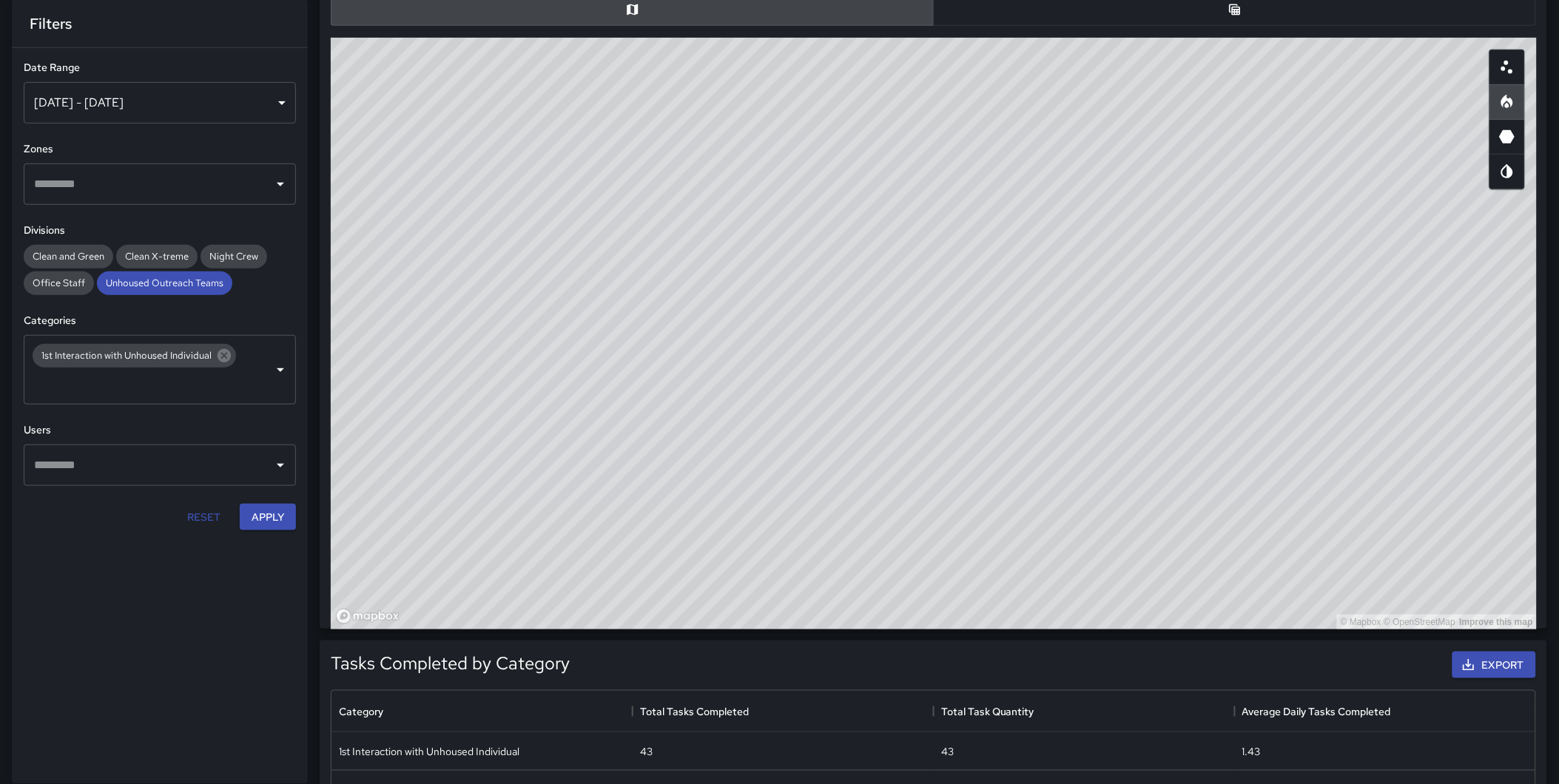 type 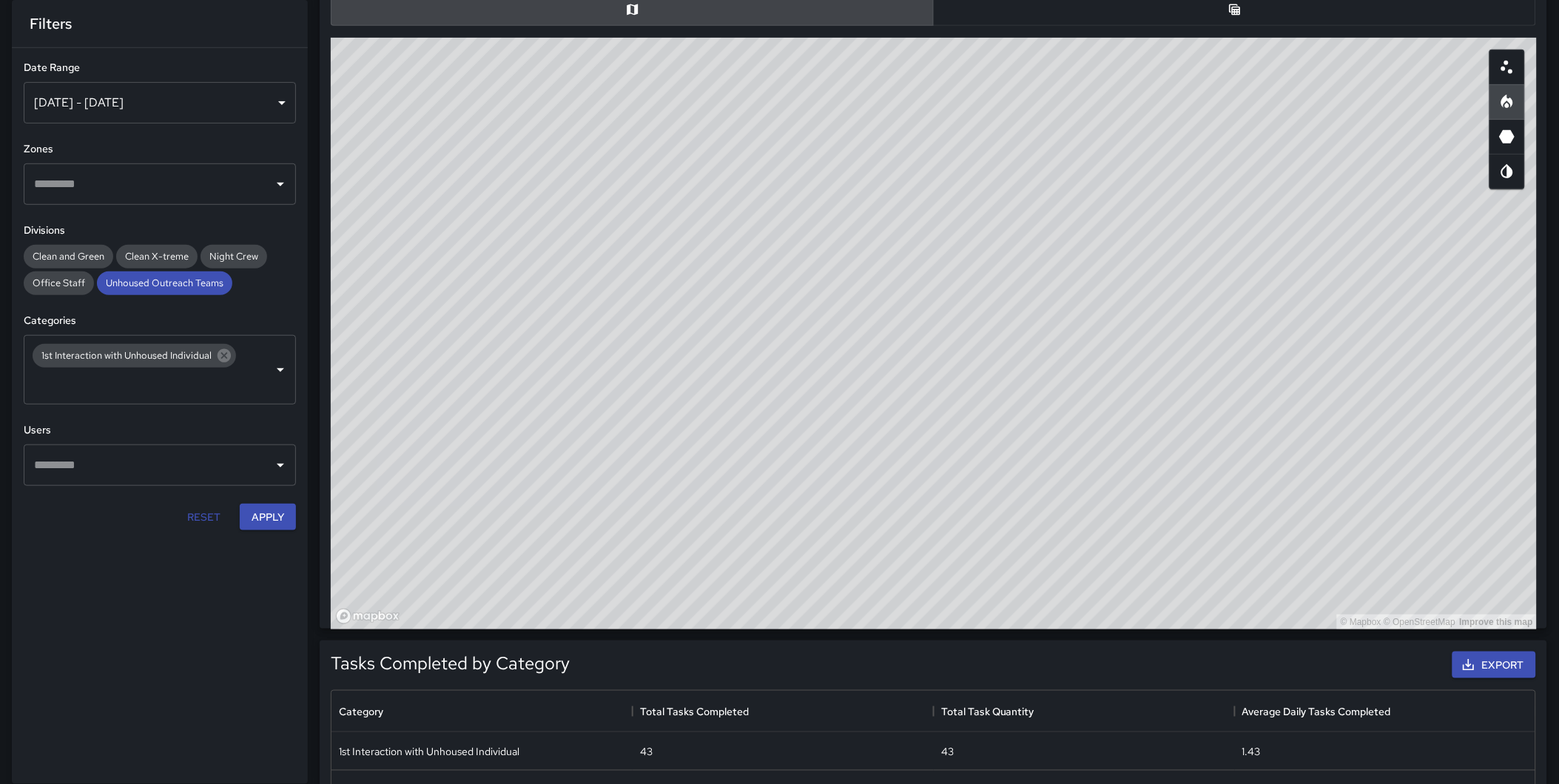 drag, startPoint x: 963, startPoint y: 454, endPoint x: 943, endPoint y: 419, distance: 40.311289 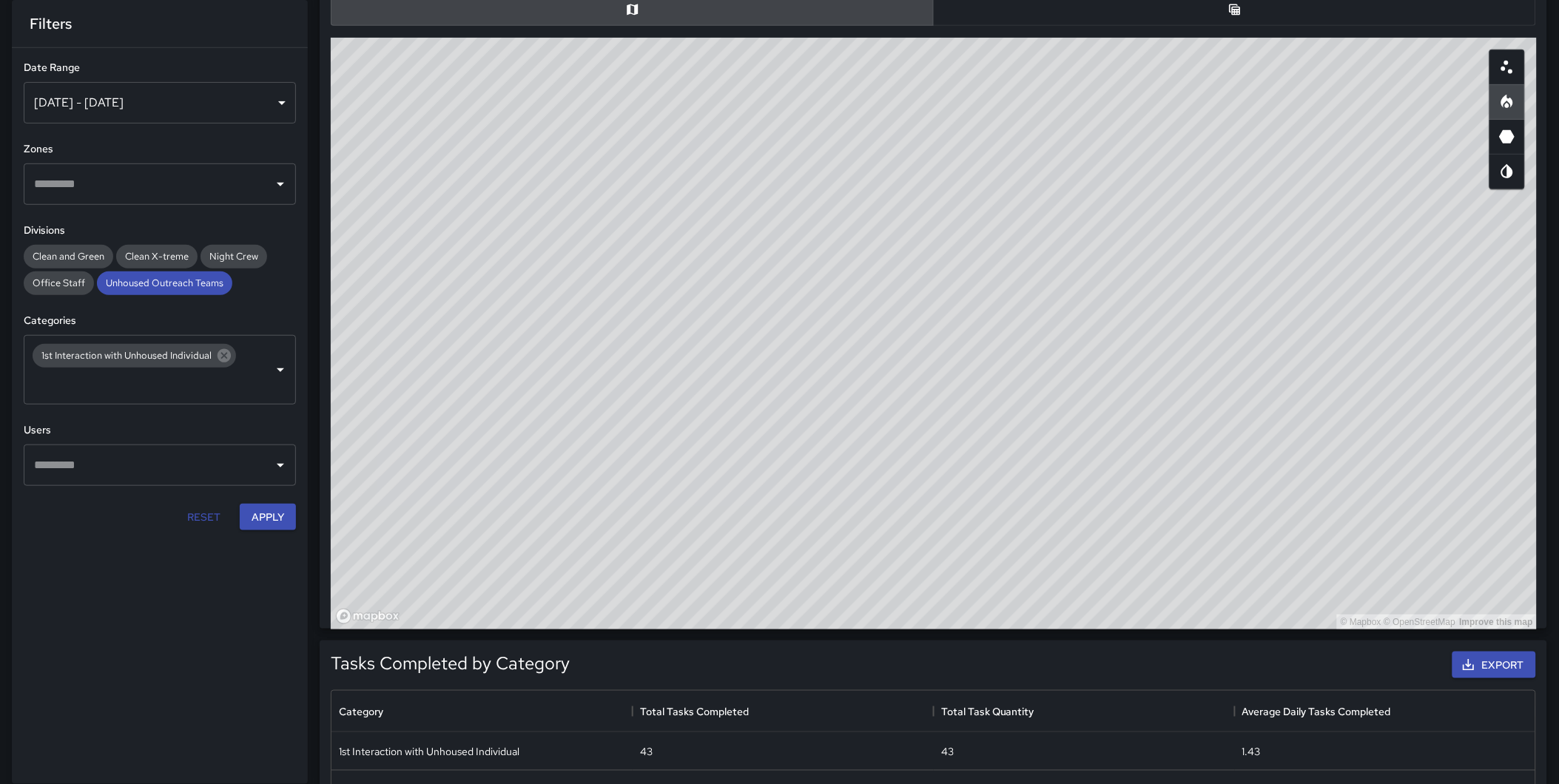 drag, startPoint x: 1101, startPoint y: 427, endPoint x: 1075, endPoint y: 503, distance: 80.32434 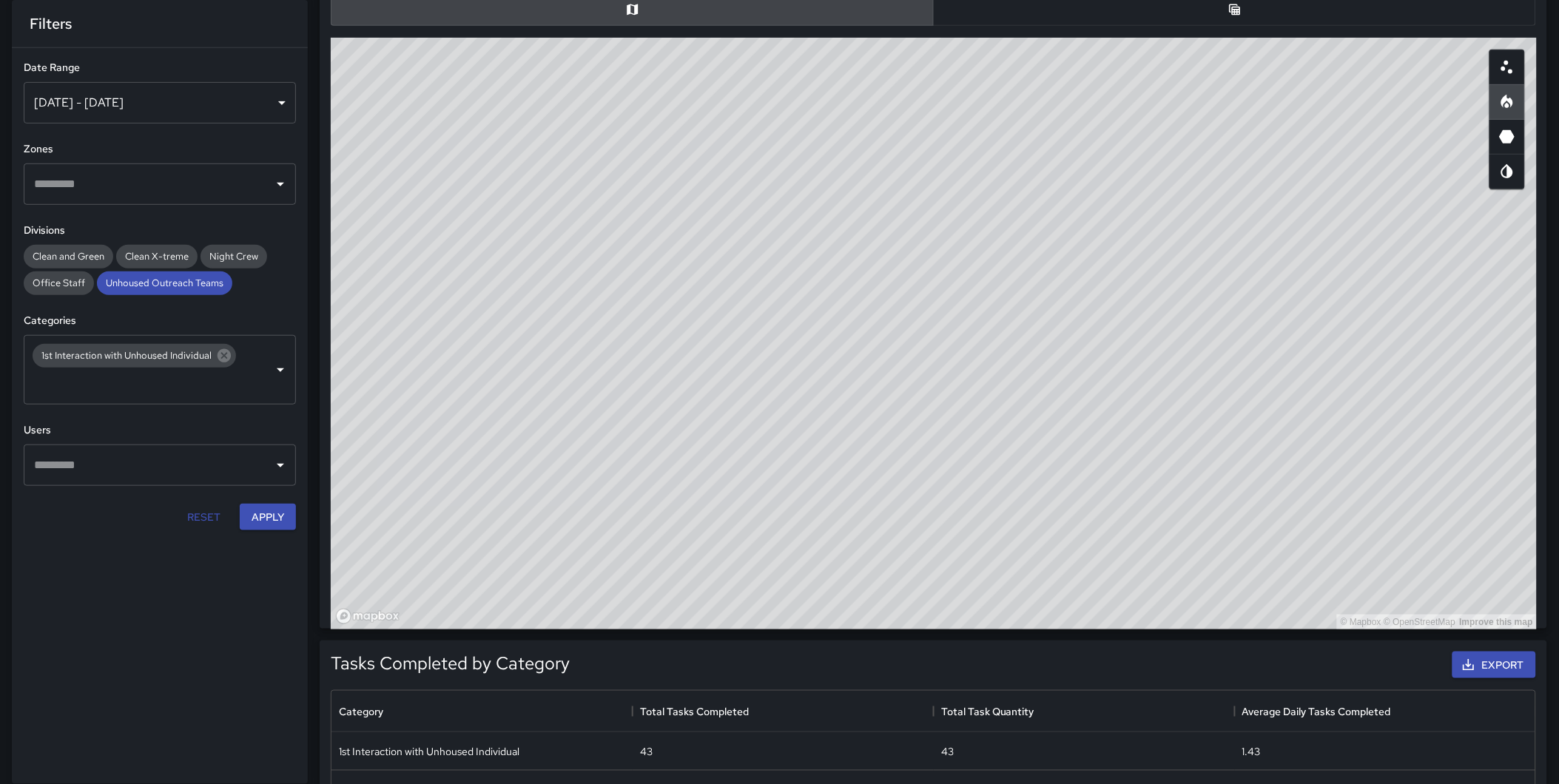 click on "© Mapbox   © OpenStreetMap   Improve this map" at bounding box center [934, 334] 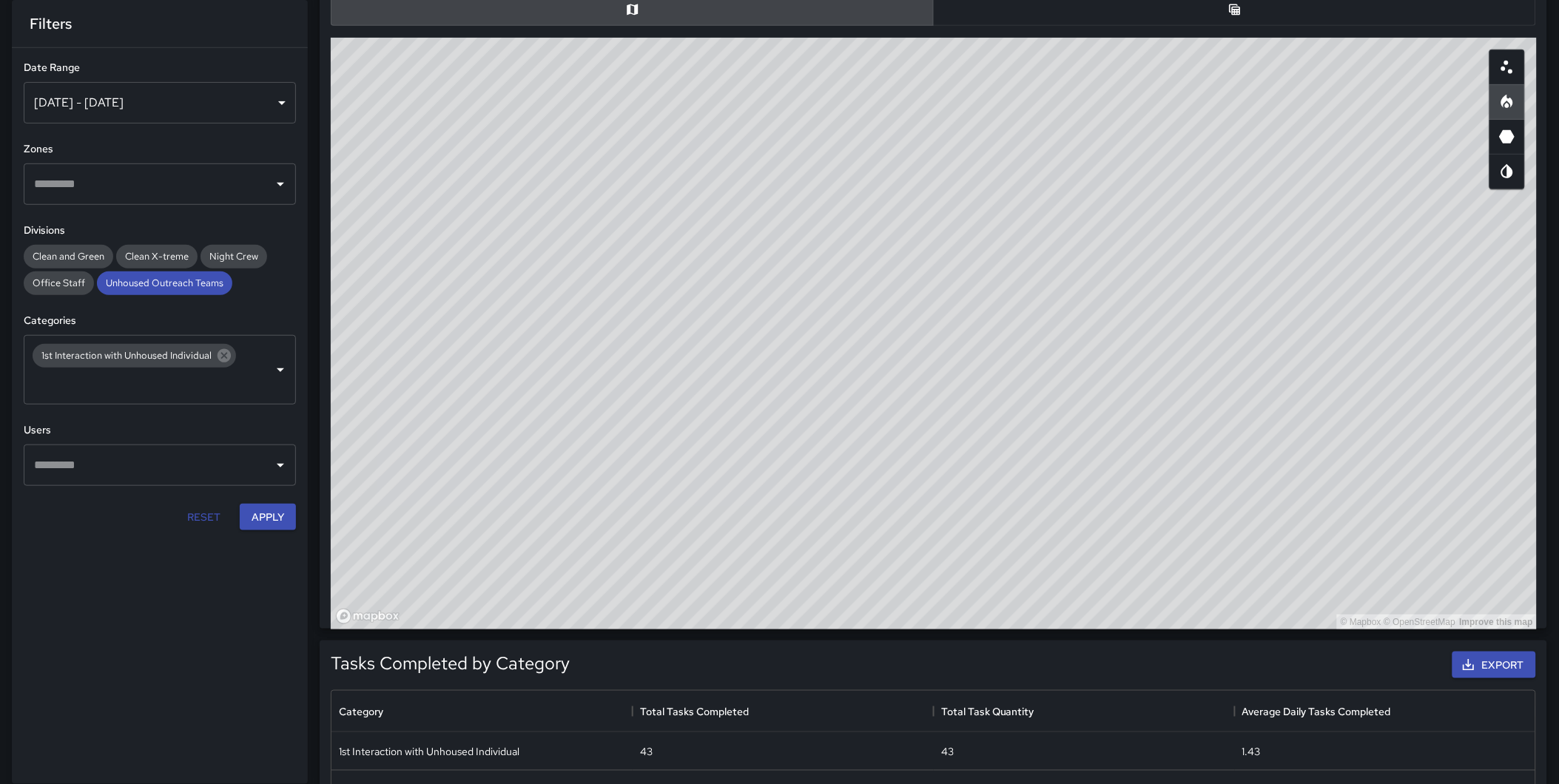 drag, startPoint x: 979, startPoint y: 393, endPoint x: 917, endPoint y: 449, distance: 83.54639 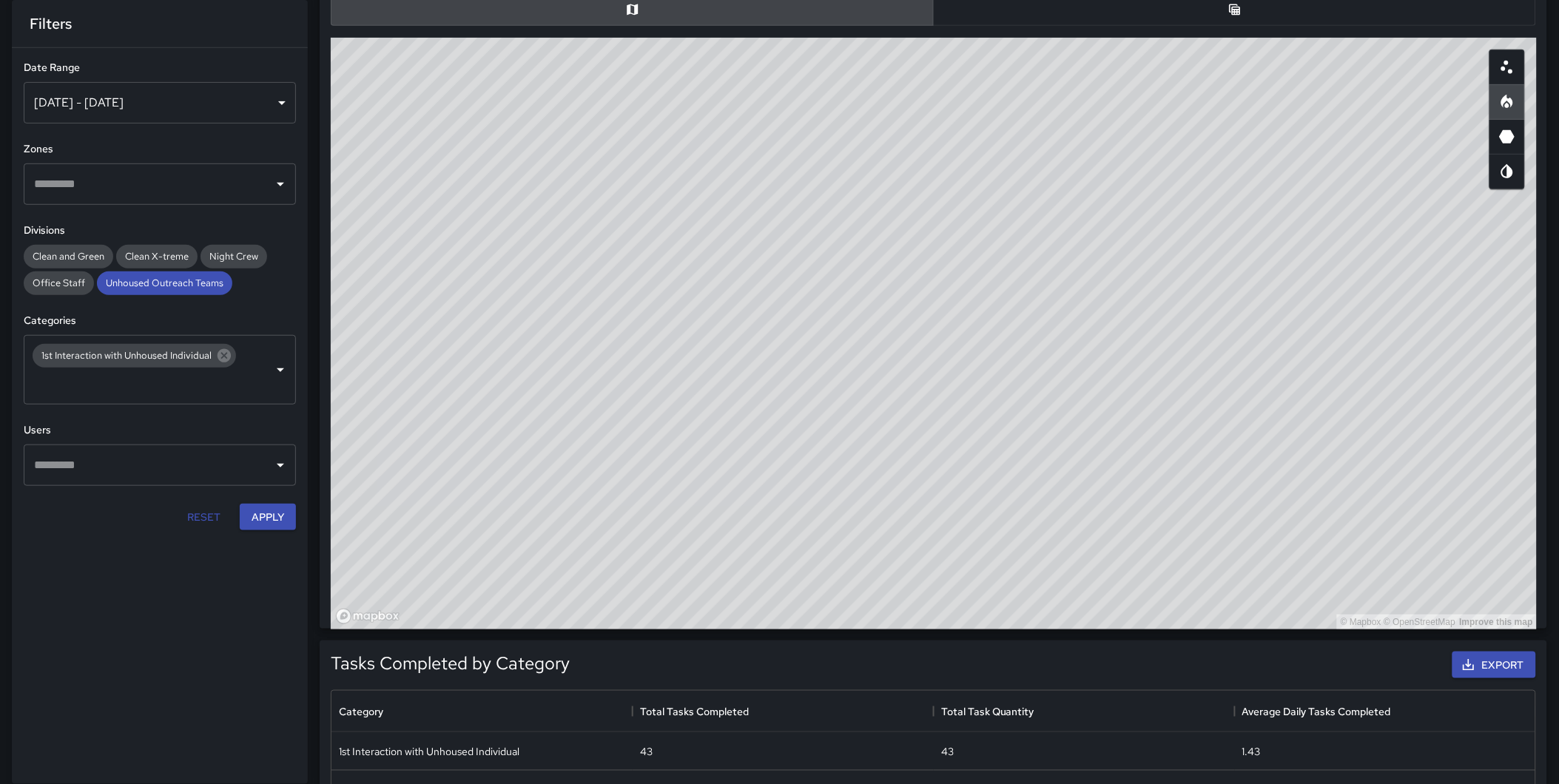 click on "© Mapbox   © OpenStreetMap   Improve this map" at bounding box center (934, 334) 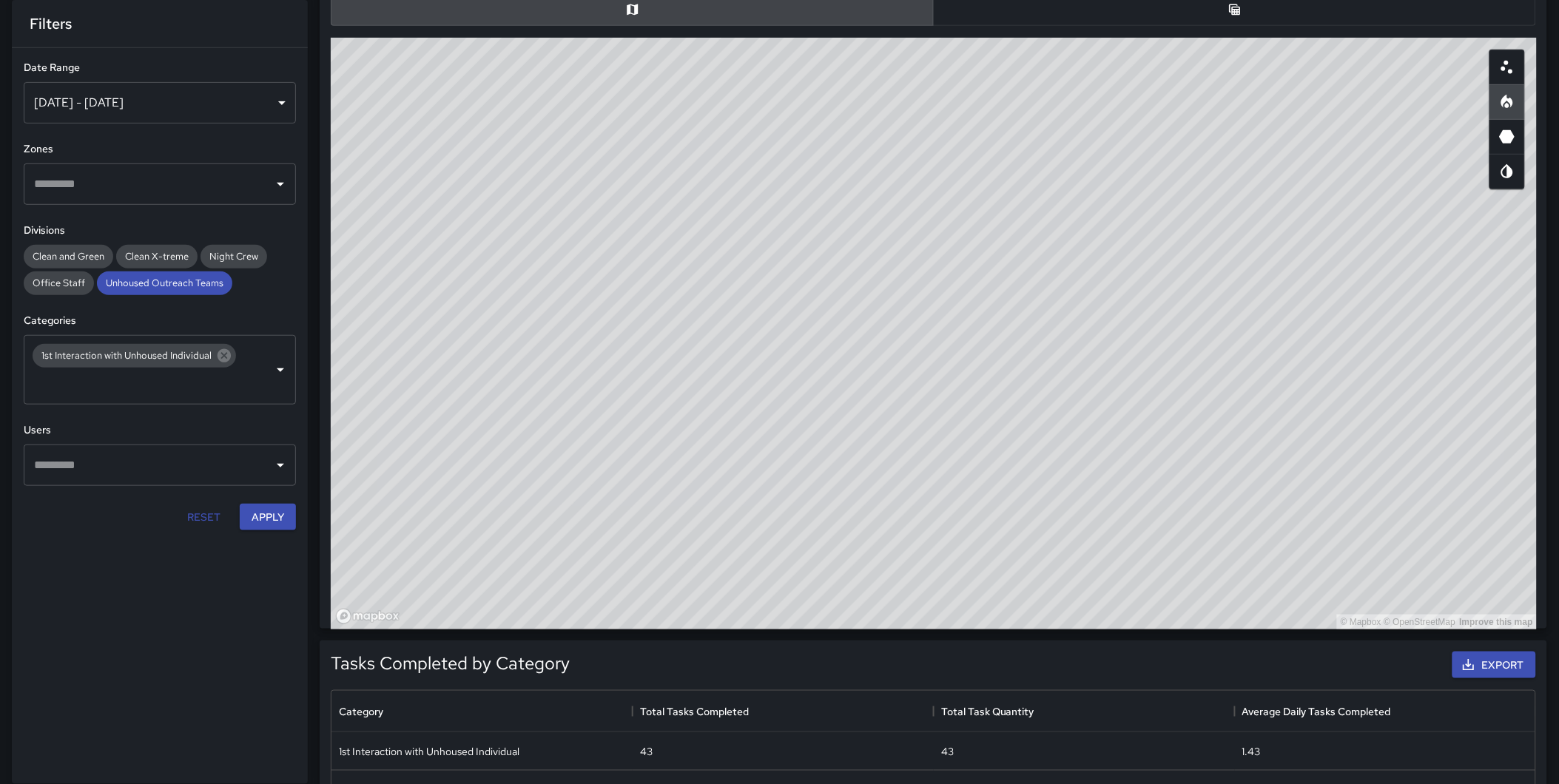 drag, startPoint x: 855, startPoint y: 493, endPoint x: 871, endPoint y: 511, distance: 24.083189 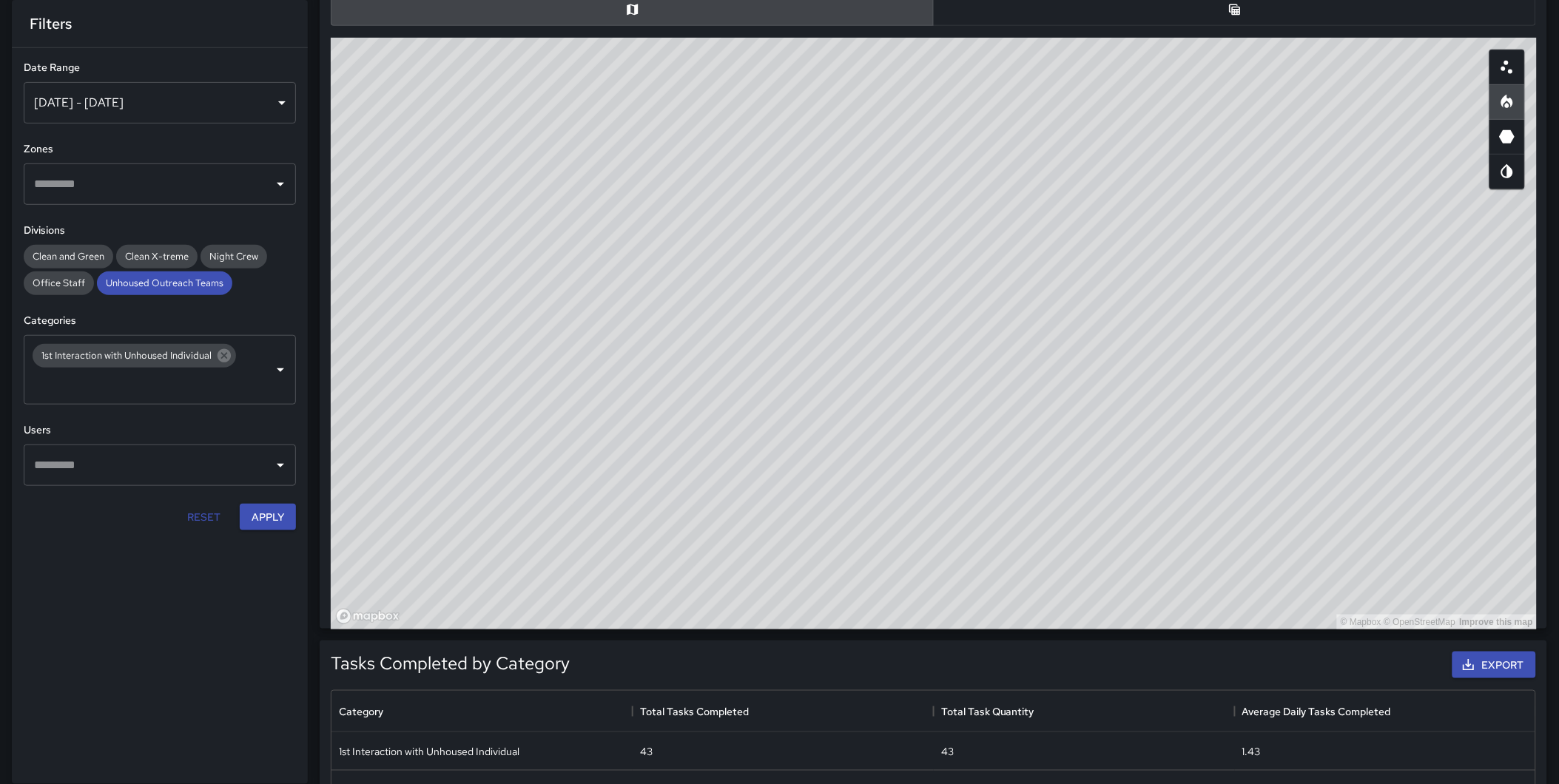 click on "© Mapbox   © OpenStreetMap   Improve this map" at bounding box center (934, 334) 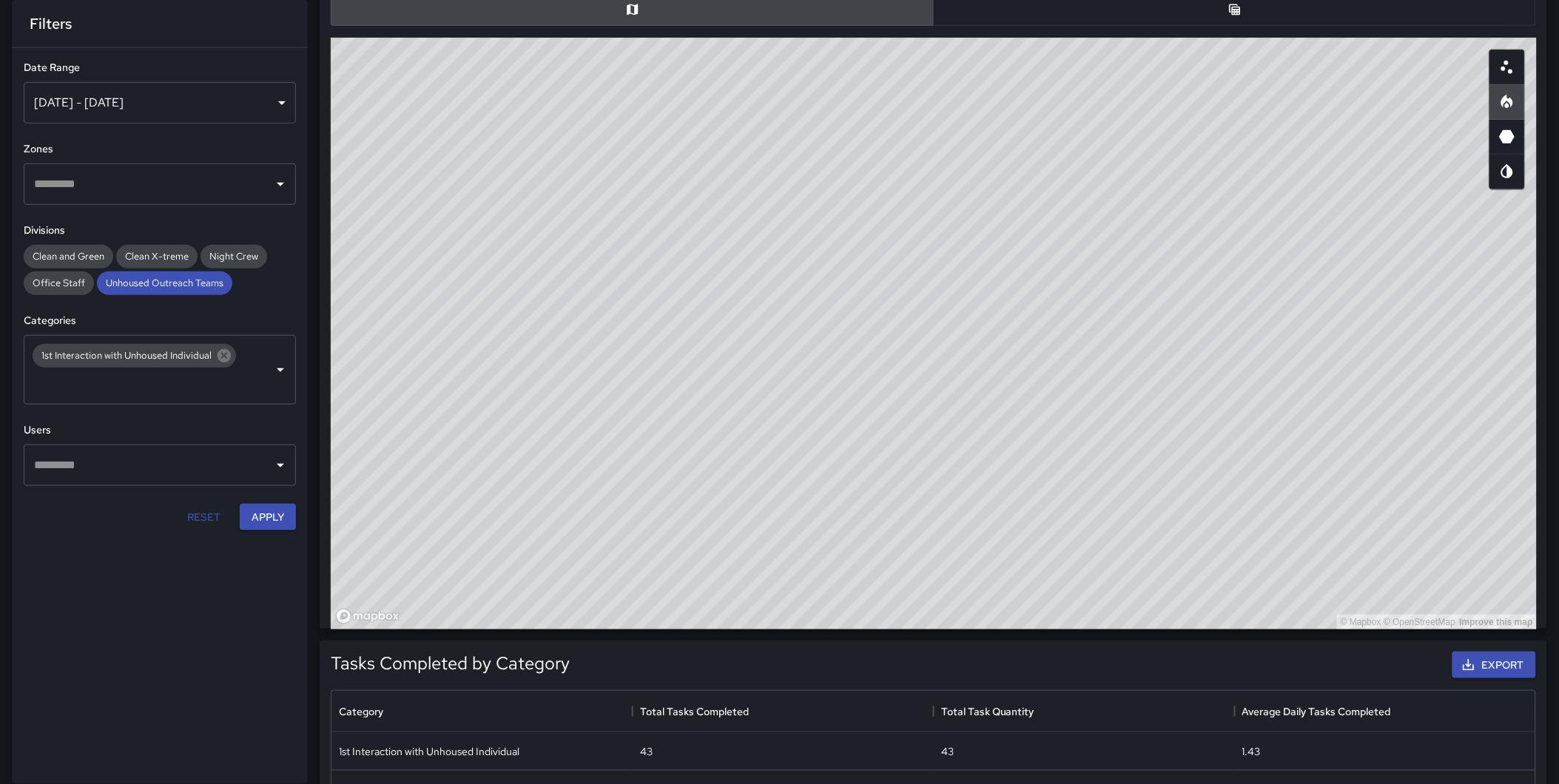 drag, startPoint x: 1036, startPoint y: 396, endPoint x: 1043, endPoint y: 405, distance: 11.4018 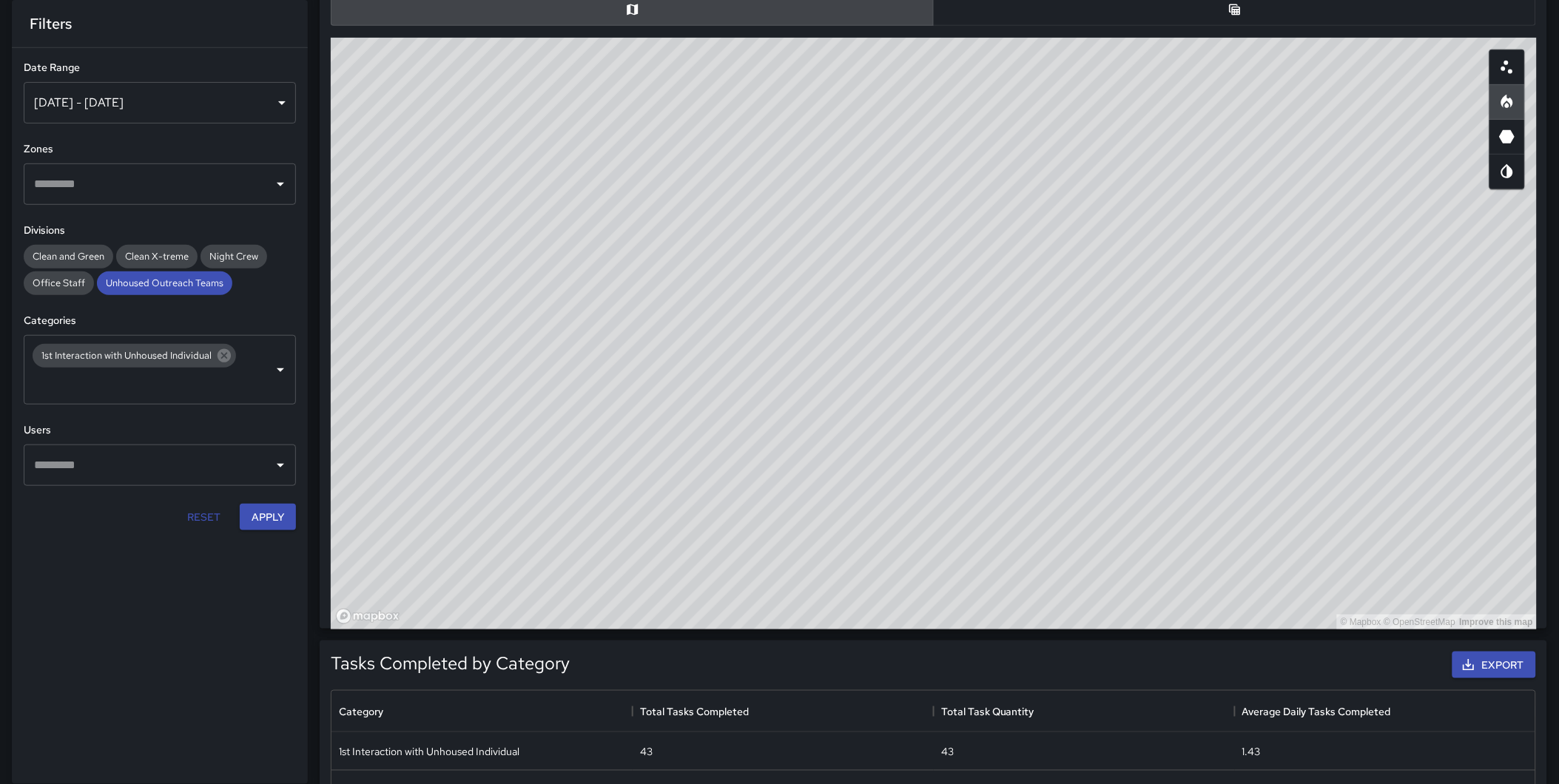 click on "© Mapbox   © OpenStreetMap   Improve this map" at bounding box center (934, 334) 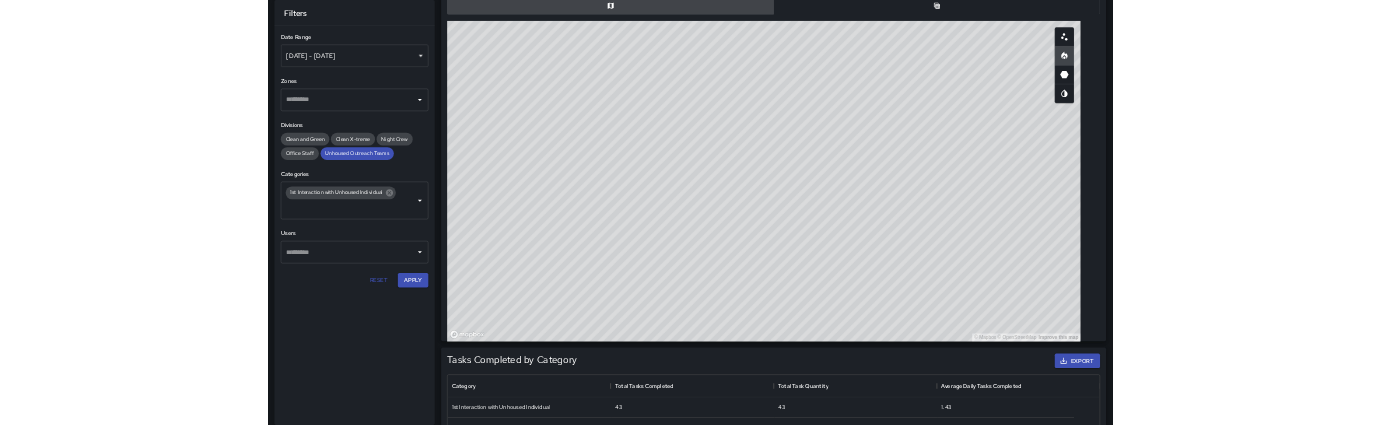 scroll, scrollTop: 581, scrollLeft: 1528, axis: both 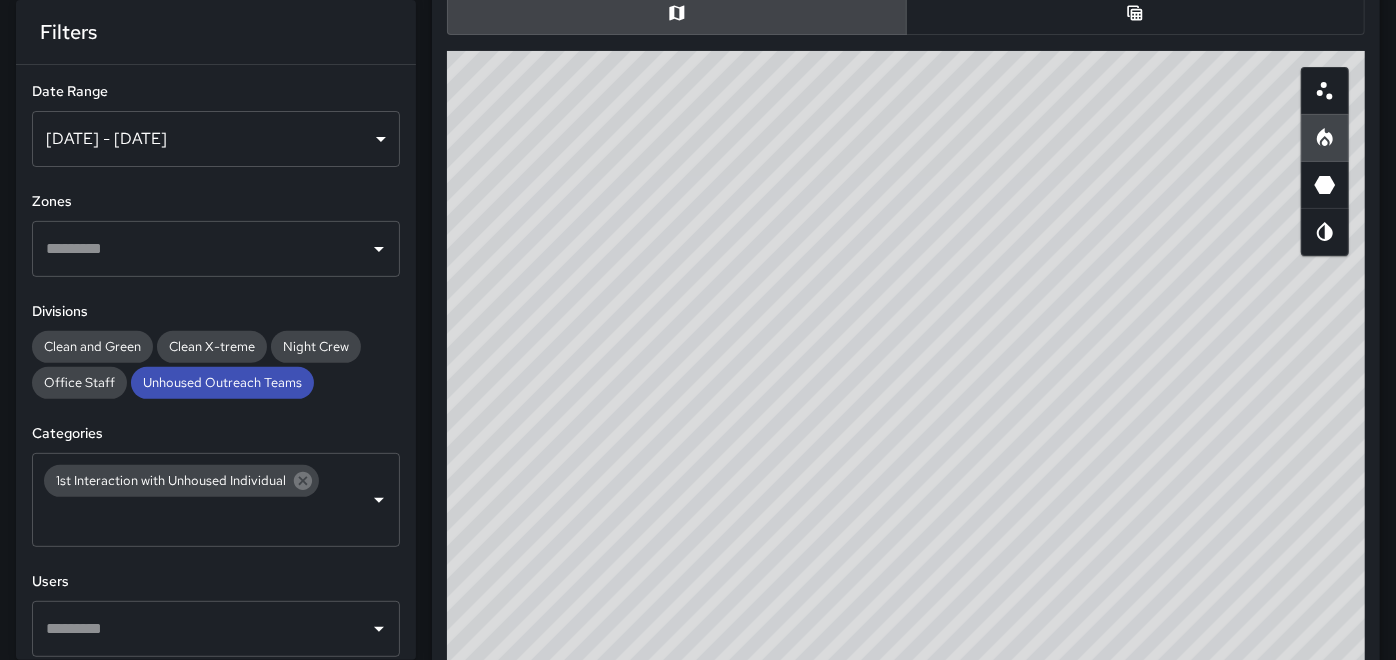 click at bounding box center (1136, 13) 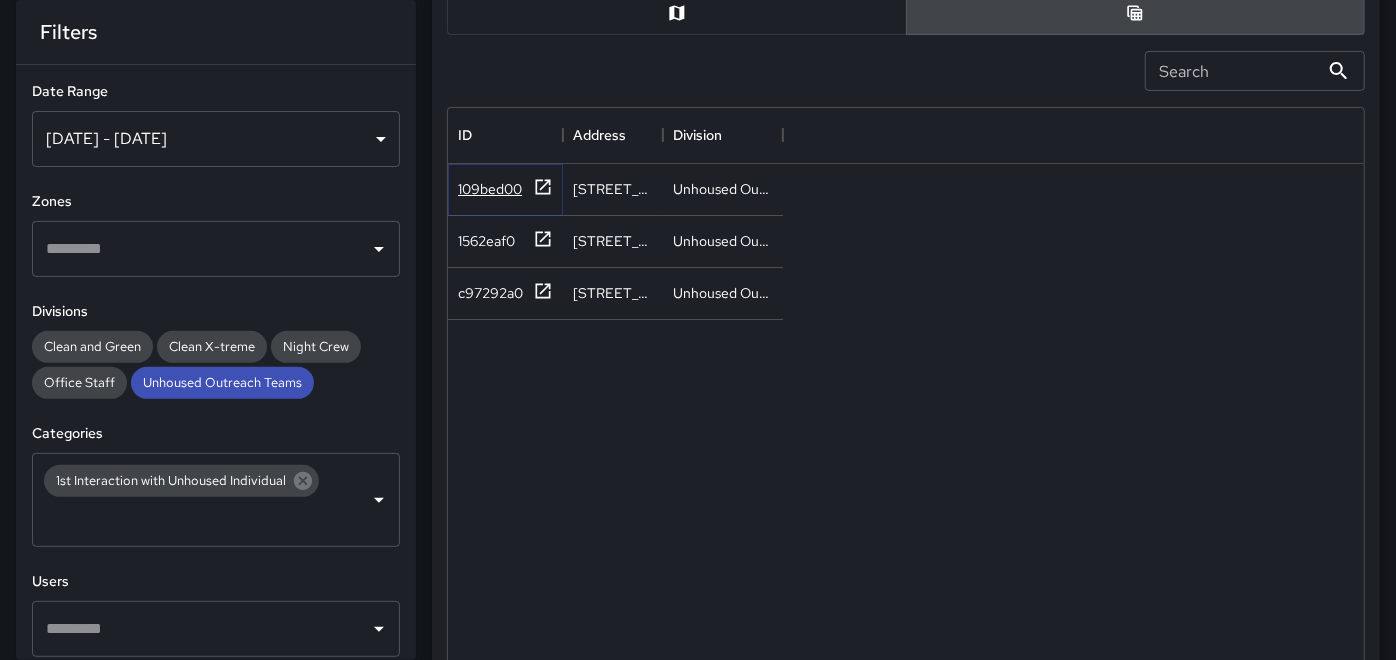 click 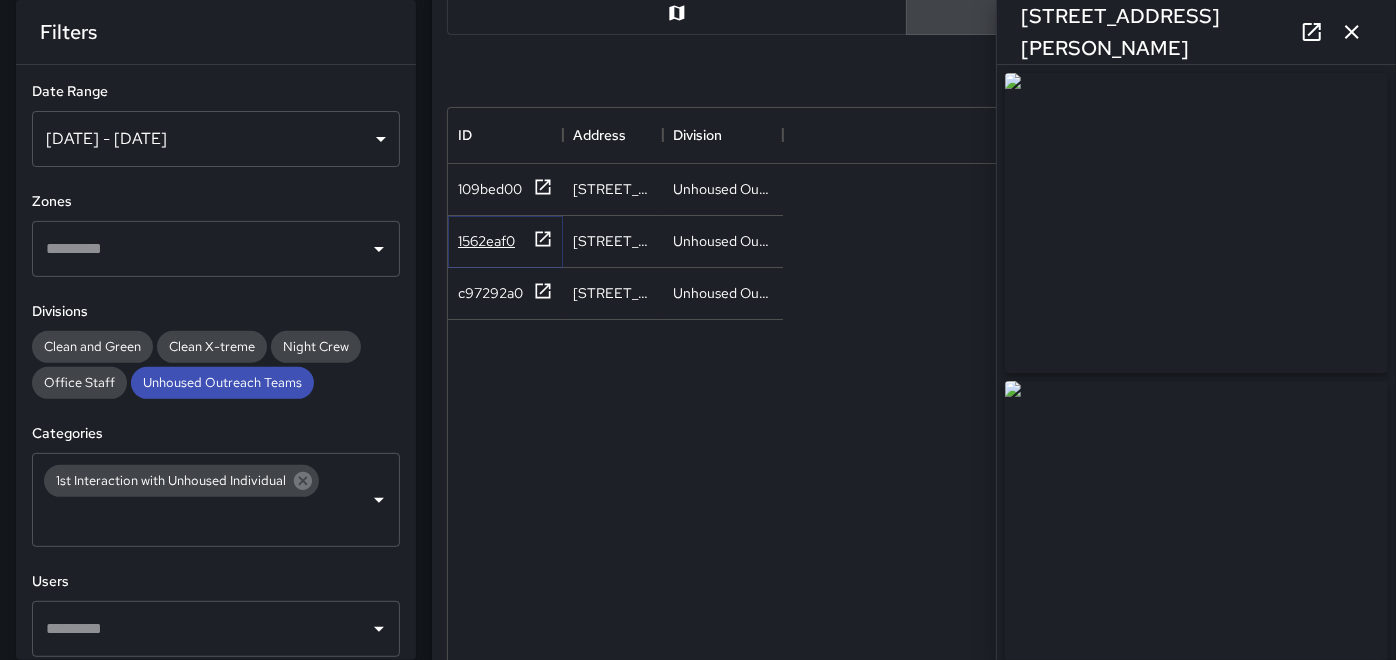 click 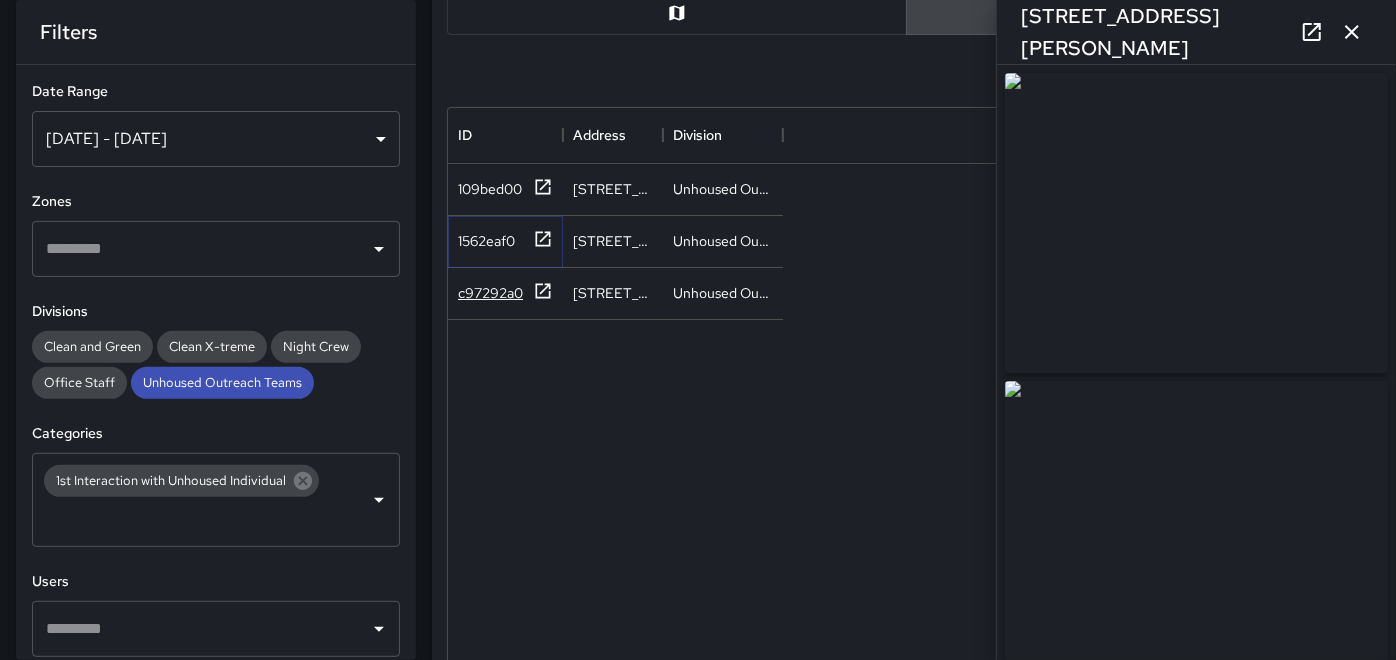 type on "**********" 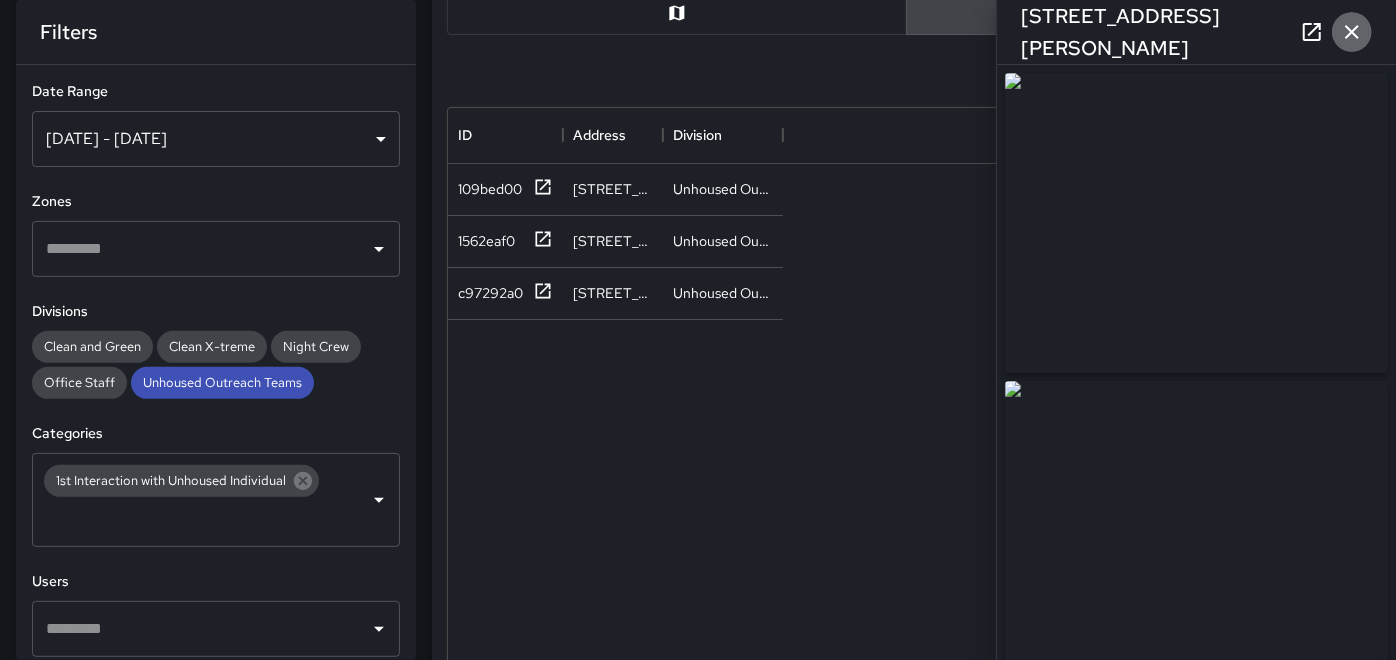 click 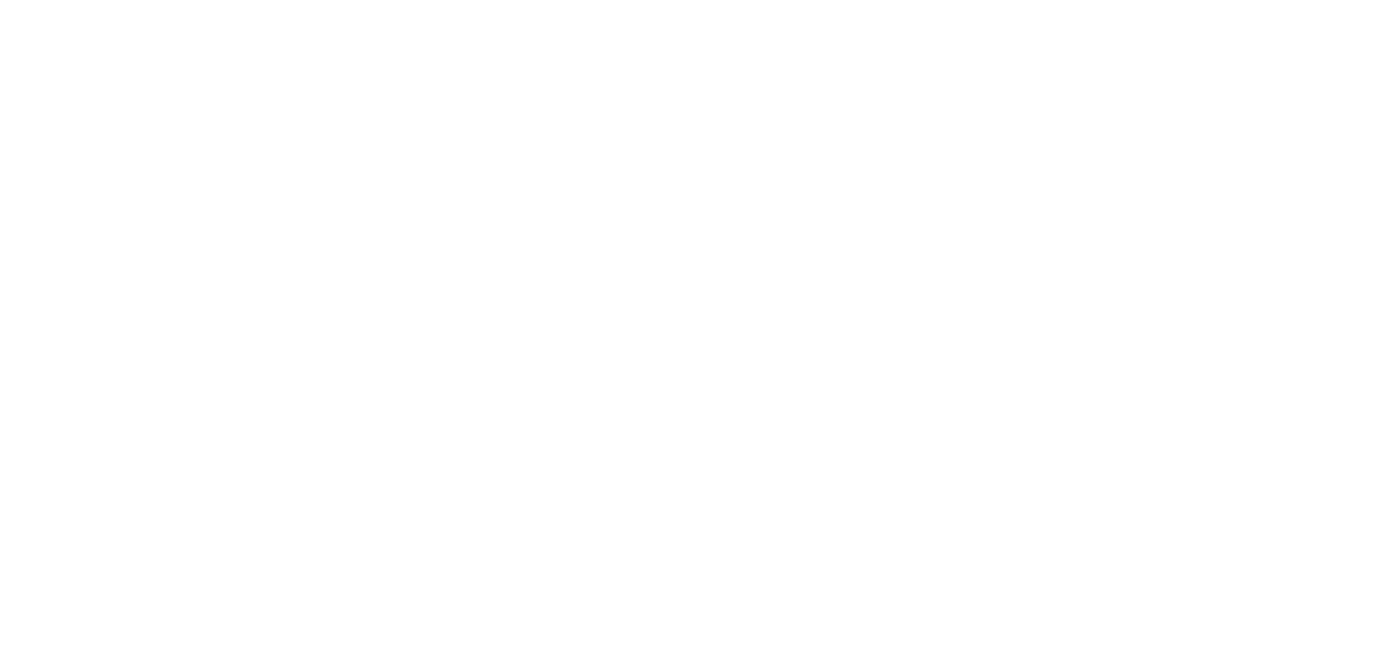 scroll, scrollTop: 0, scrollLeft: 0, axis: both 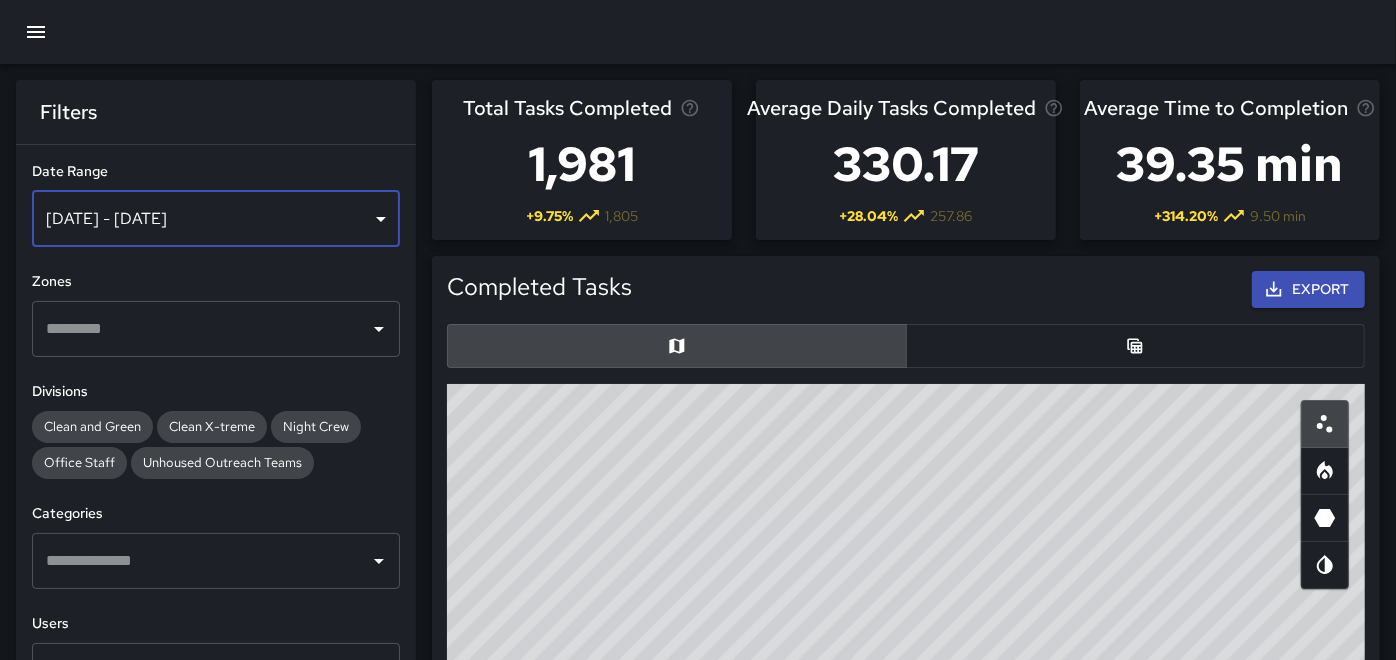 click on "[DATE] - [DATE]" at bounding box center [216, 219] 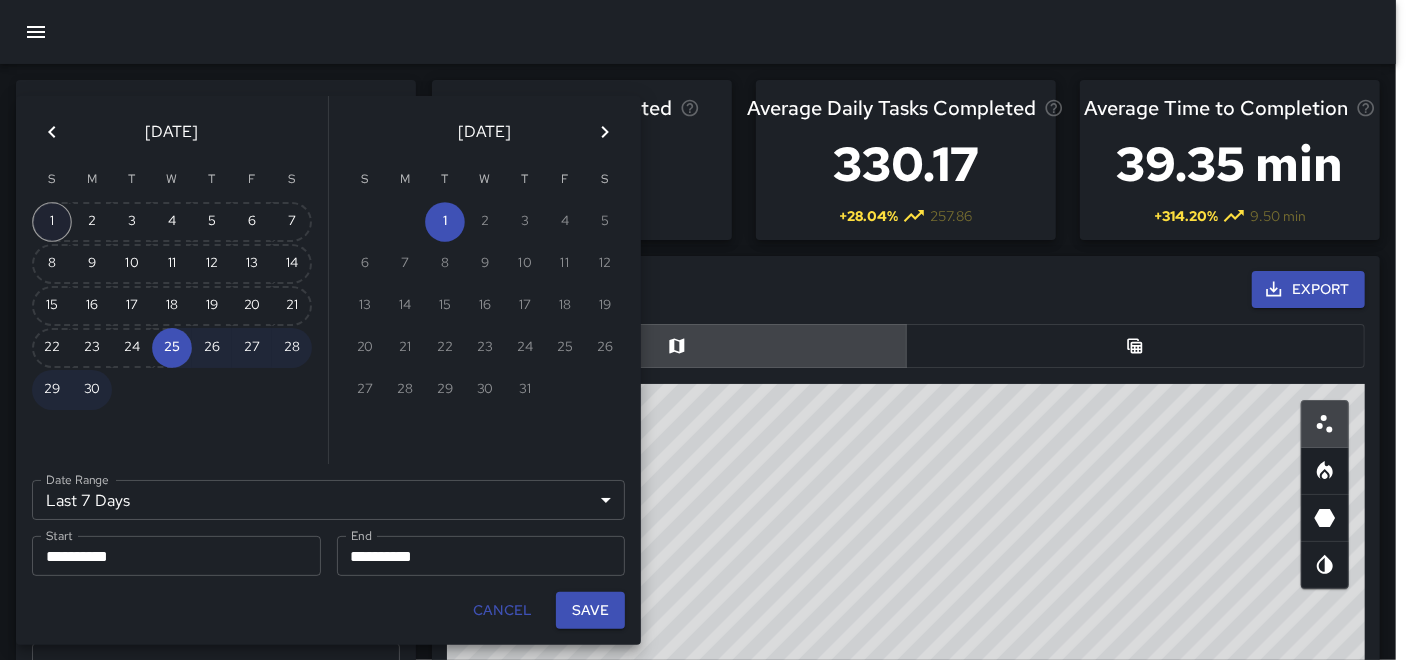 click on "1" at bounding box center [52, 222] 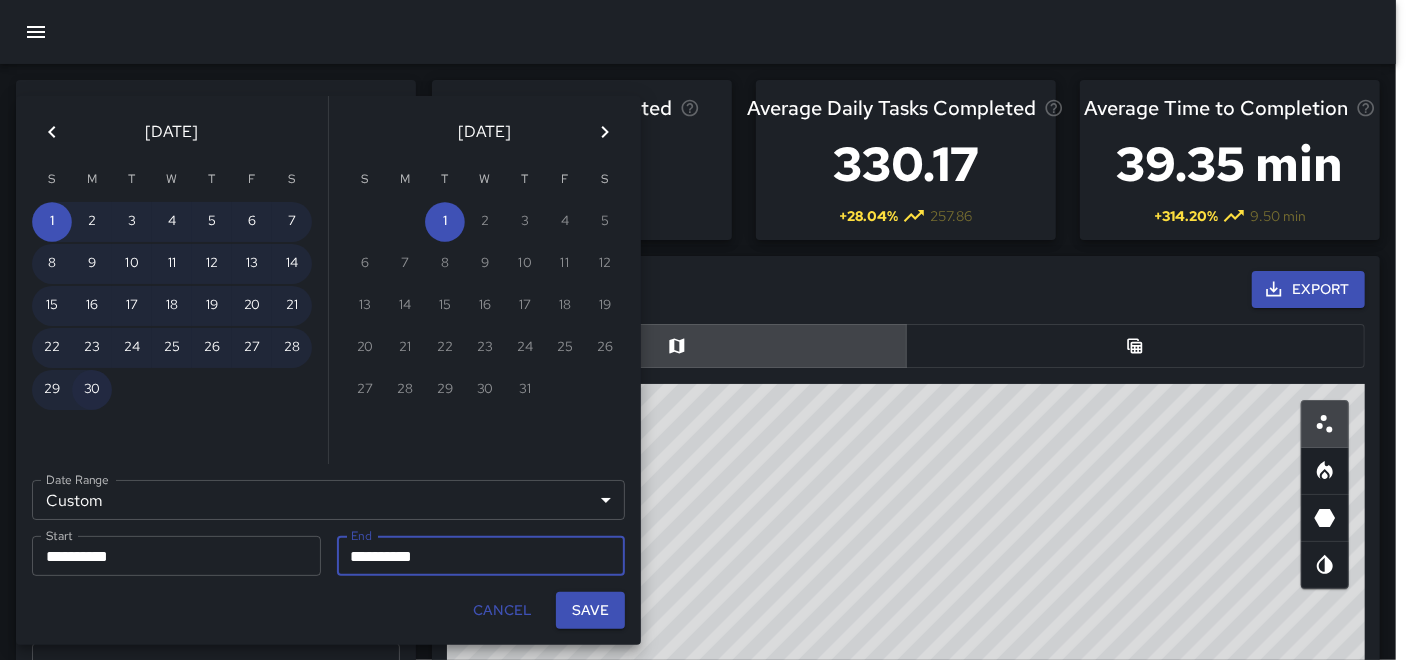 click on "30" at bounding box center [92, 390] 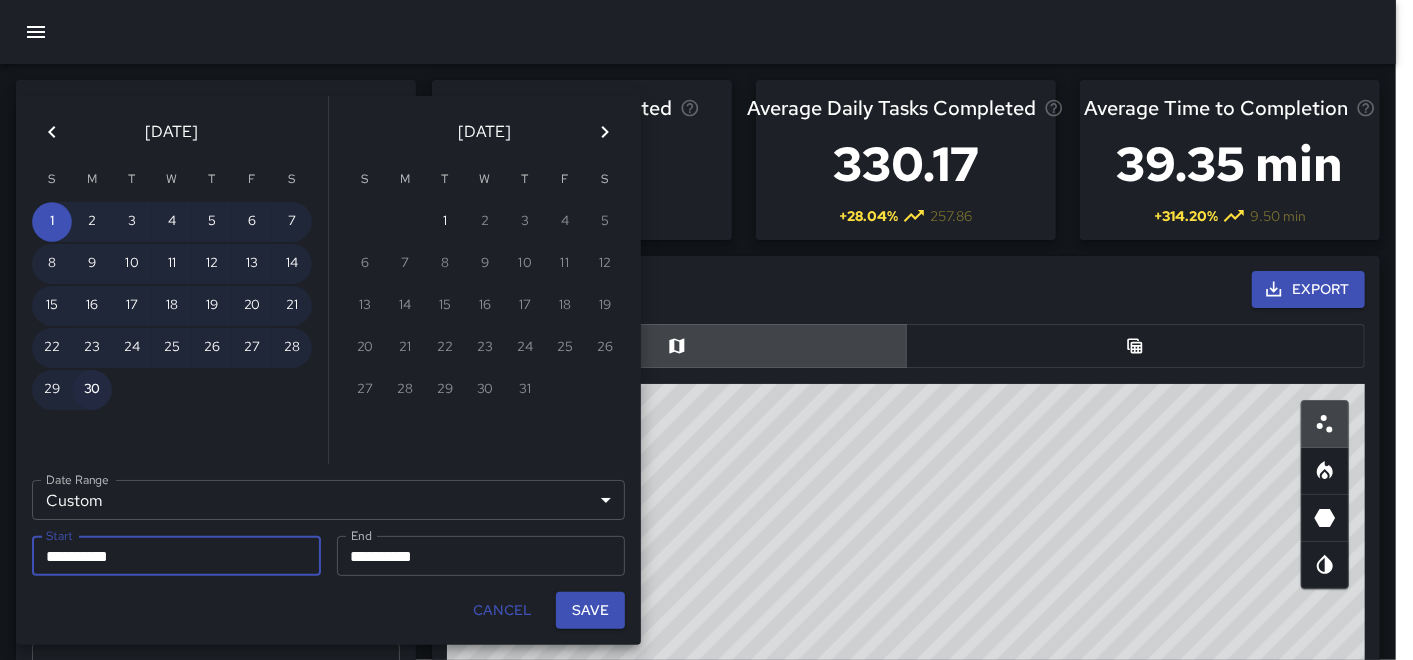 type on "**********" 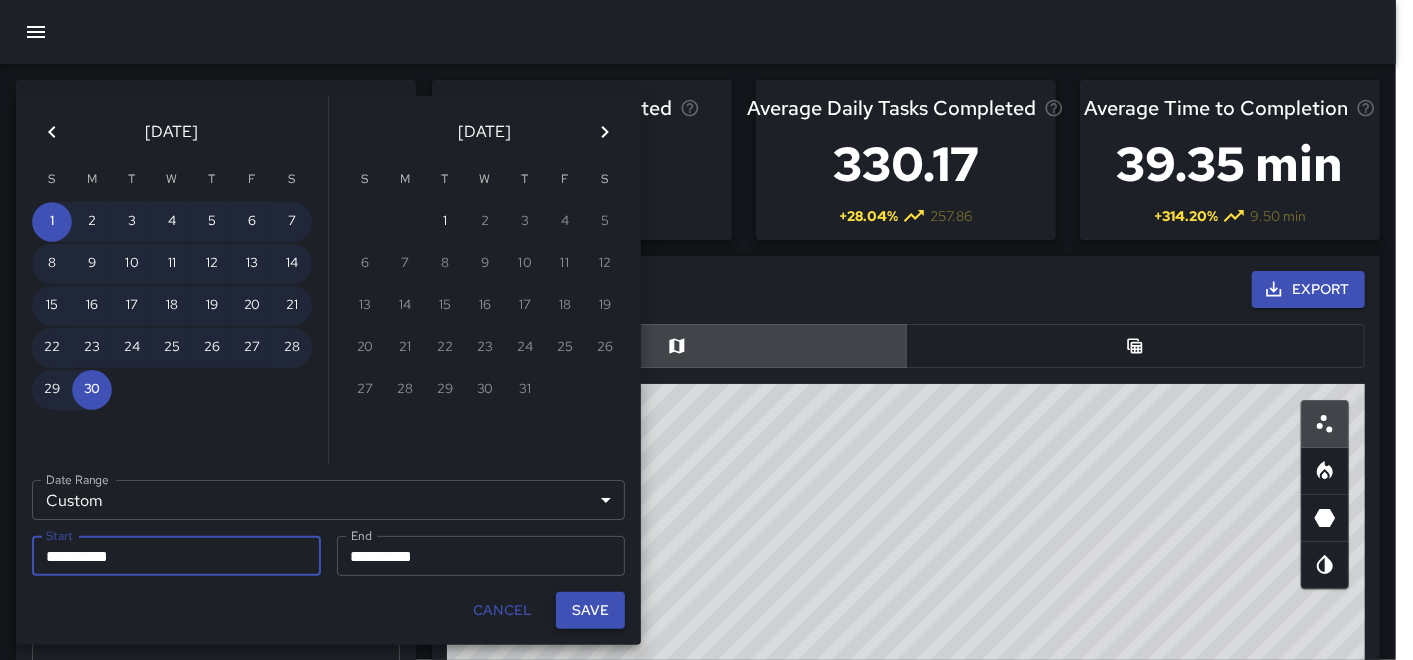 click on "Save" at bounding box center [590, 610] 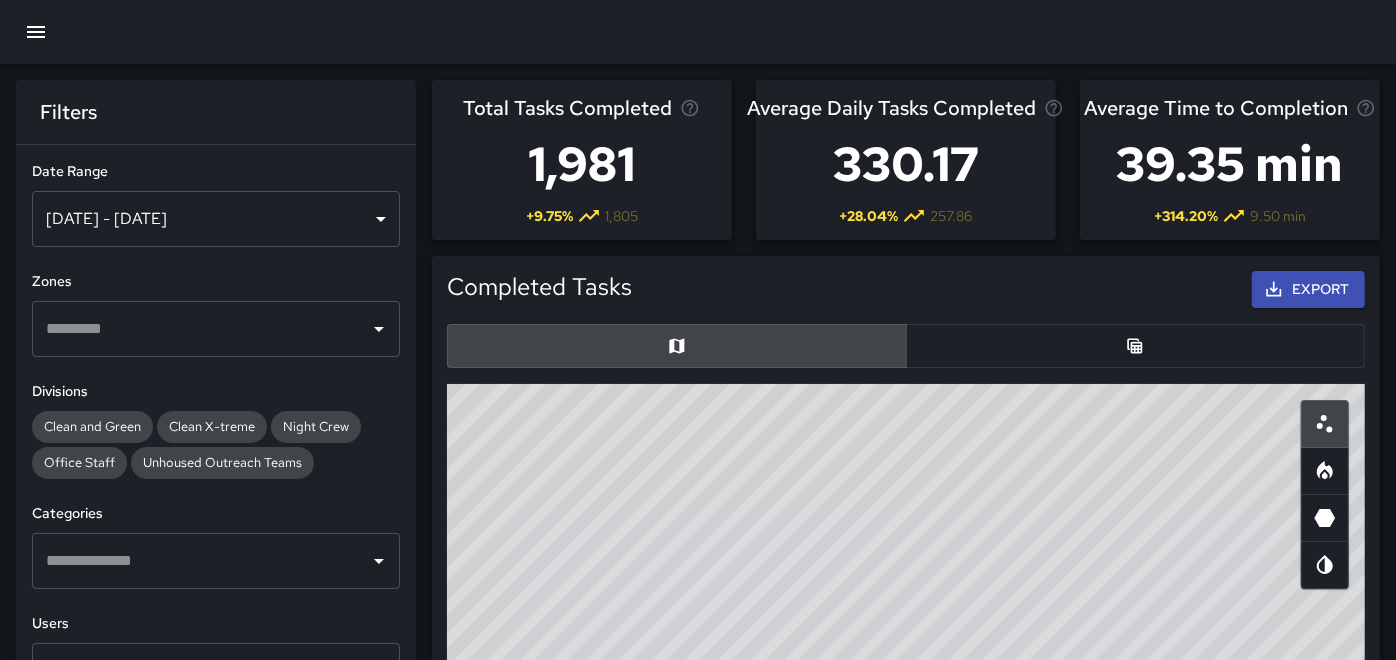 scroll, scrollTop: 18, scrollLeft: 17, axis: both 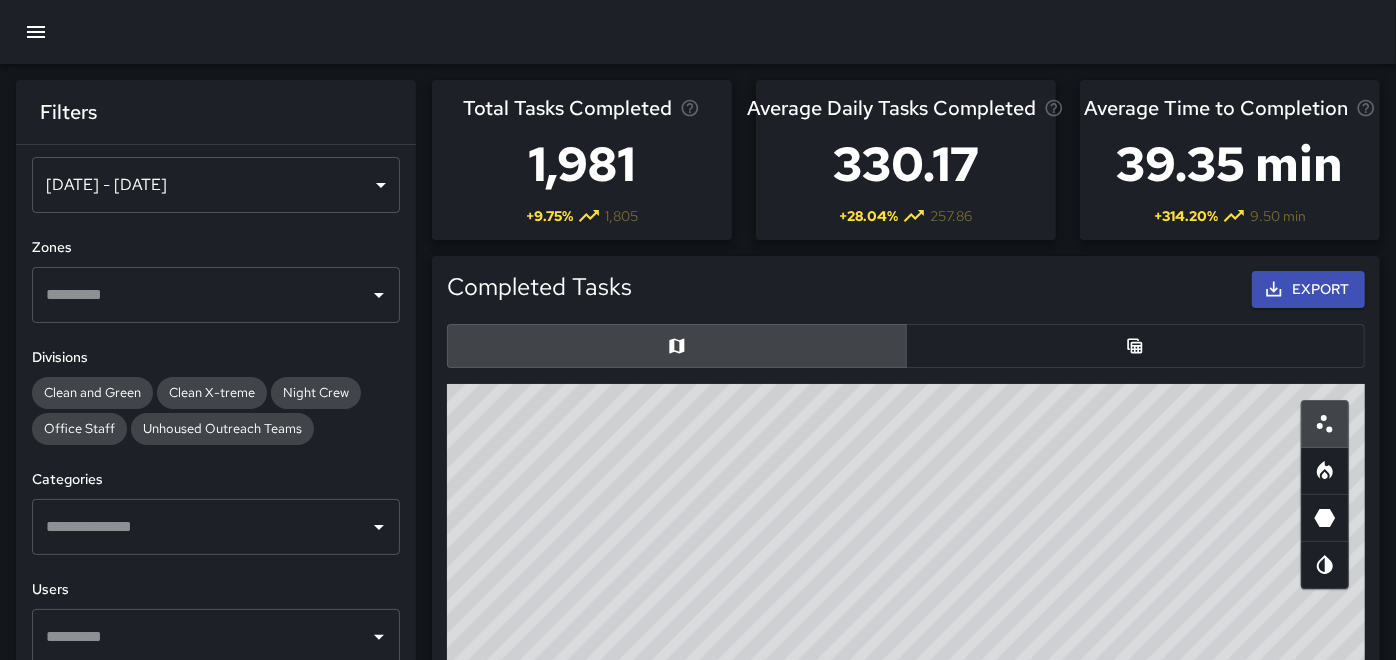 click at bounding box center (201, 527) 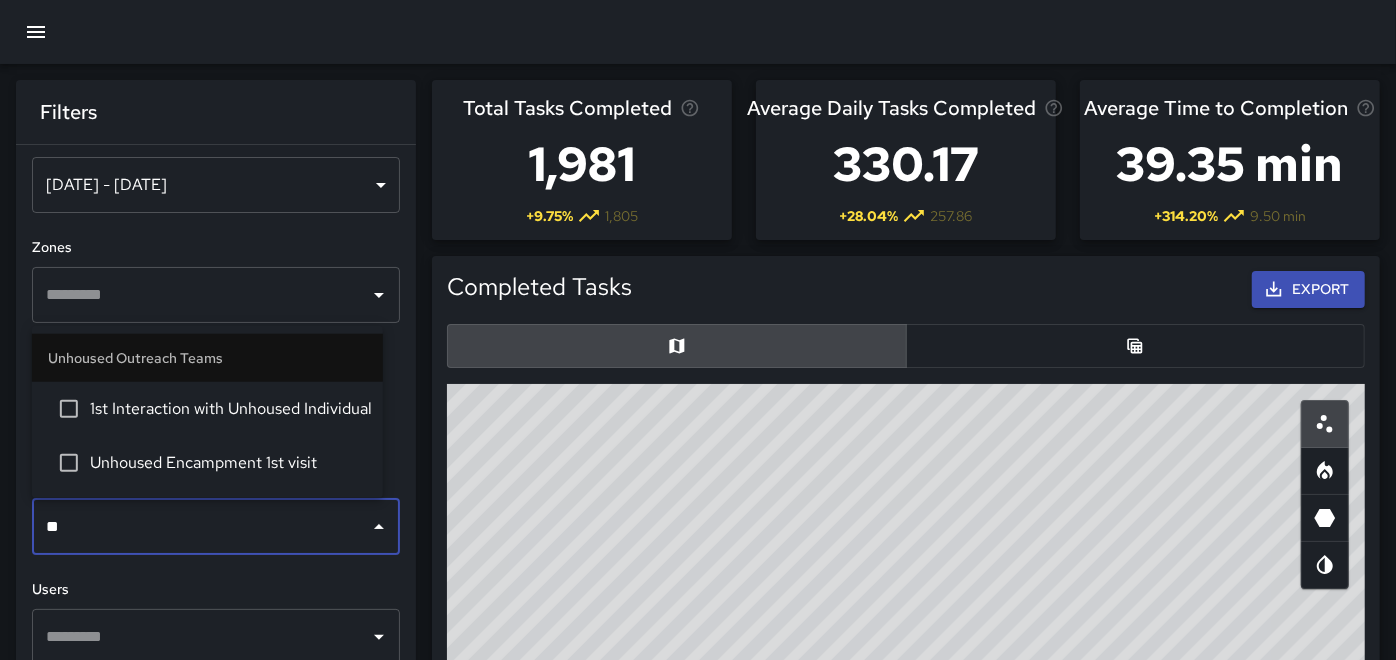 type on "***" 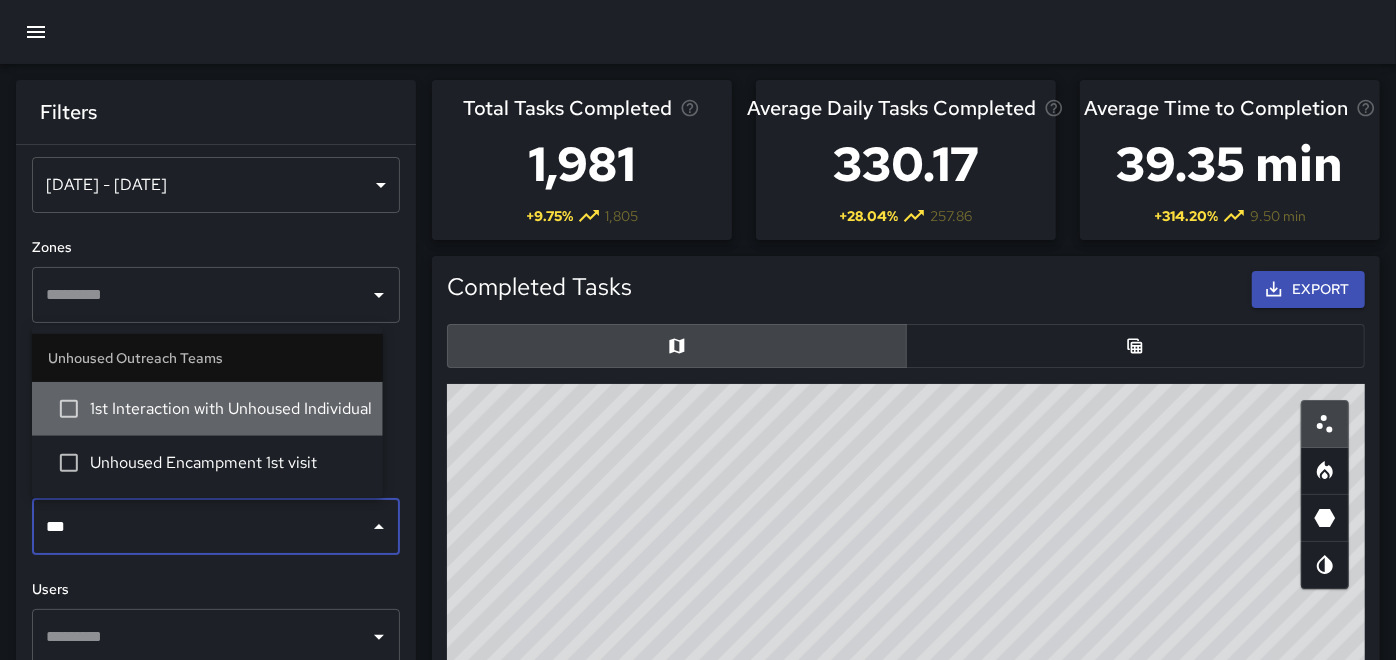 click on "1st Interaction with Unhoused Individual" at bounding box center [228, 409] 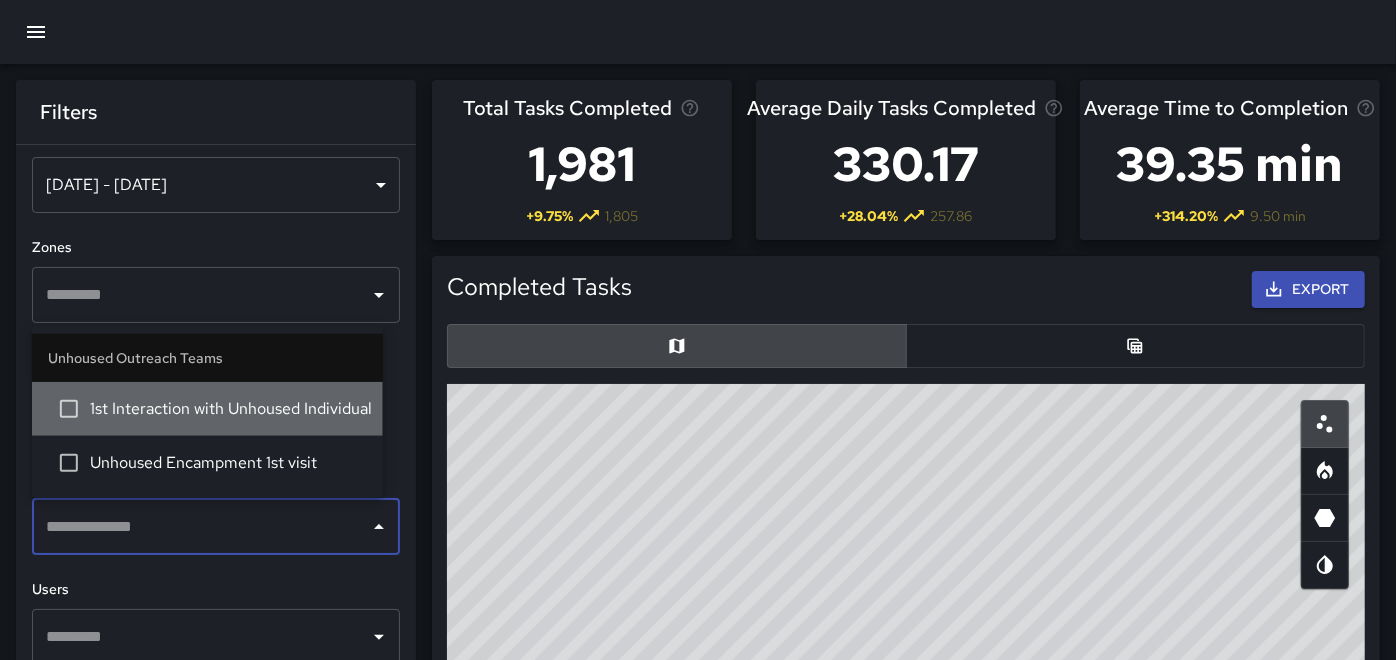 scroll, scrollTop: 5742, scrollLeft: 0, axis: vertical 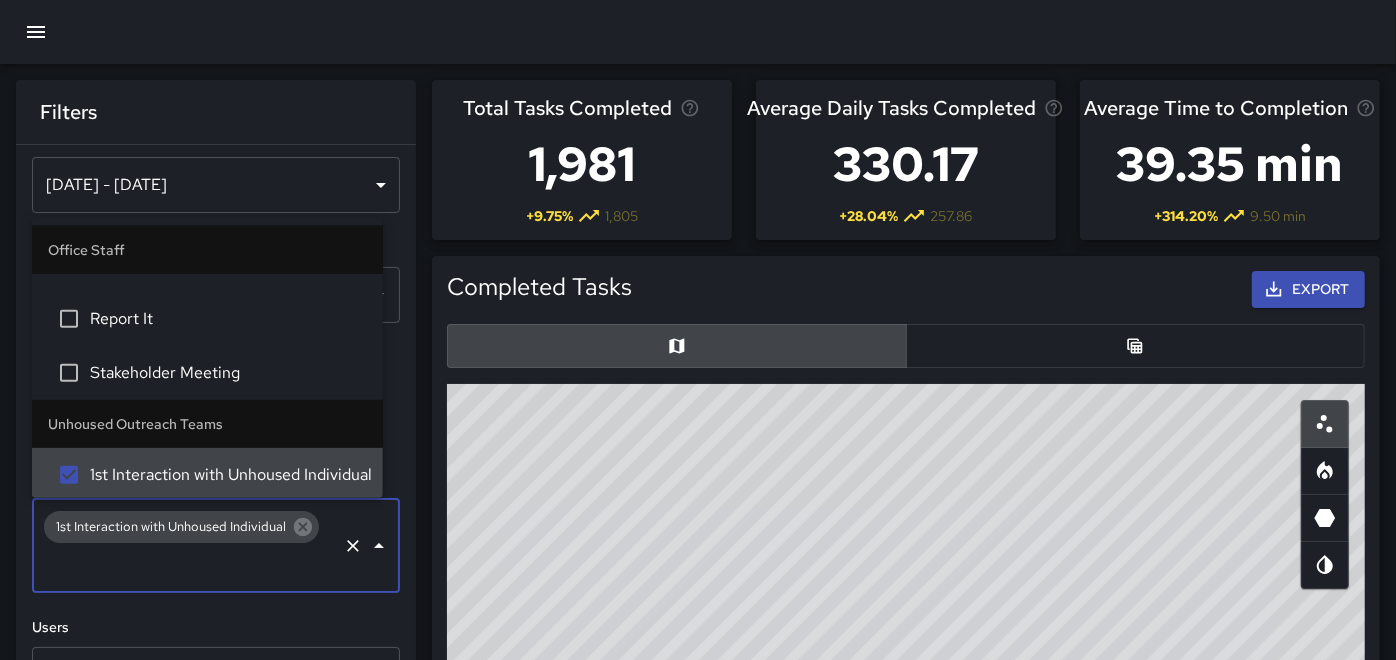 click on "**********" at bounding box center [216, 442] 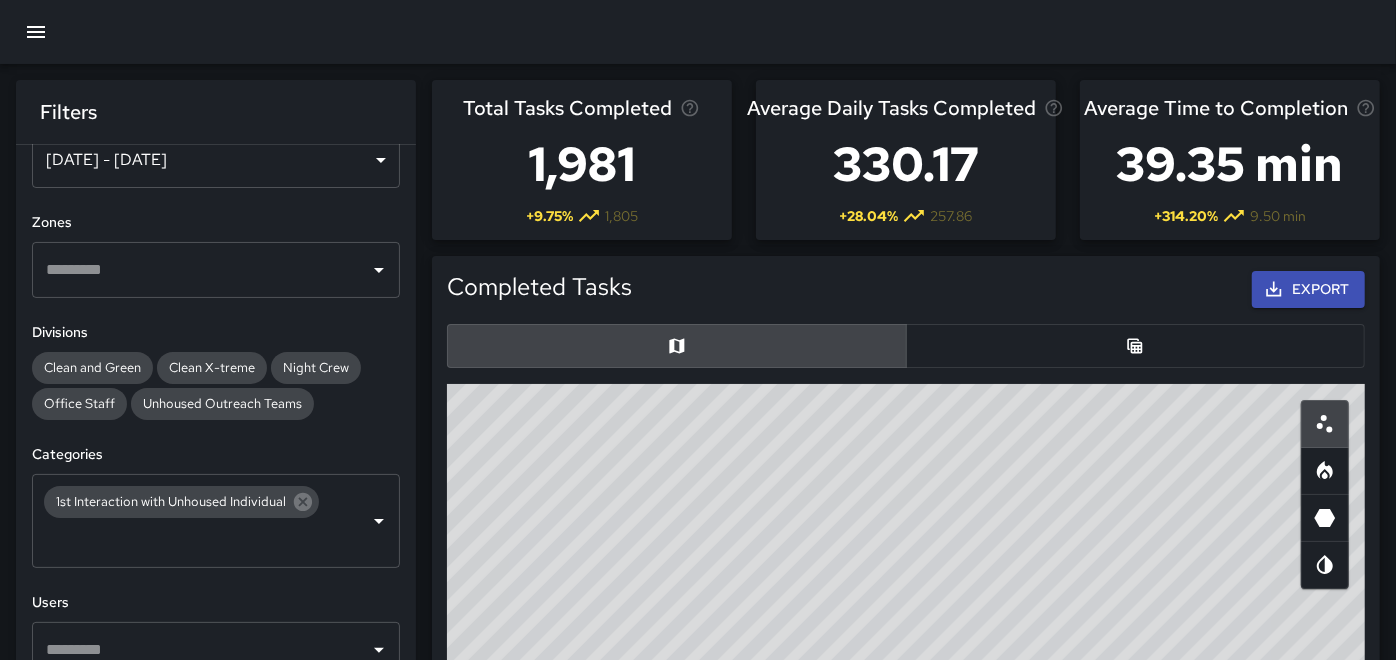 scroll, scrollTop: 72, scrollLeft: 0, axis: vertical 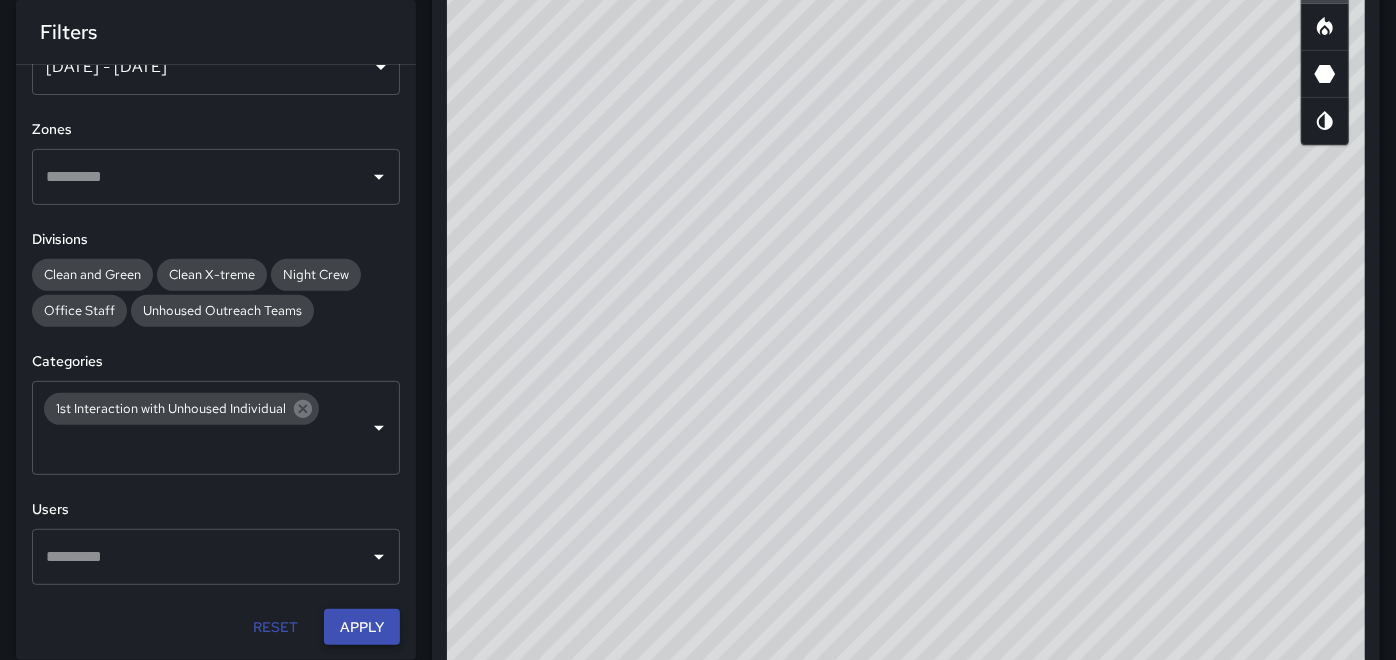click on "Apply" at bounding box center (362, 627) 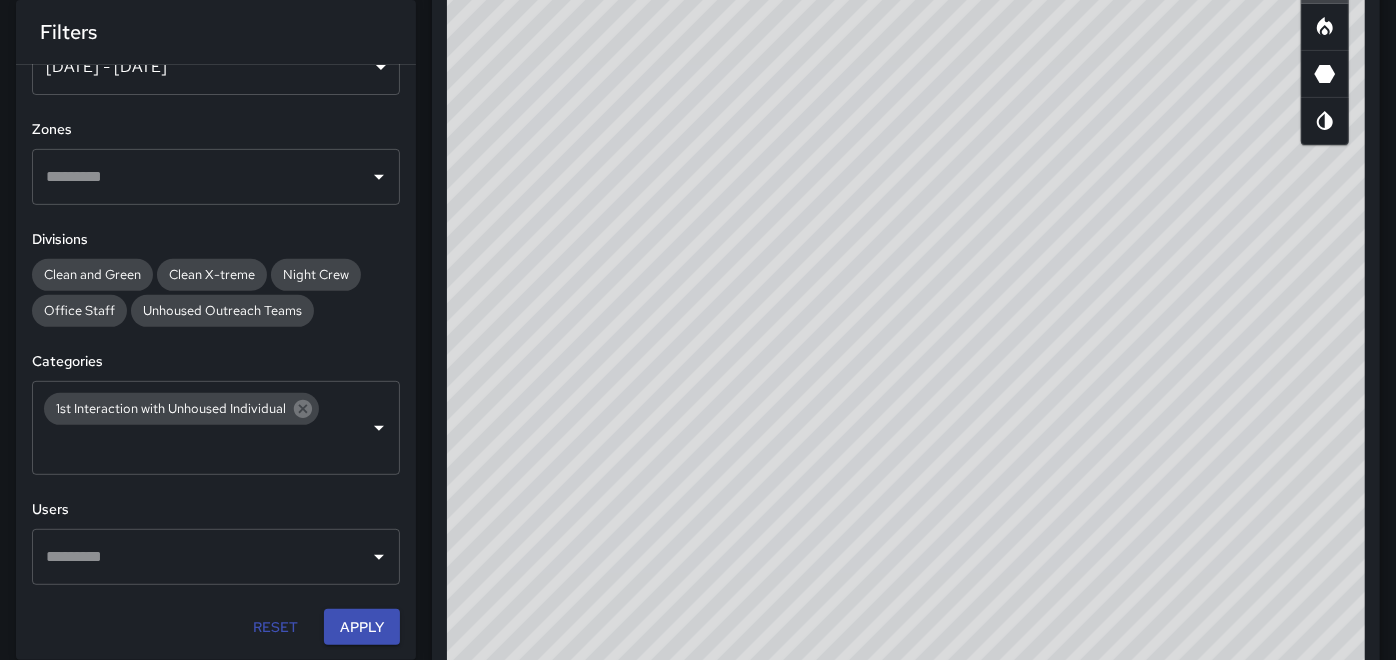 scroll, scrollTop: 191, scrollLeft: 0, axis: vertical 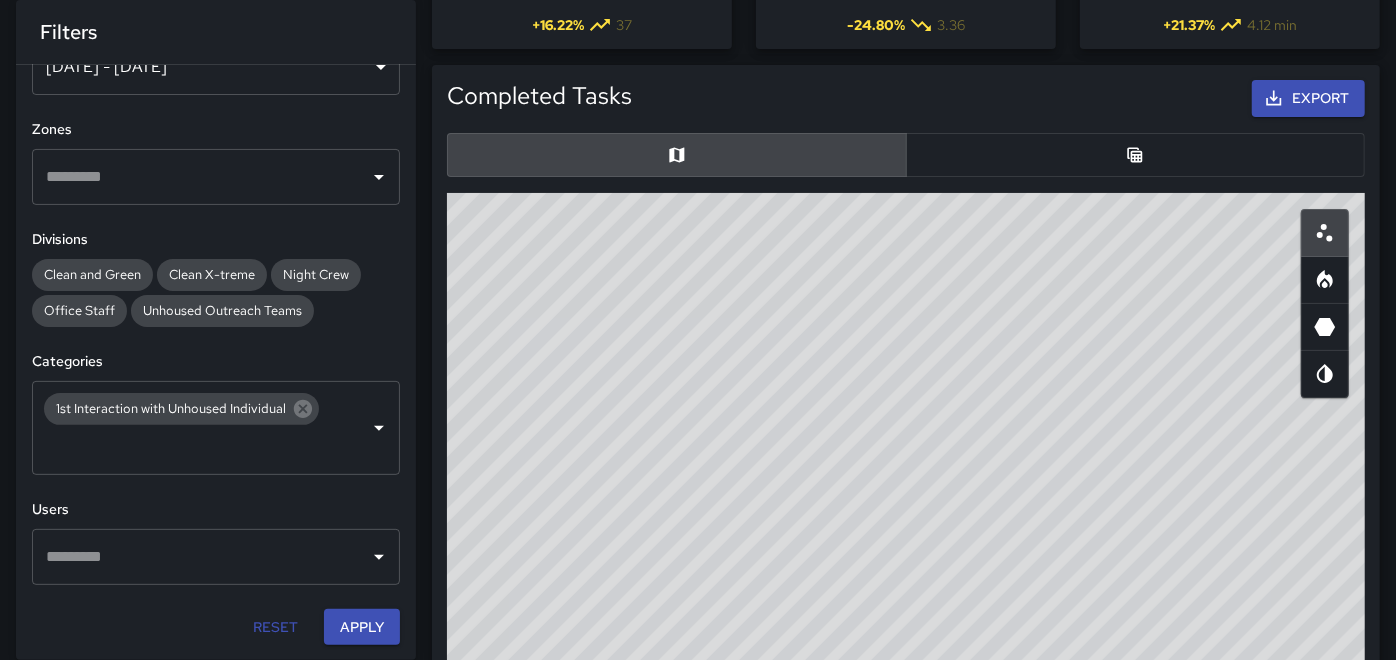 click at bounding box center [1136, 155] 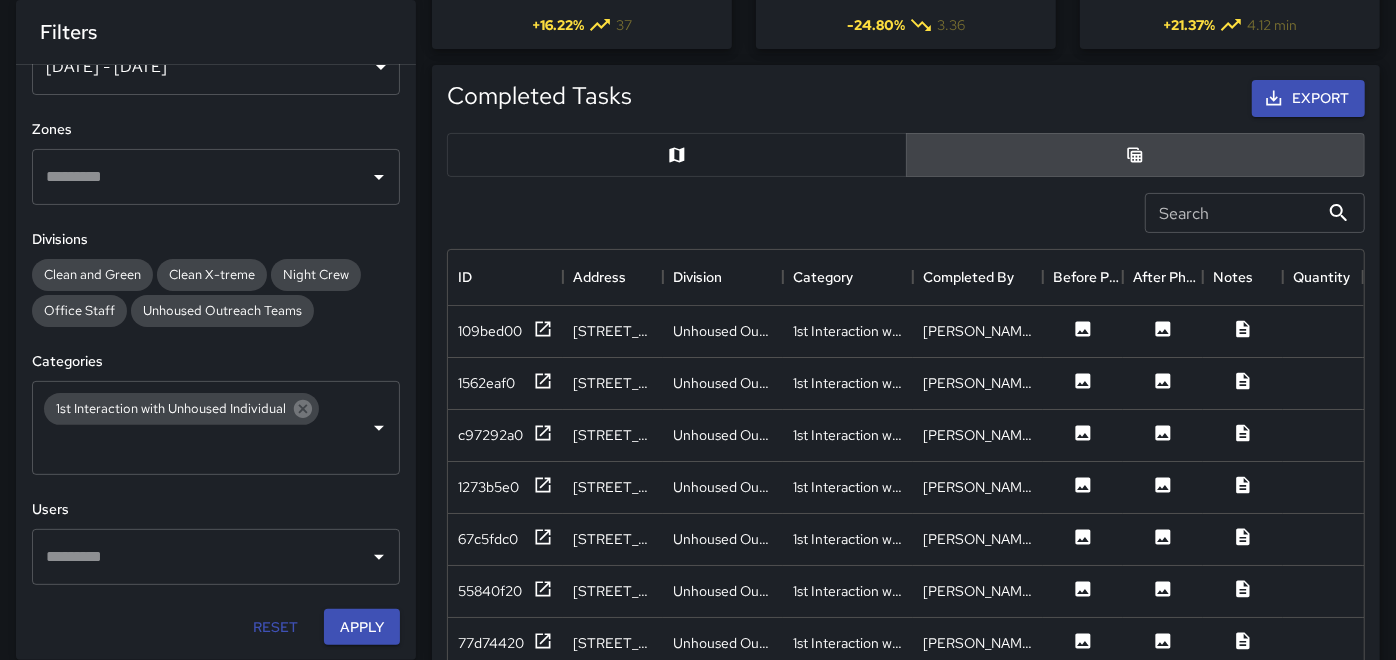 scroll, scrollTop: 728, scrollLeft: 900, axis: both 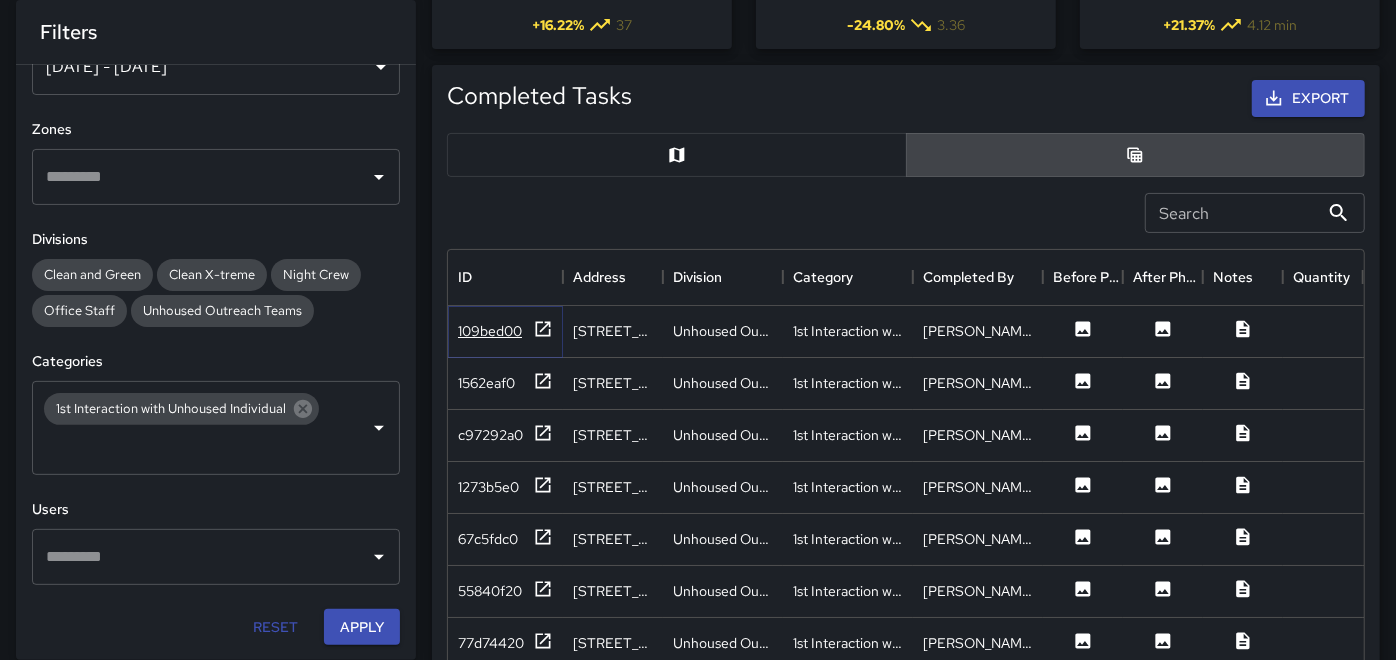 click 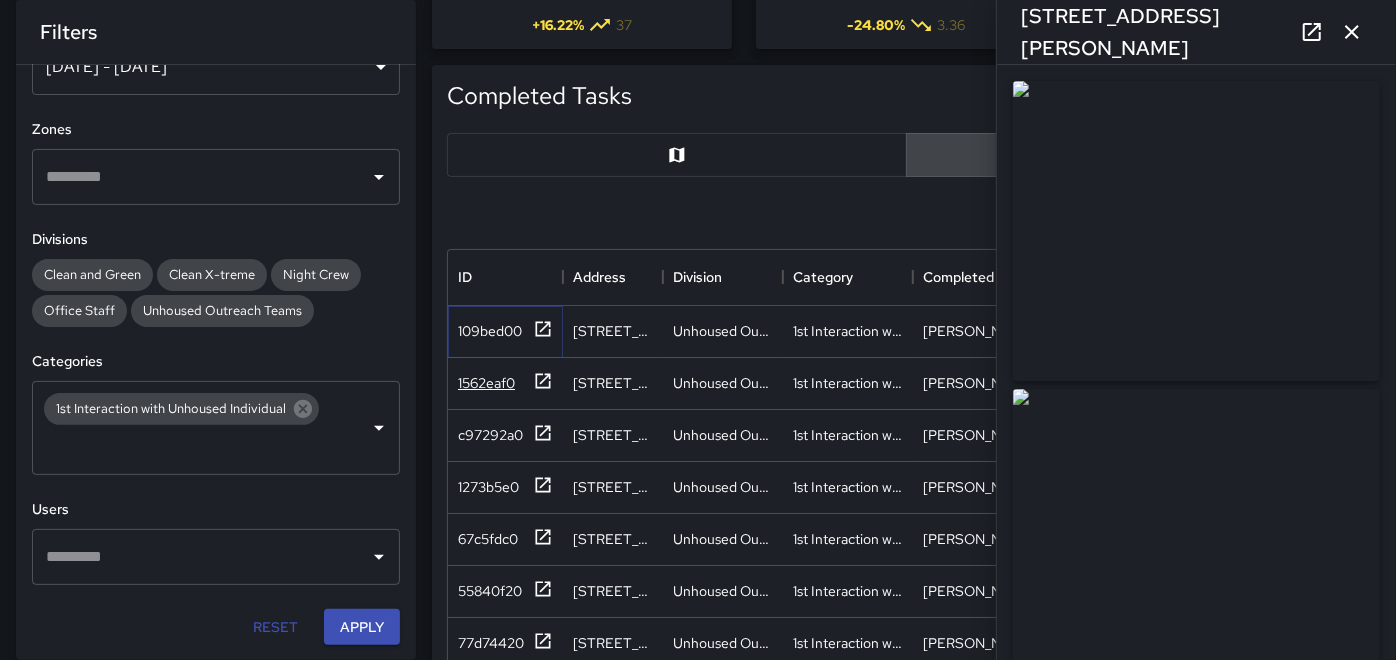 type on "**********" 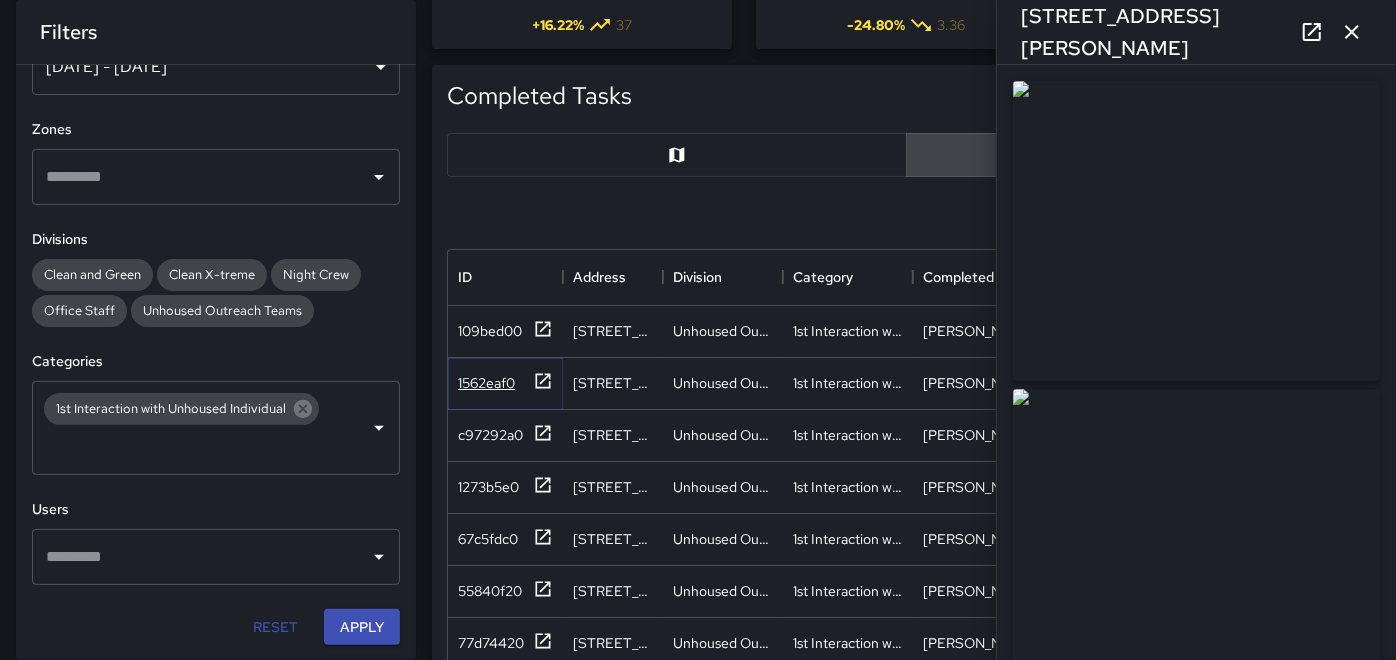 click 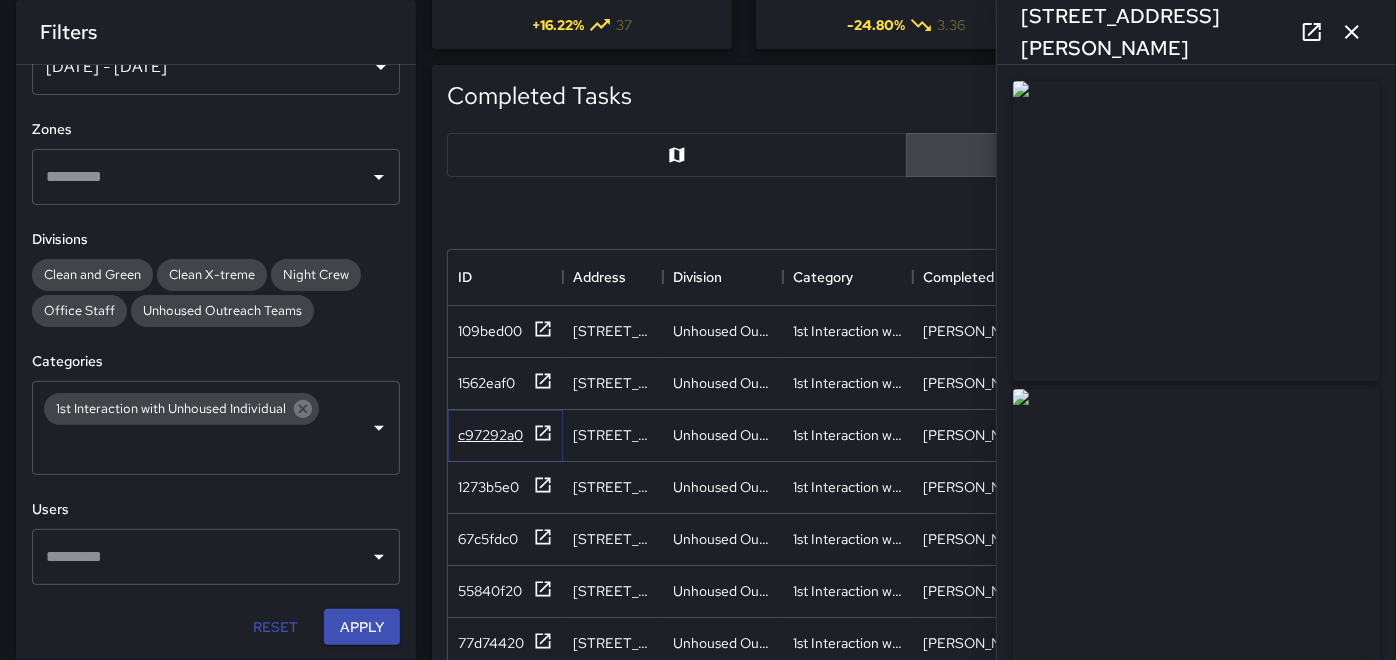 click 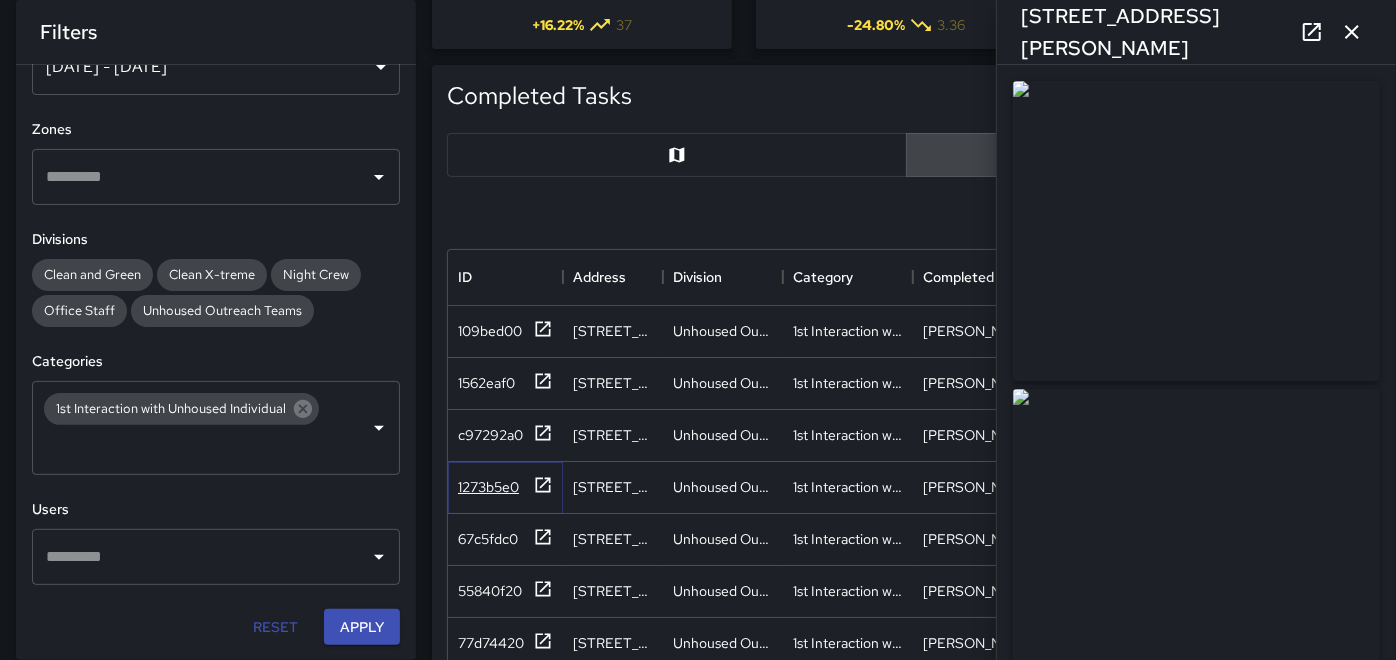 click 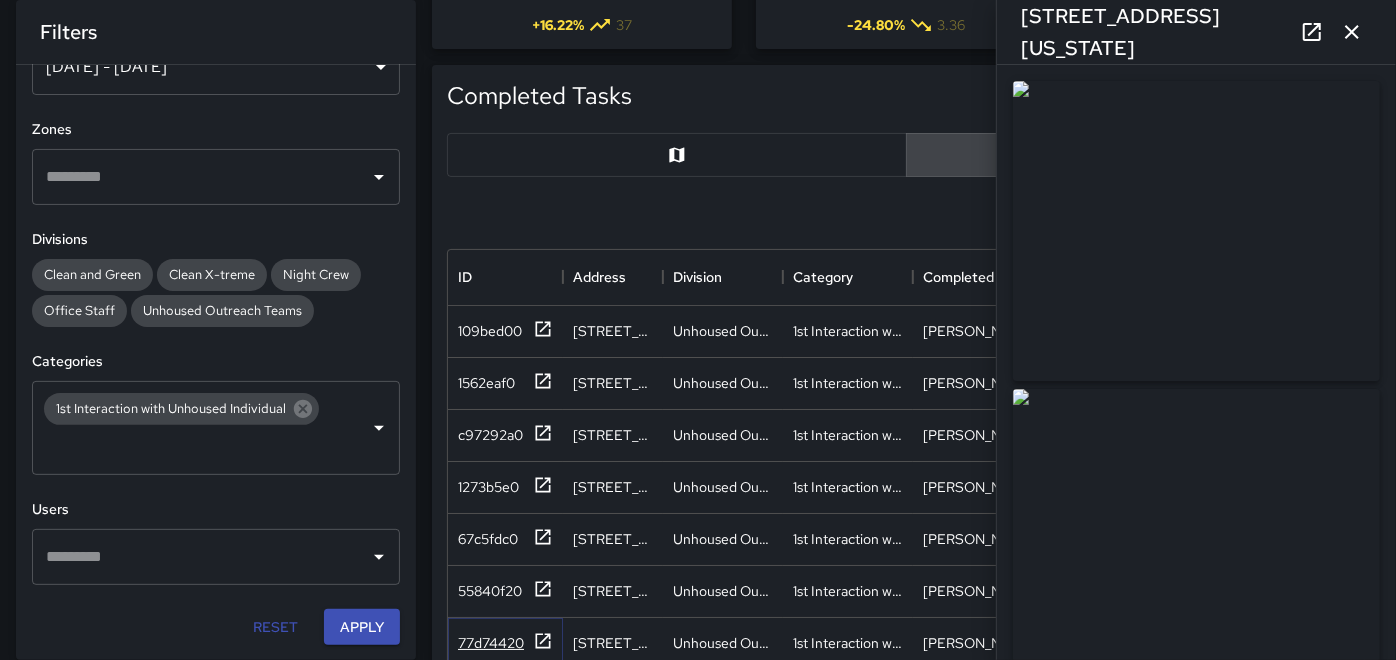 drag, startPoint x: 552, startPoint y: 633, endPoint x: 541, endPoint y: 634, distance: 11.045361 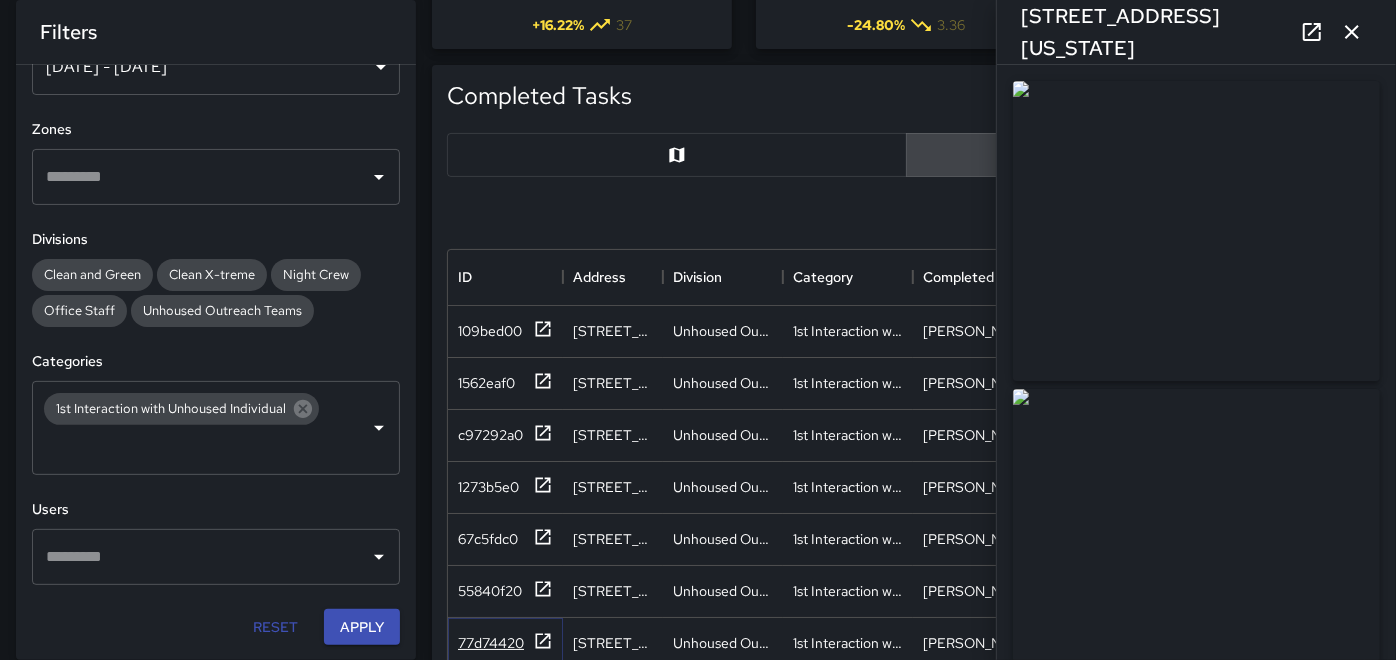 click 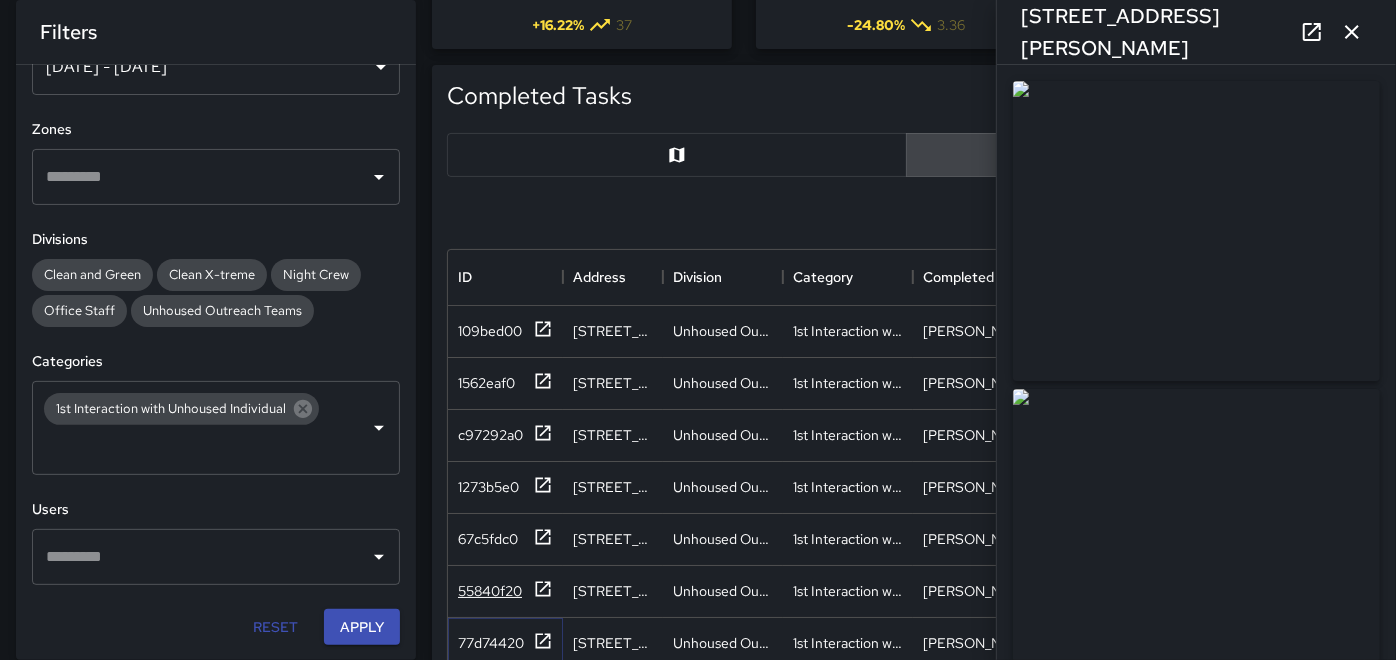 type on "**********" 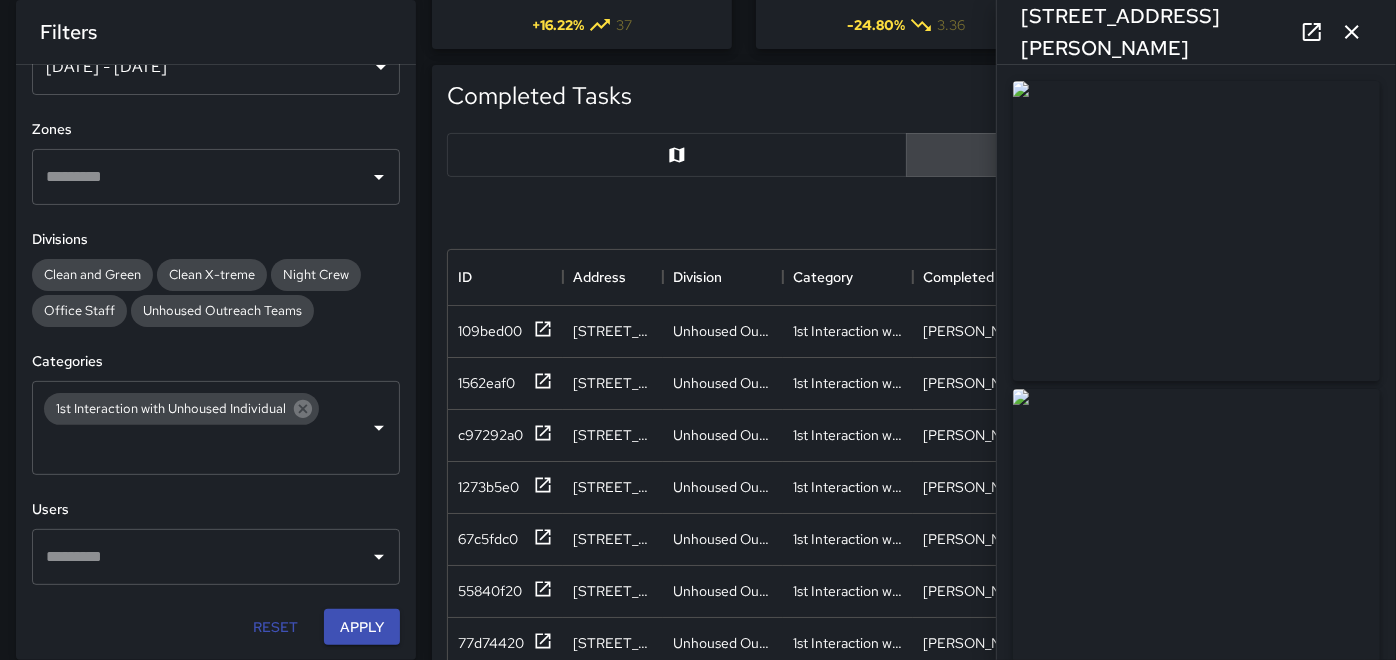 scroll, scrollTop: 555, scrollLeft: 0, axis: vertical 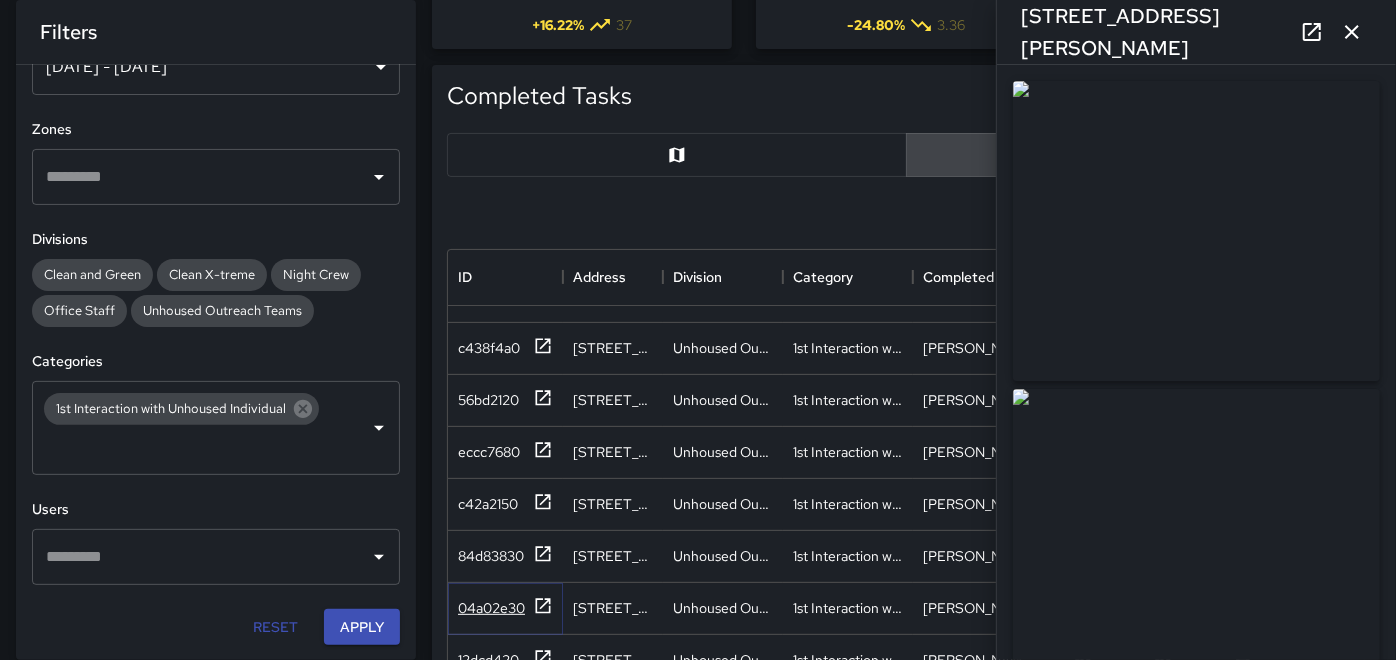 click 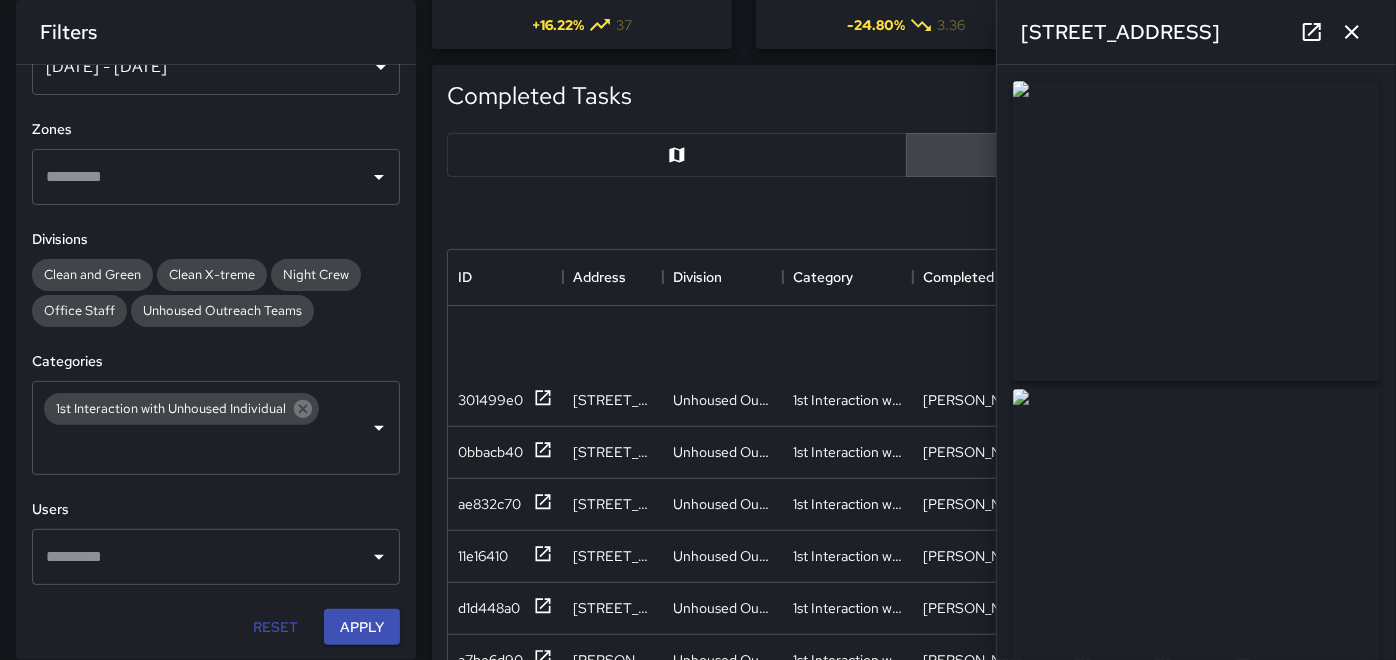 scroll, scrollTop: 1333, scrollLeft: 0, axis: vertical 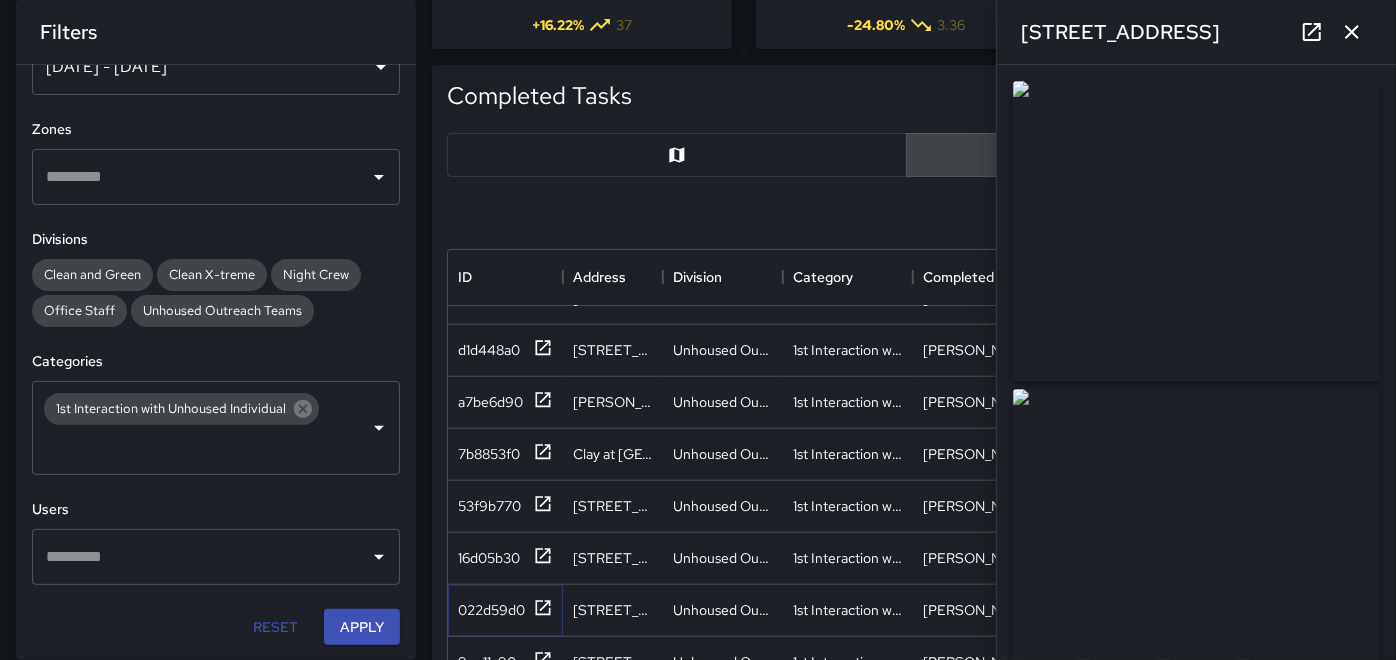 drag, startPoint x: 539, startPoint y: 602, endPoint x: 536, endPoint y: 585, distance: 17.262676 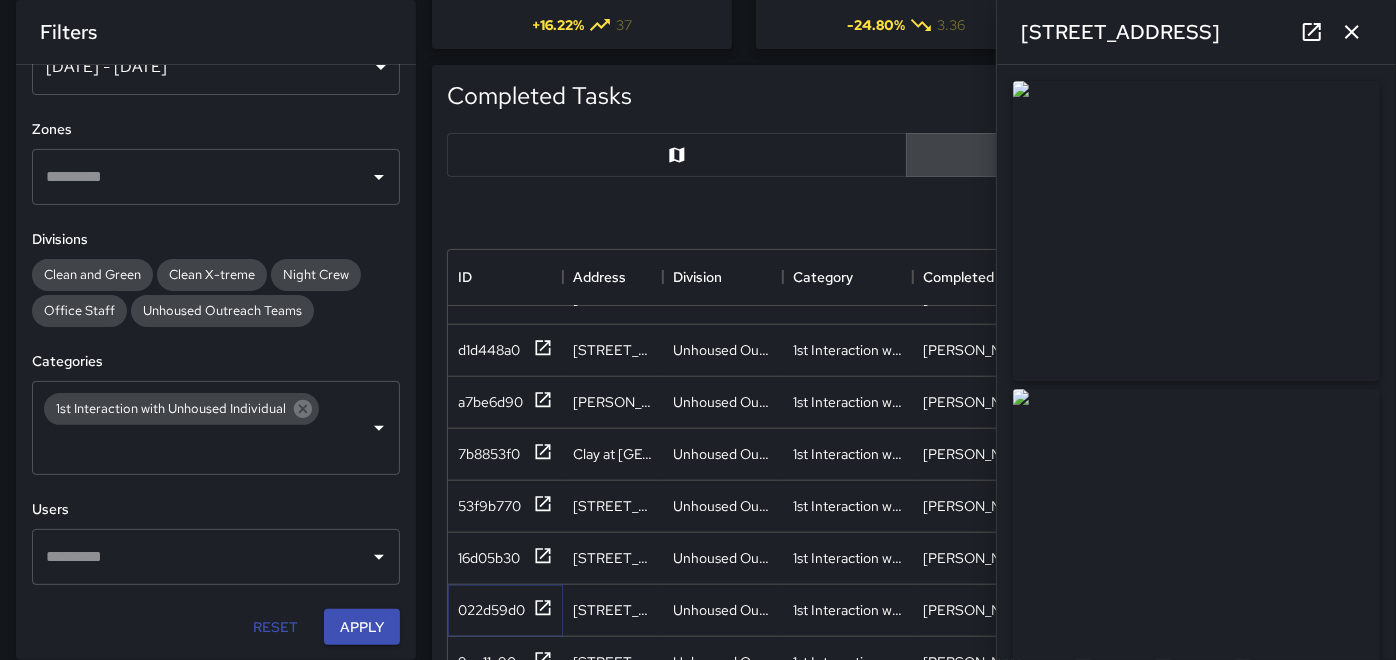 click 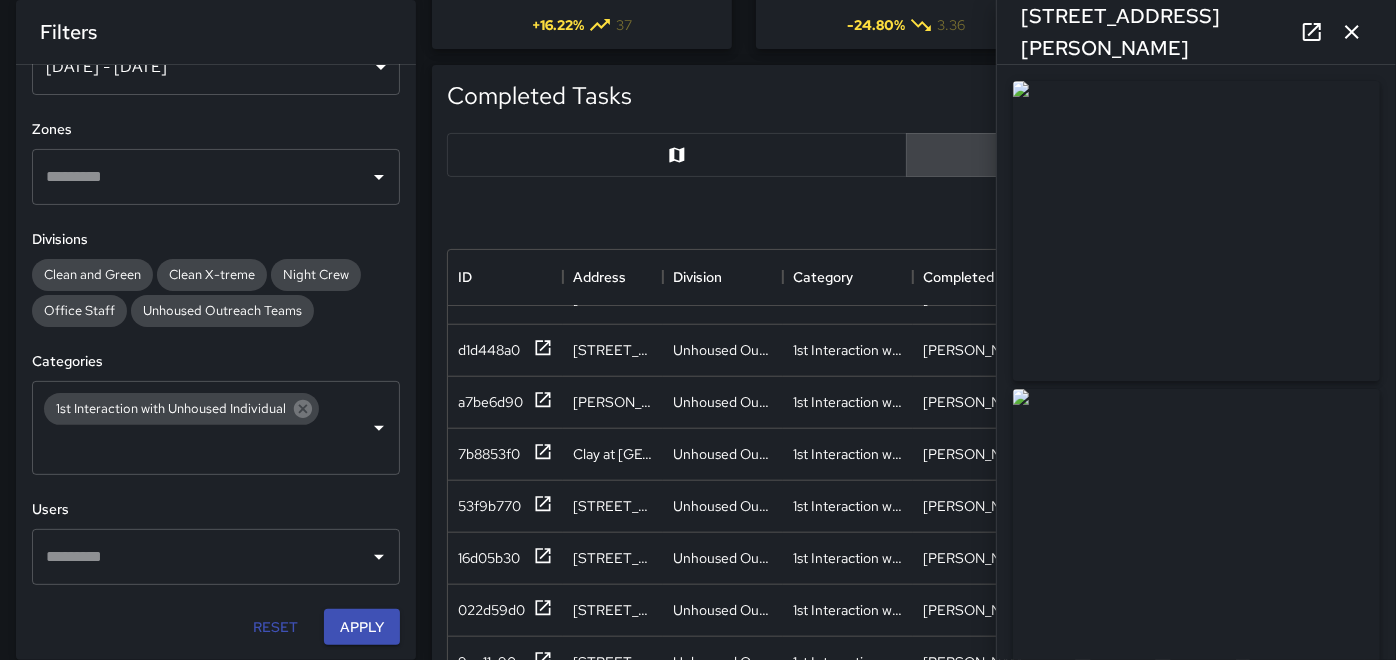 drag, startPoint x: 1360, startPoint y: 28, endPoint x: 1348, endPoint y: 36, distance: 14.422205 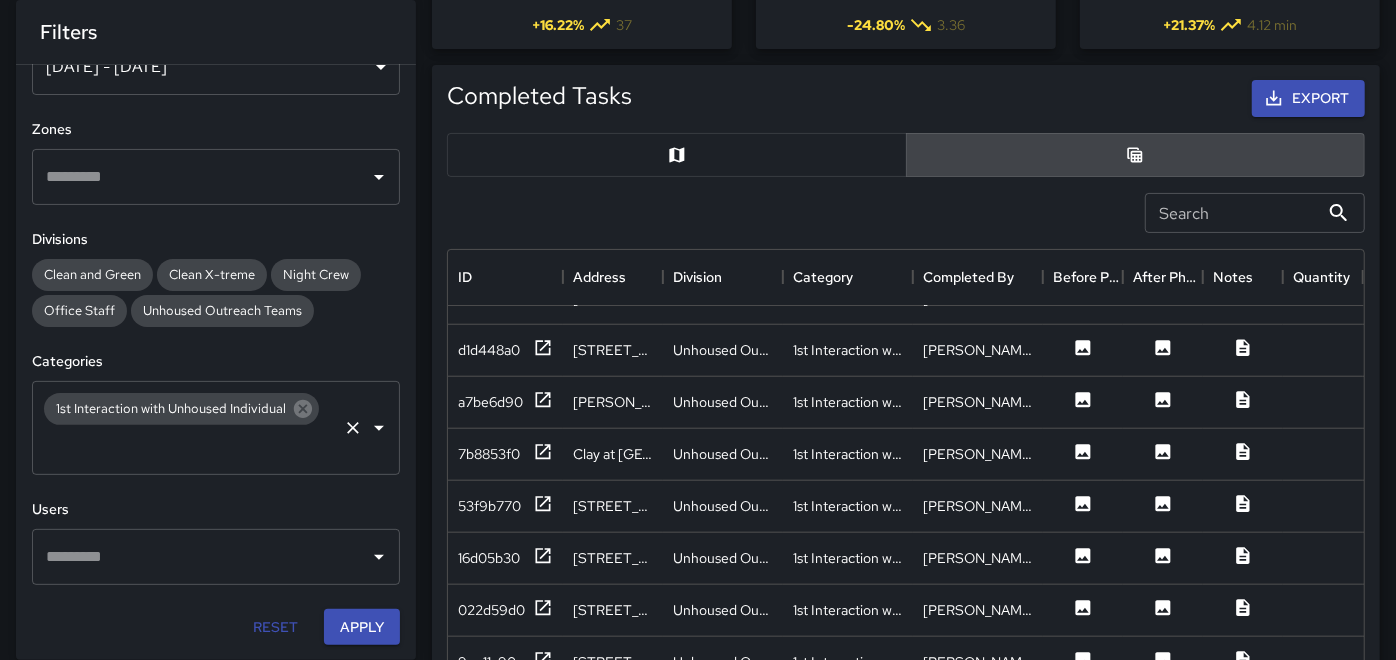 drag, startPoint x: 303, startPoint y: 404, endPoint x: 237, endPoint y: 421, distance: 68.154236 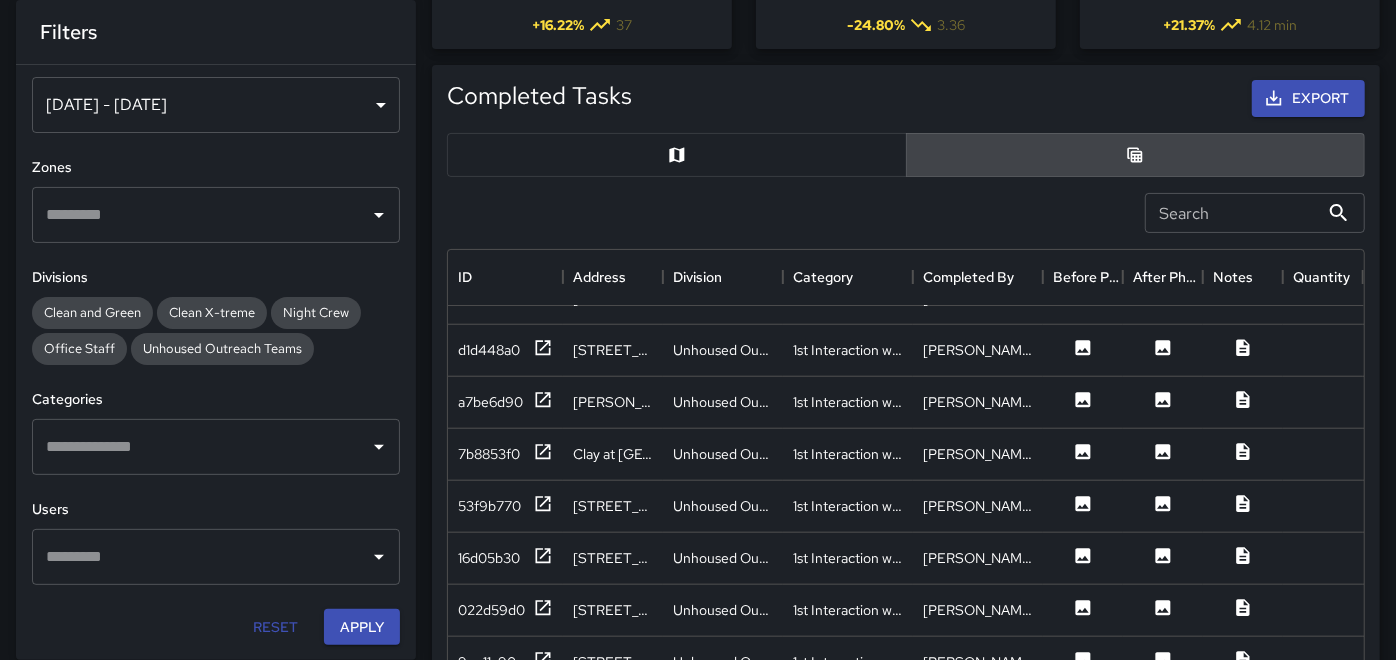 click on "​" at bounding box center [216, 447] 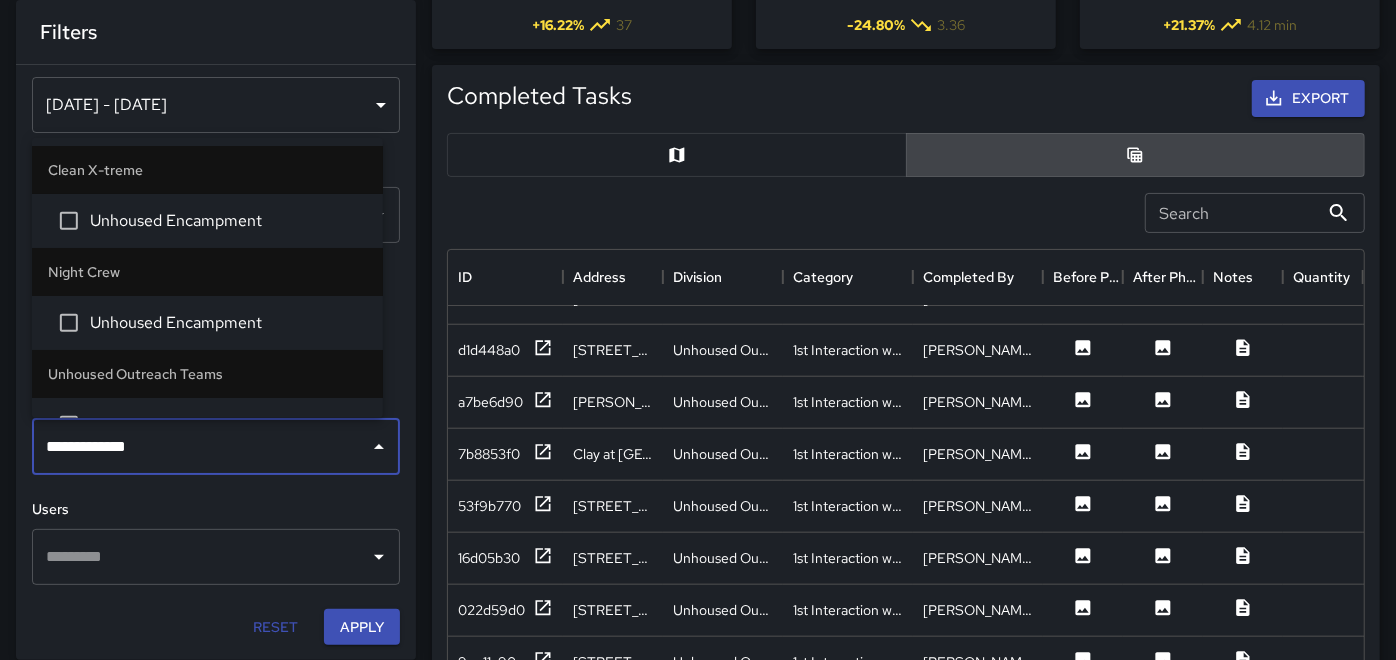 type on "**********" 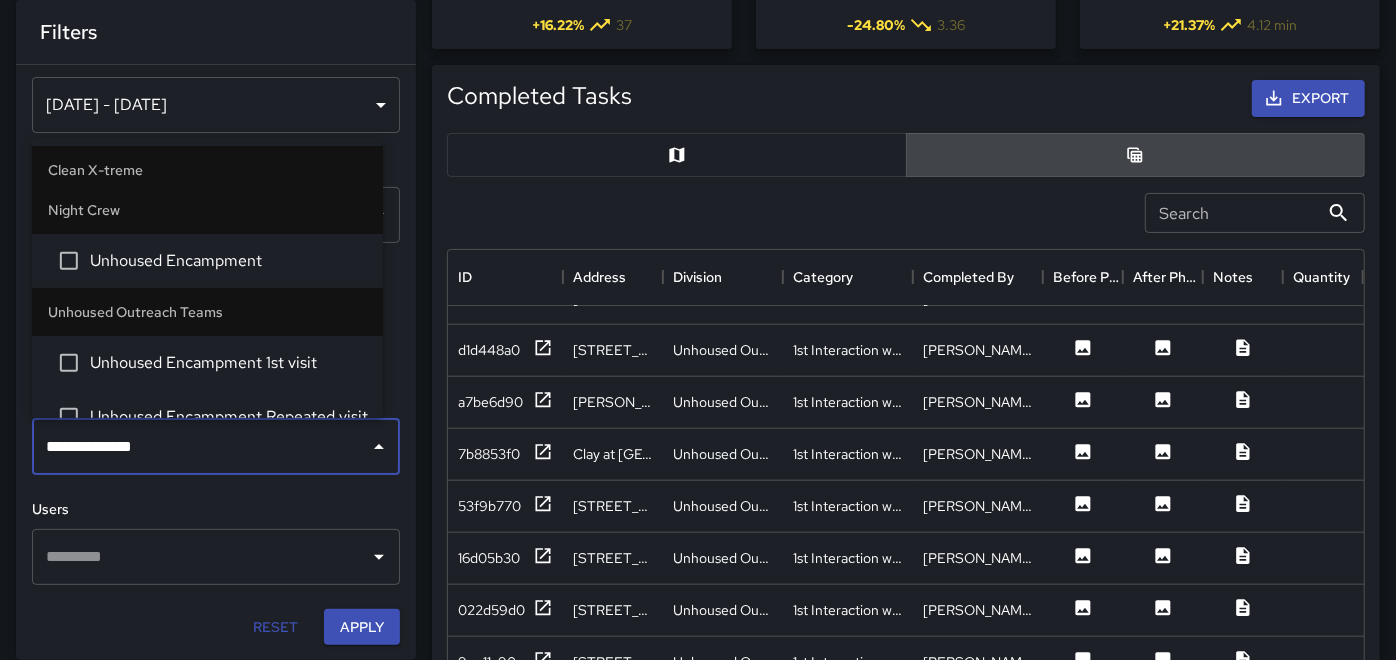 scroll, scrollTop: 95, scrollLeft: 0, axis: vertical 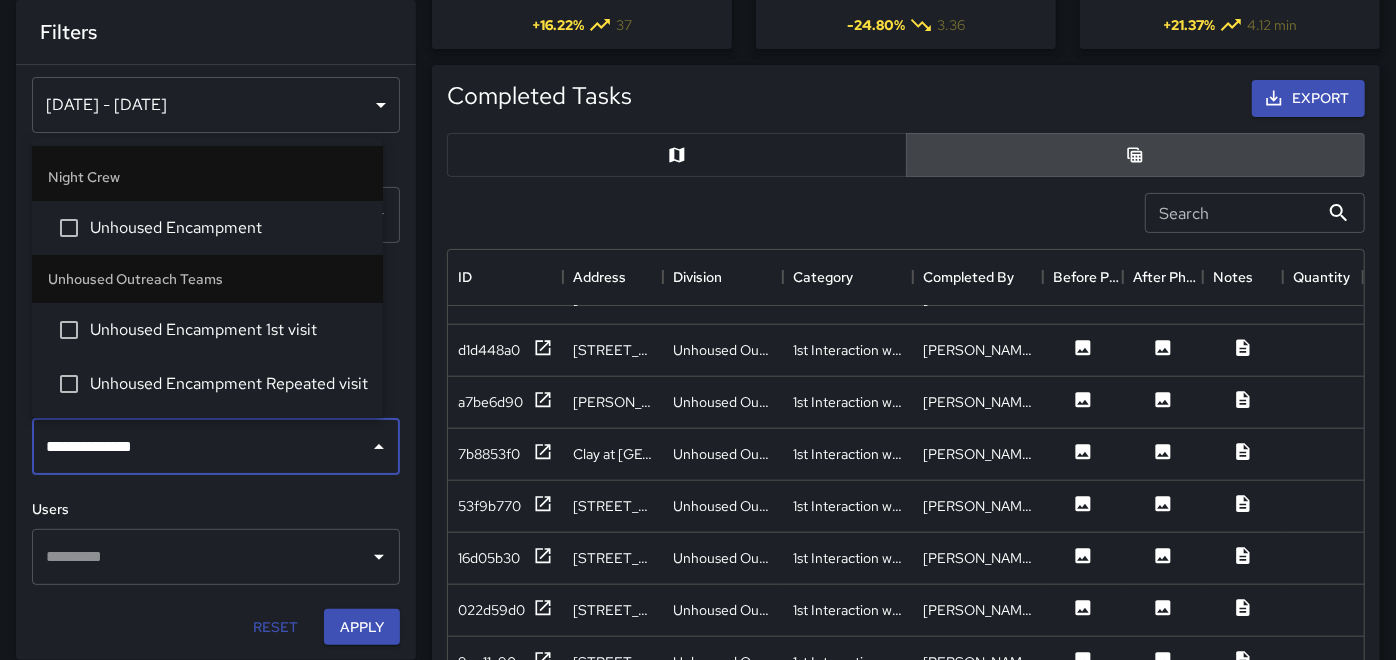 click on "Unhoused Encampment Repeated visit" at bounding box center (228, 384) 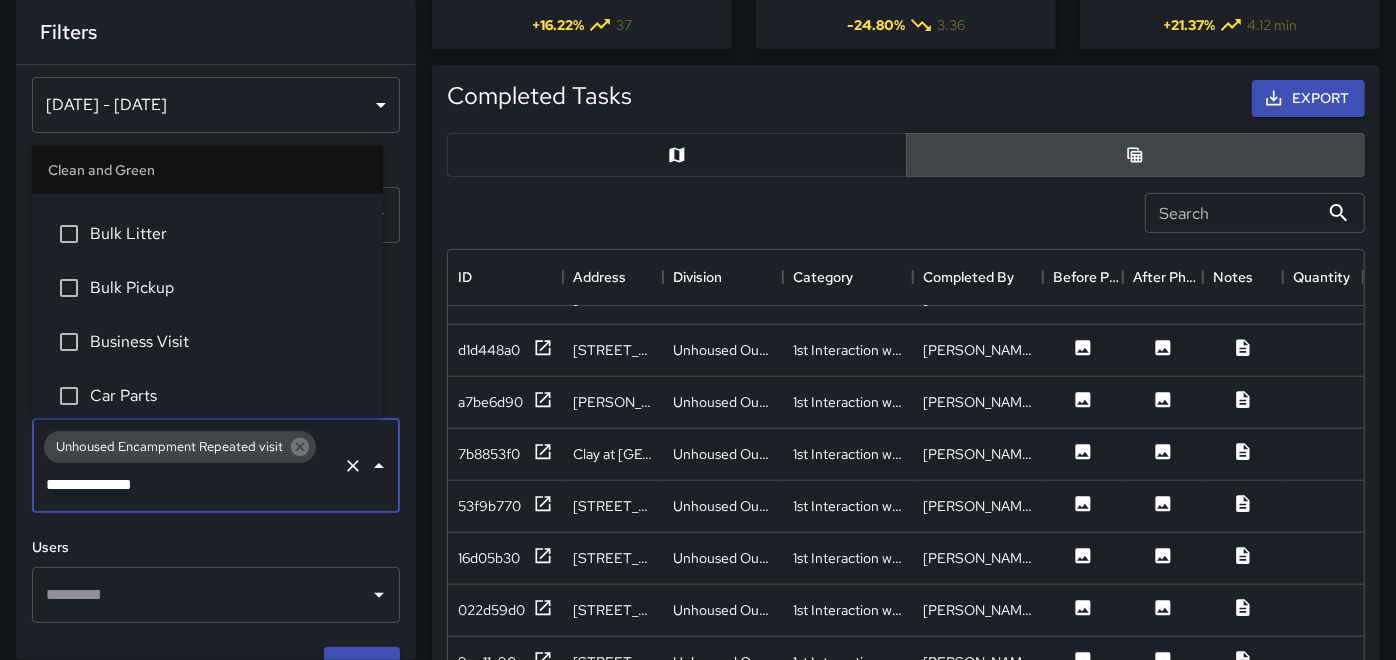type 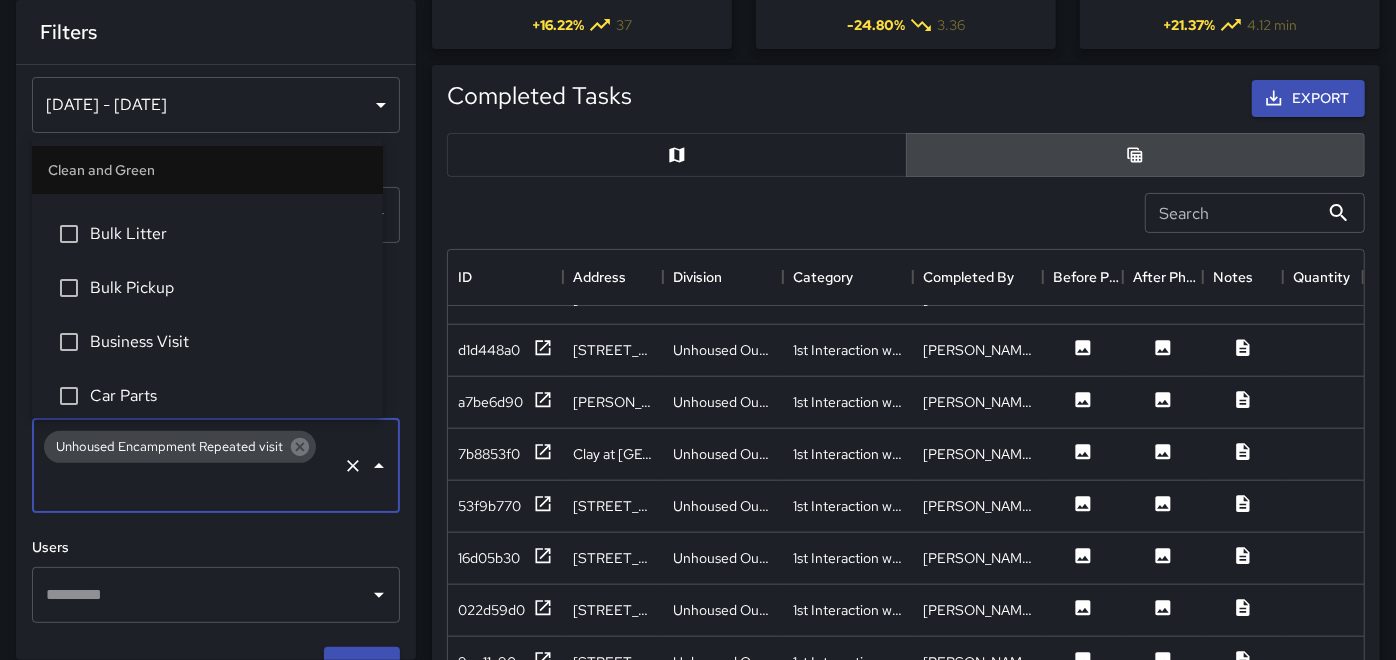 scroll, scrollTop: 6228, scrollLeft: 0, axis: vertical 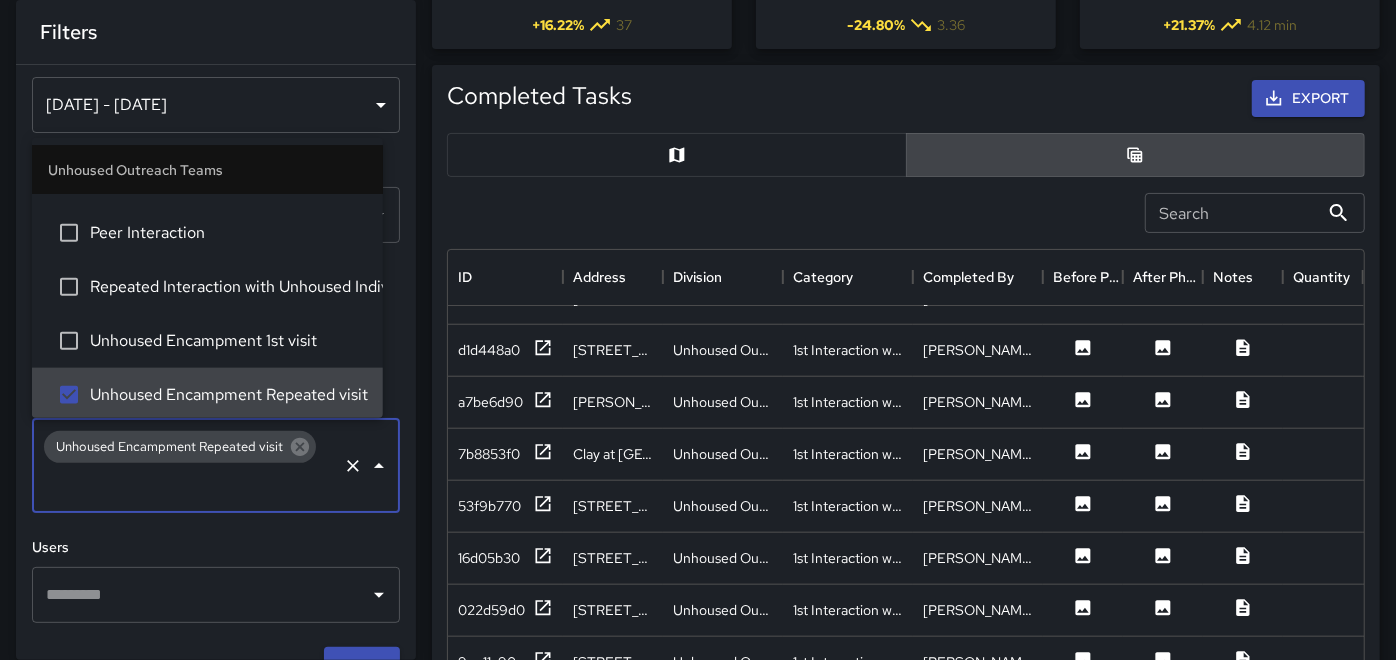 click on "**********" at bounding box center (216, 362) 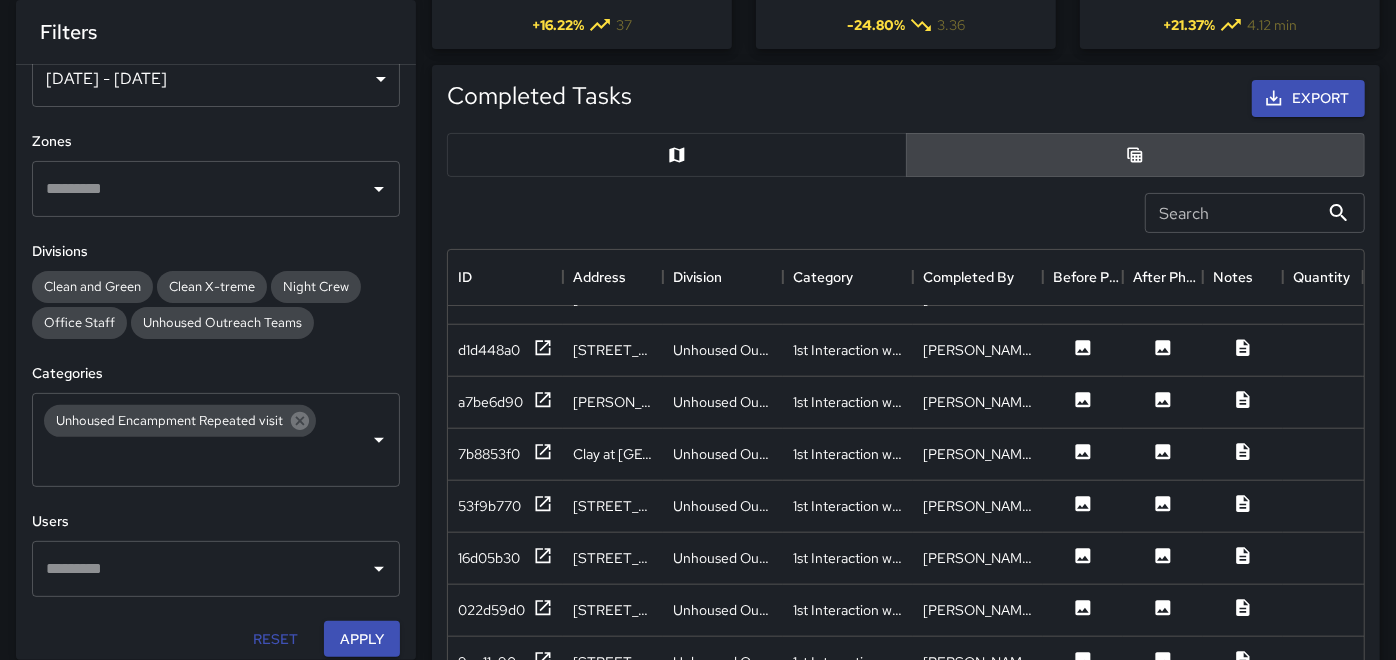 scroll, scrollTop: 72, scrollLeft: 0, axis: vertical 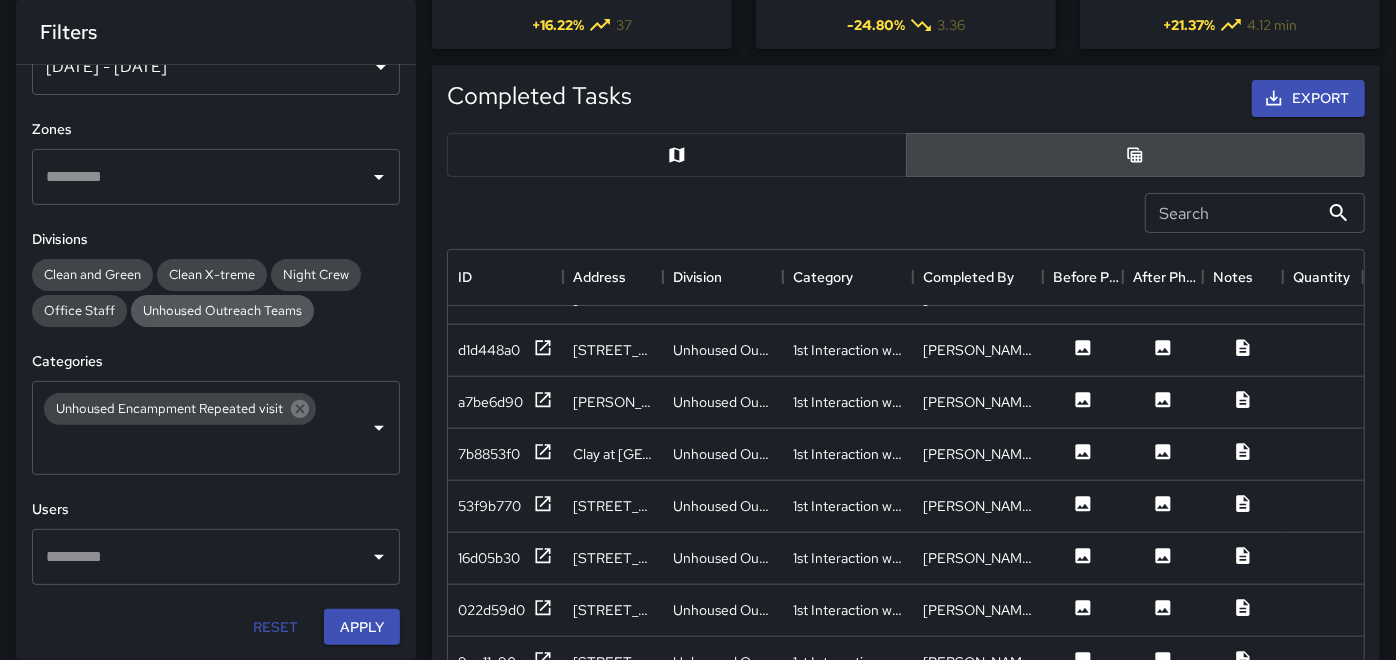 click on "Unhoused Outreach Teams" at bounding box center [222, 310] 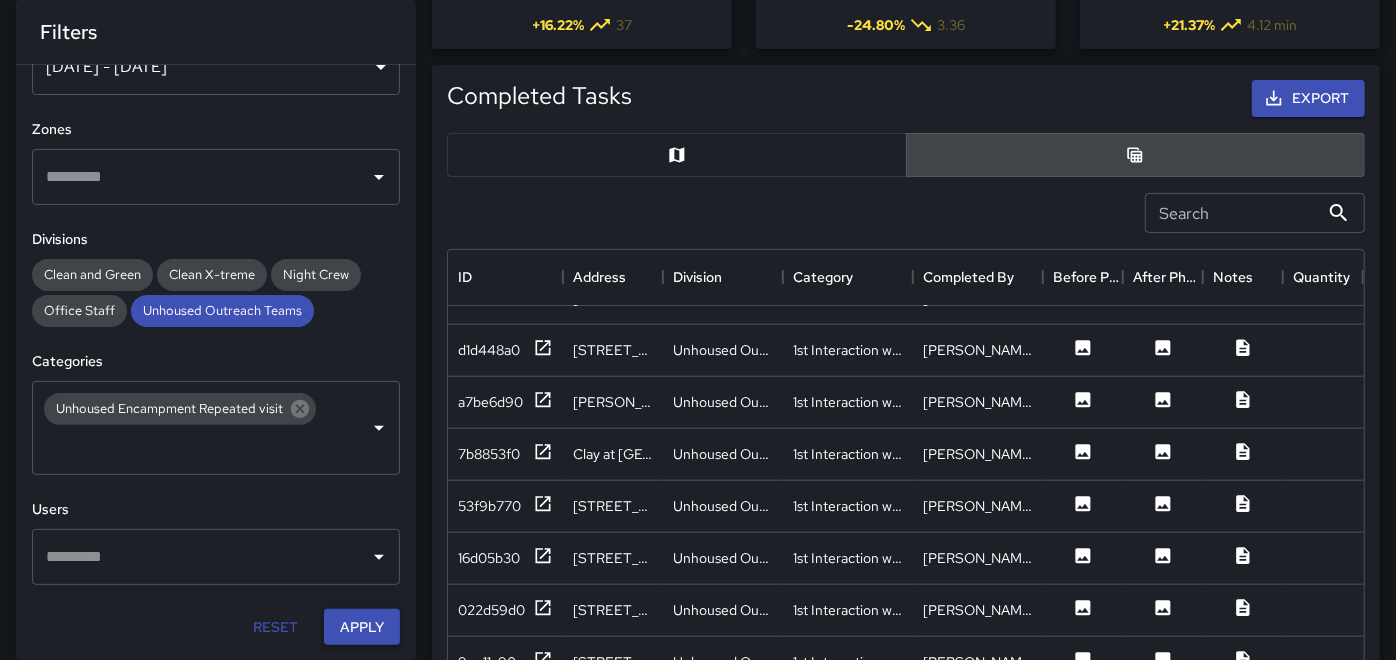 click on "Apply" at bounding box center [362, 627] 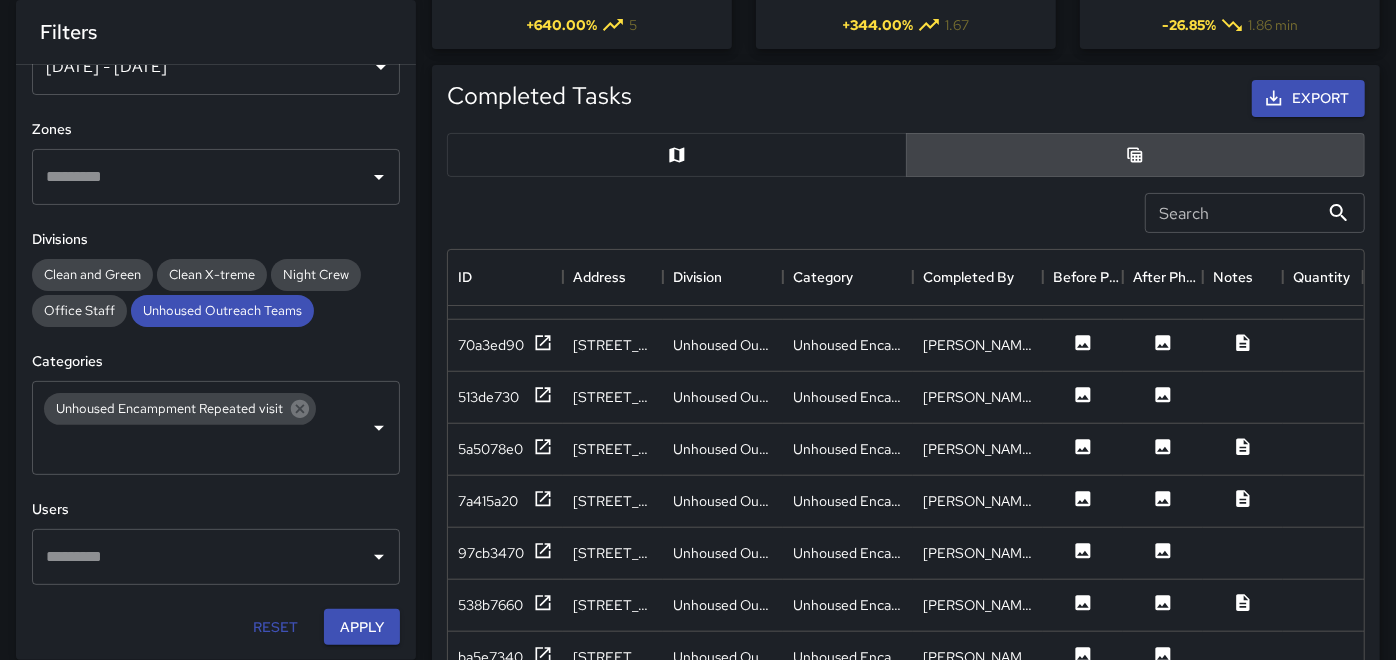 scroll, scrollTop: 1251, scrollLeft: 0, axis: vertical 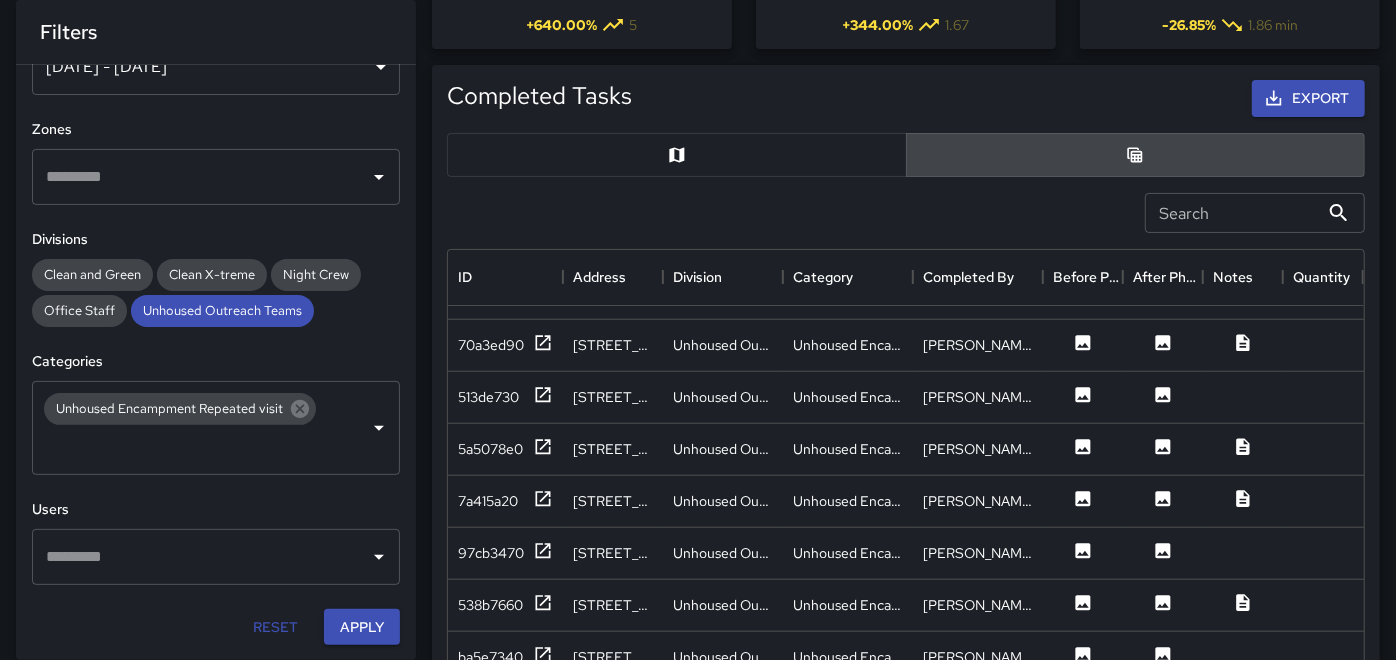 click at bounding box center (677, 155) 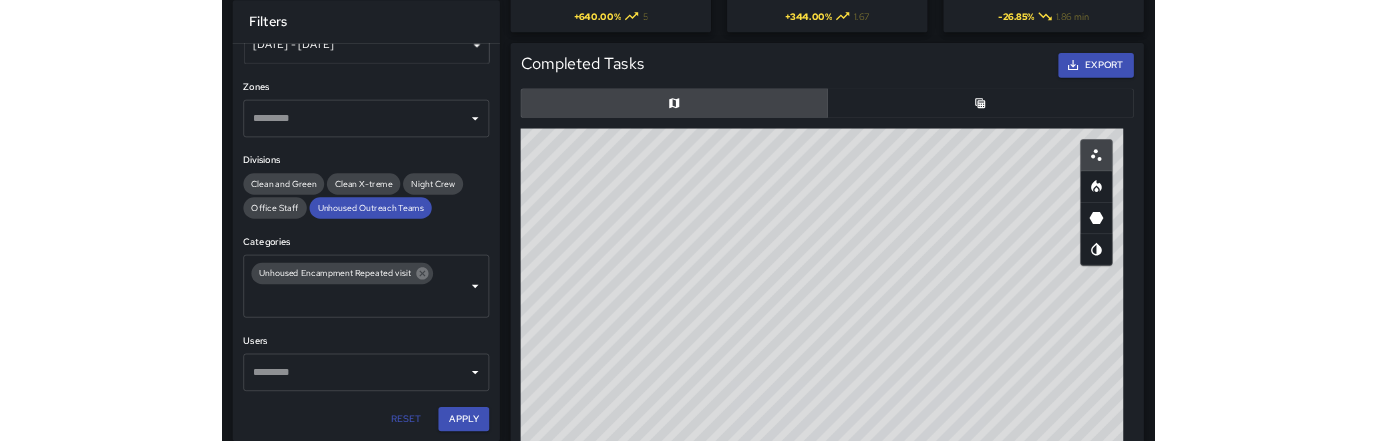 scroll, scrollTop: 191, scrollLeft: 0, axis: vertical 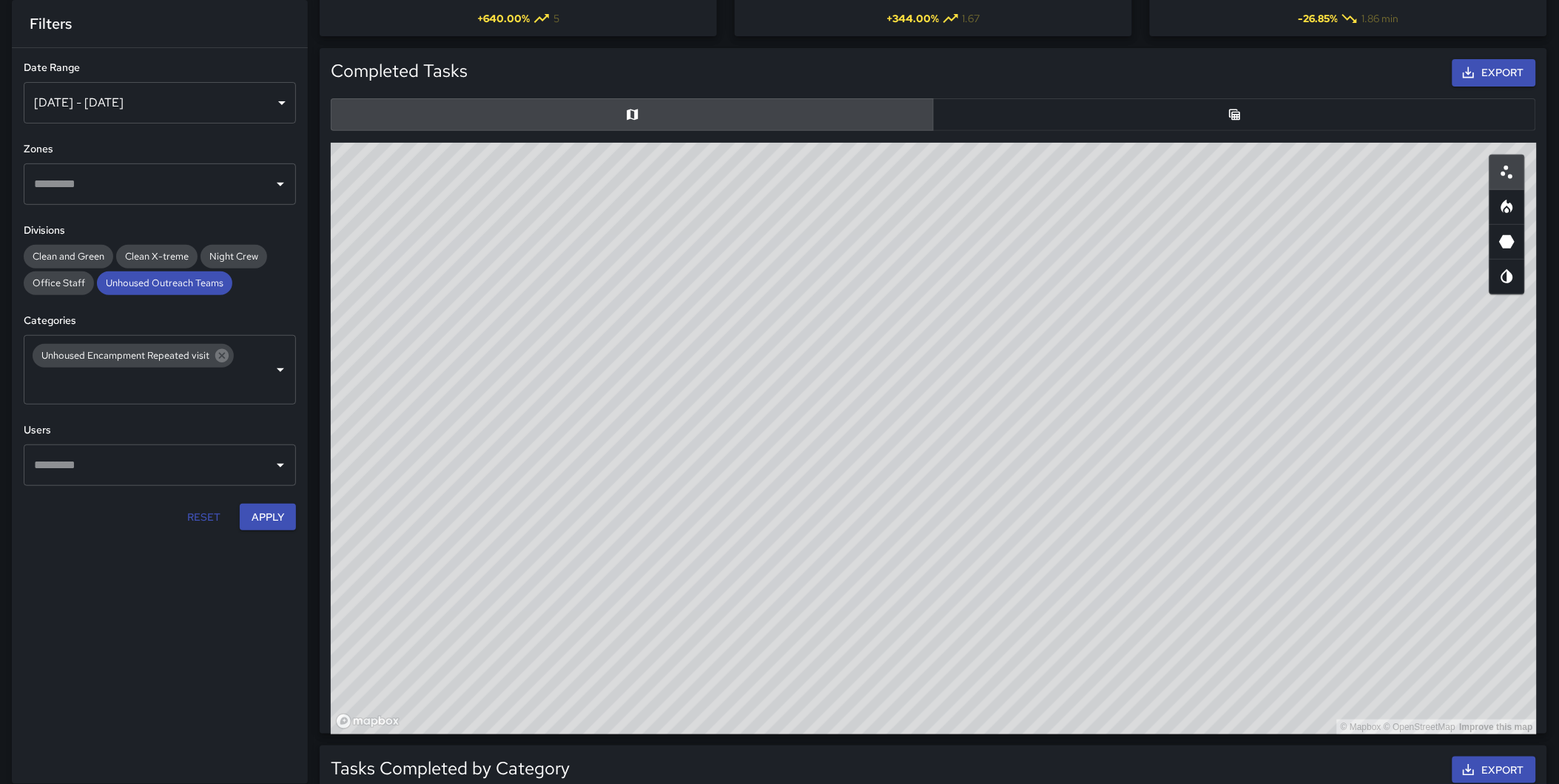click at bounding box center (1507, 207) 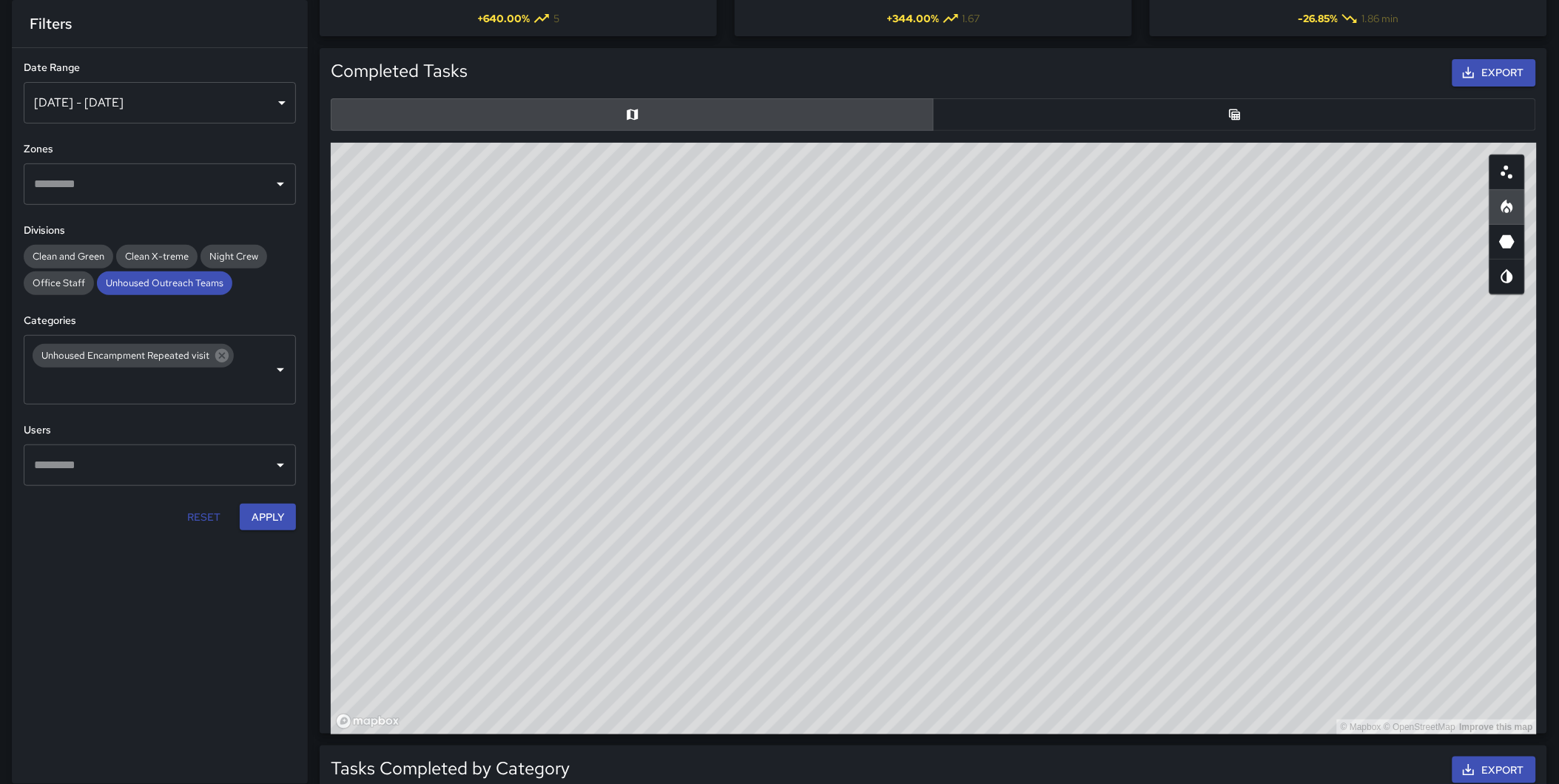 type on "heatmap" 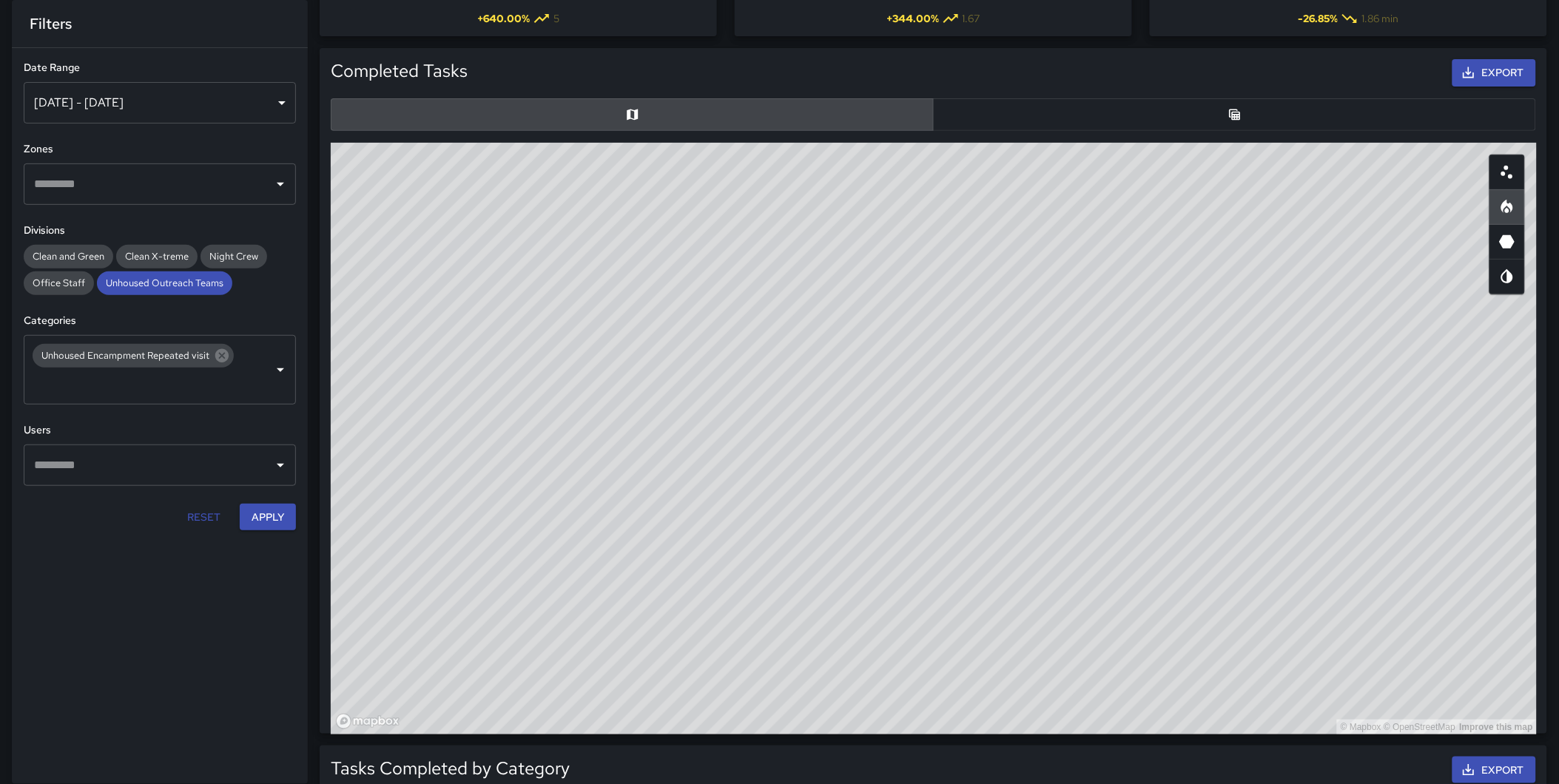 drag, startPoint x: 1114, startPoint y: 359, endPoint x: 1033, endPoint y: 691, distance: 341.7382 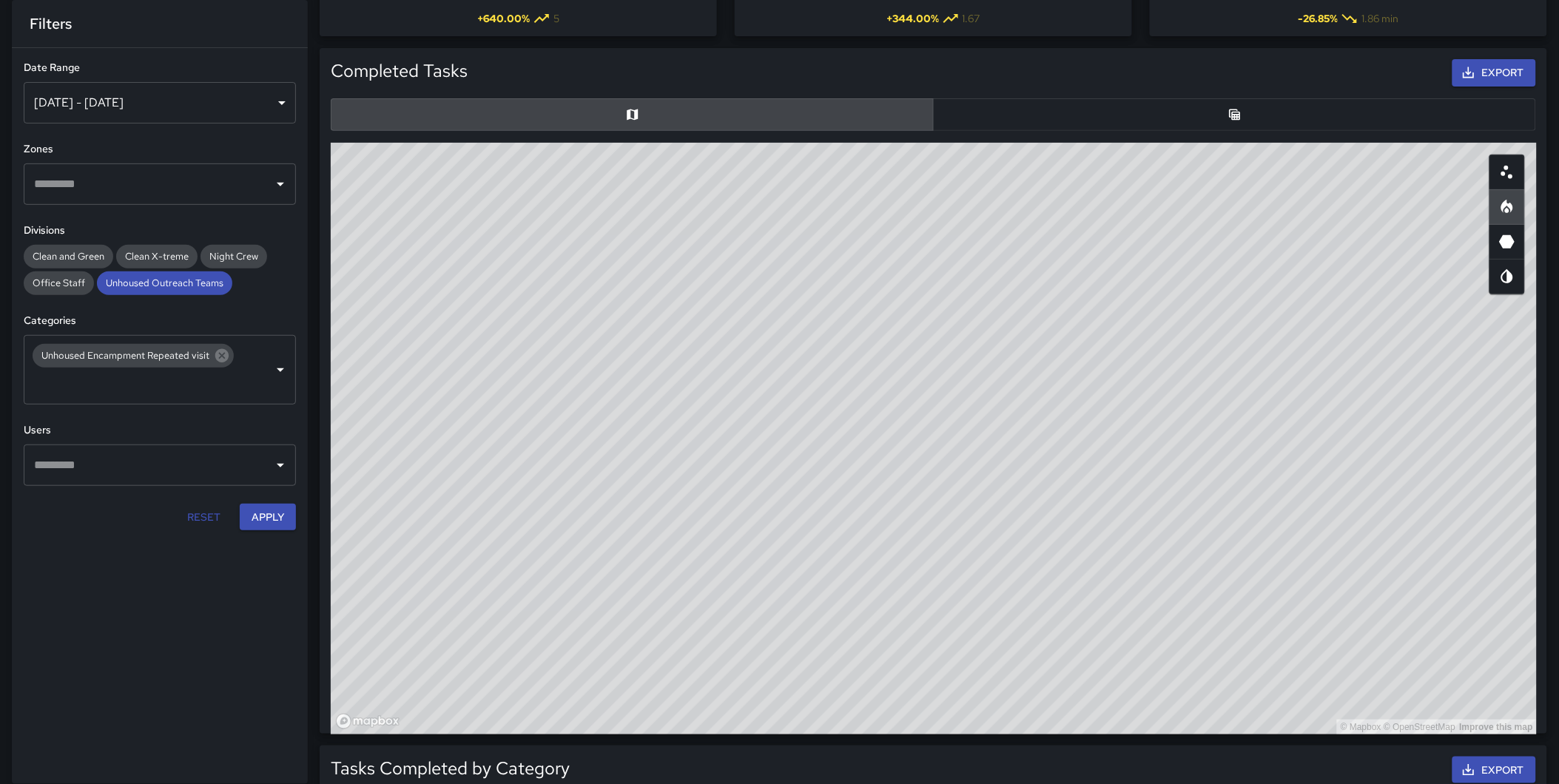 drag, startPoint x: 792, startPoint y: 483, endPoint x: 817, endPoint y: 590, distance: 109.88175 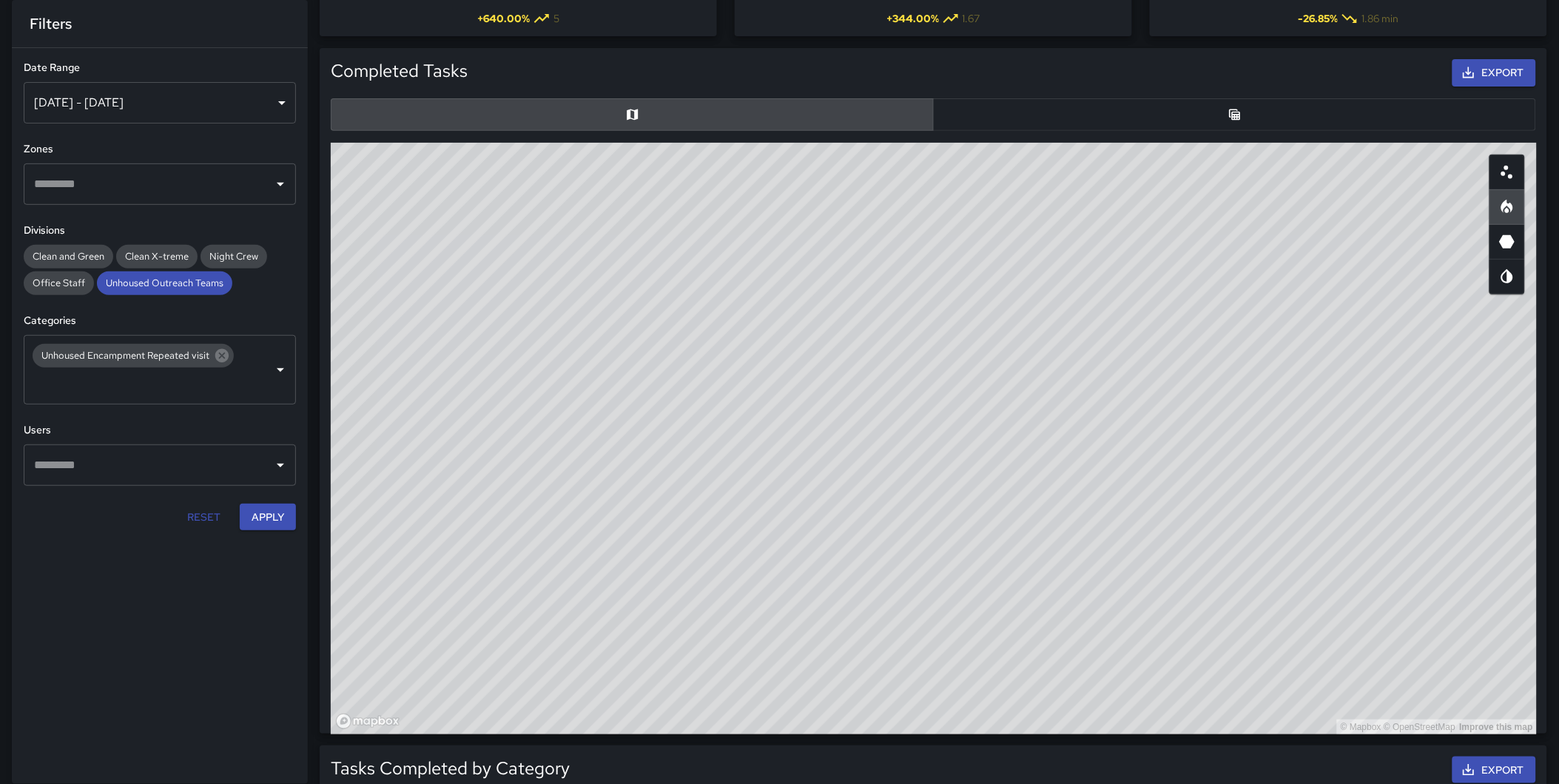 click on "© Mapbox   © OpenStreetMap   Improve this map" at bounding box center [934, 439] 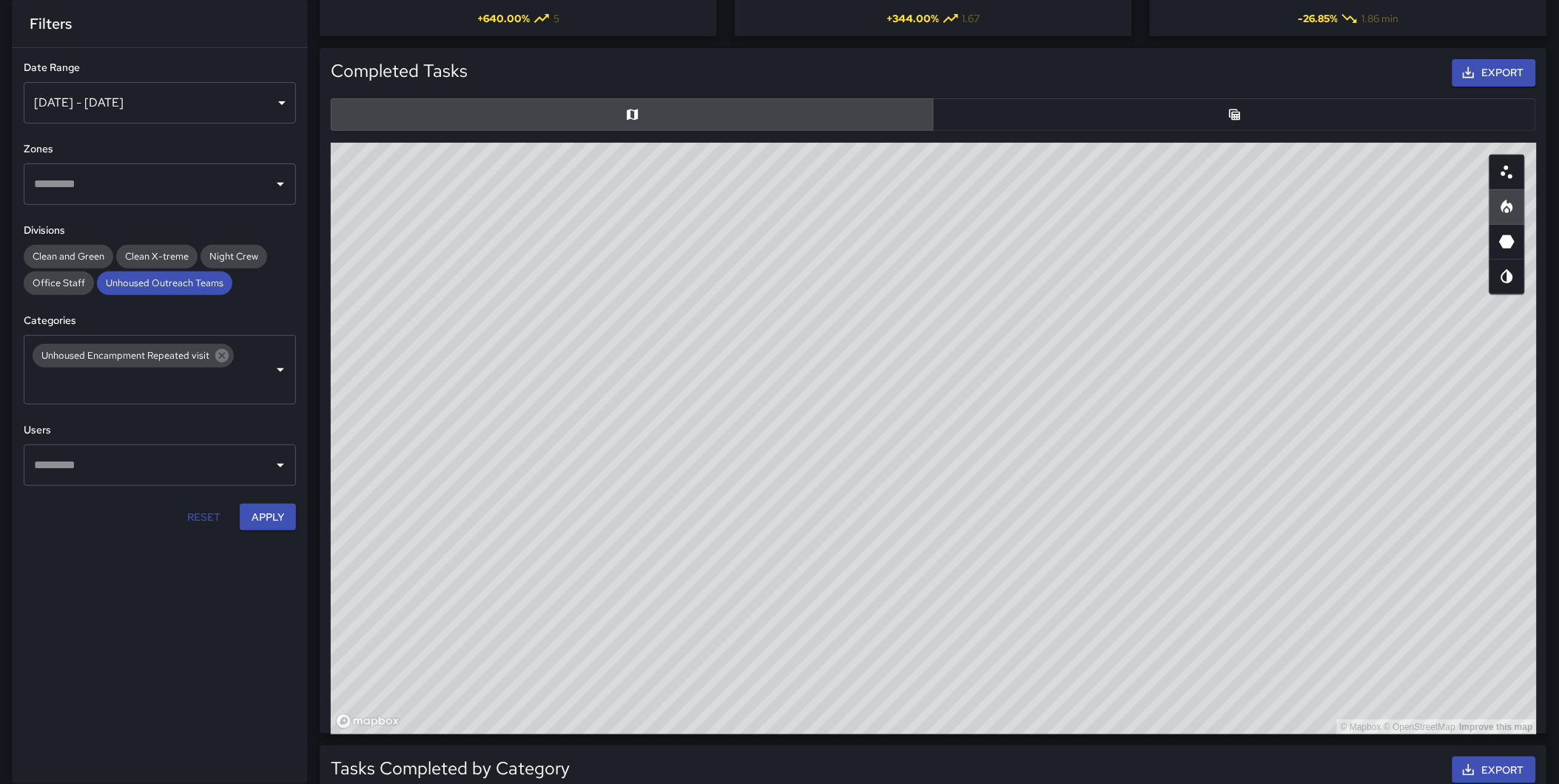 drag, startPoint x: 995, startPoint y: 435, endPoint x: 958, endPoint y: 493, distance: 68.7968 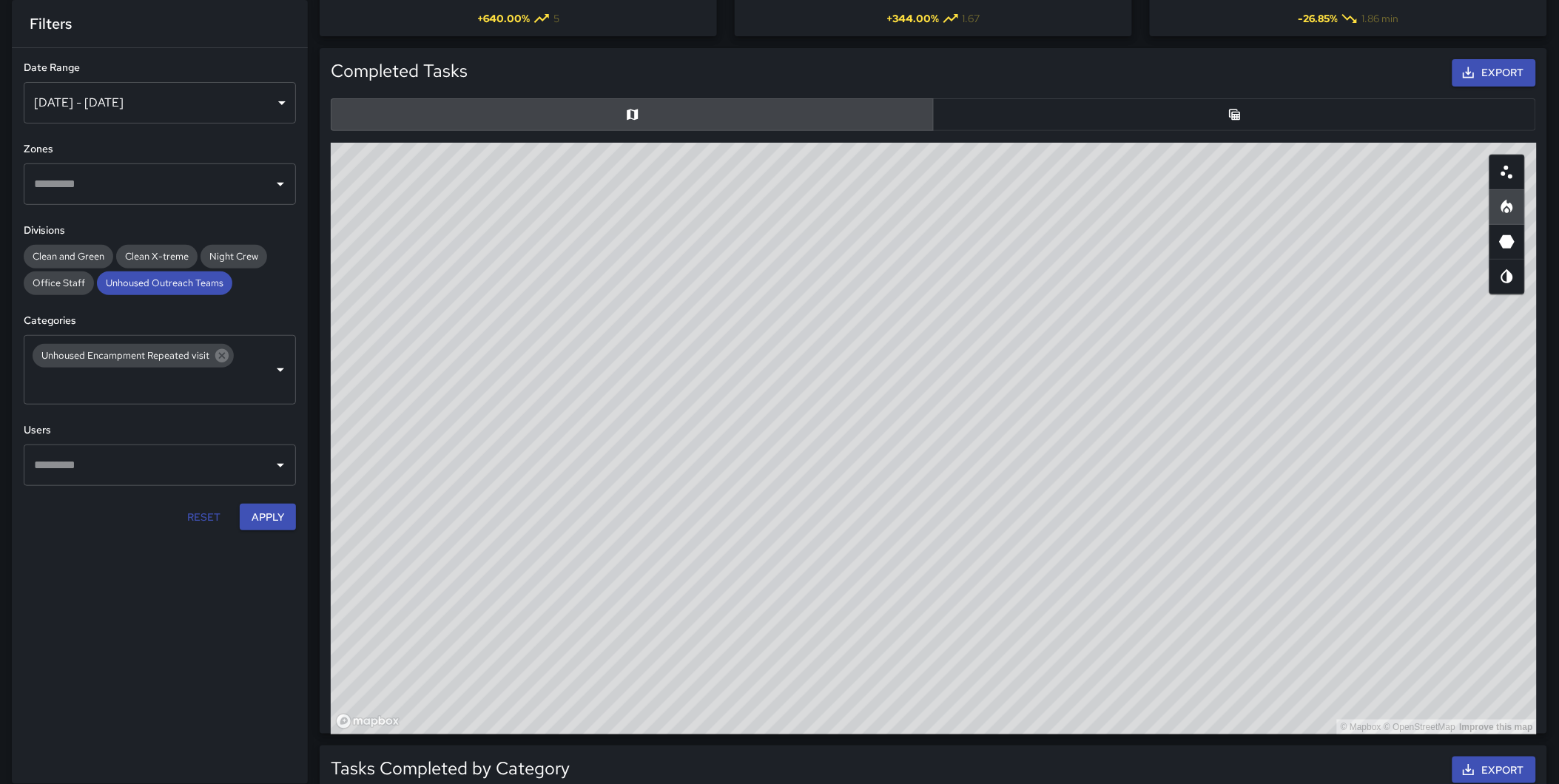 click on "© Mapbox   © OpenStreetMap   Improve this map" at bounding box center (934, 439) 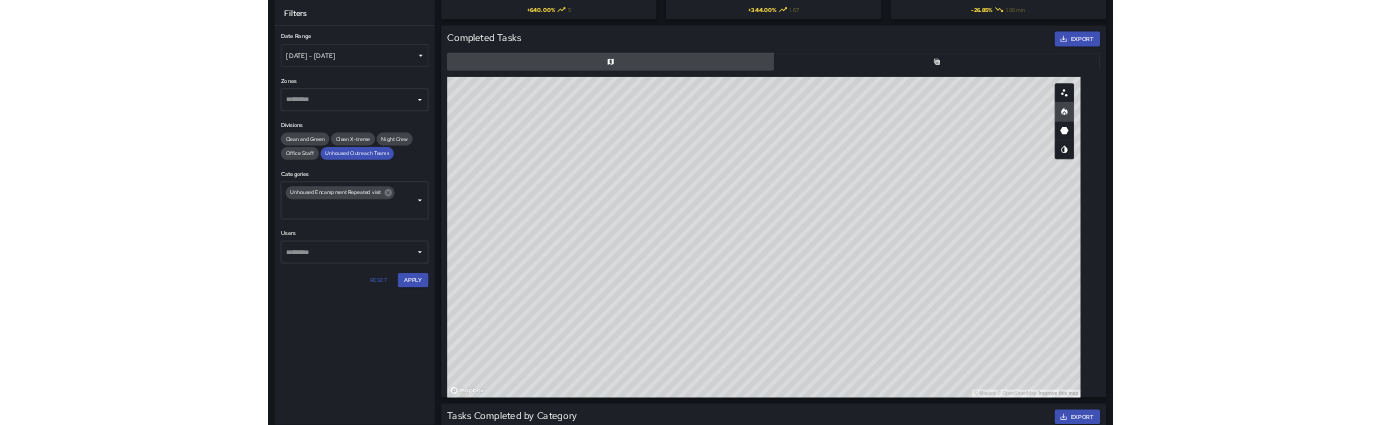 scroll, scrollTop: 191, scrollLeft: 0, axis: vertical 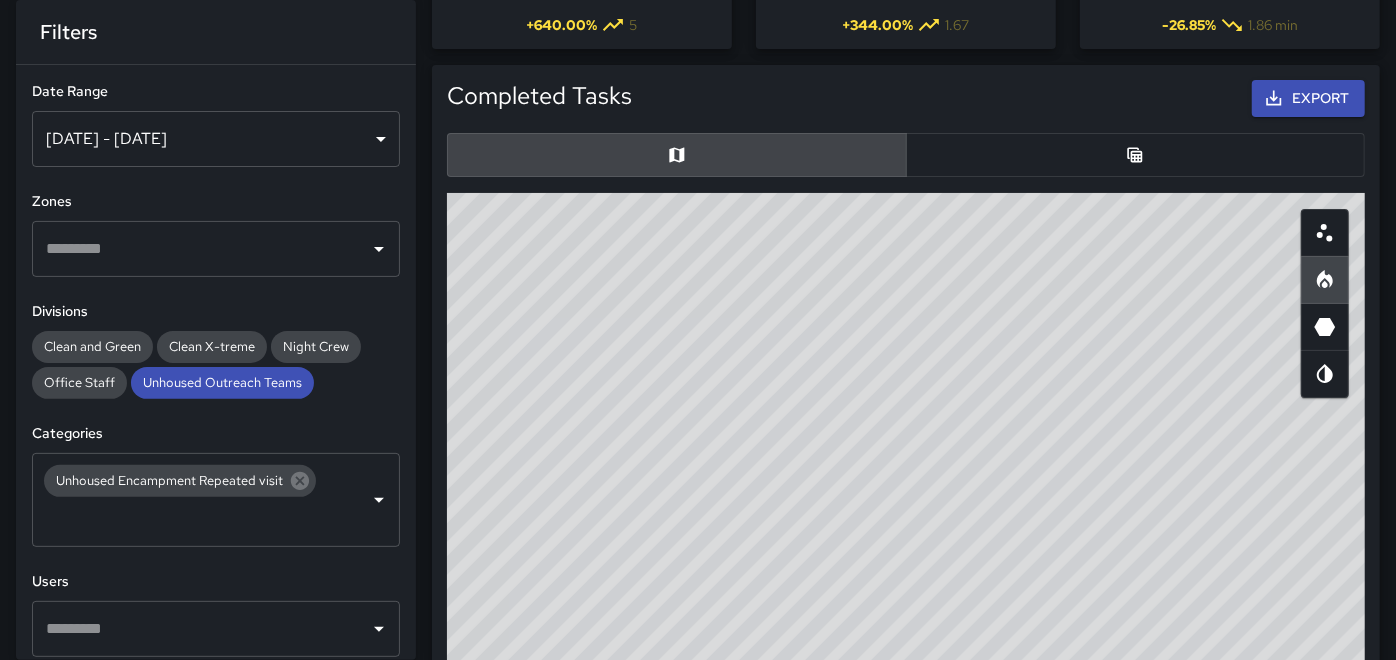 click at bounding box center (1136, 155) 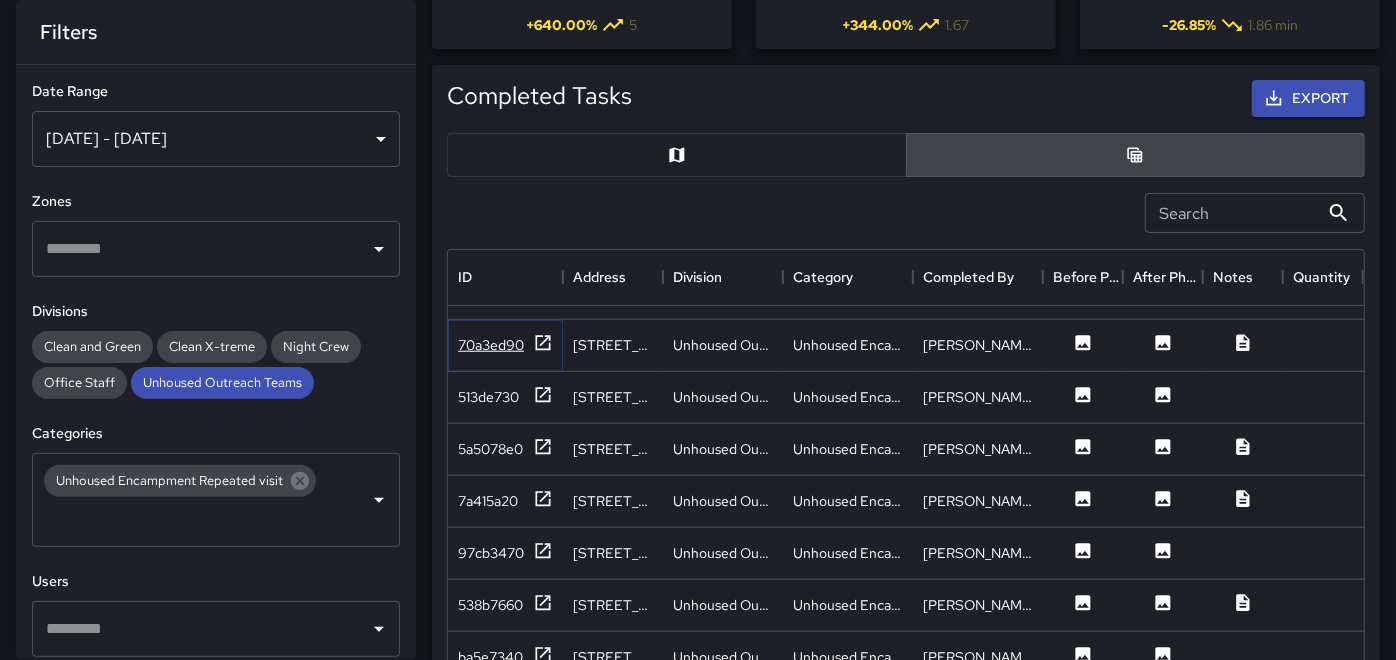 click 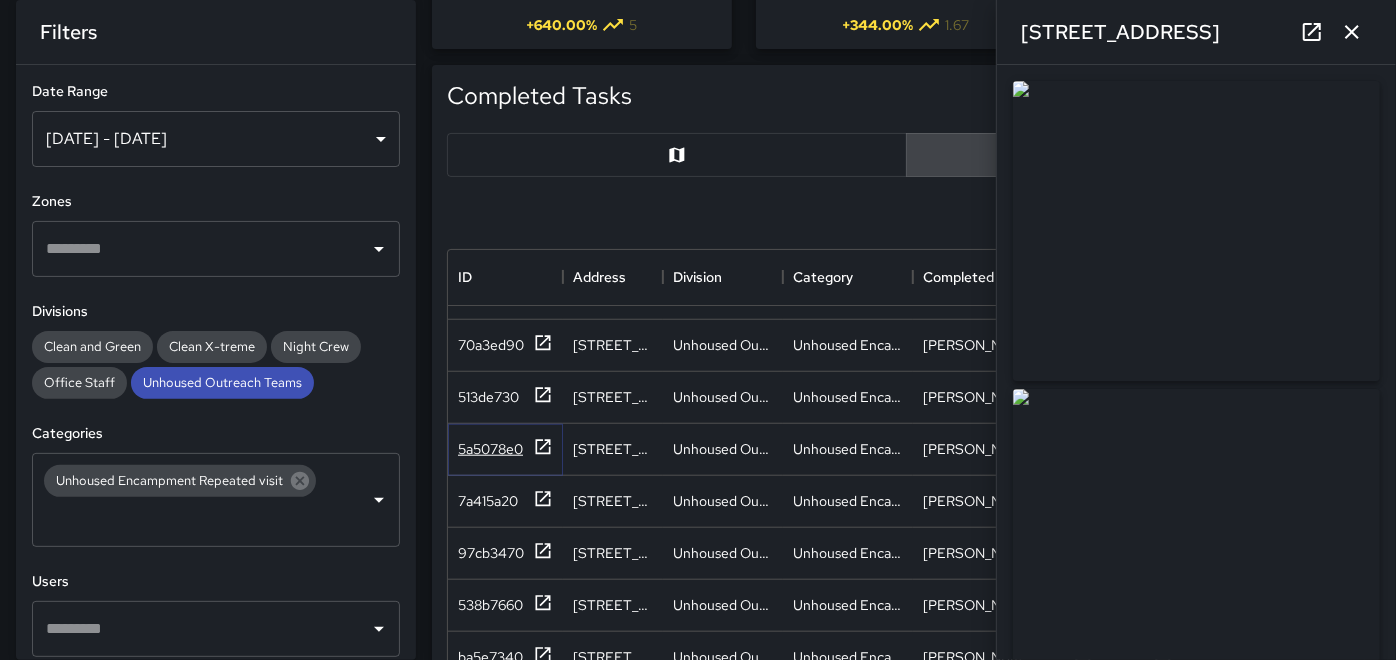 click 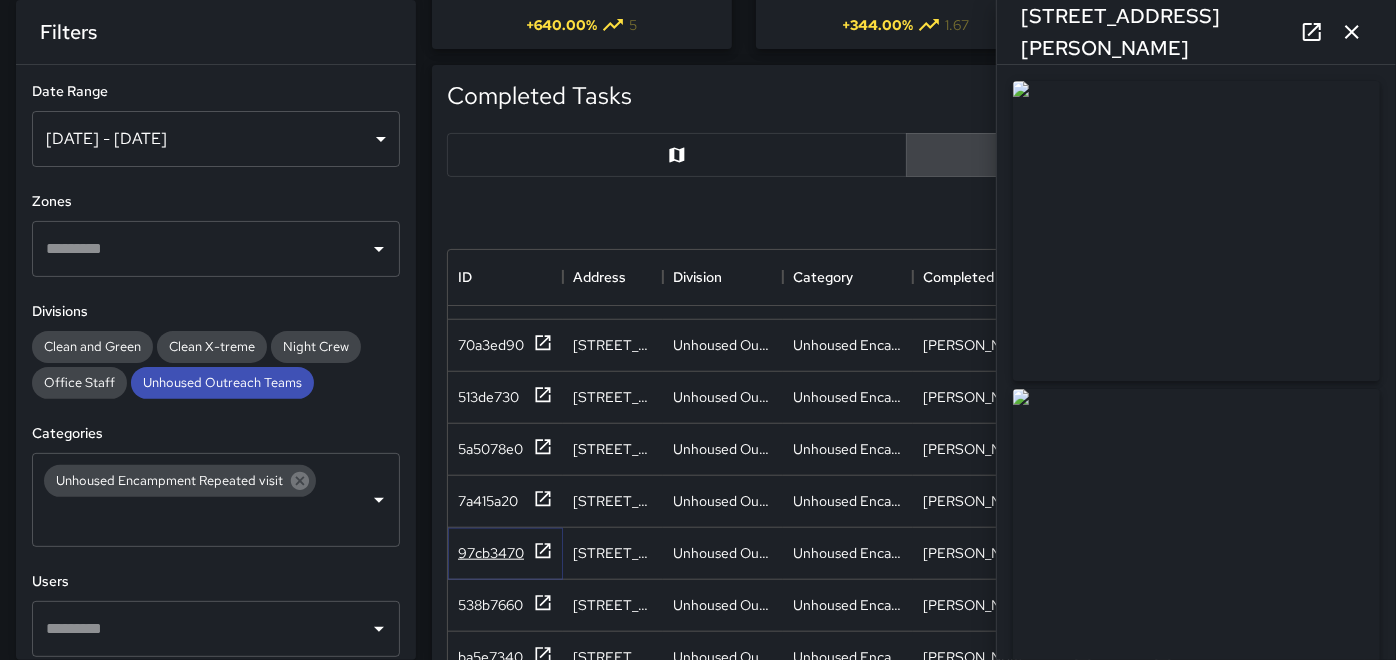 click 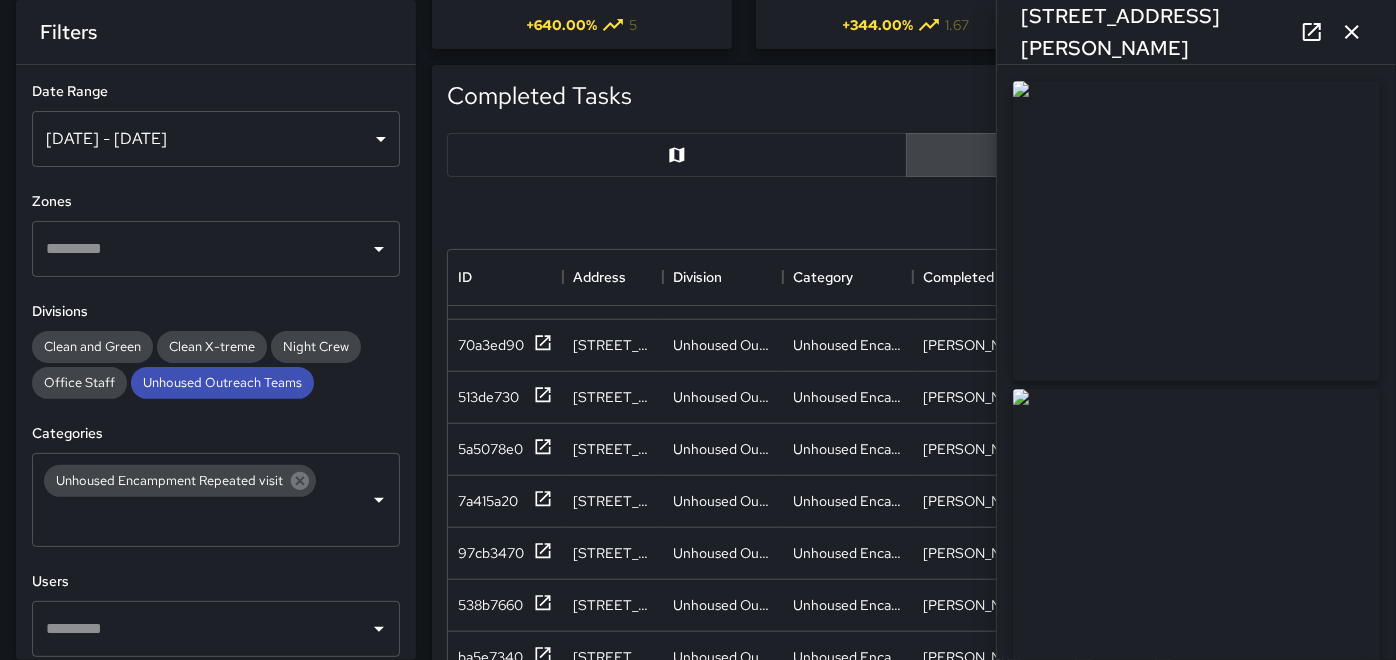 scroll, scrollTop: 1250, scrollLeft: 0, axis: vertical 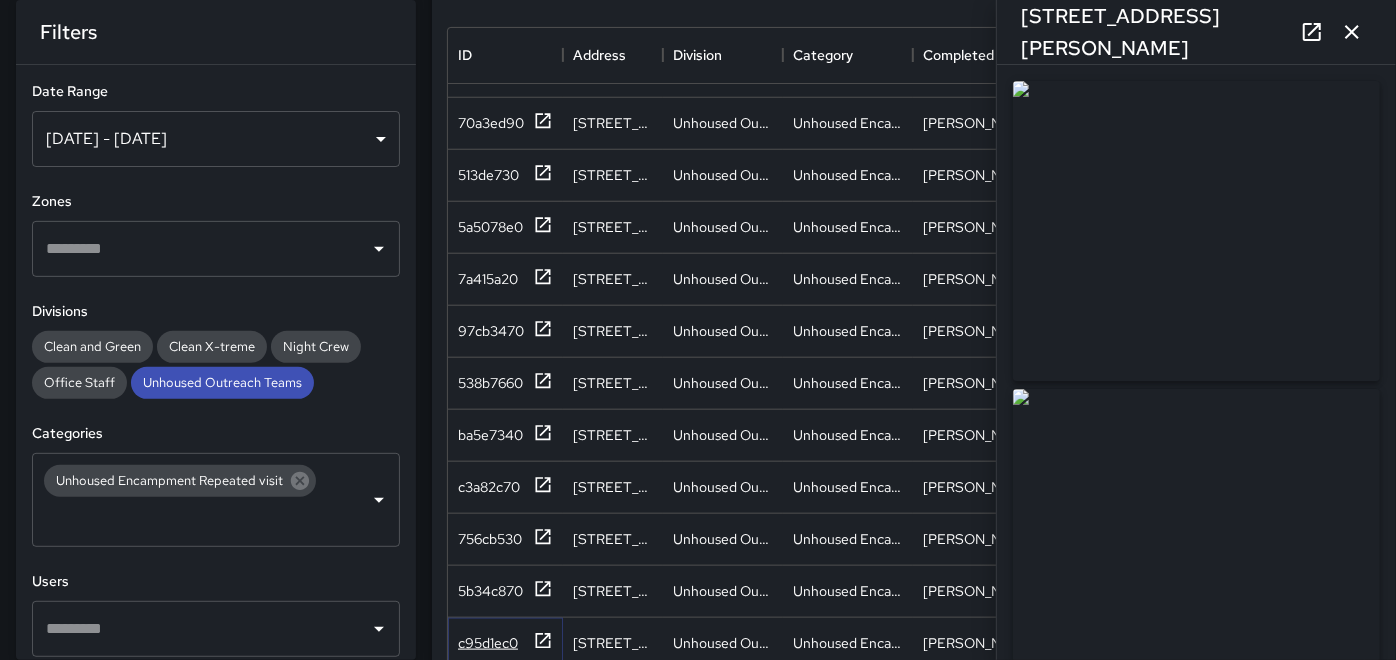 click 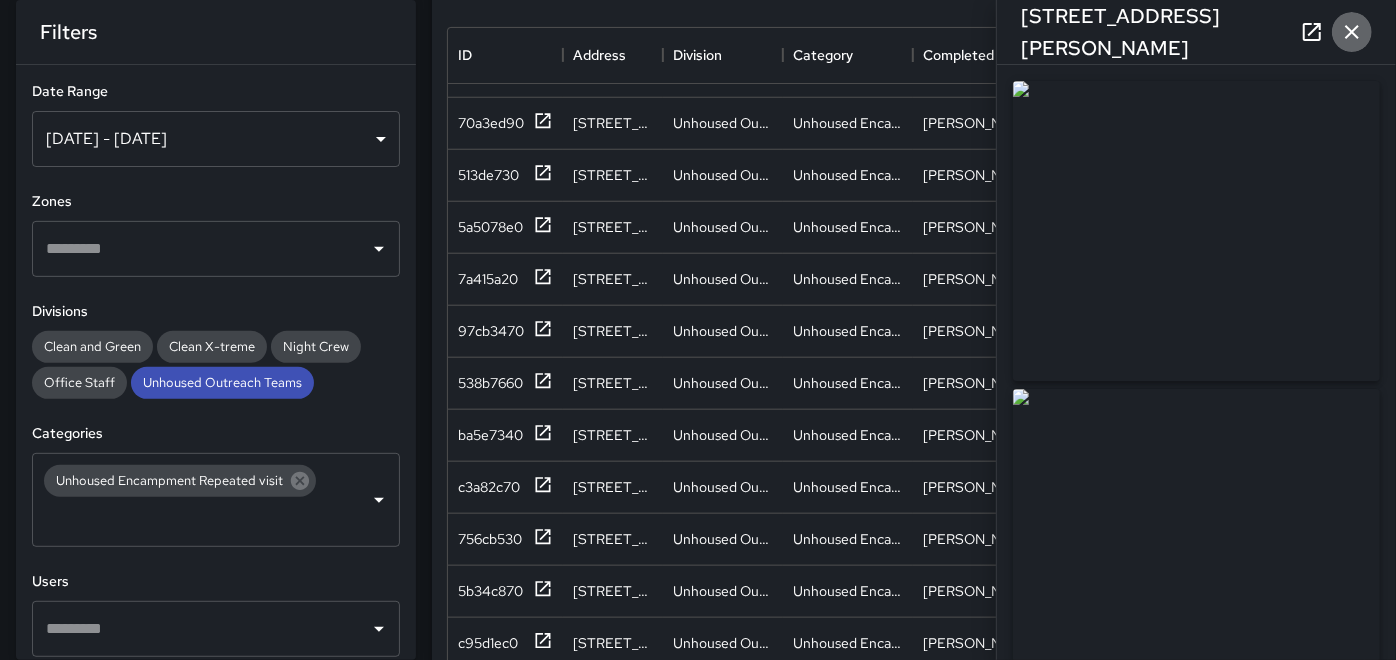 click 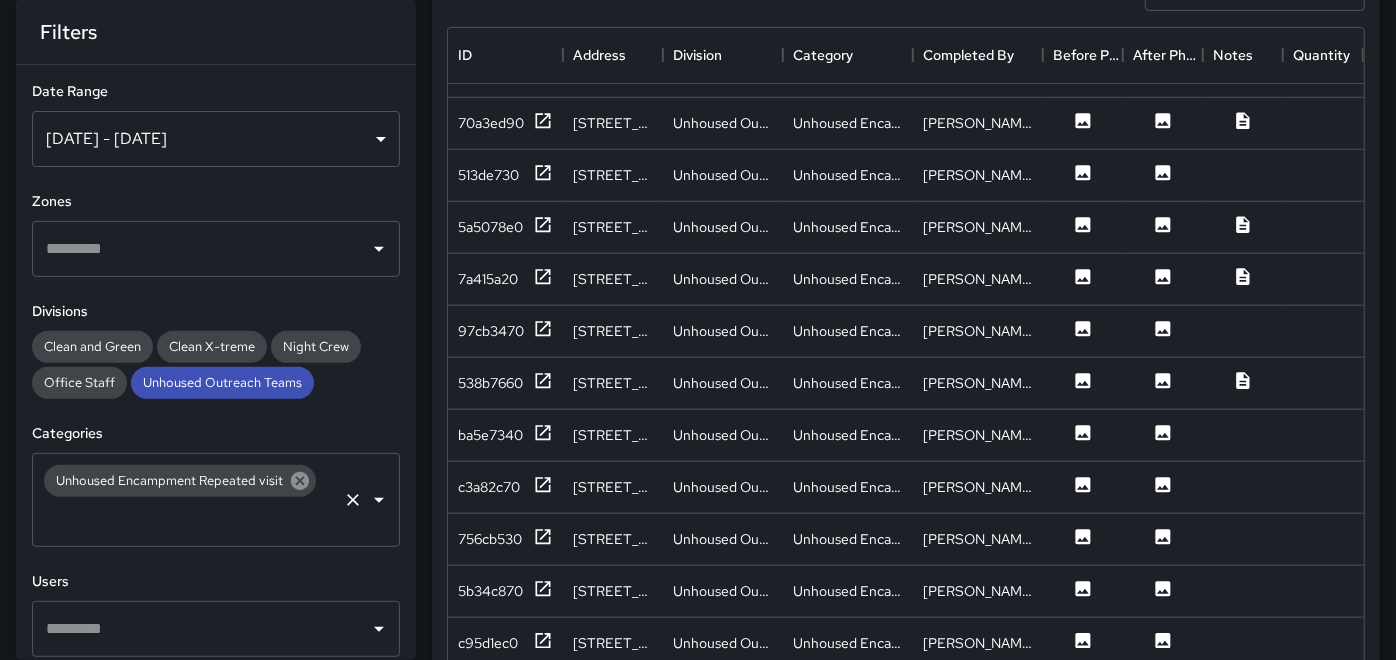 click 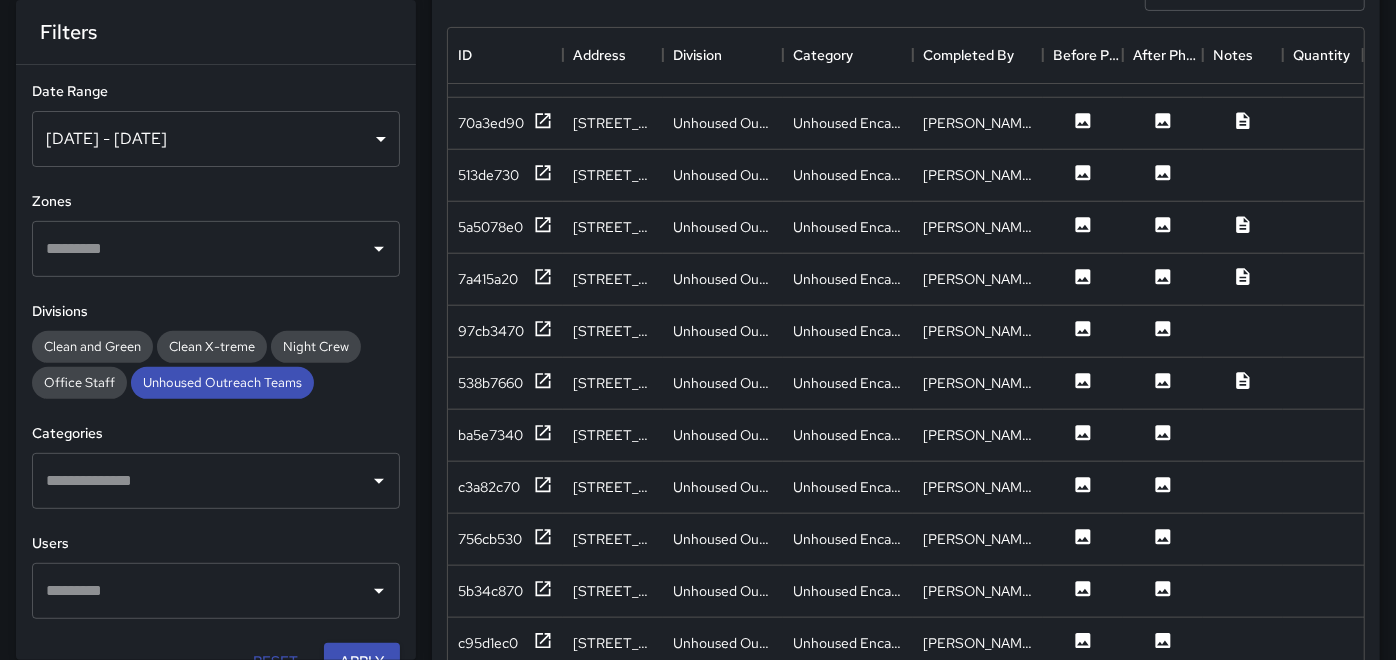 click at bounding box center [201, 481] 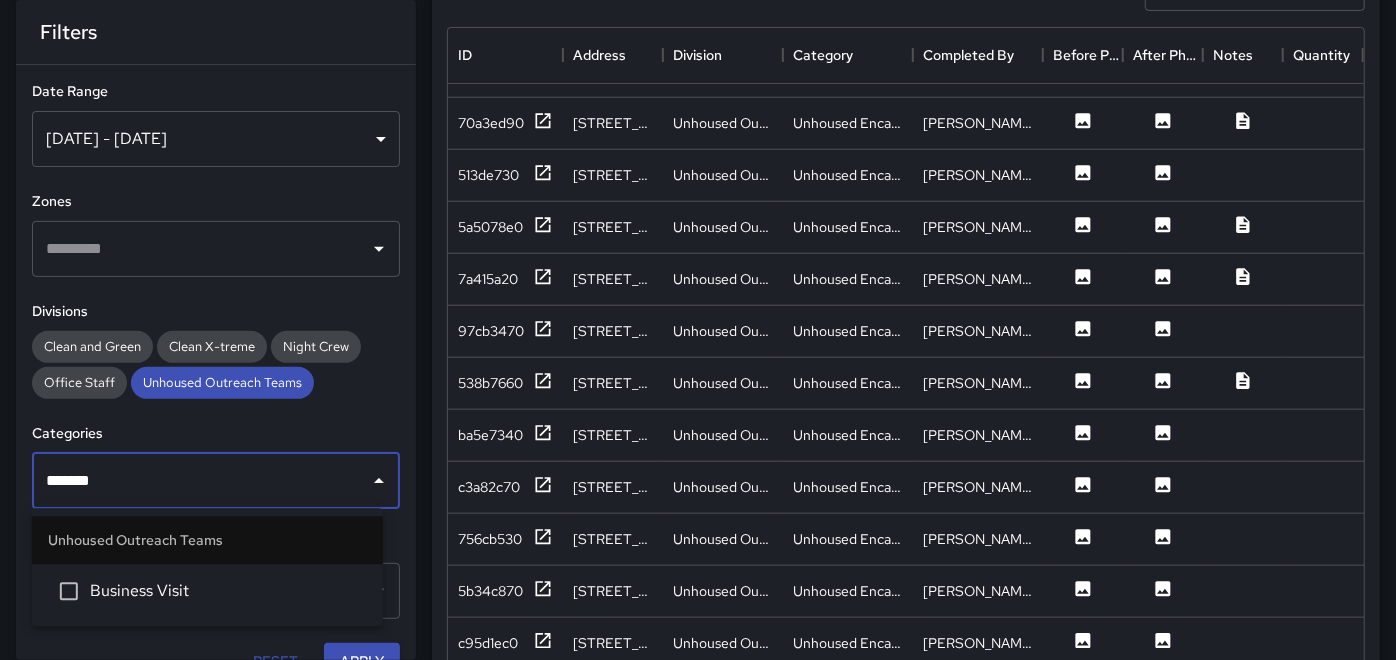 type on "********" 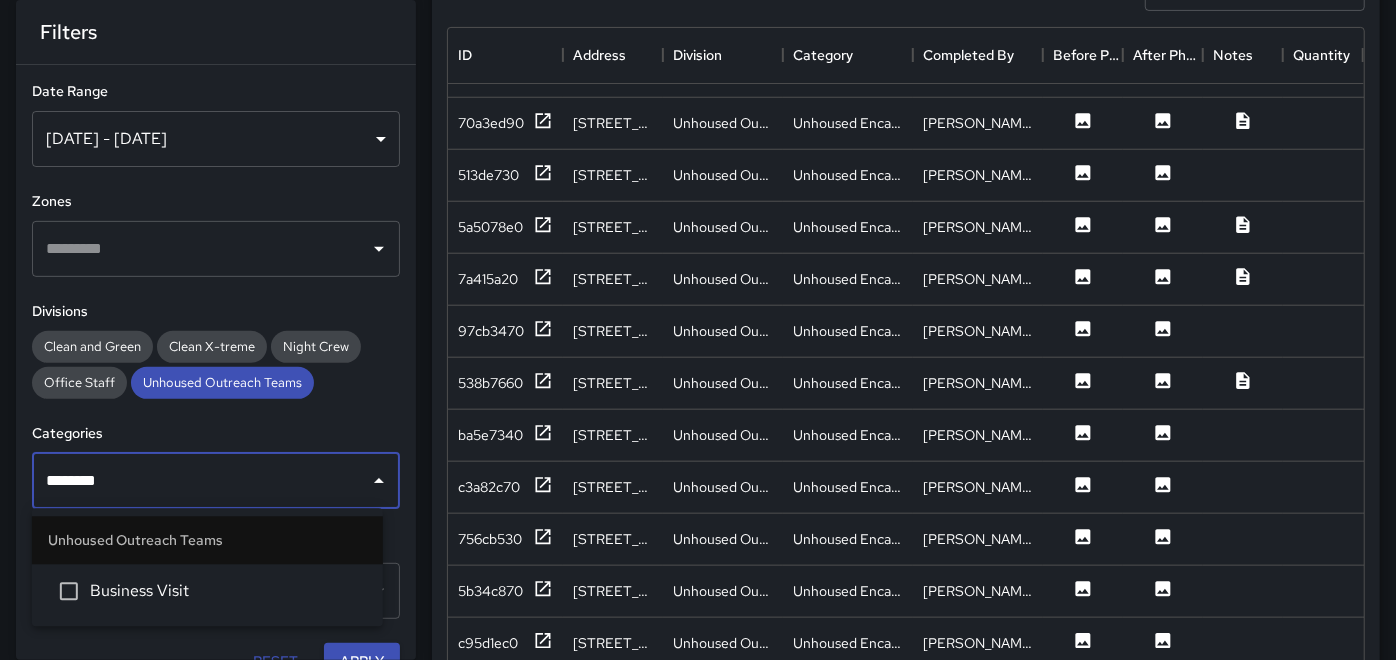 click on "Business Visit" at bounding box center (228, 591) 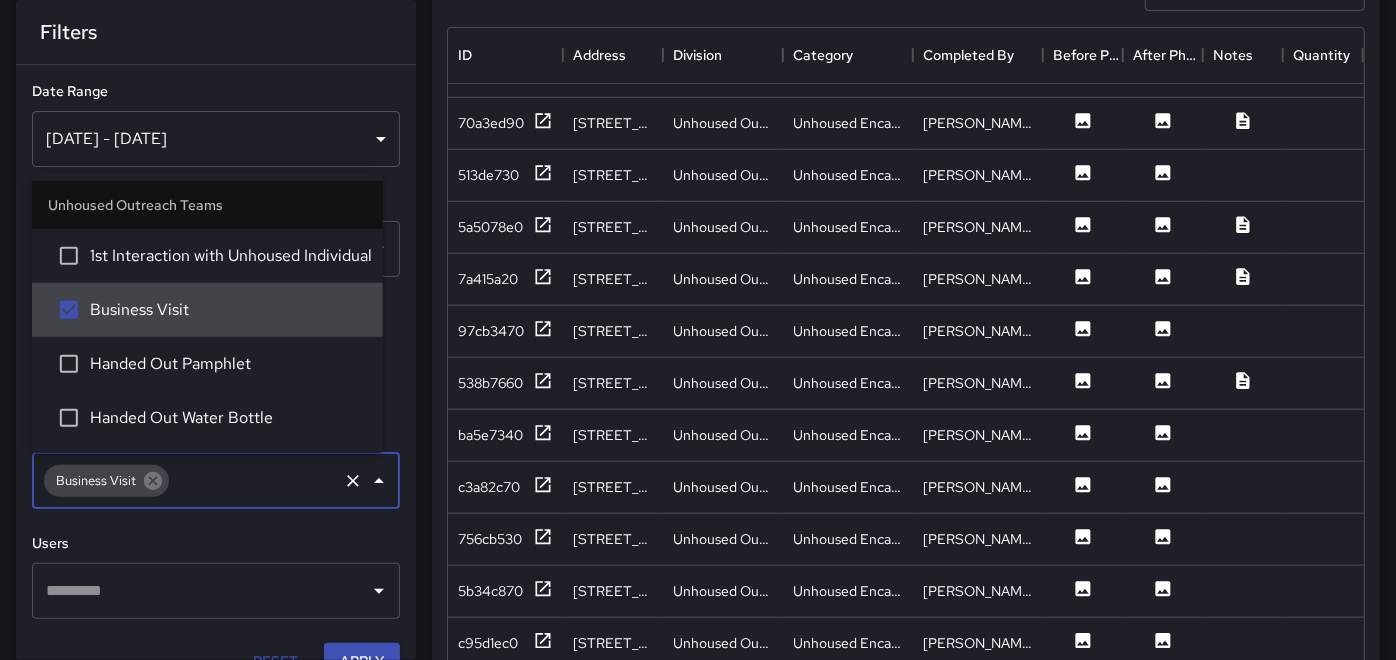 click on "**********" at bounding box center (216, 362) 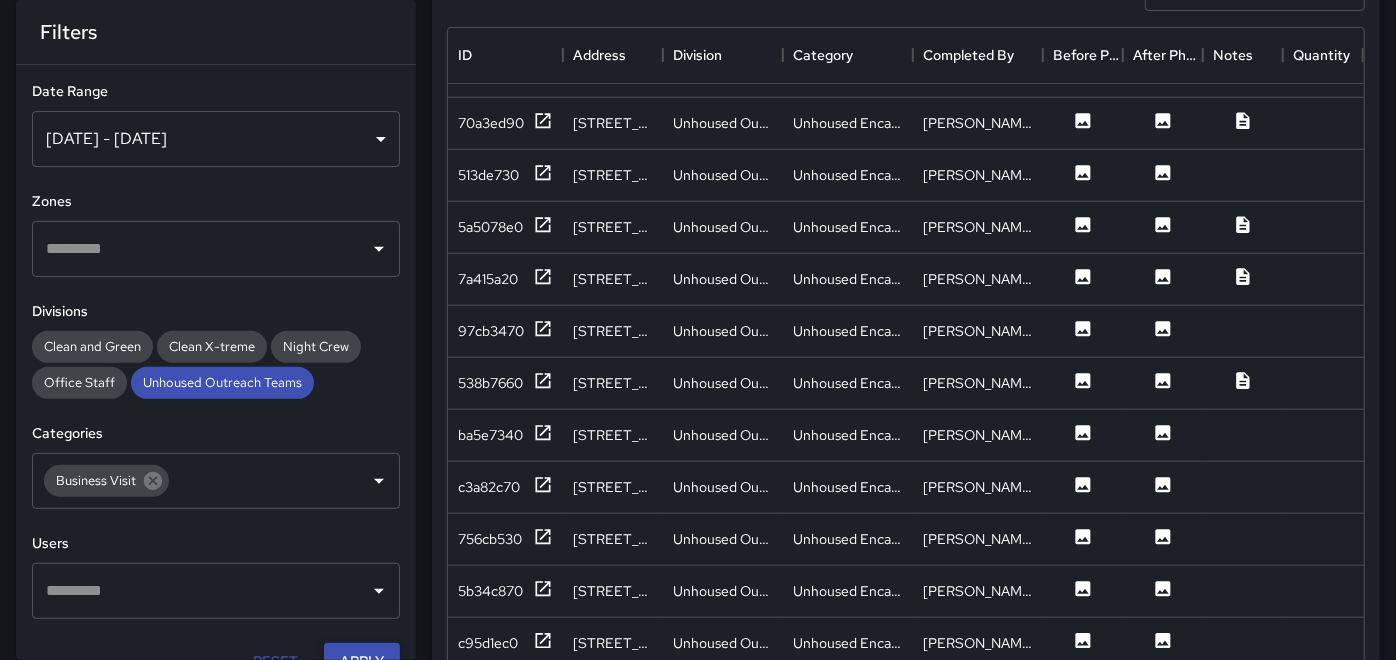 click on "Apply" at bounding box center [362, 661] 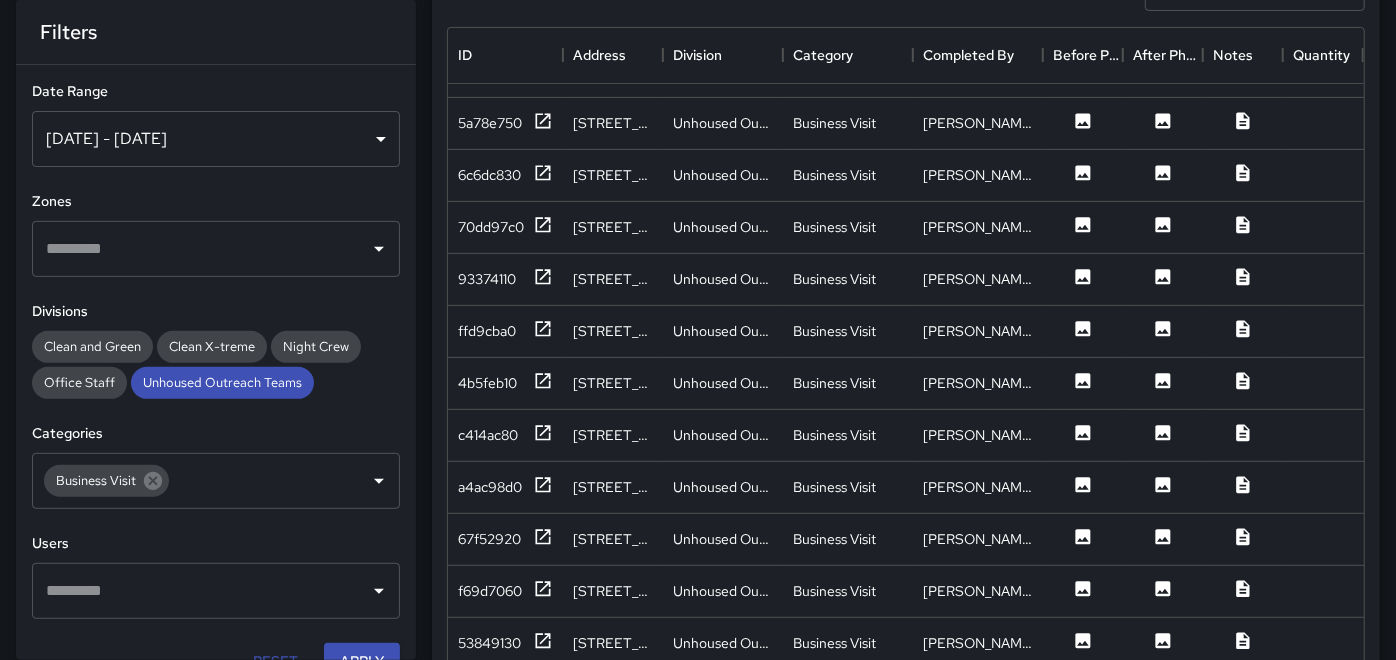 scroll, scrollTop: 523, scrollLeft: 0, axis: vertical 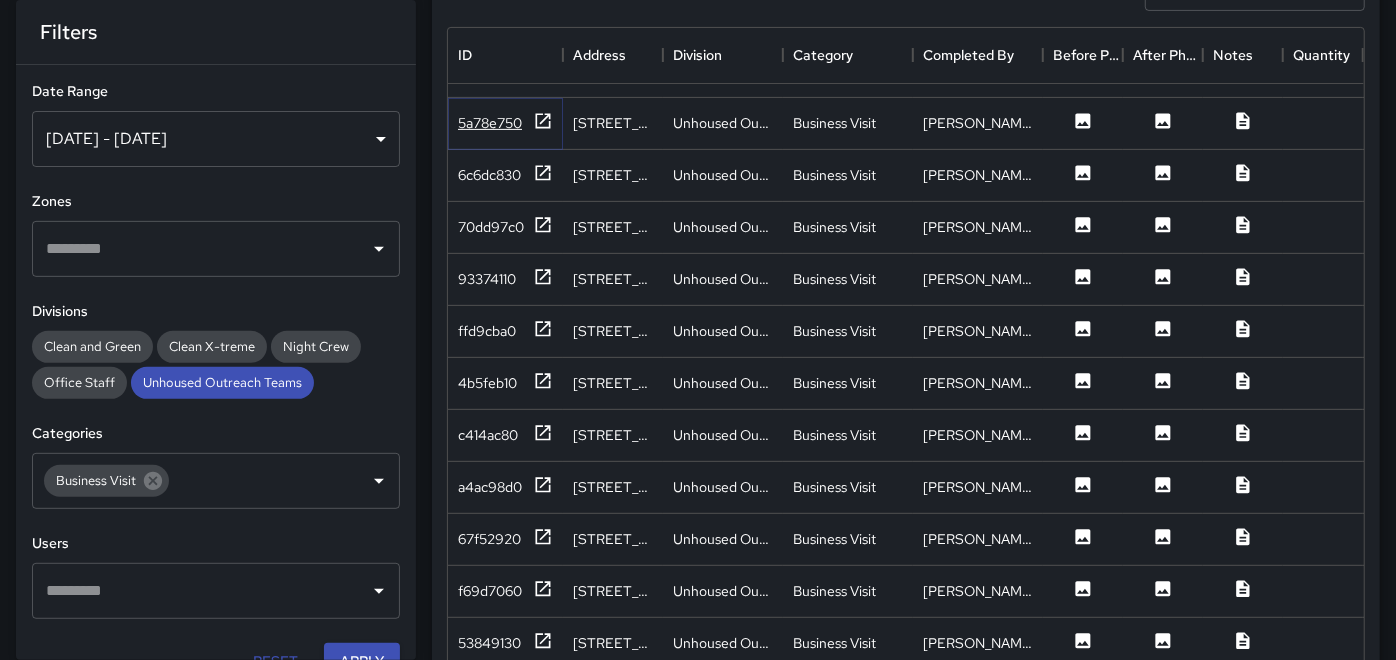 click 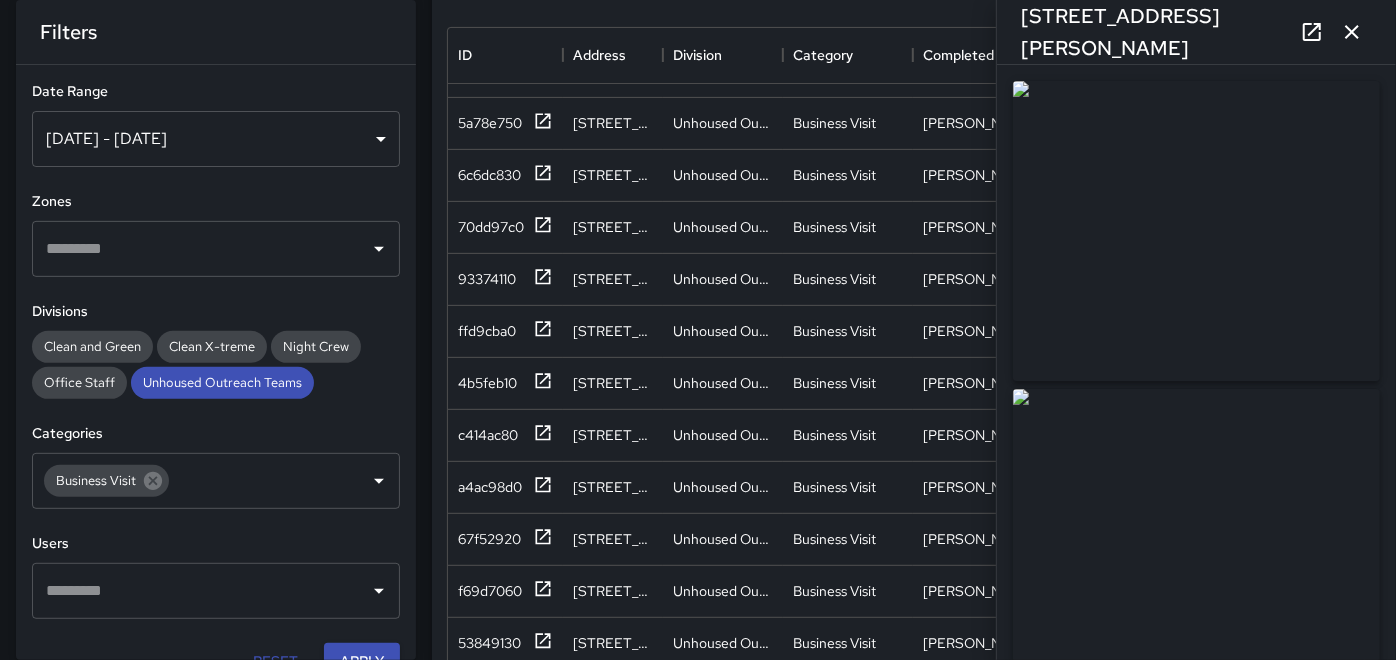 click at bounding box center (1196, 231) 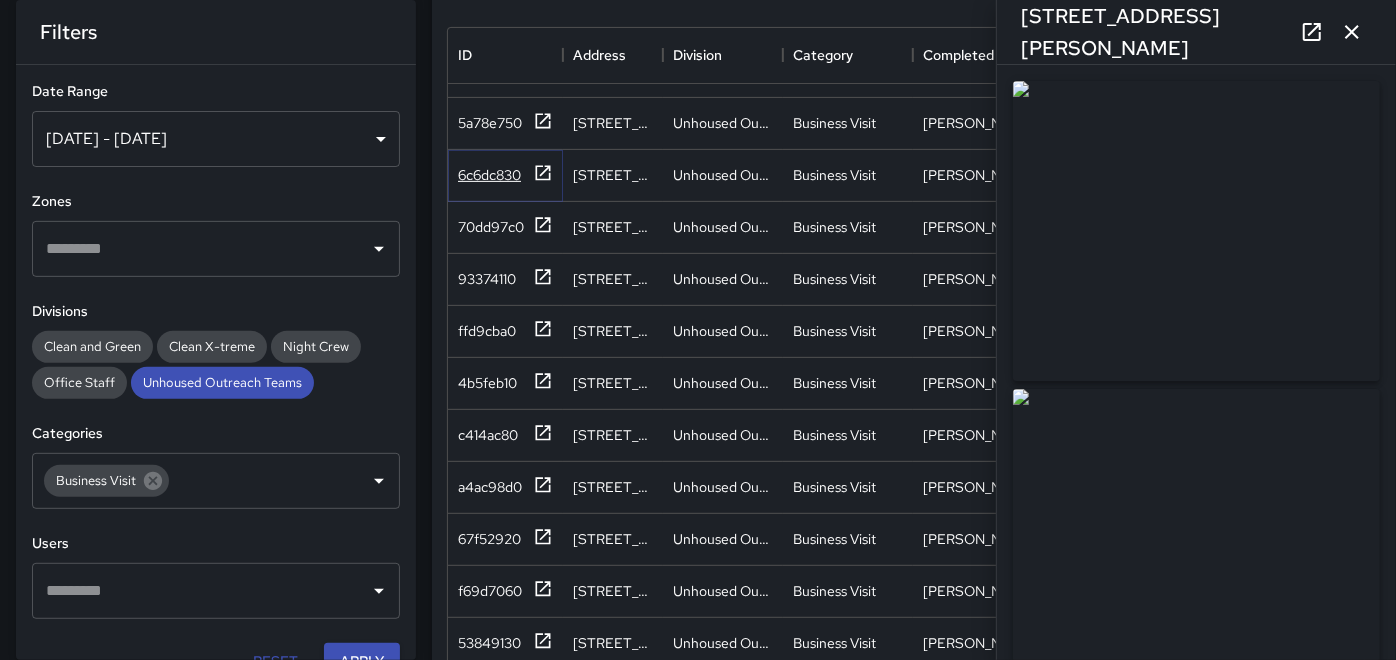 click 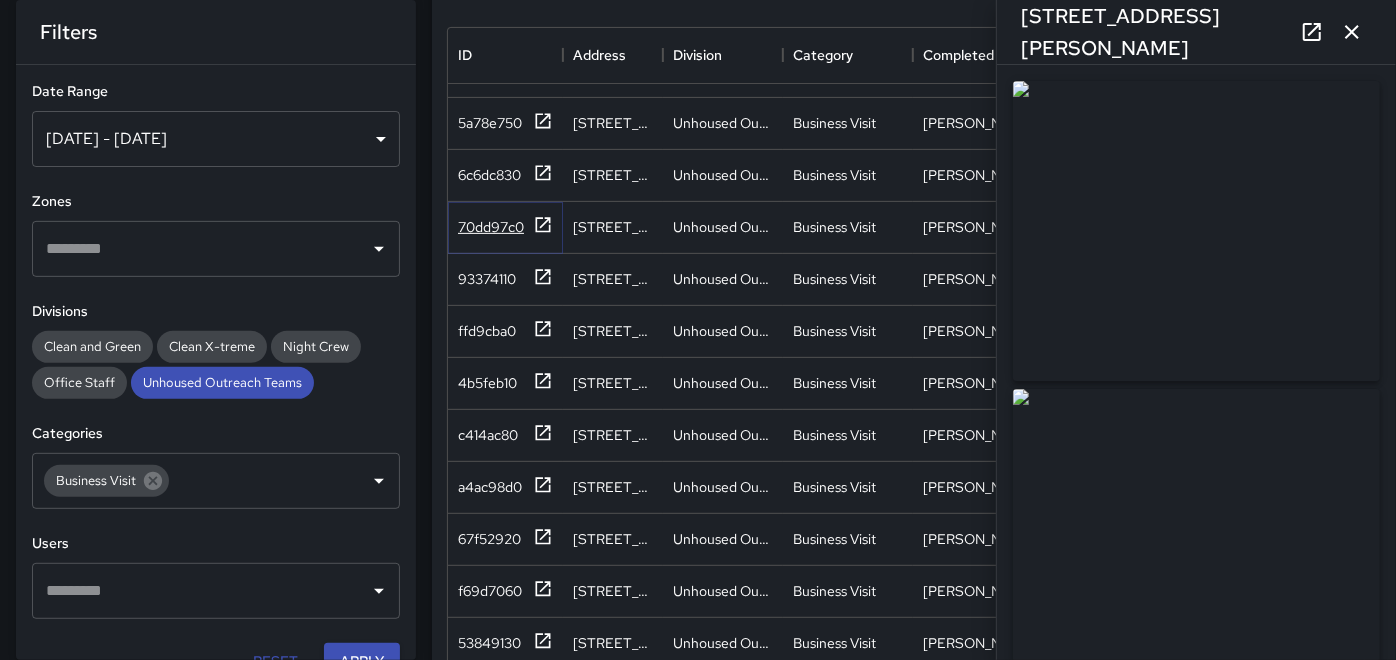click 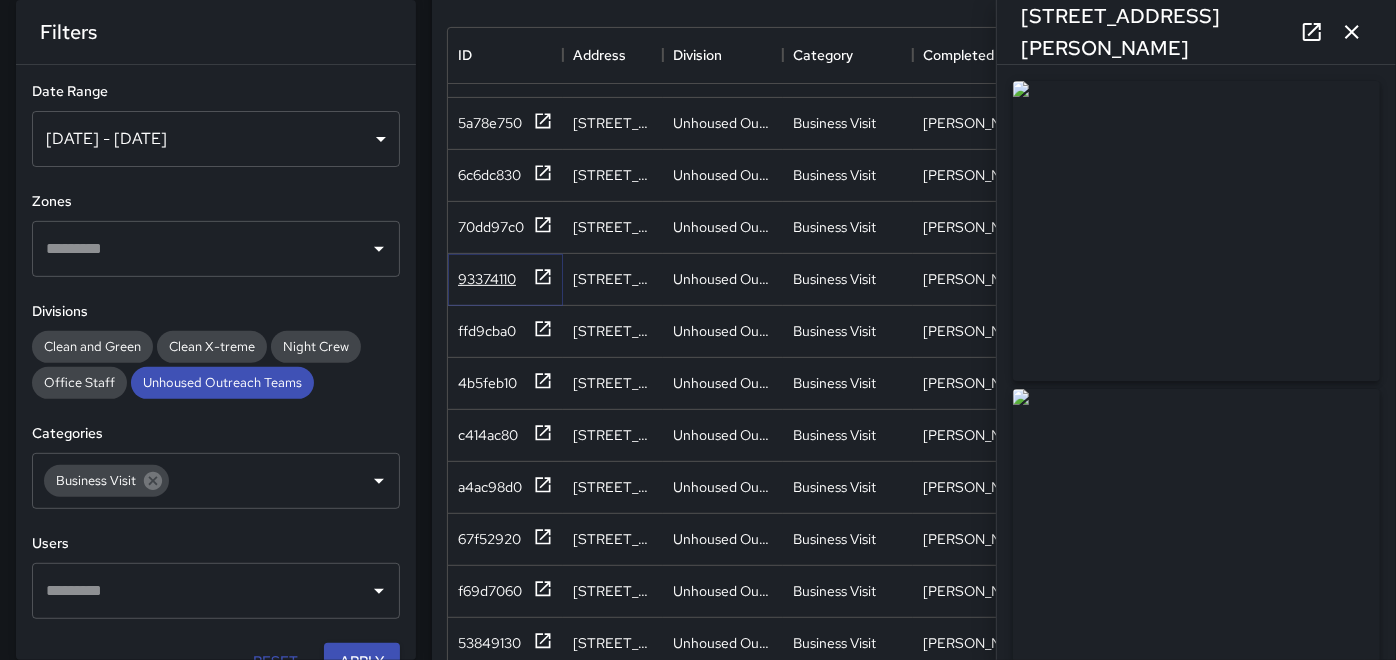 click 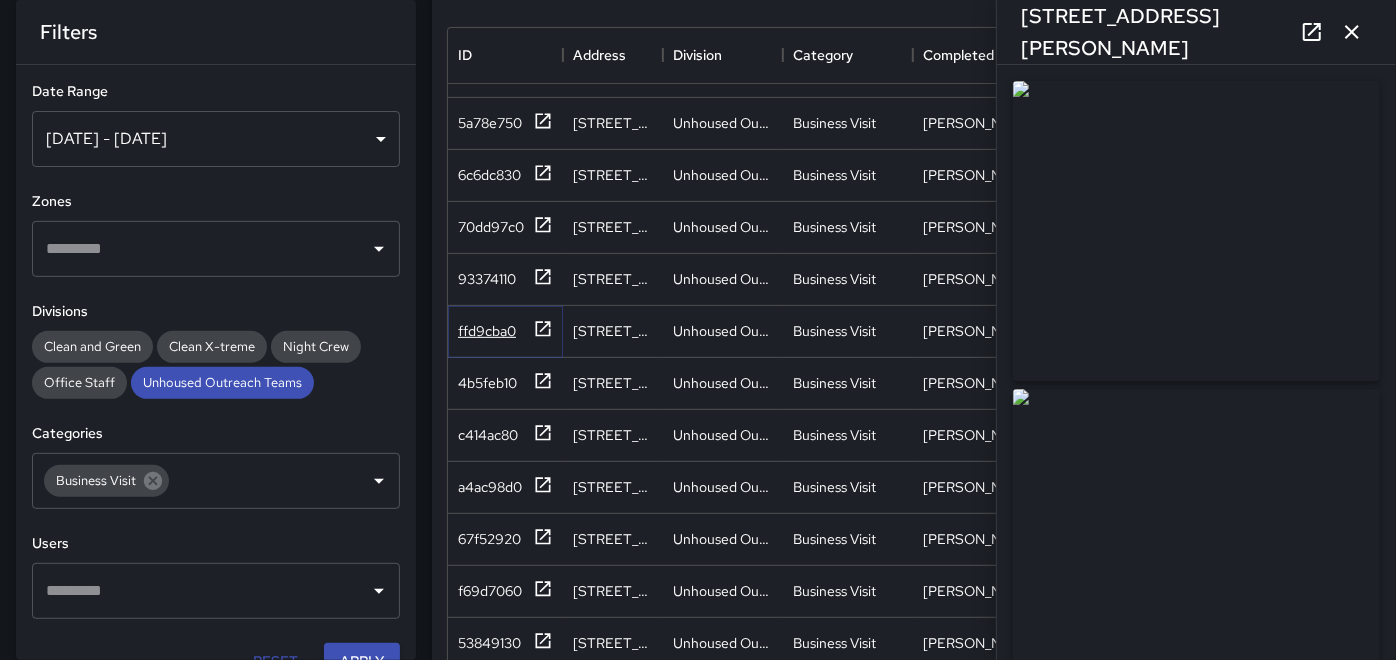 click 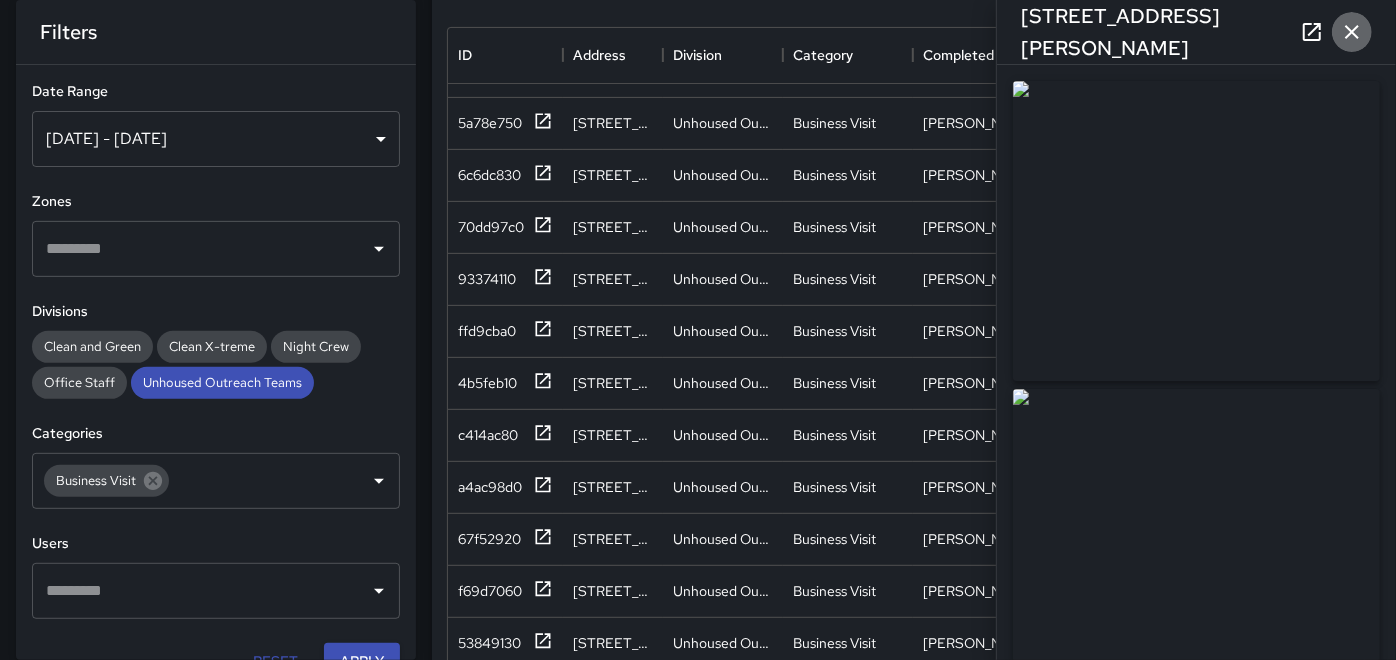 click 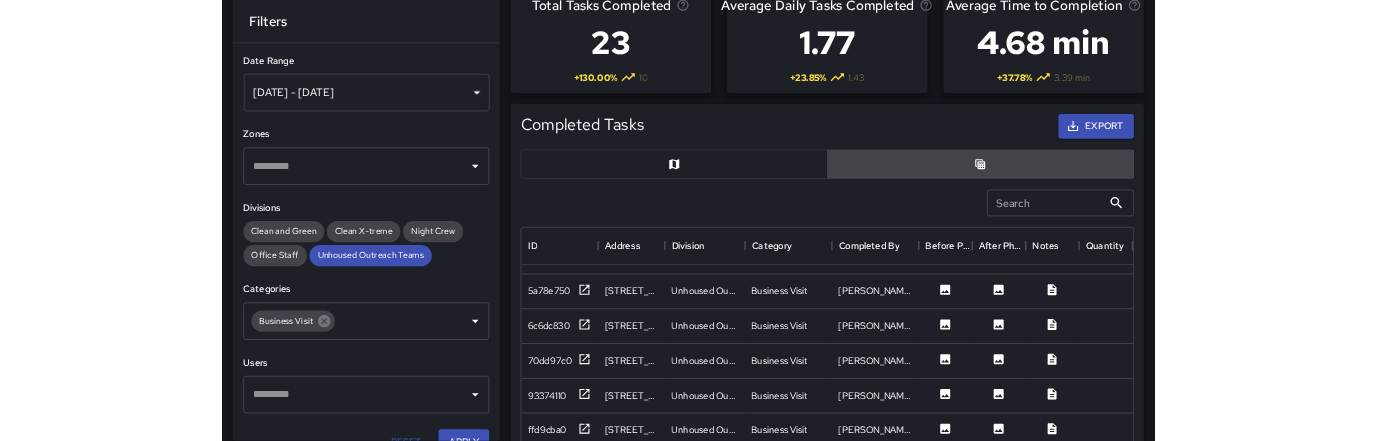 scroll, scrollTop: 0, scrollLeft: 0, axis: both 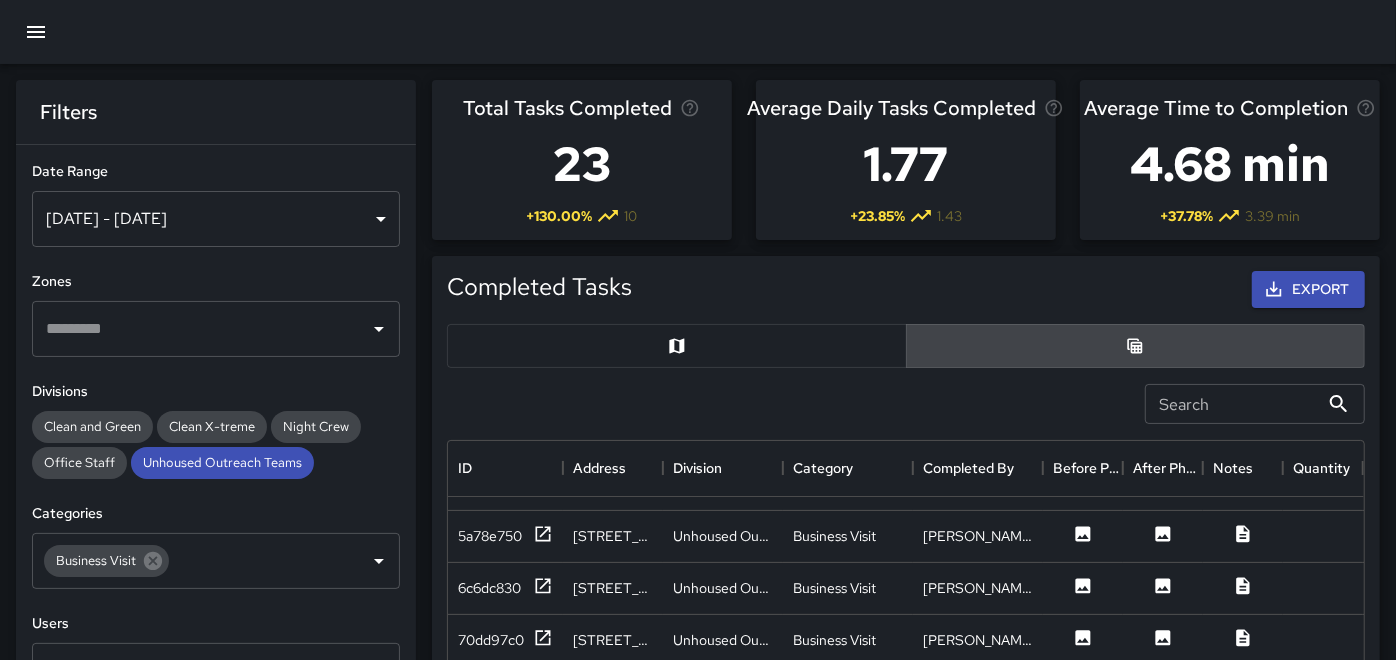 click at bounding box center (677, 346) 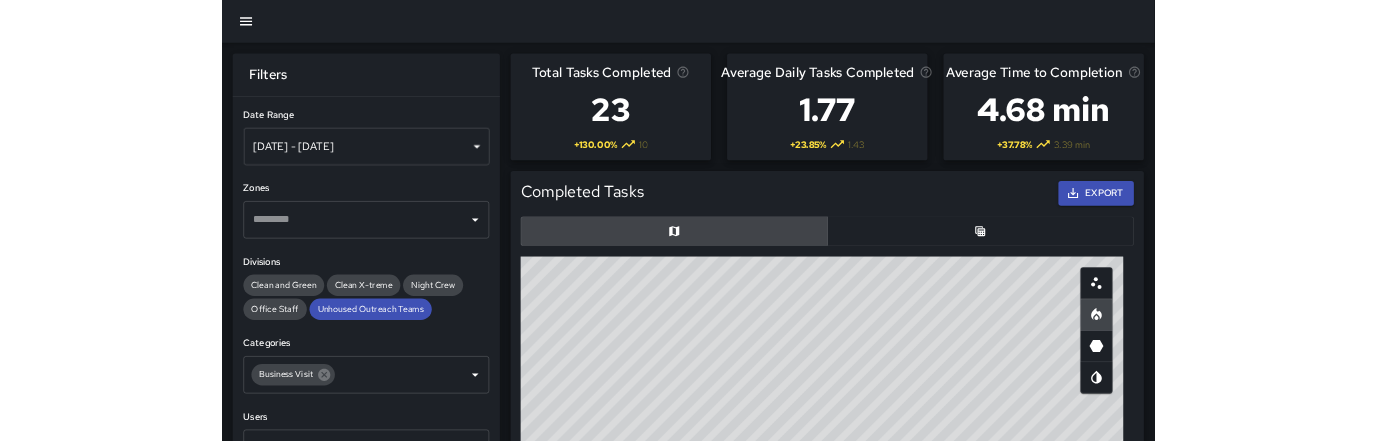 scroll, scrollTop: 581, scrollLeft: 881, axis: both 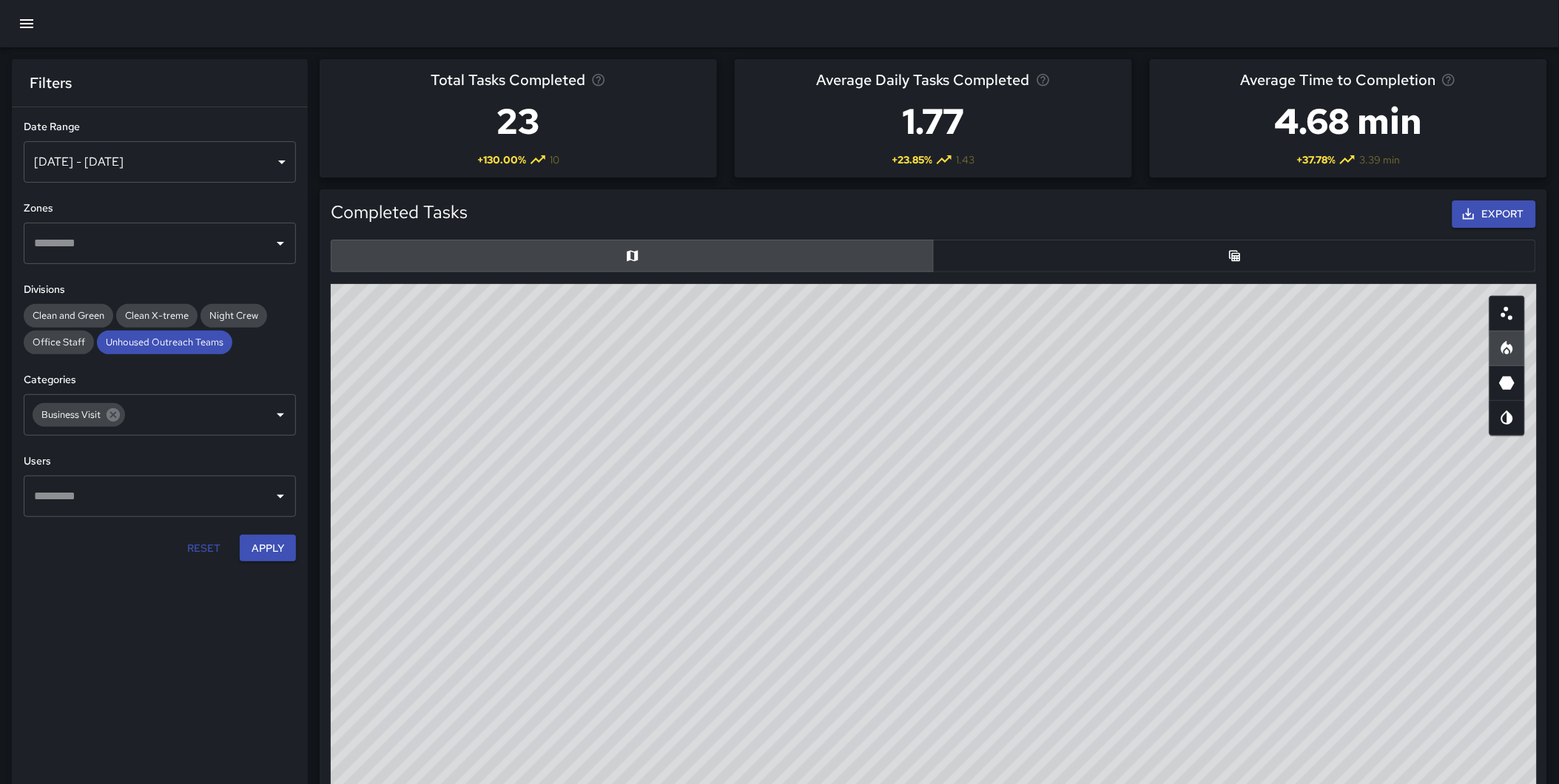 type on "map" 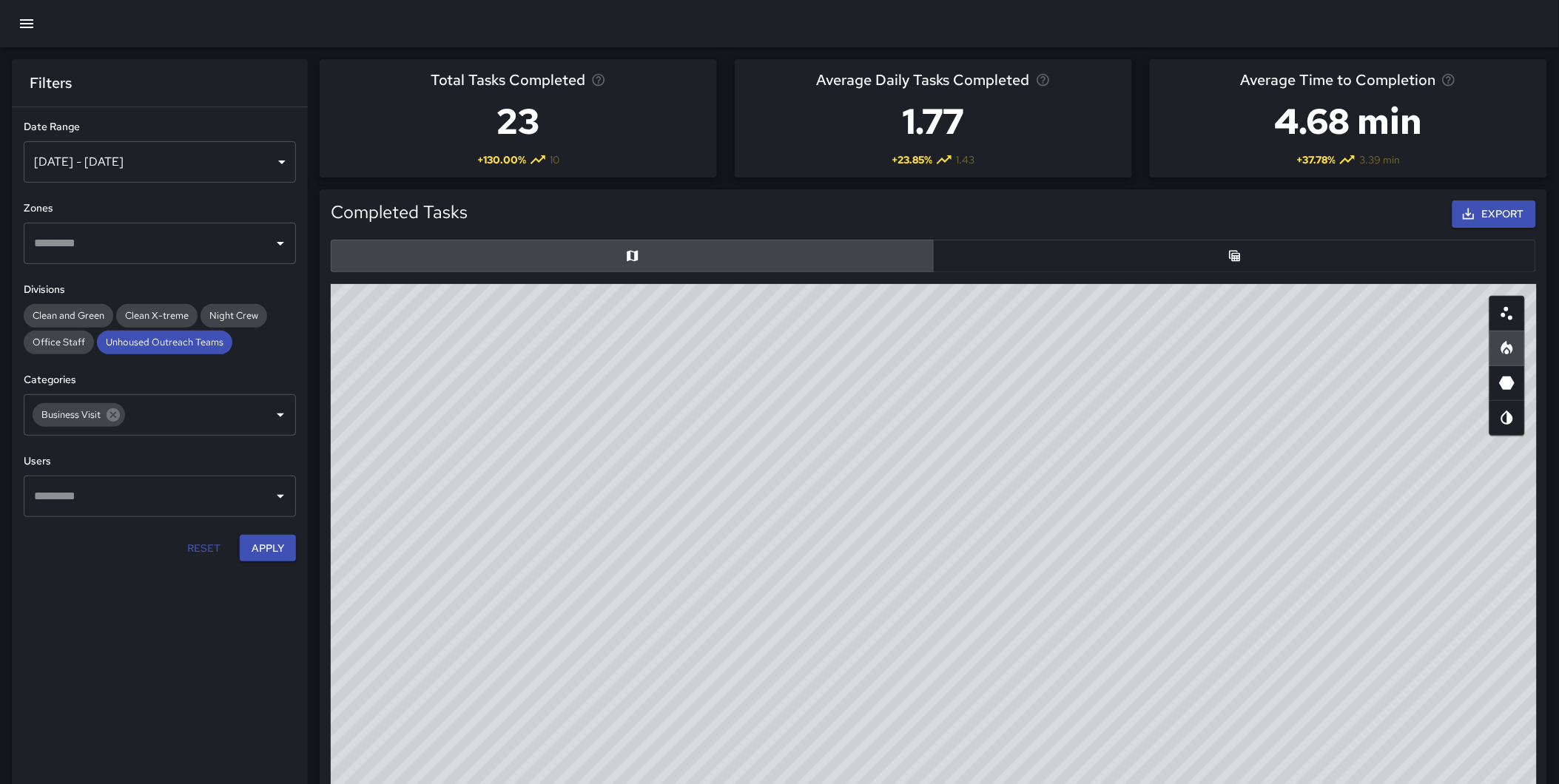 drag, startPoint x: 1158, startPoint y: 551, endPoint x: 1194, endPoint y: 609, distance: 68.26419 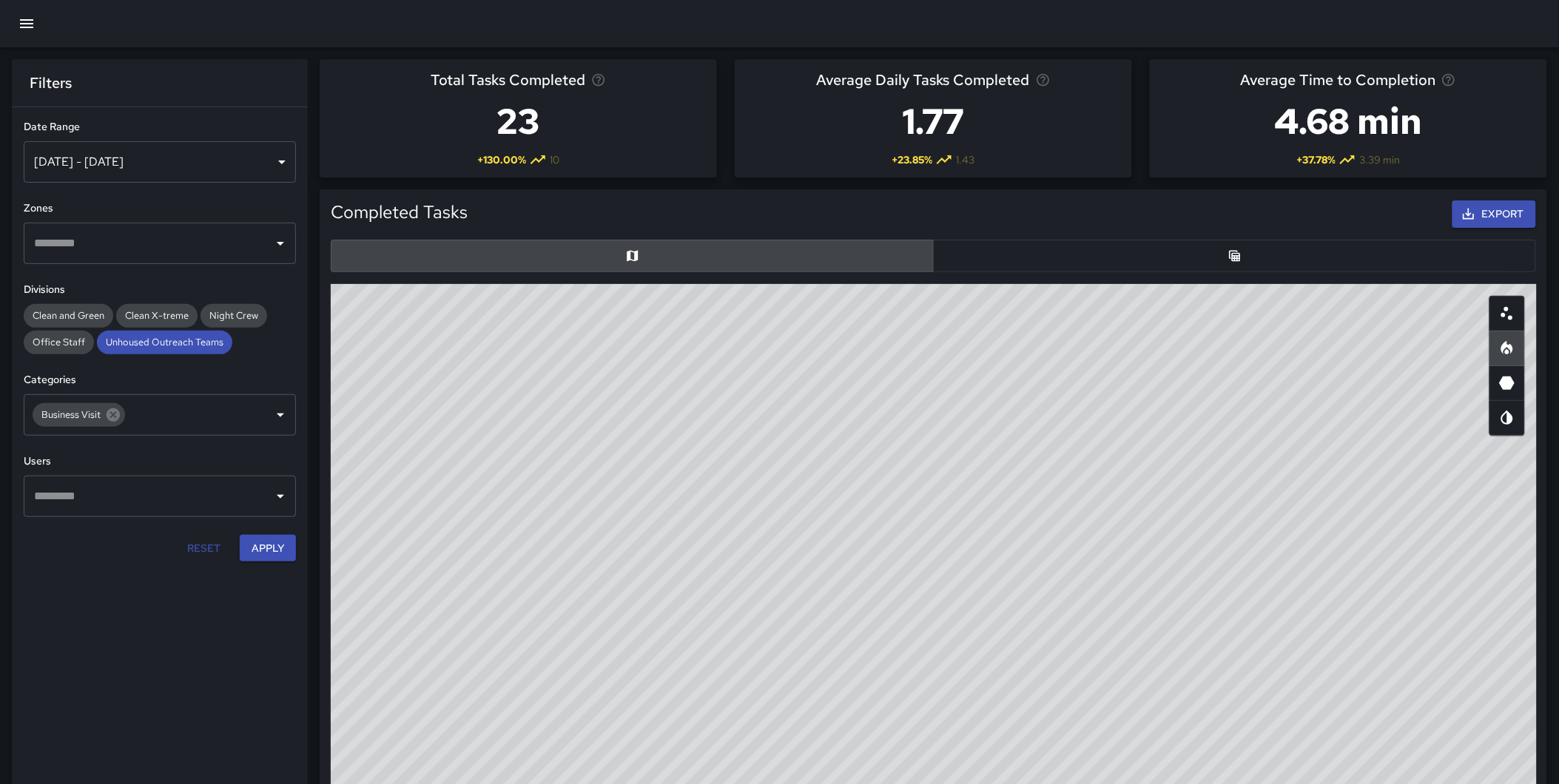 click on "© Mapbox   © OpenStreetMap   Improve this map" at bounding box center (934, 580) 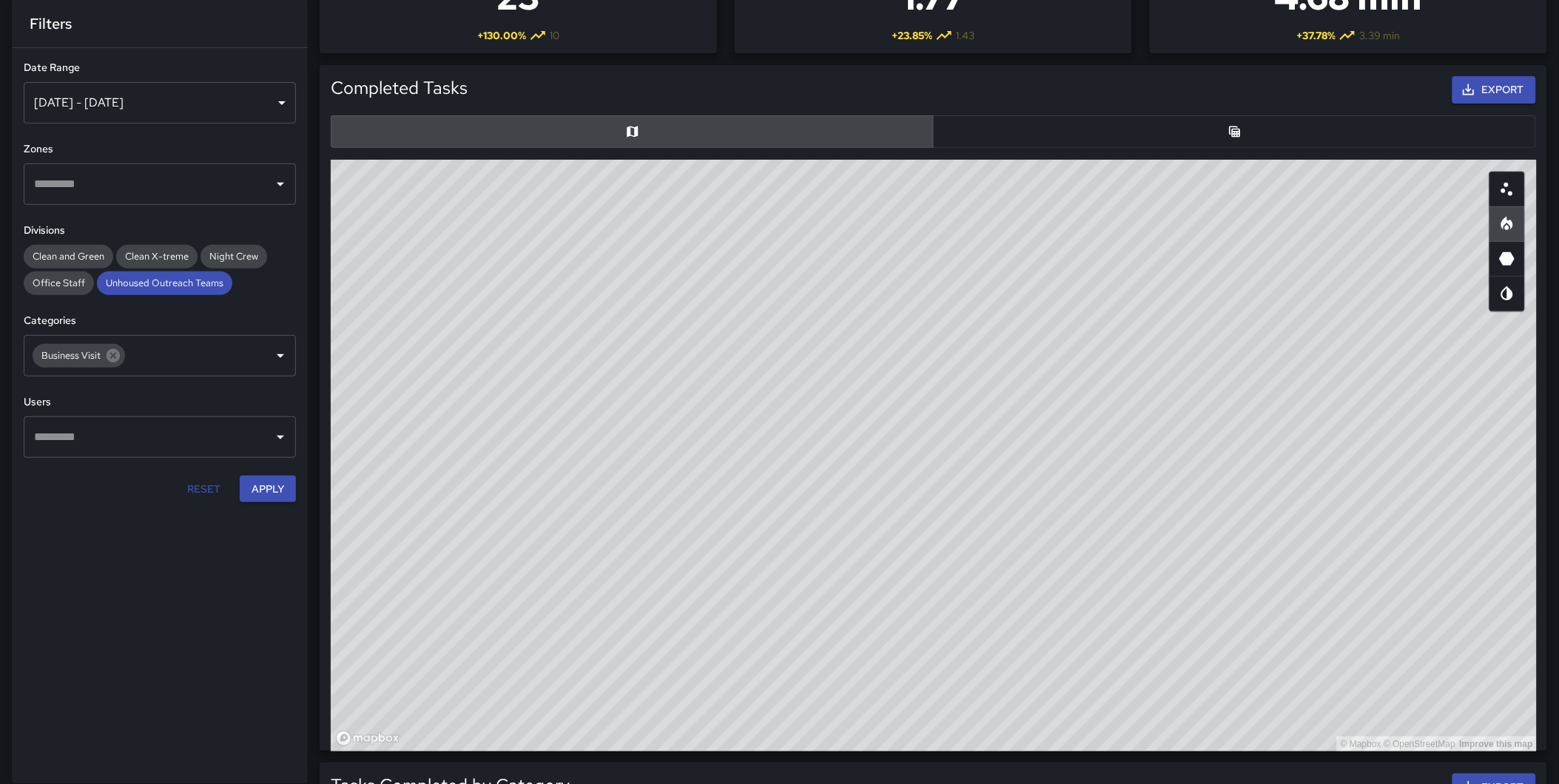 scroll, scrollTop: 164, scrollLeft: 0, axis: vertical 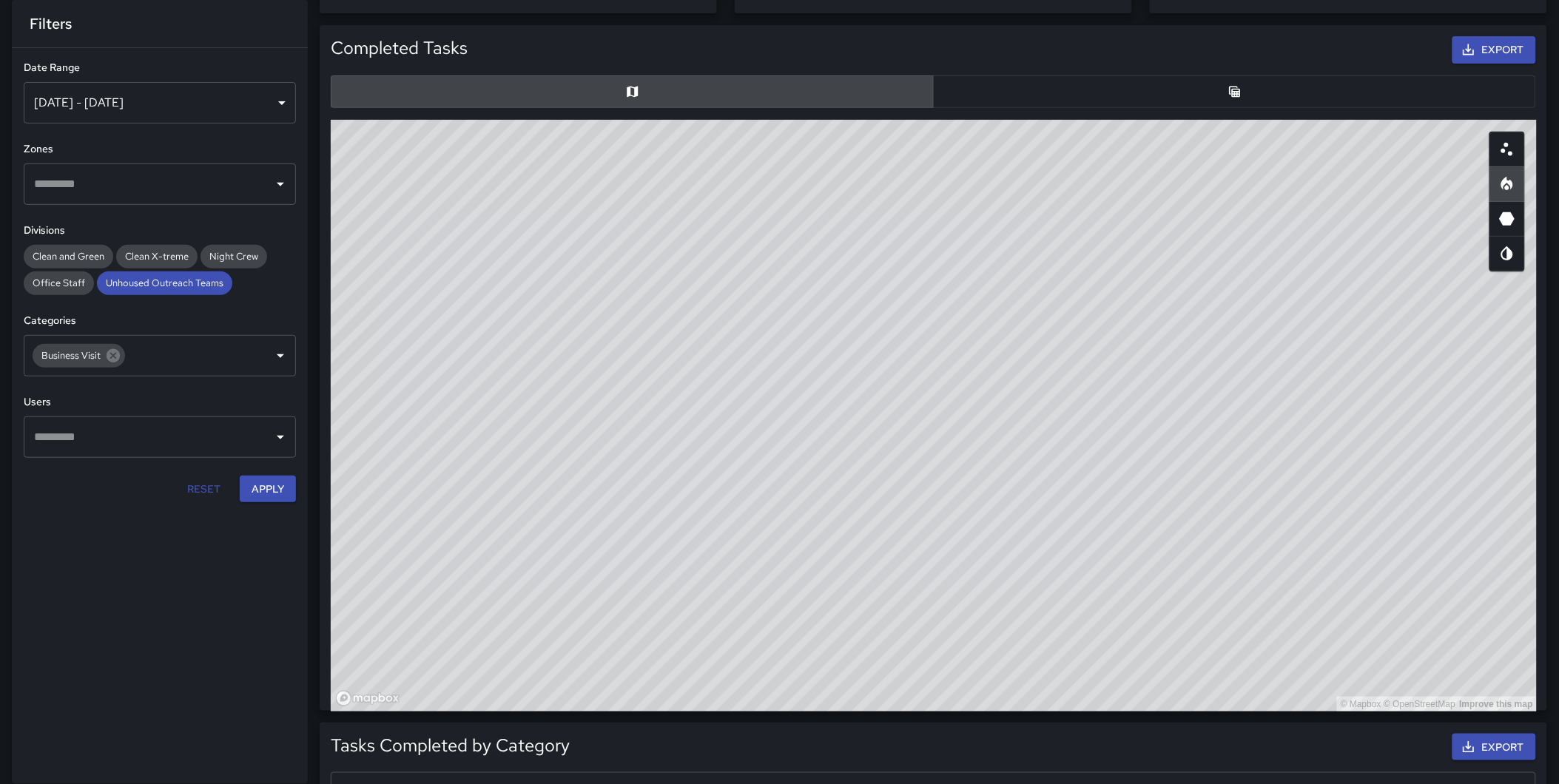 drag, startPoint x: 980, startPoint y: 377, endPoint x: 977, endPoint y: 436, distance: 59.07622 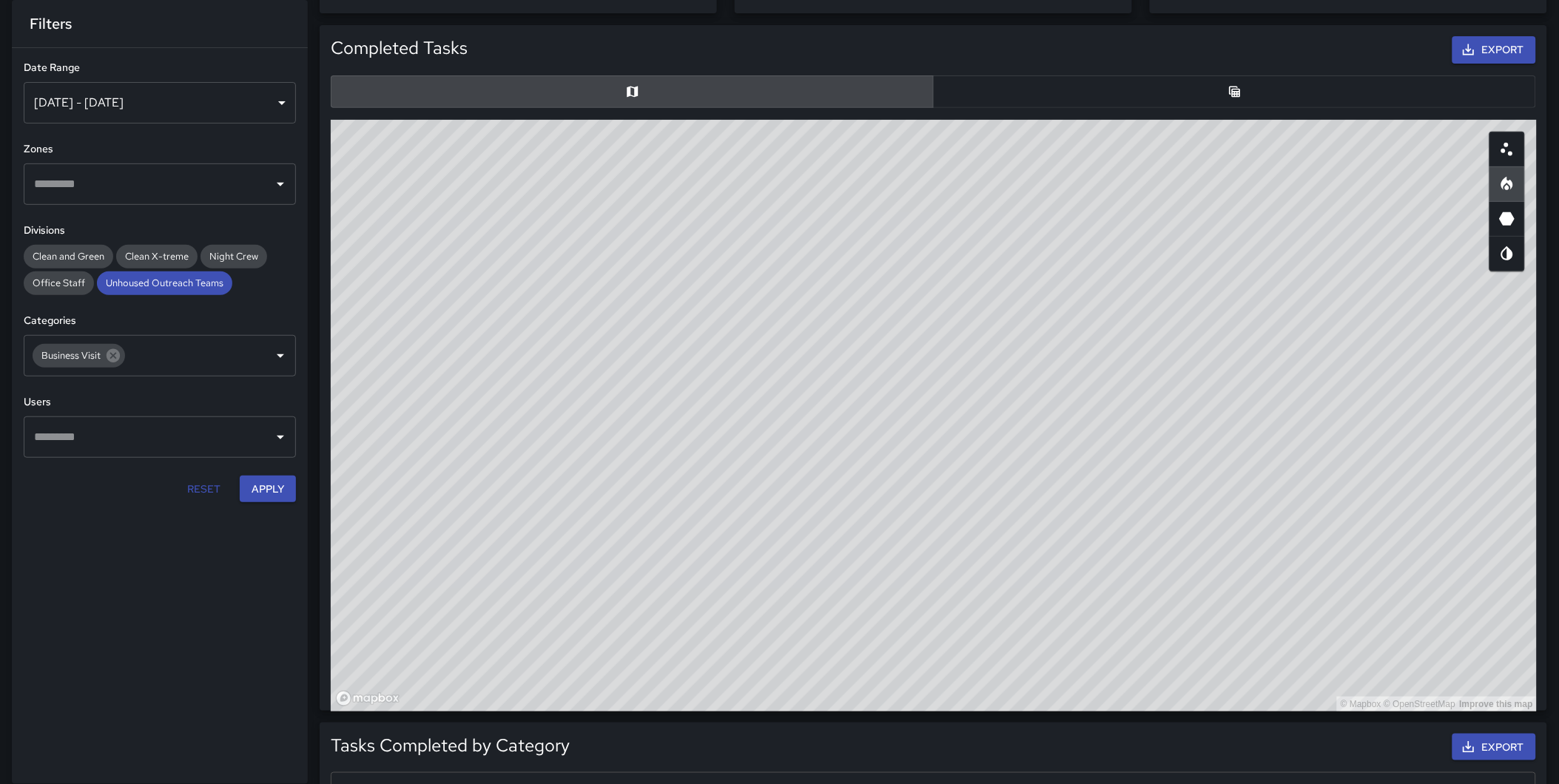 click on "© Mapbox   © OpenStreetMap   Improve this map" at bounding box center [934, 416] 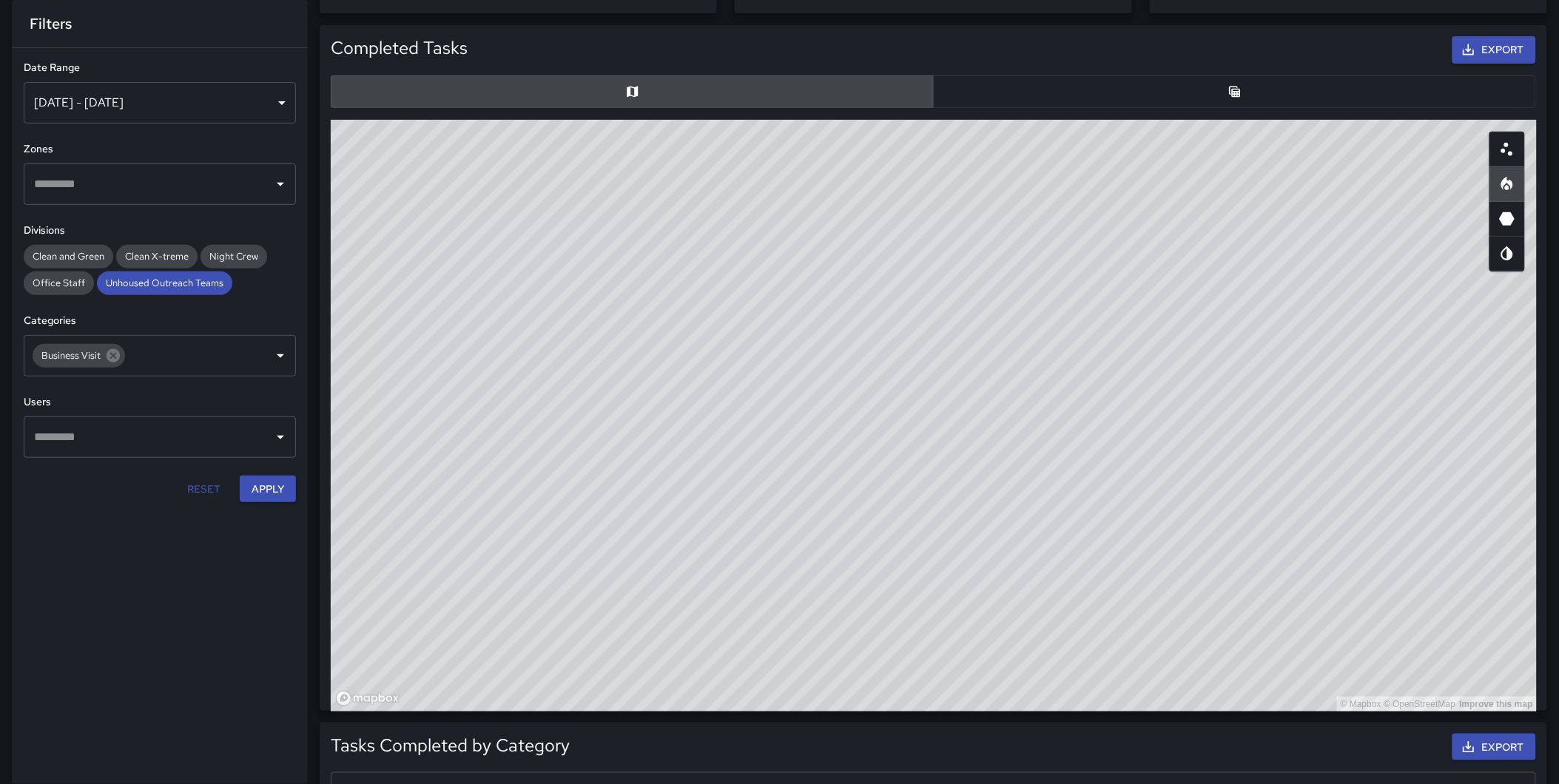 drag, startPoint x: 944, startPoint y: 352, endPoint x: 1018, endPoint y: 306, distance: 87.13208 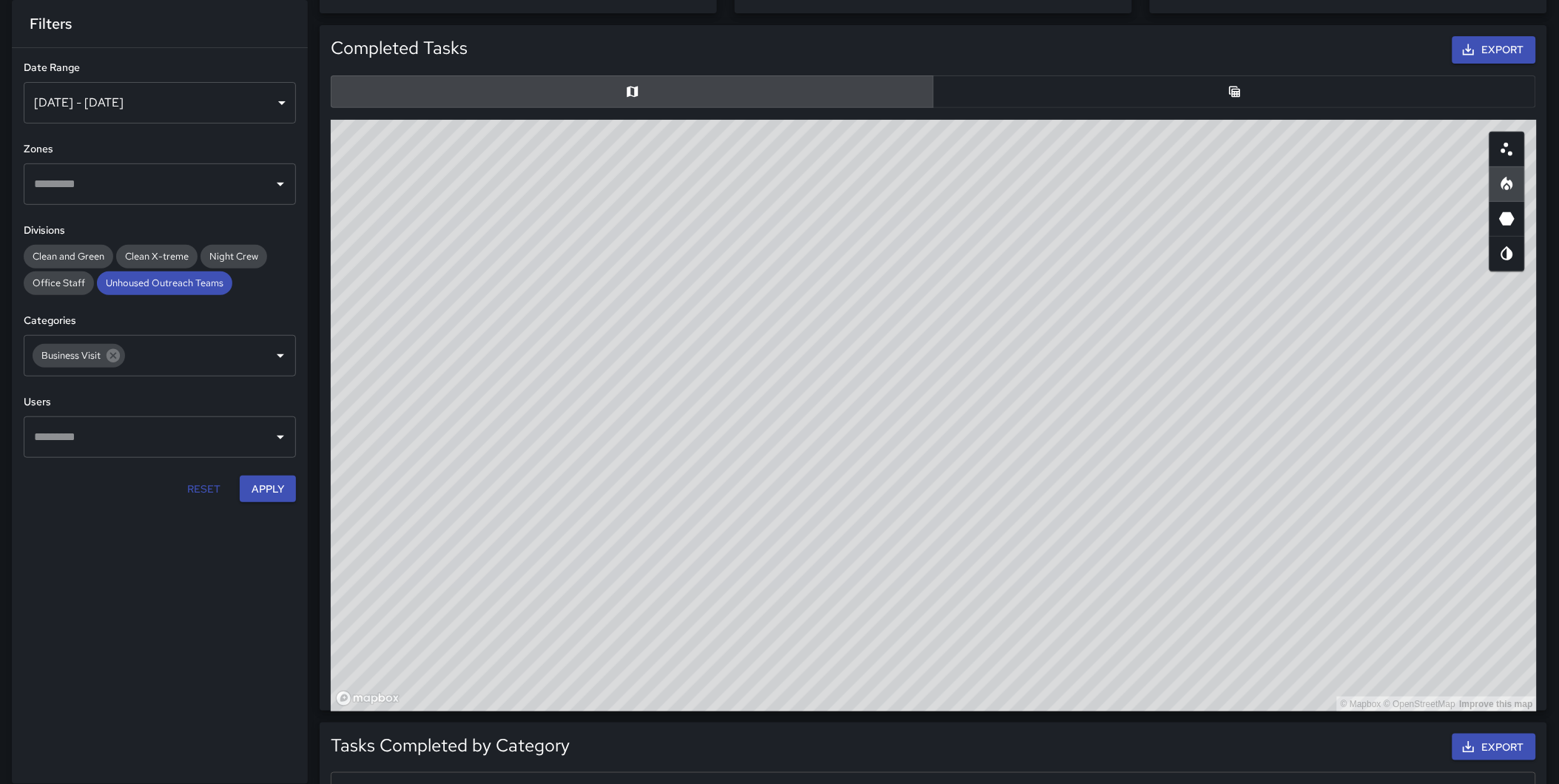 click on "© Mapbox   © OpenStreetMap   Improve this map" at bounding box center (934, 416) 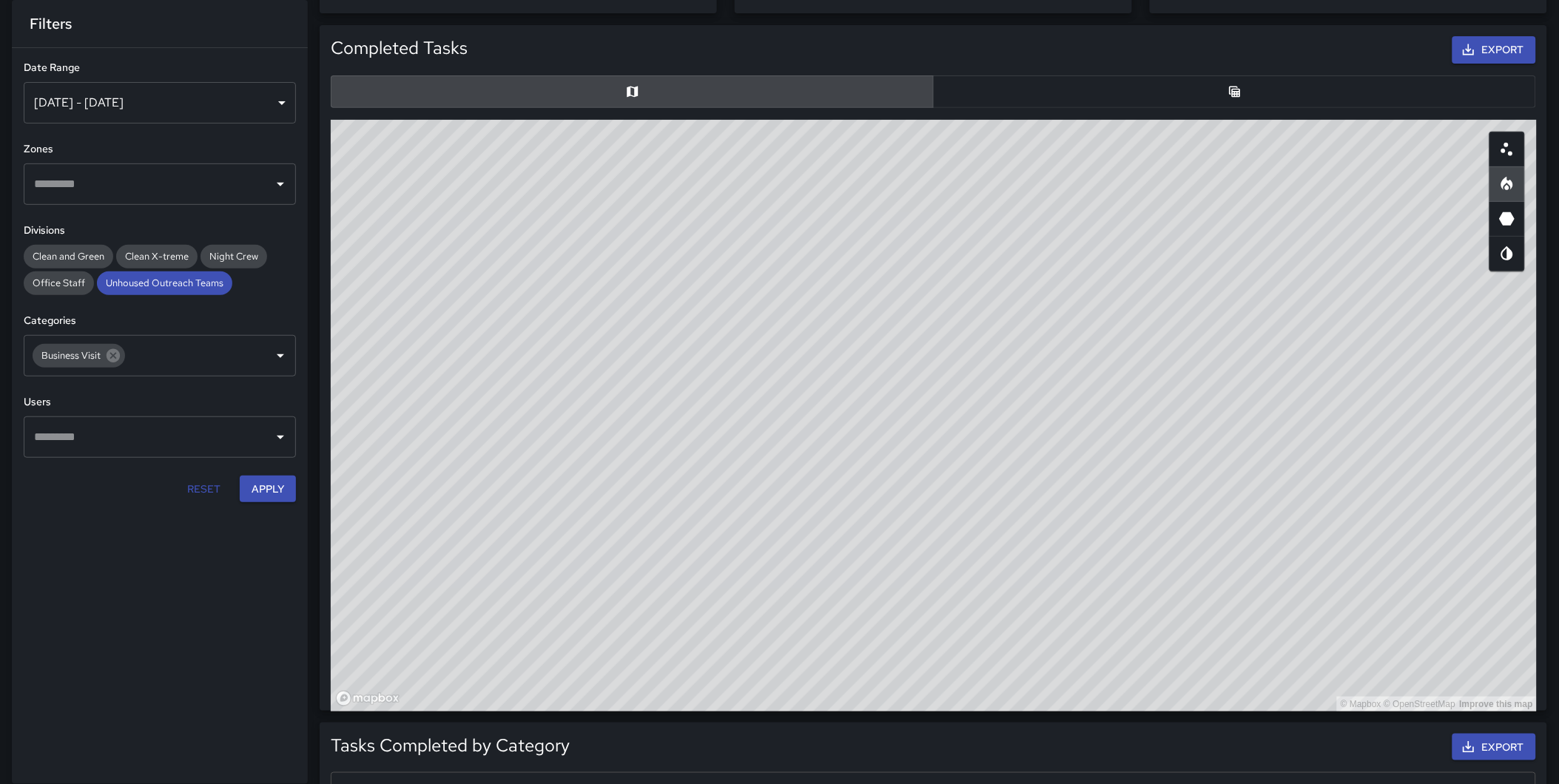 drag, startPoint x: 905, startPoint y: 294, endPoint x: 927, endPoint y: 285, distance: 23.76973 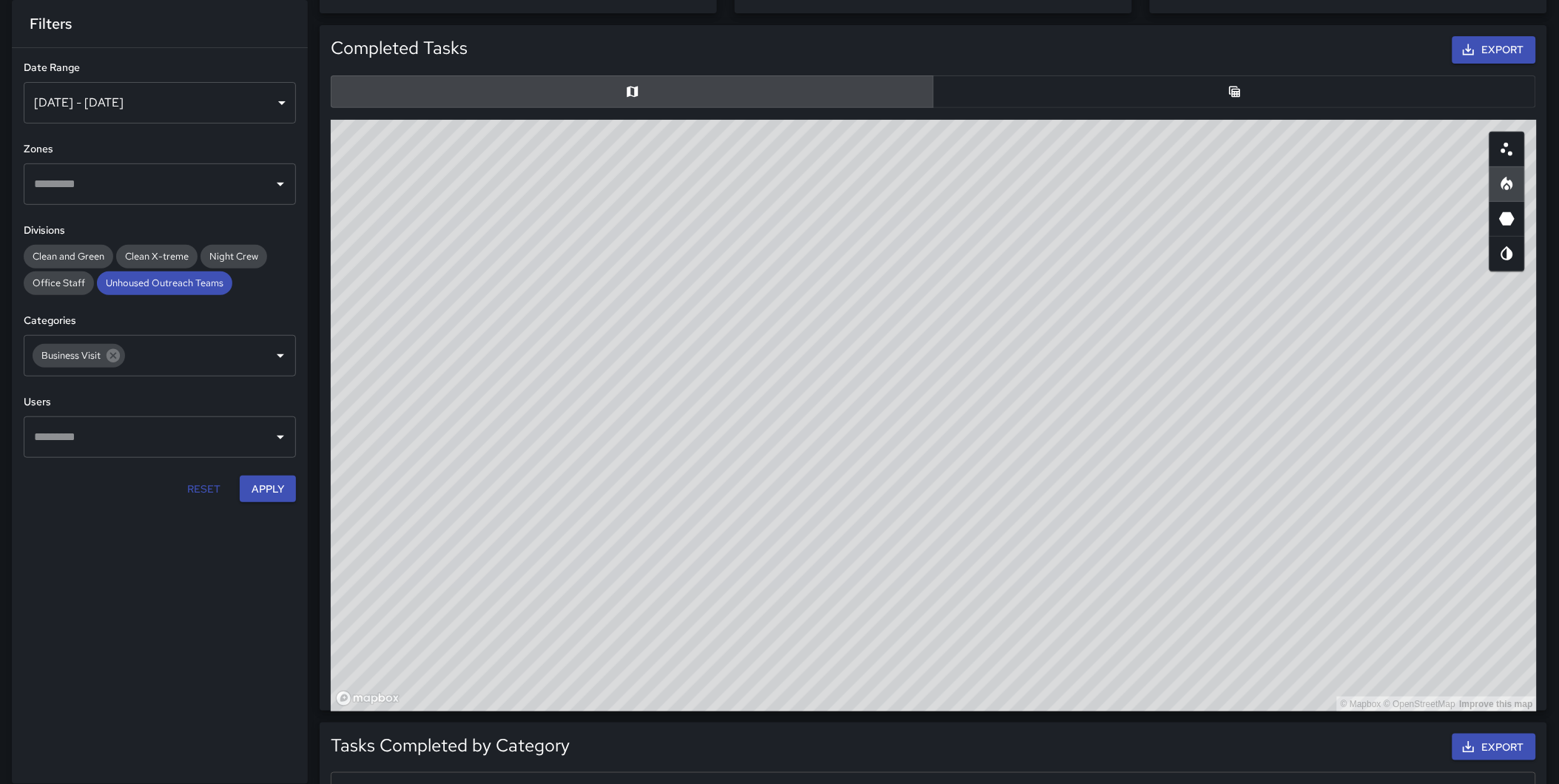 click on "© Mapbox   © OpenStreetMap   Improve this map" at bounding box center (934, 416) 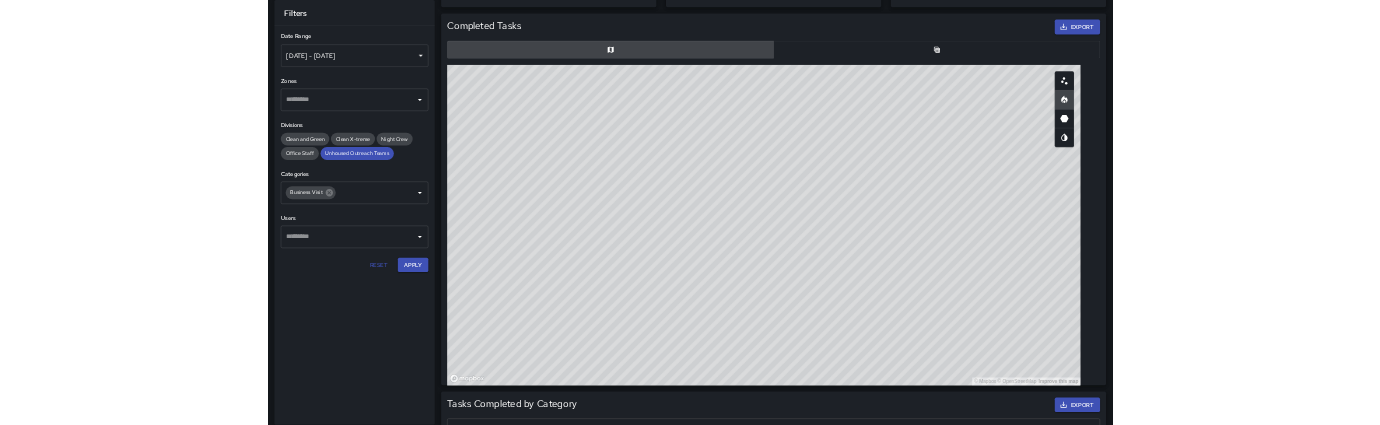 scroll, scrollTop: 222, scrollLeft: 0, axis: vertical 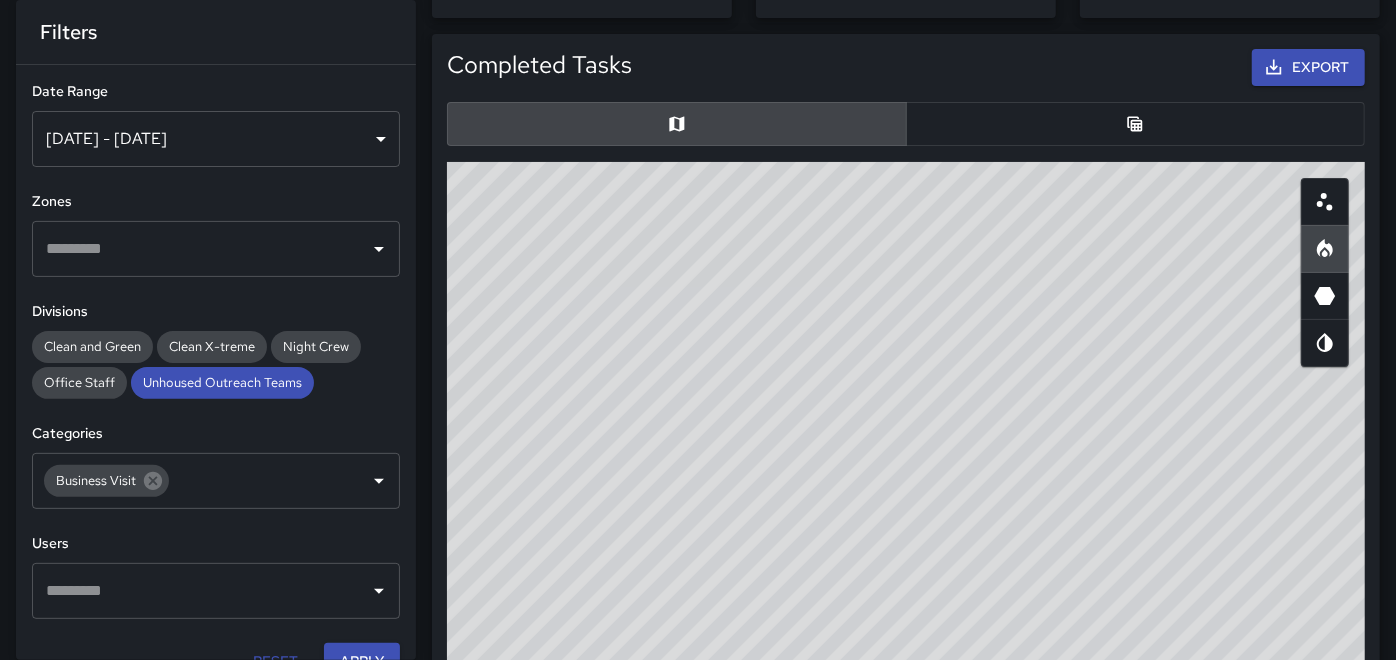 click at bounding box center [1136, 124] 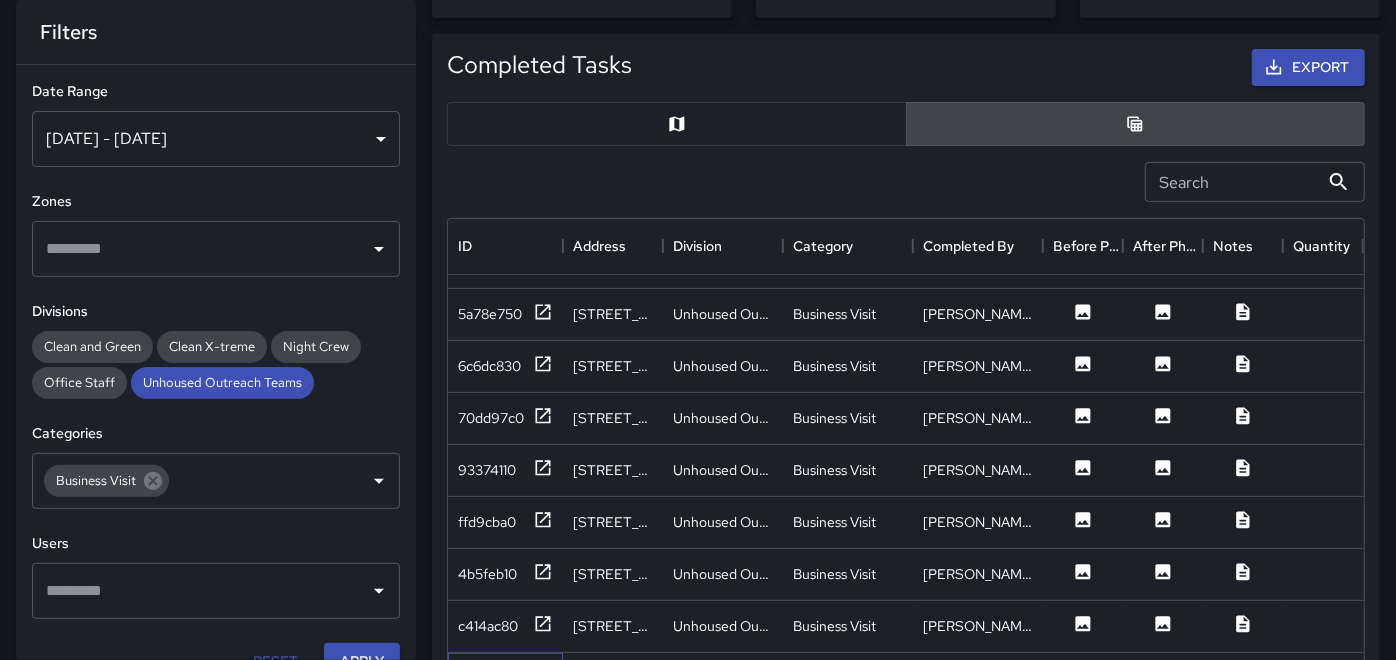 click on "a4ac98d0" at bounding box center [505, 679] 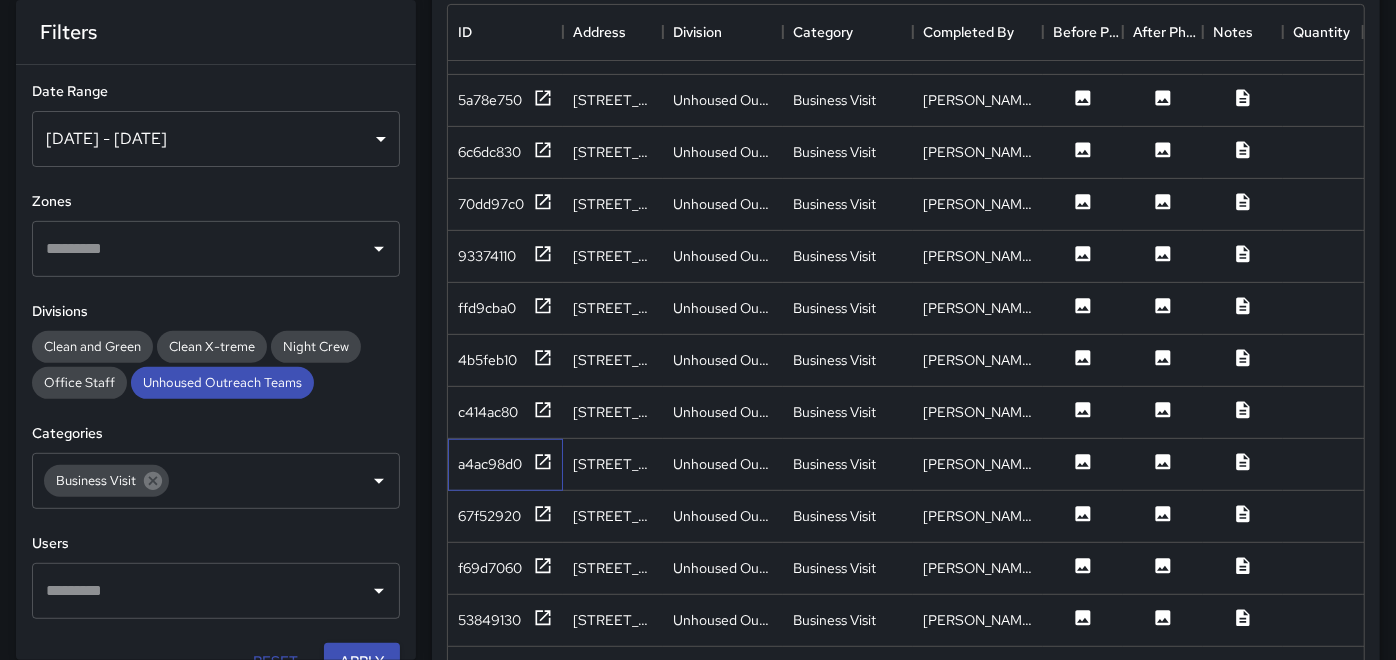 scroll, scrollTop: 444, scrollLeft: 0, axis: vertical 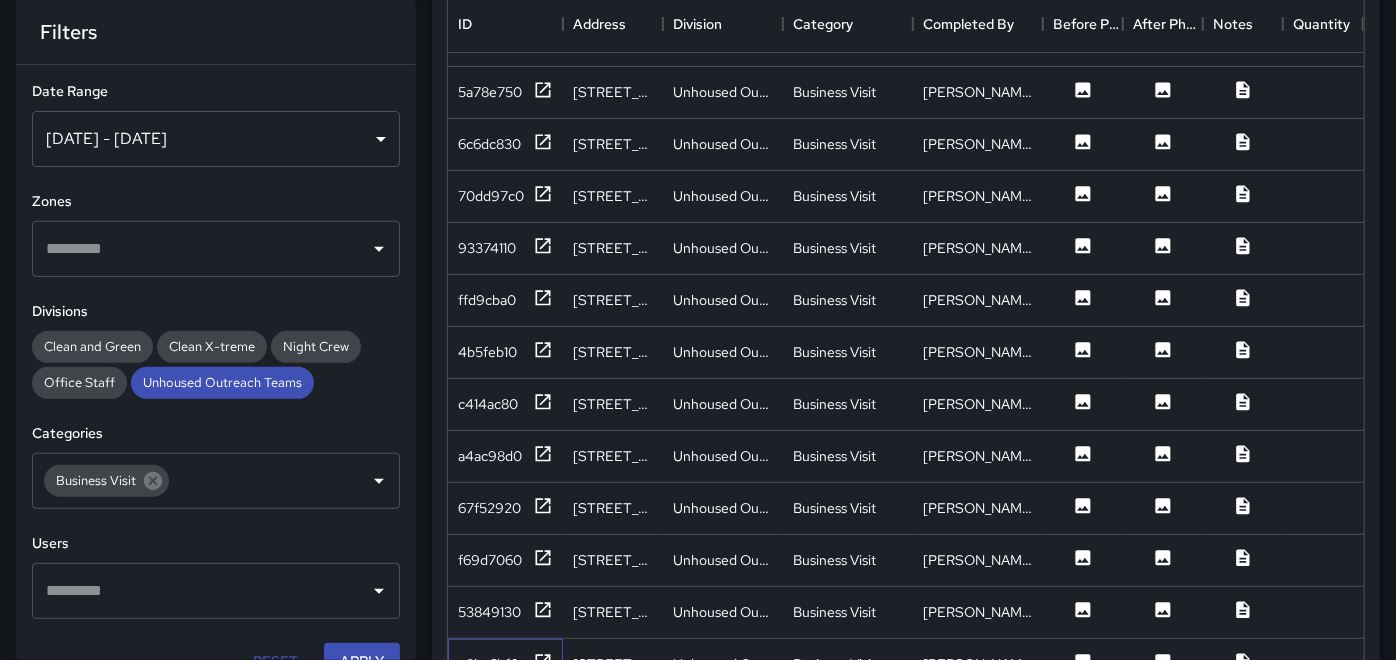 click on "e8ba6bf0" at bounding box center (505, 665) 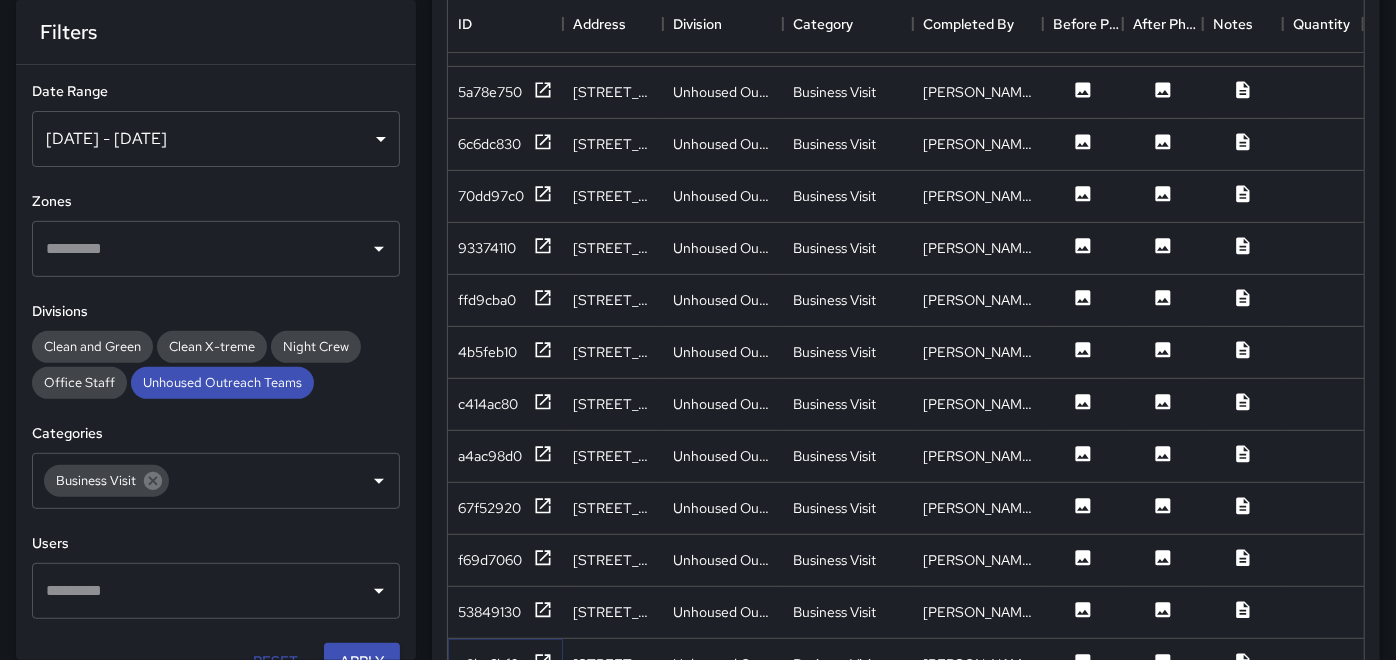 click 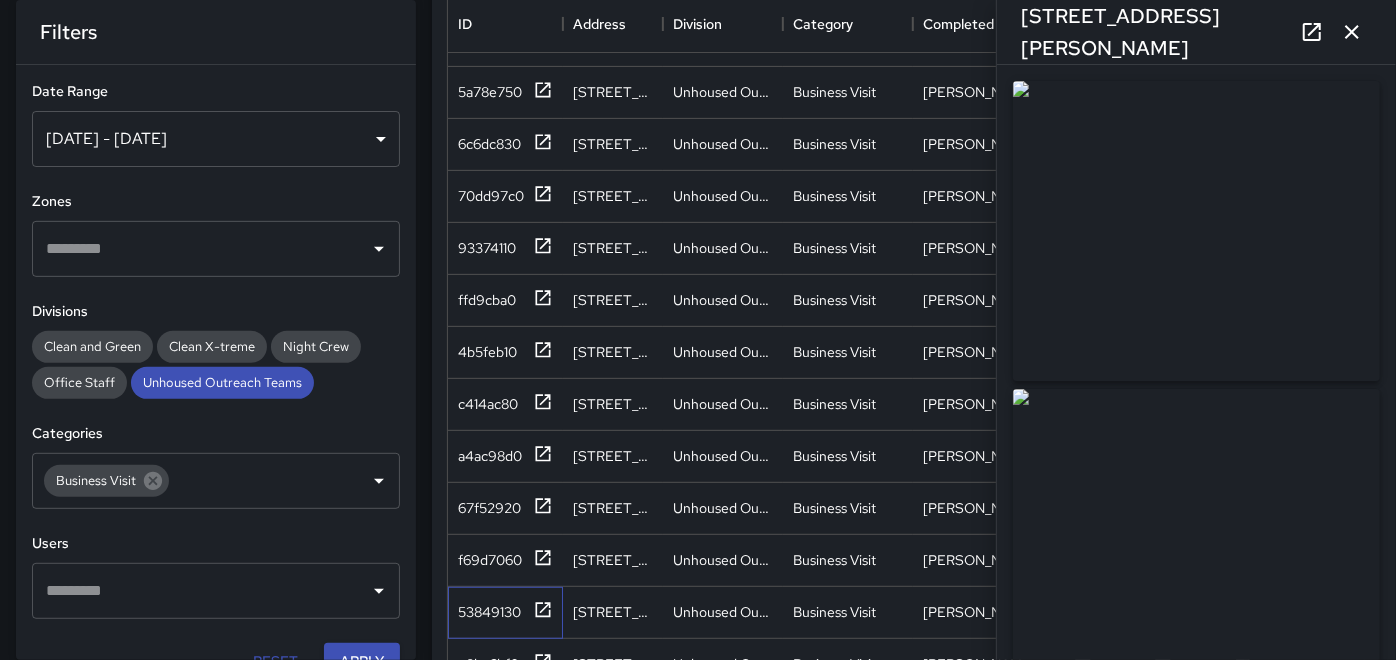 click on "53849130" at bounding box center [505, 613] 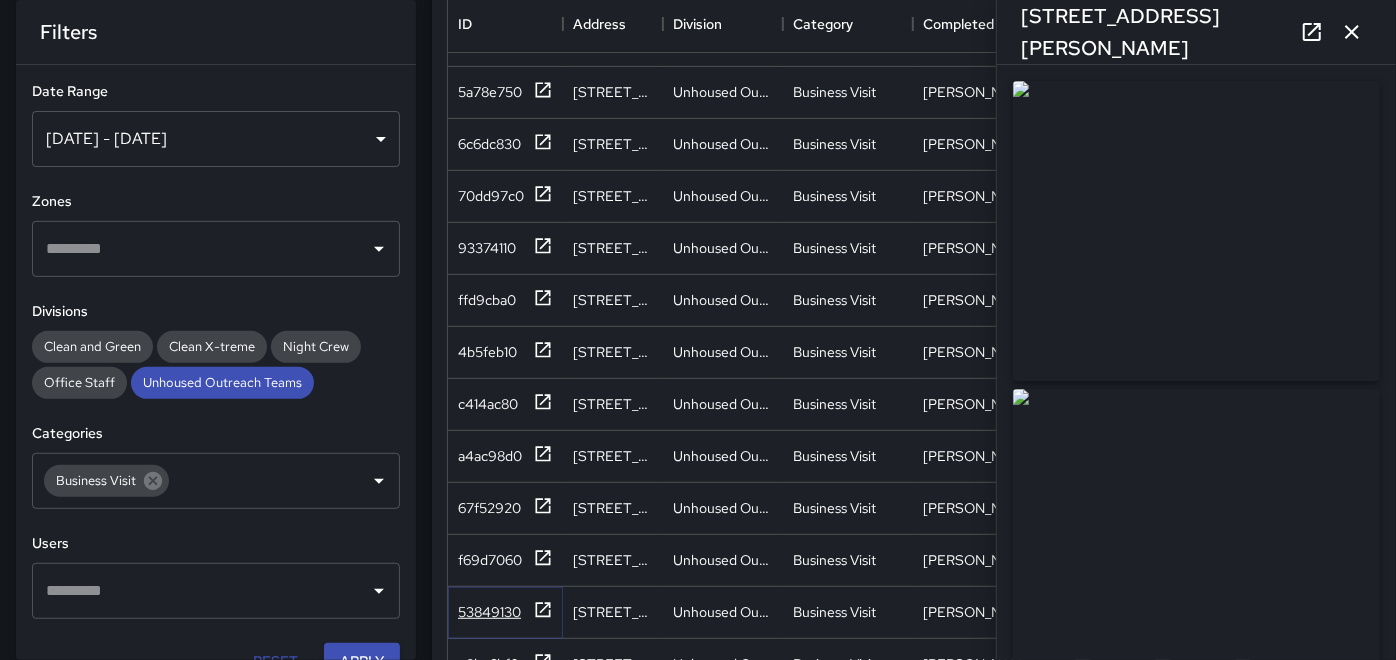 click 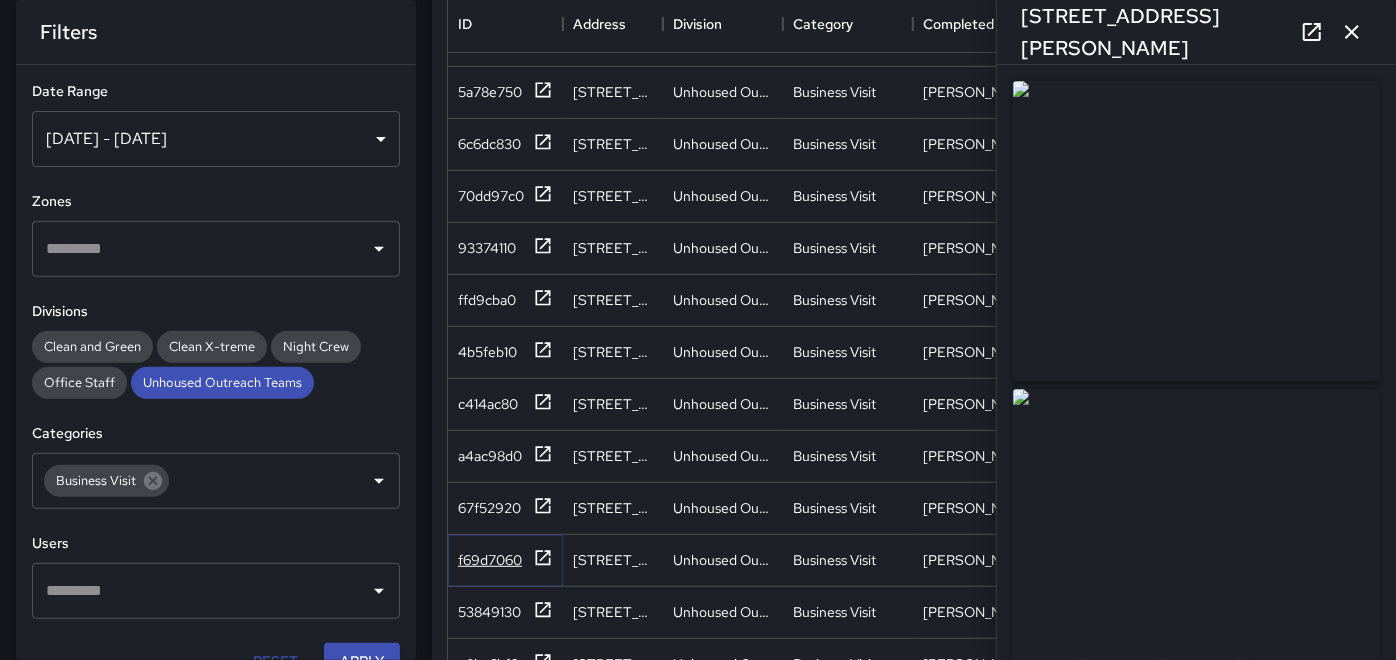 click 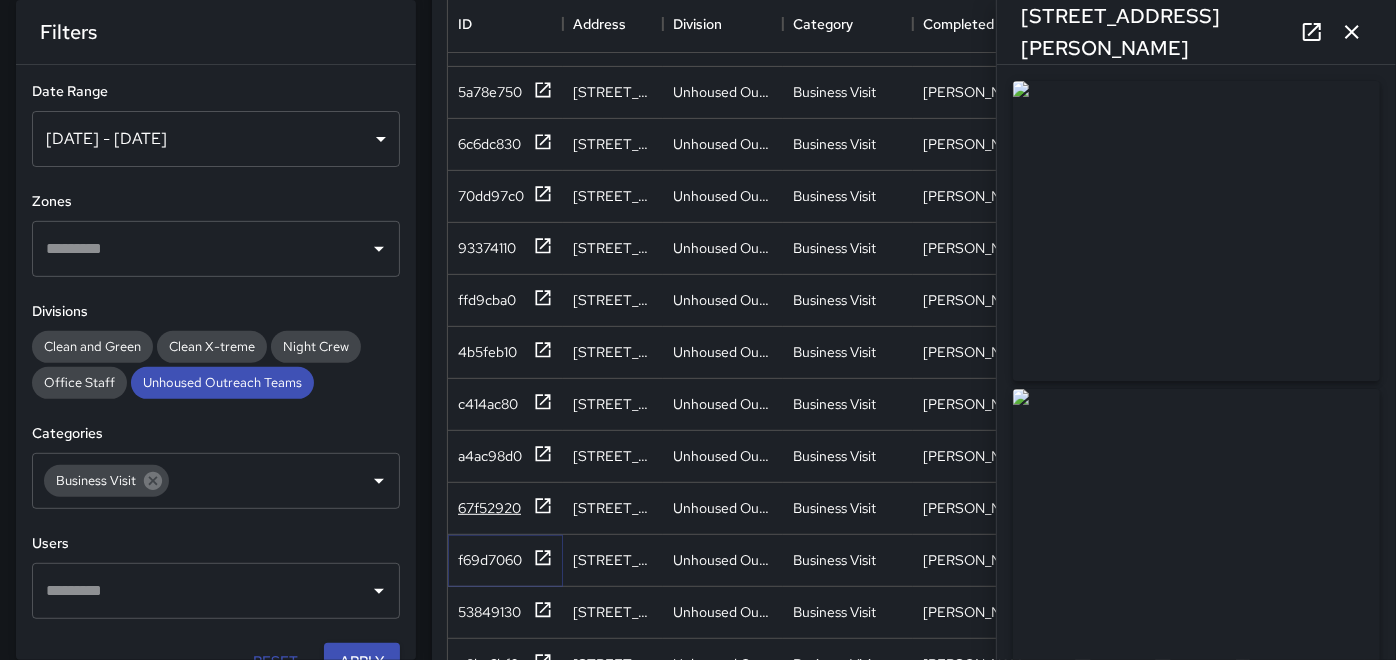 type on "**********" 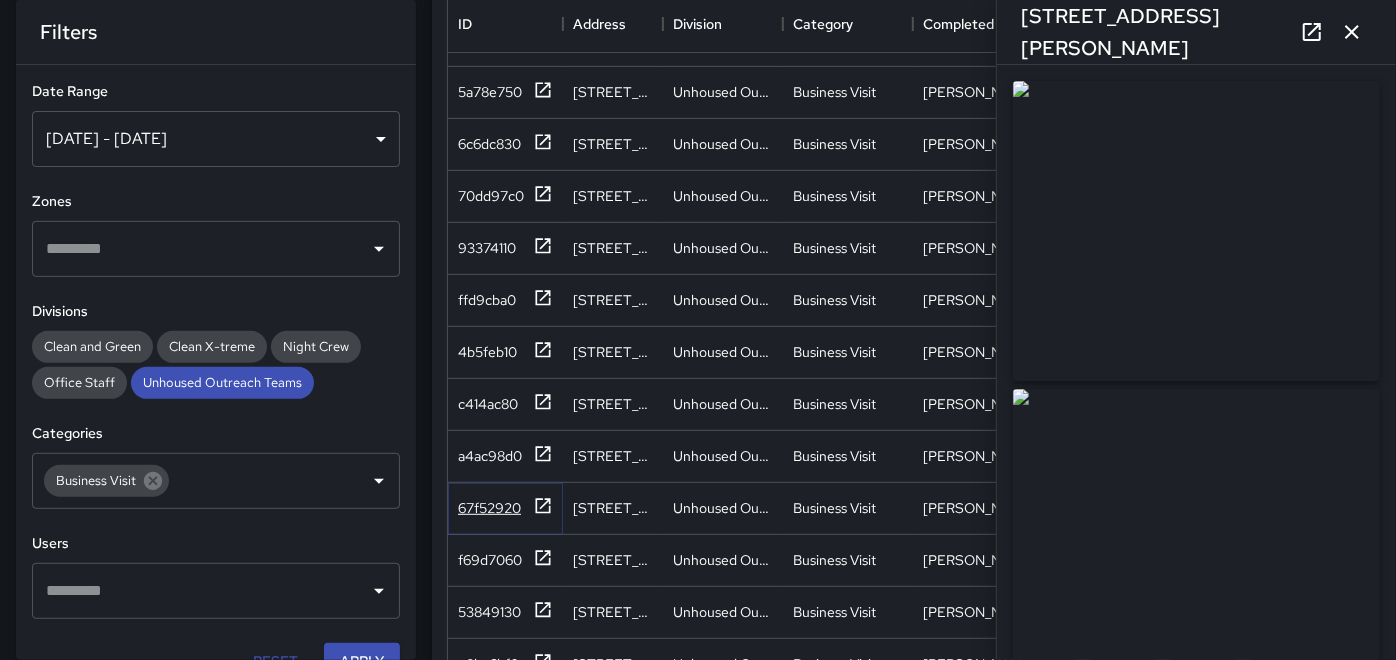 click 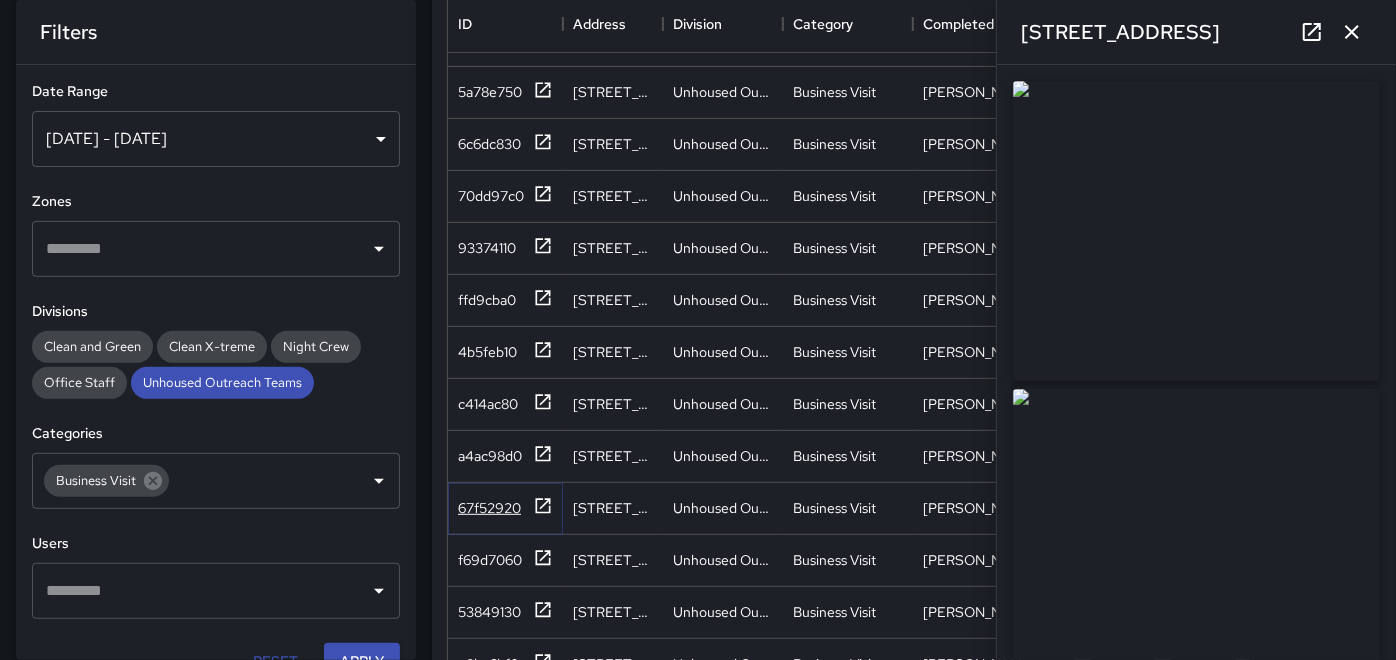 click 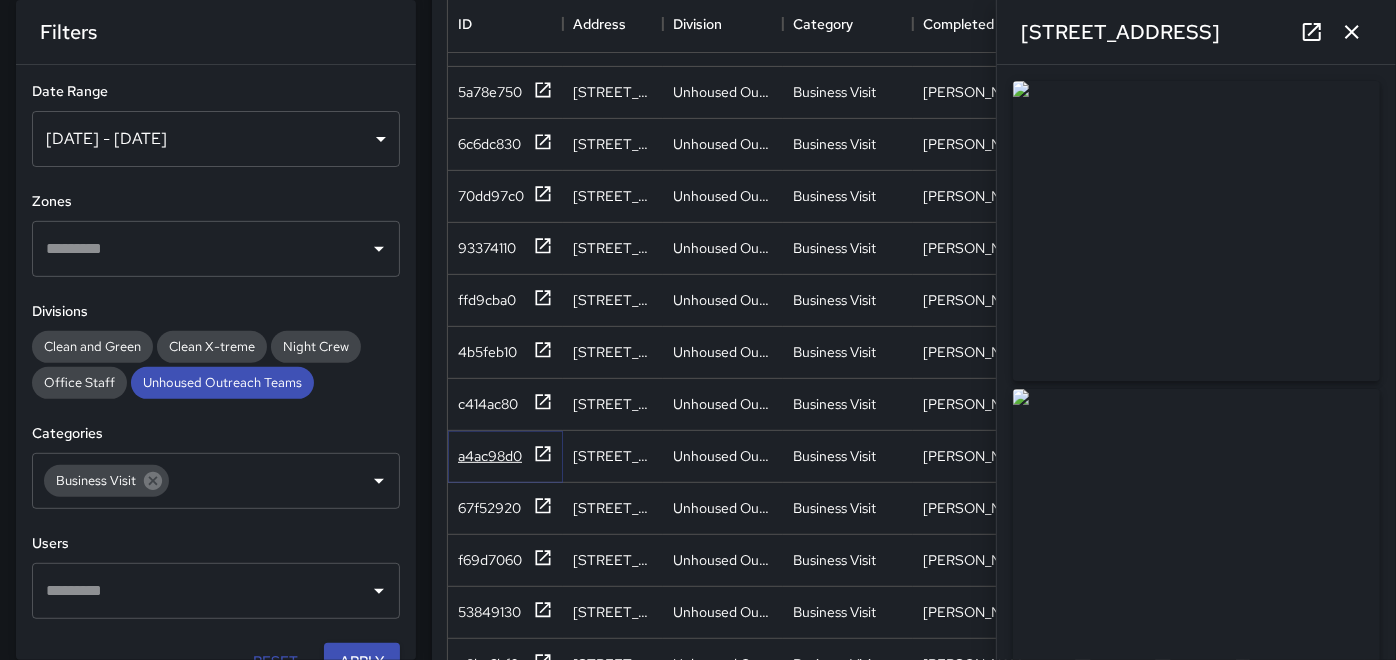 click 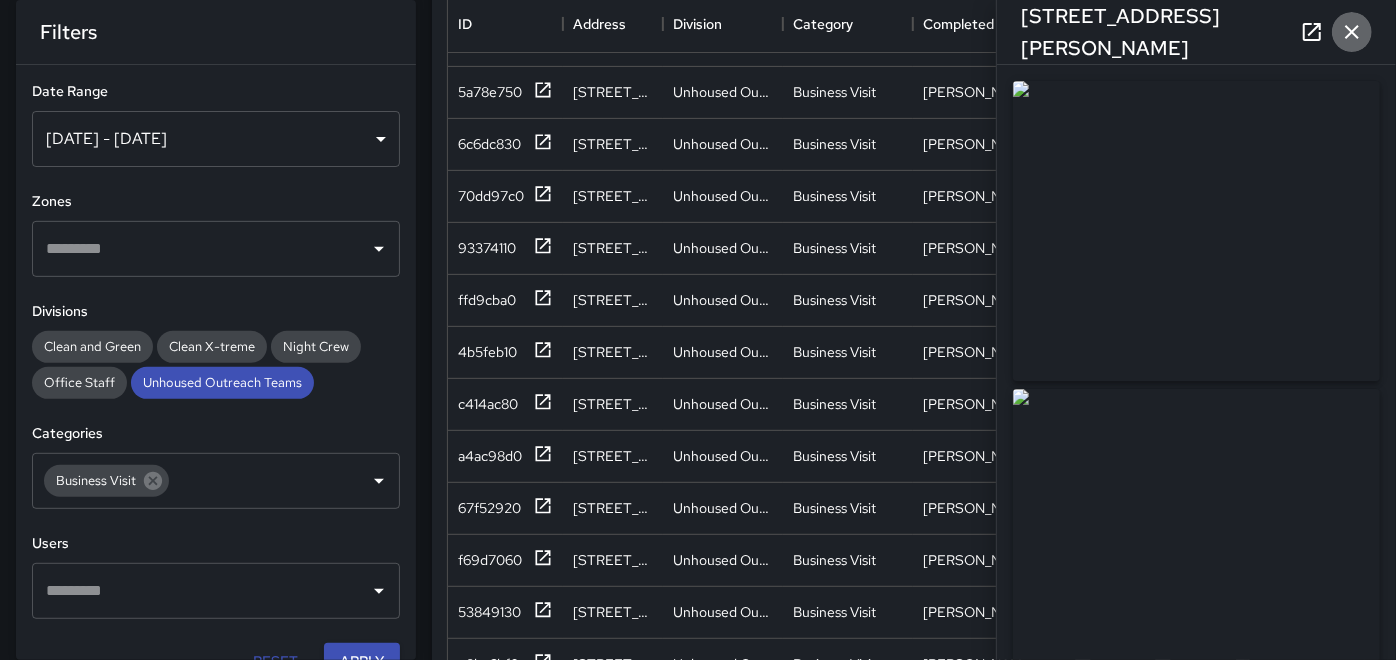 click 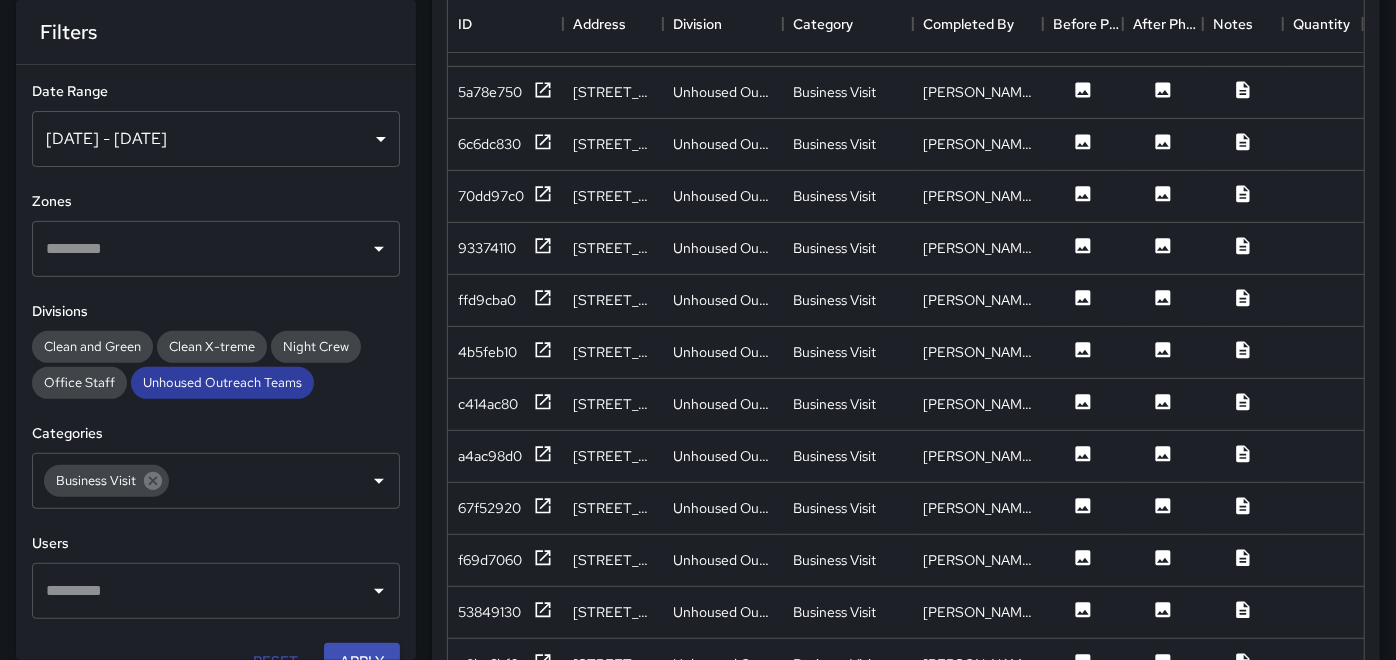 click on "Unhoused Outreach Teams" at bounding box center [222, 382] 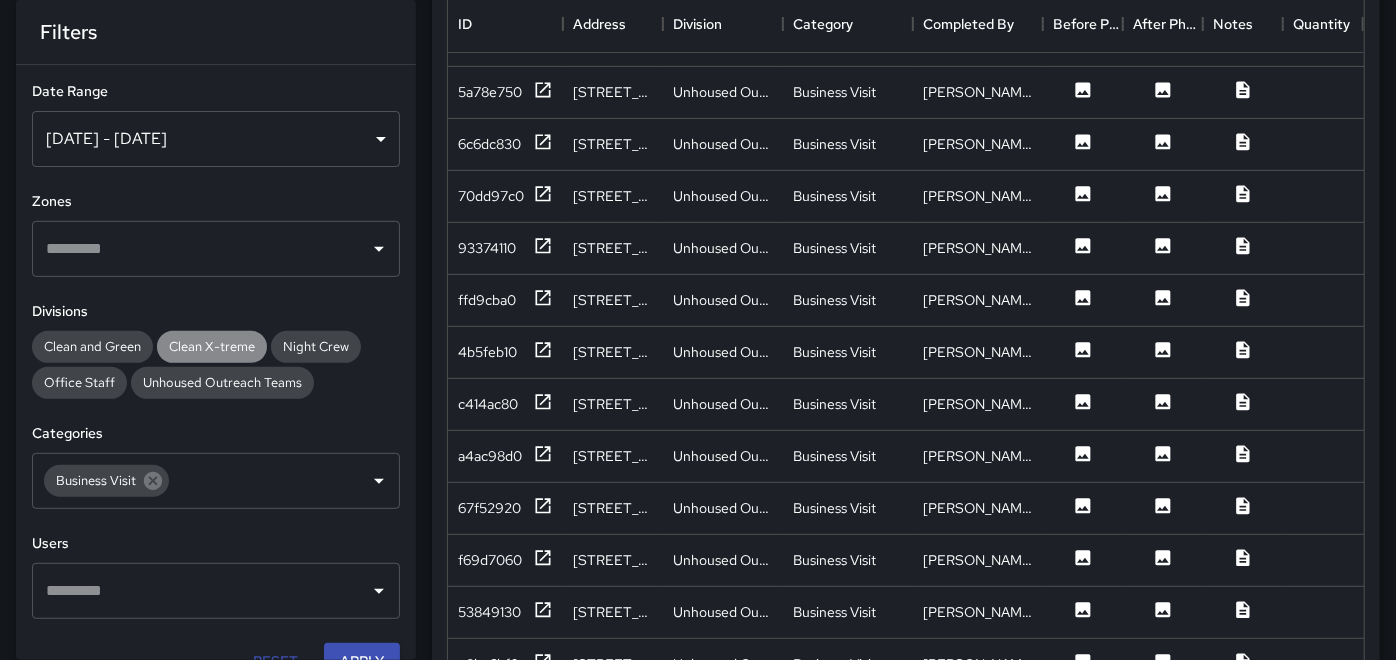 click on "Clean X-treme" at bounding box center (212, 347) 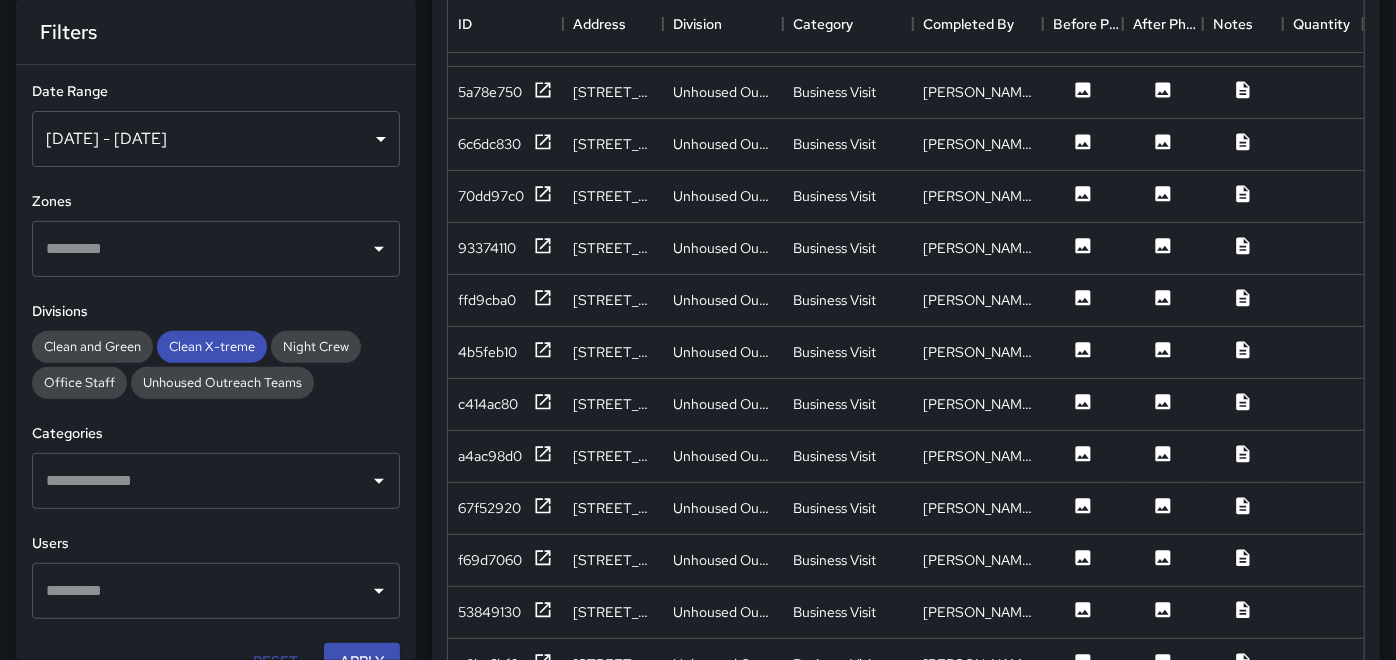click at bounding box center (201, 481) 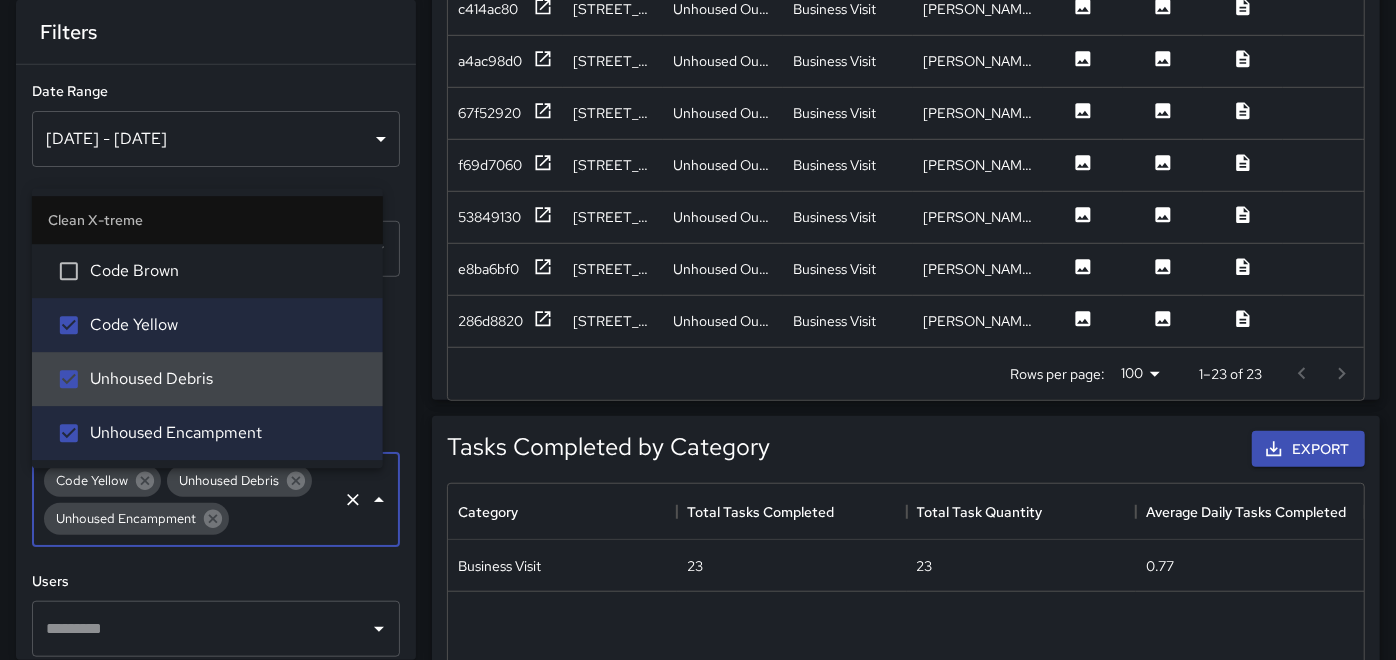 scroll, scrollTop: 888, scrollLeft: 0, axis: vertical 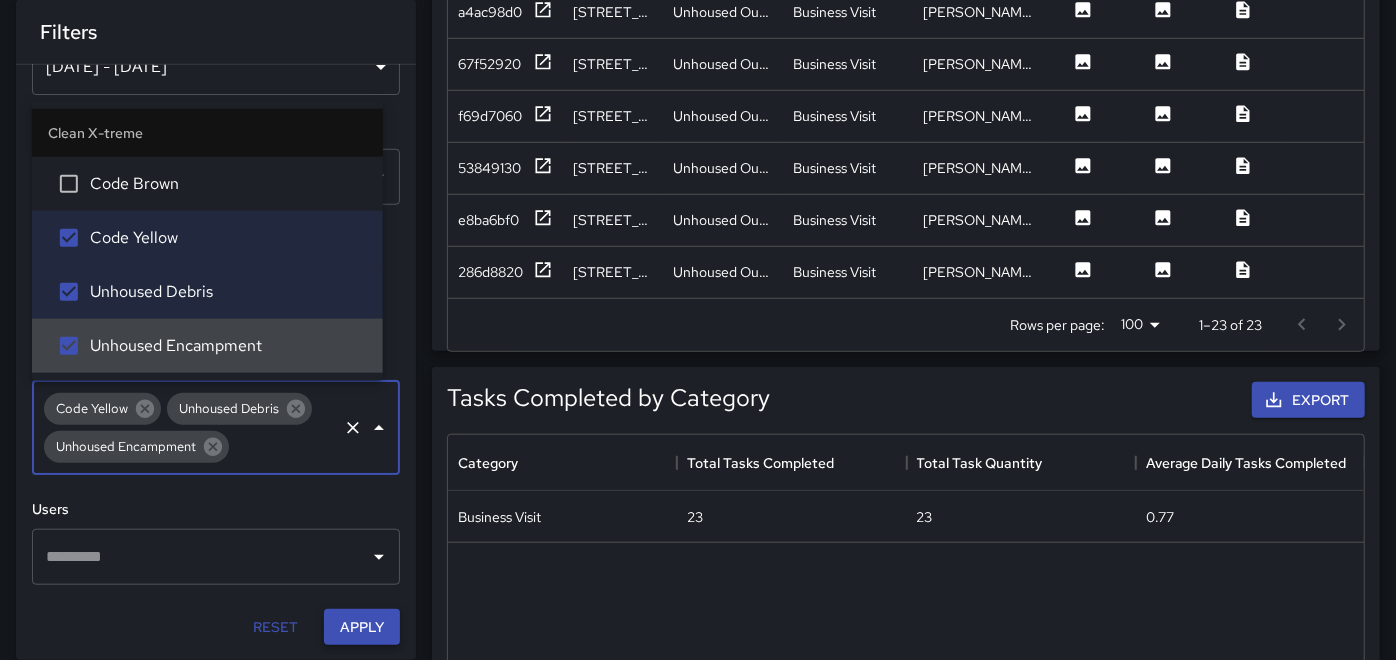 click on "Apply" at bounding box center [362, 627] 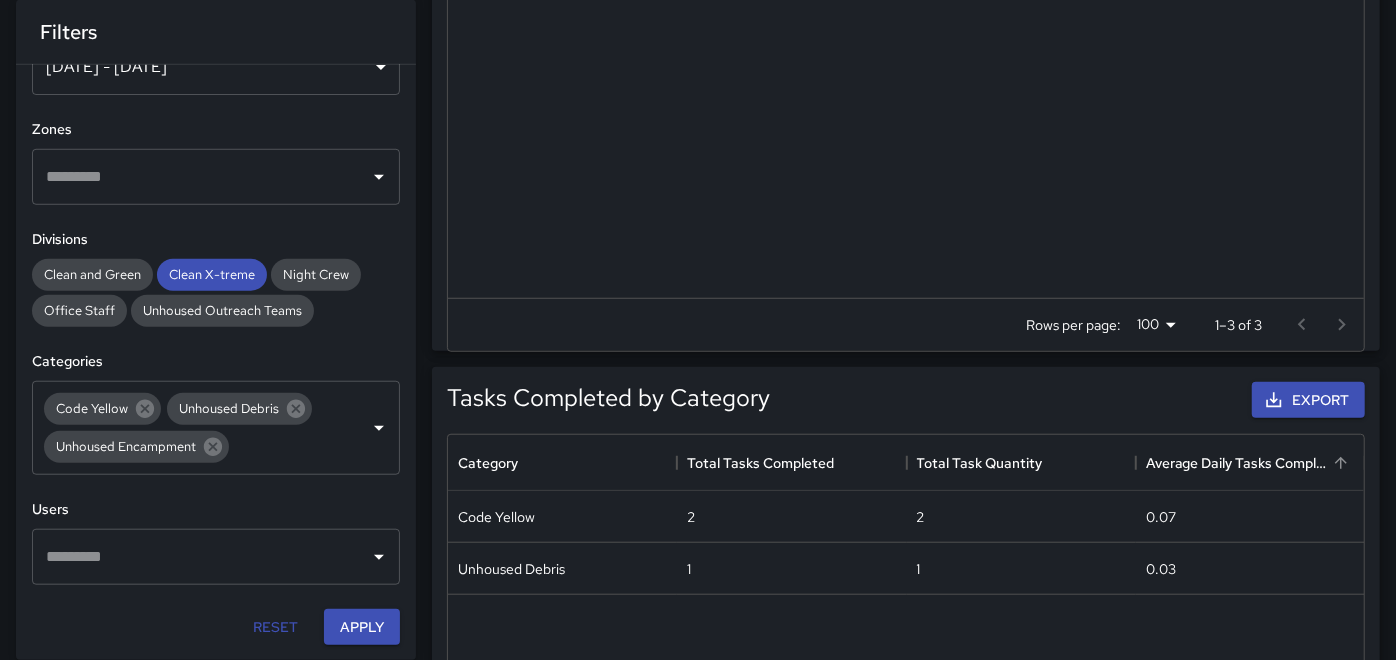 scroll, scrollTop: 0, scrollLeft: 0, axis: both 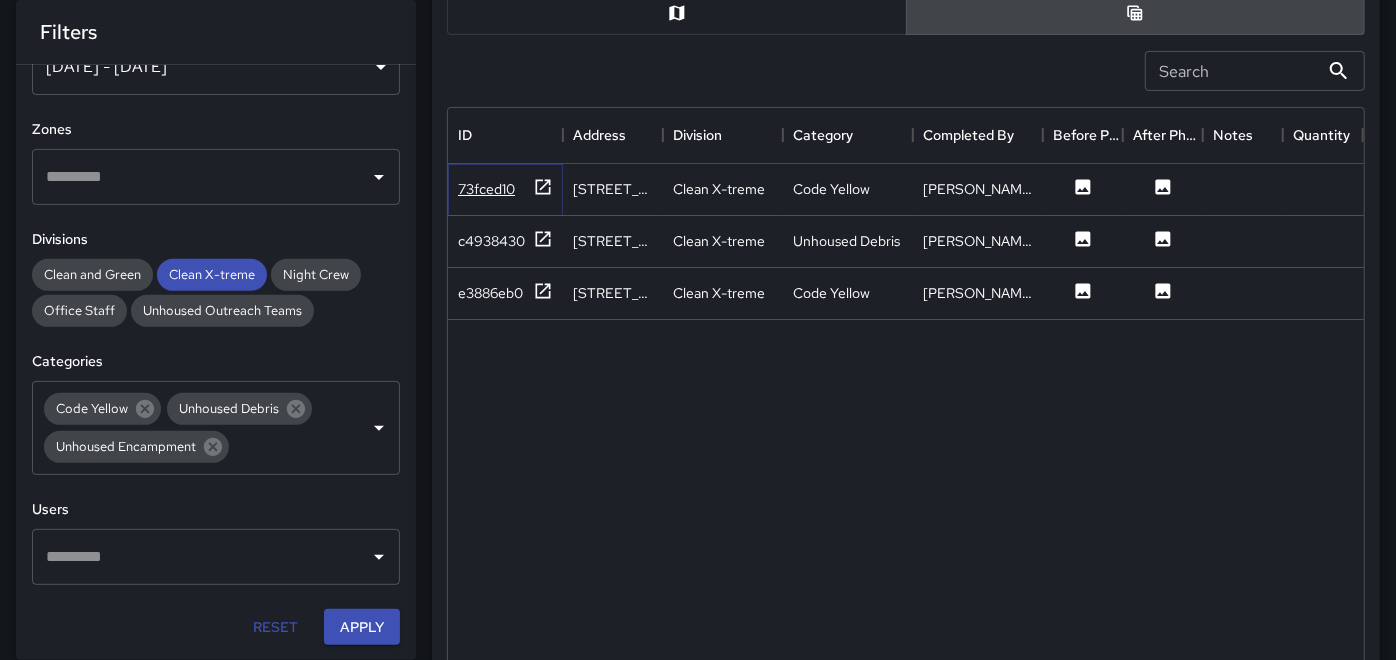 click 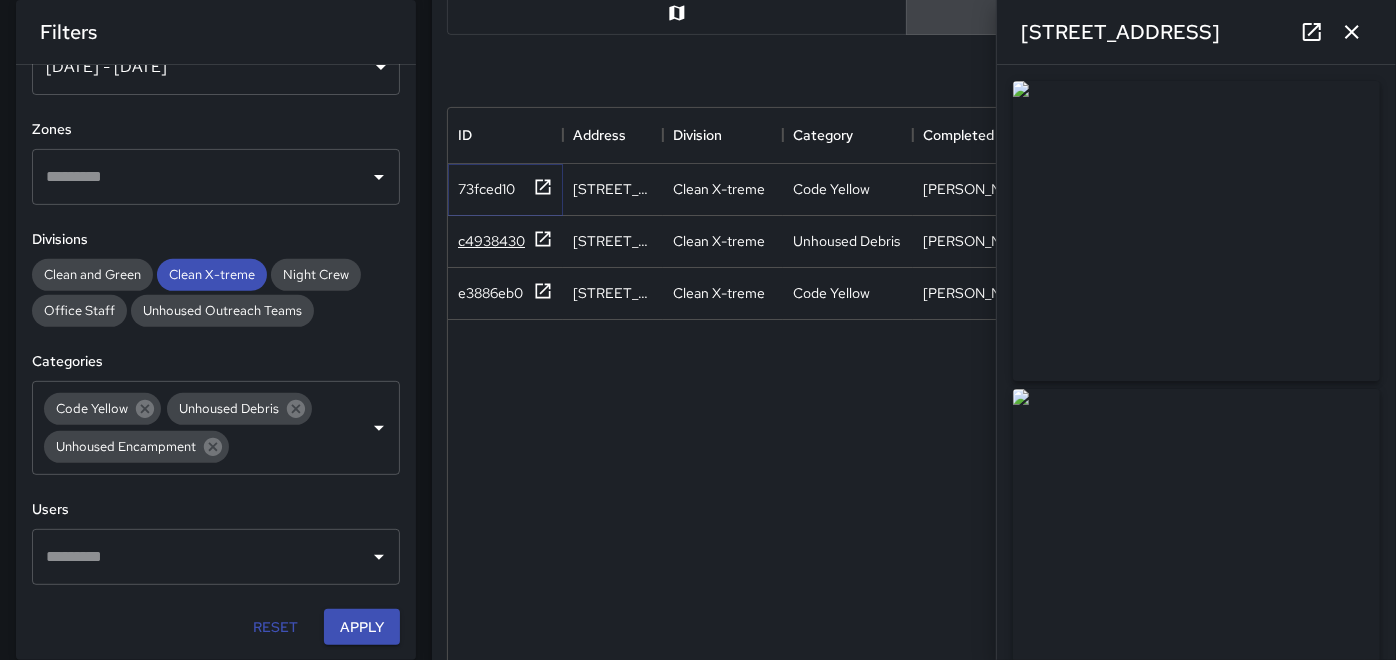 type on "**********" 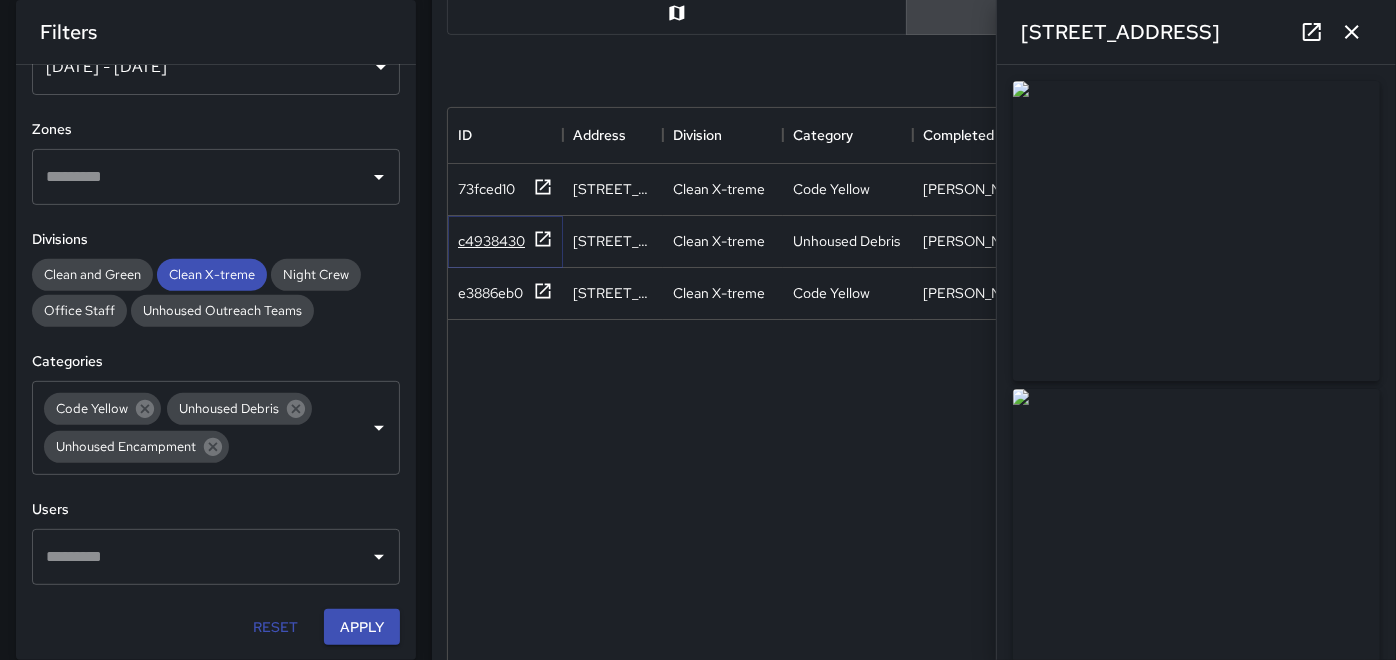 click 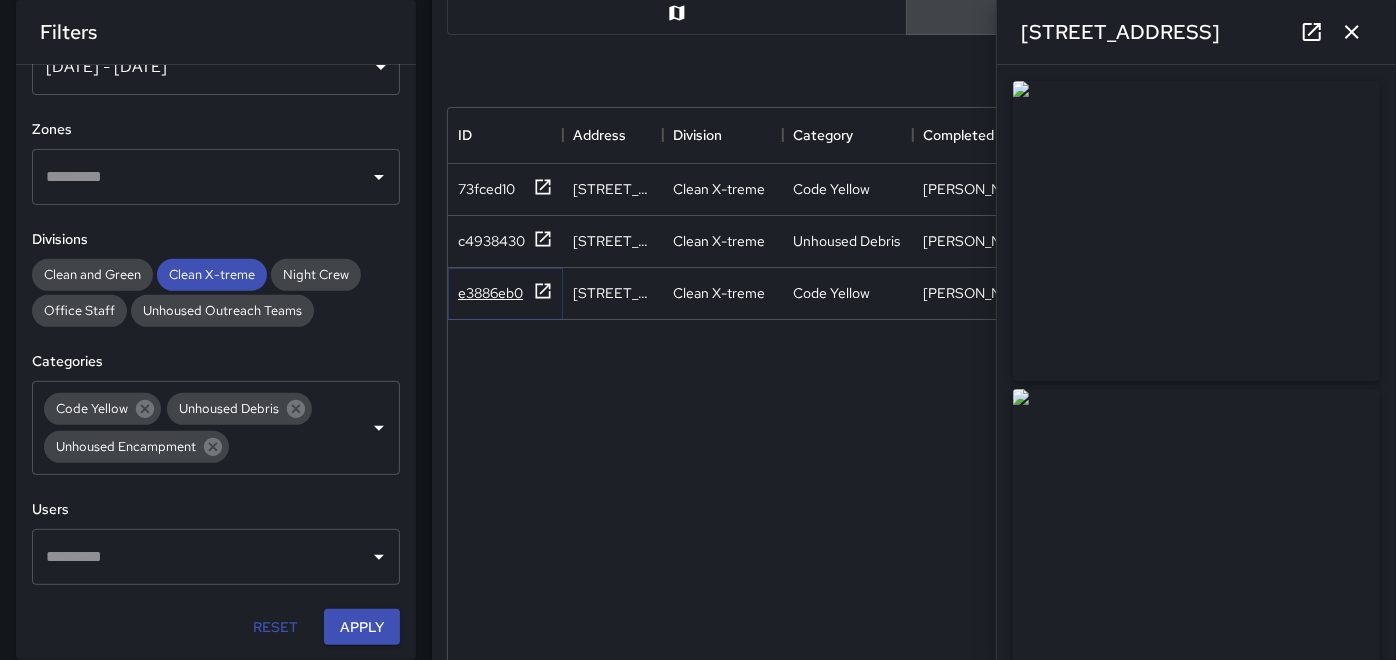 click 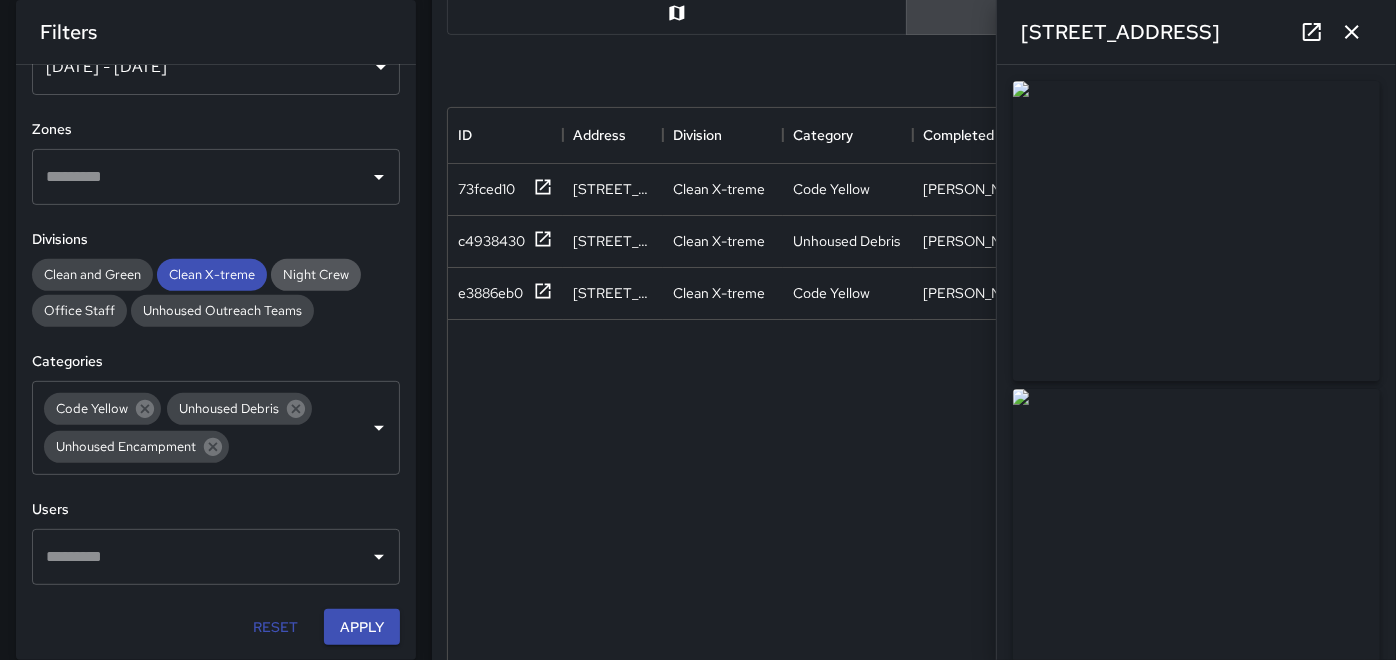 click on "Night Crew" at bounding box center [316, 274] 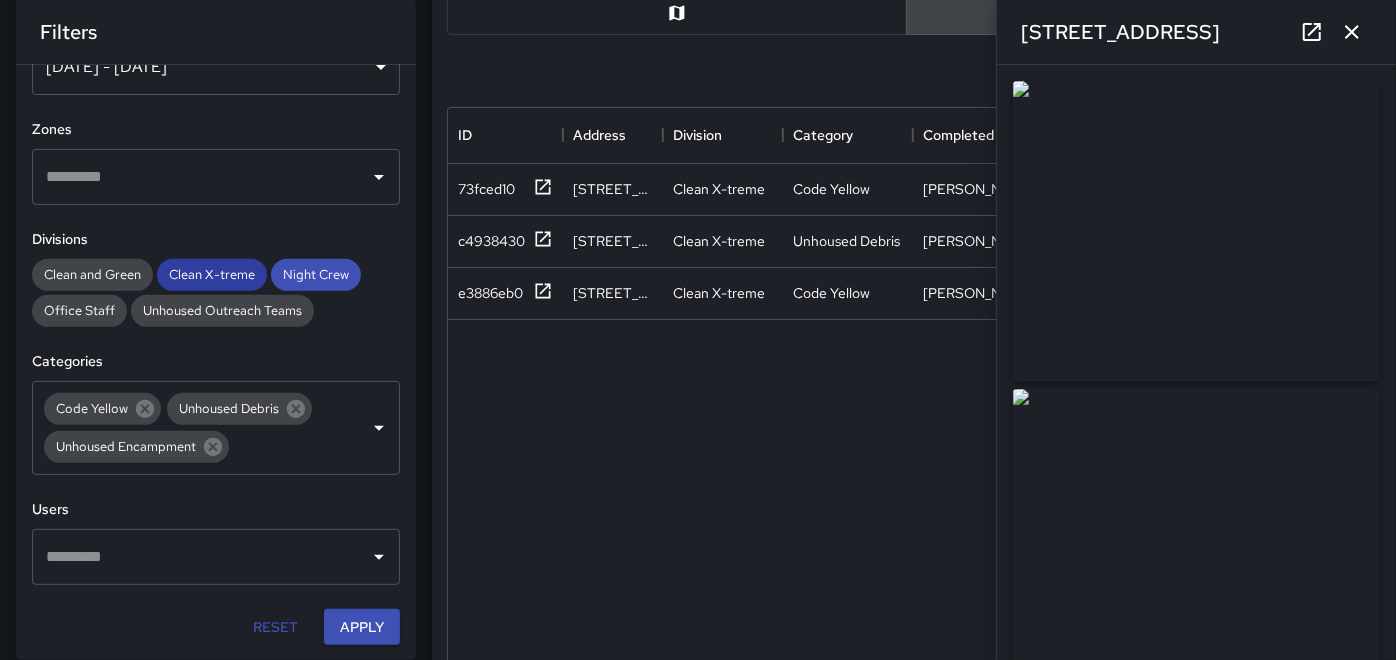 click on "Clean X-treme" at bounding box center (212, 274) 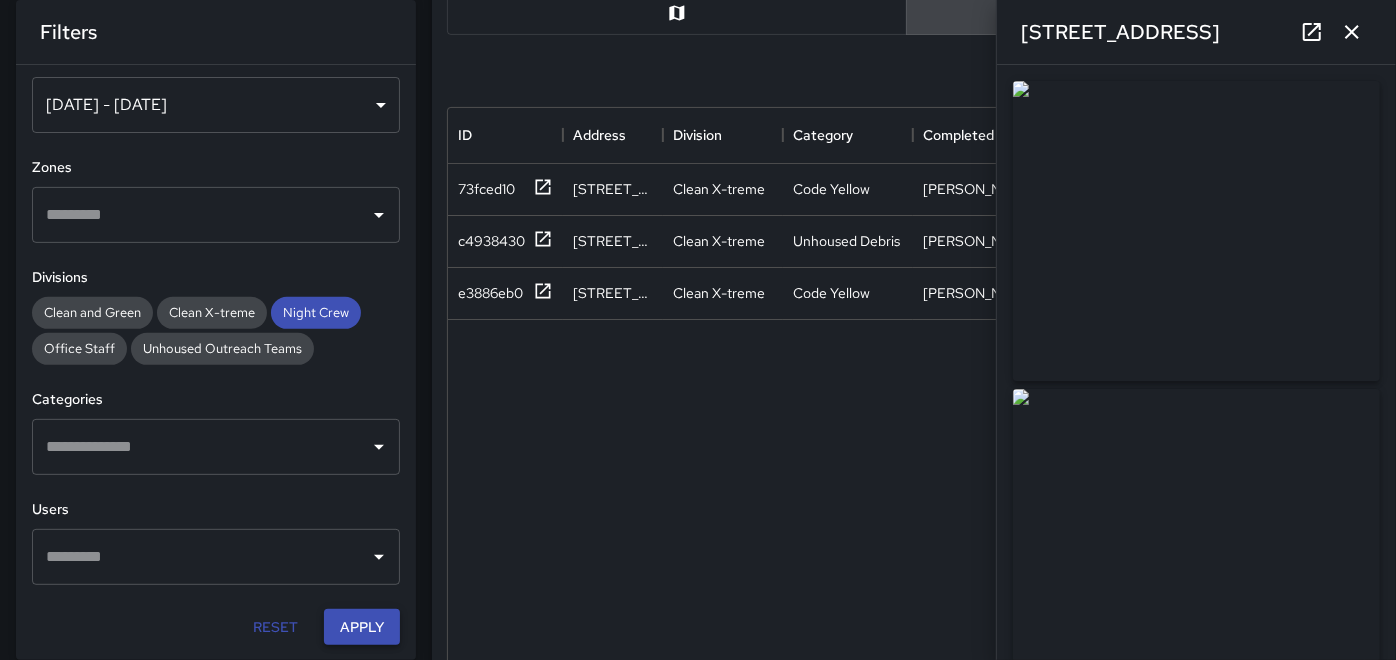 click on "Apply" at bounding box center (362, 627) 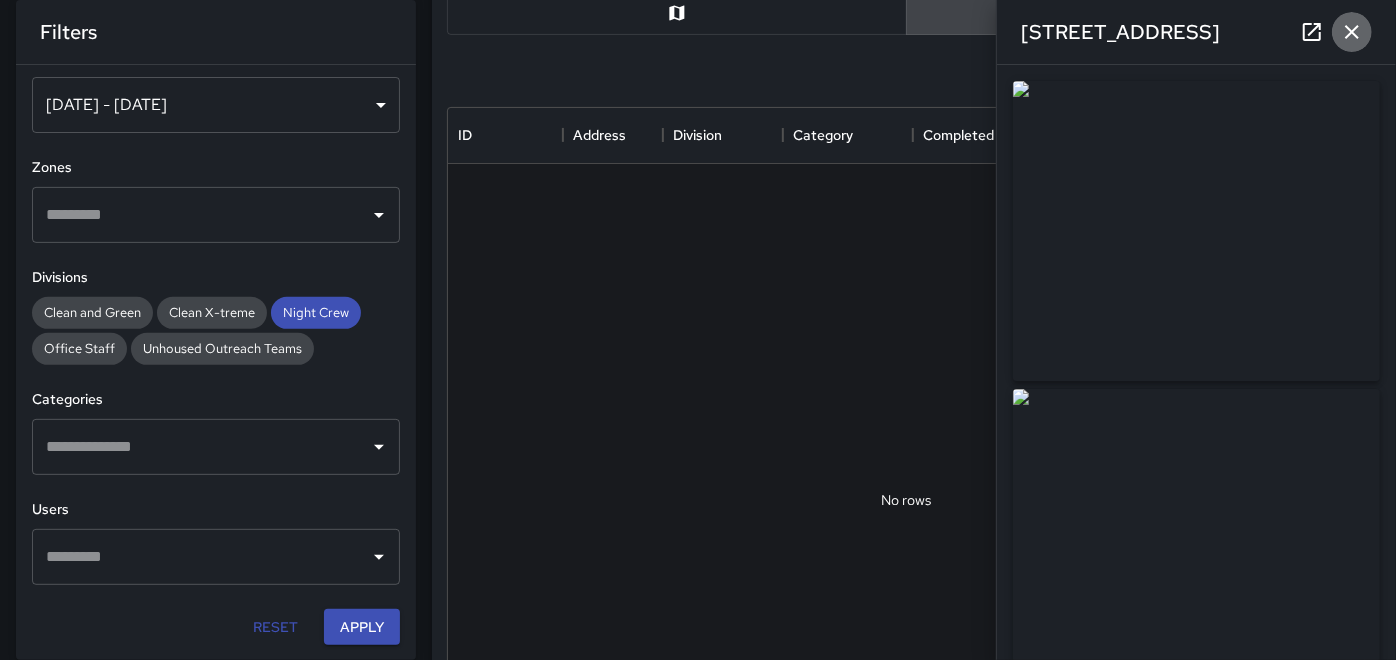 click 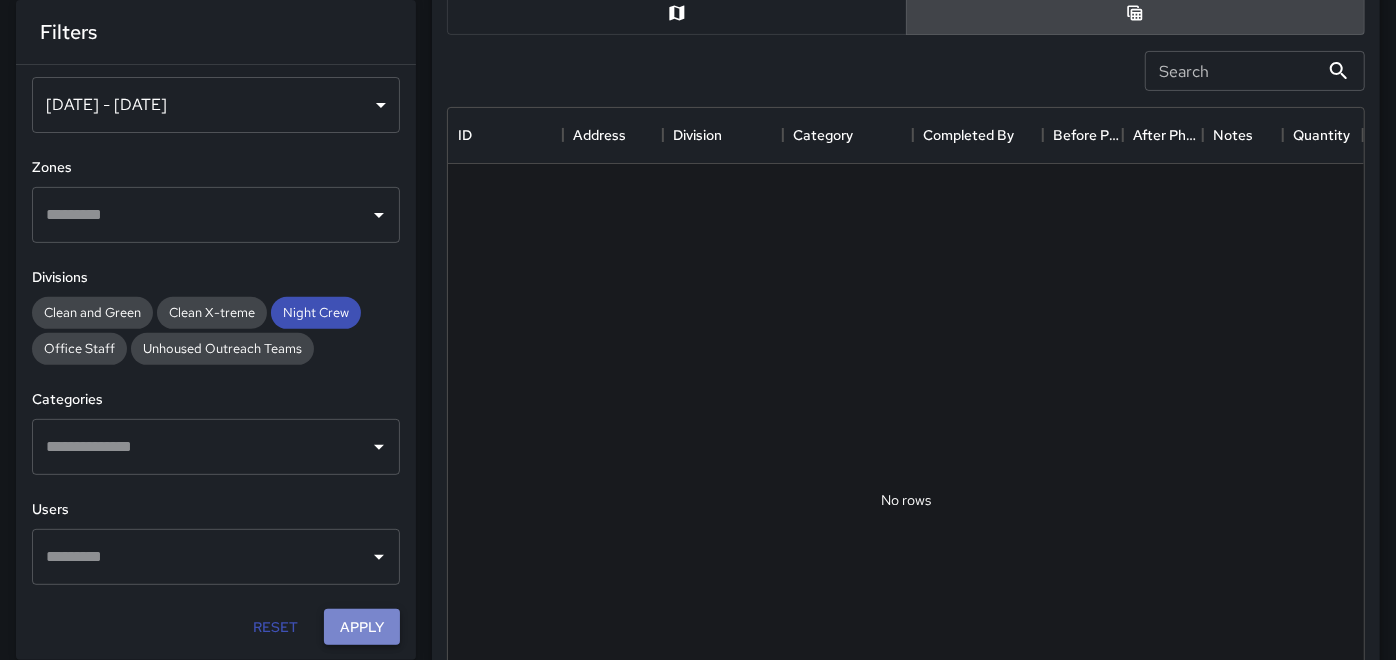 click on "Apply" at bounding box center [362, 627] 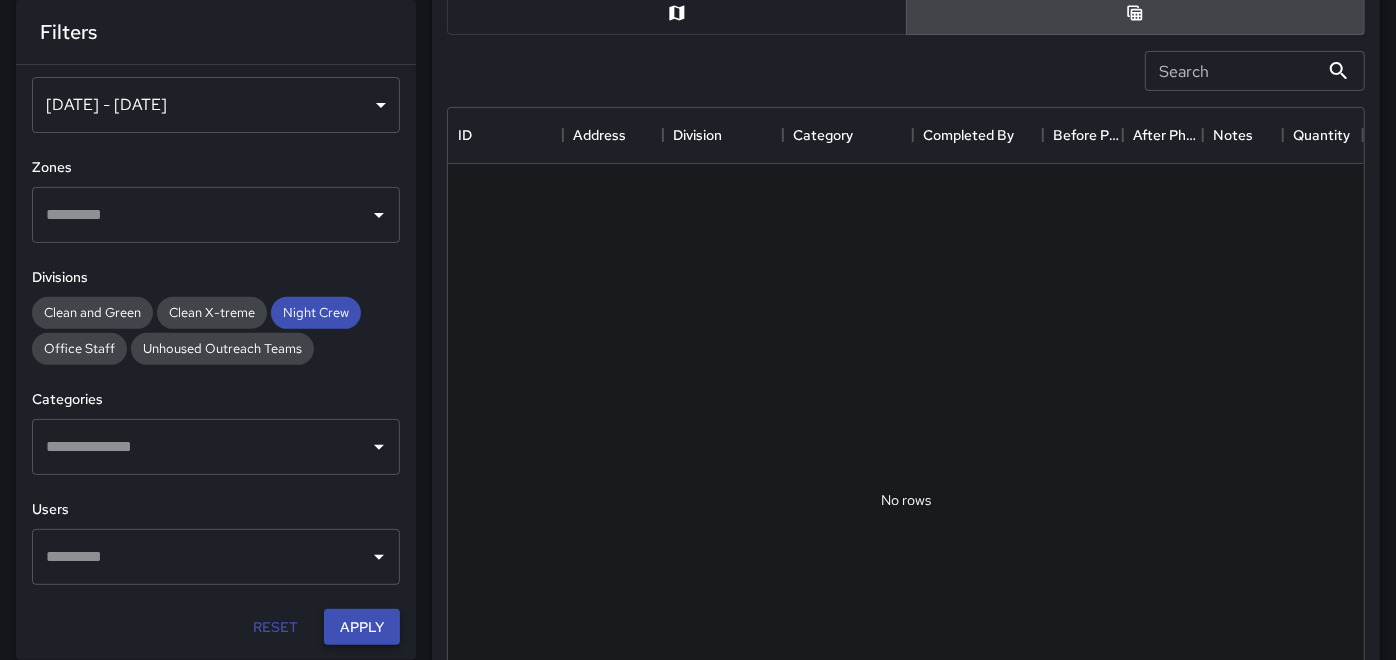 click on "Apply" at bounding box center [362, 627] 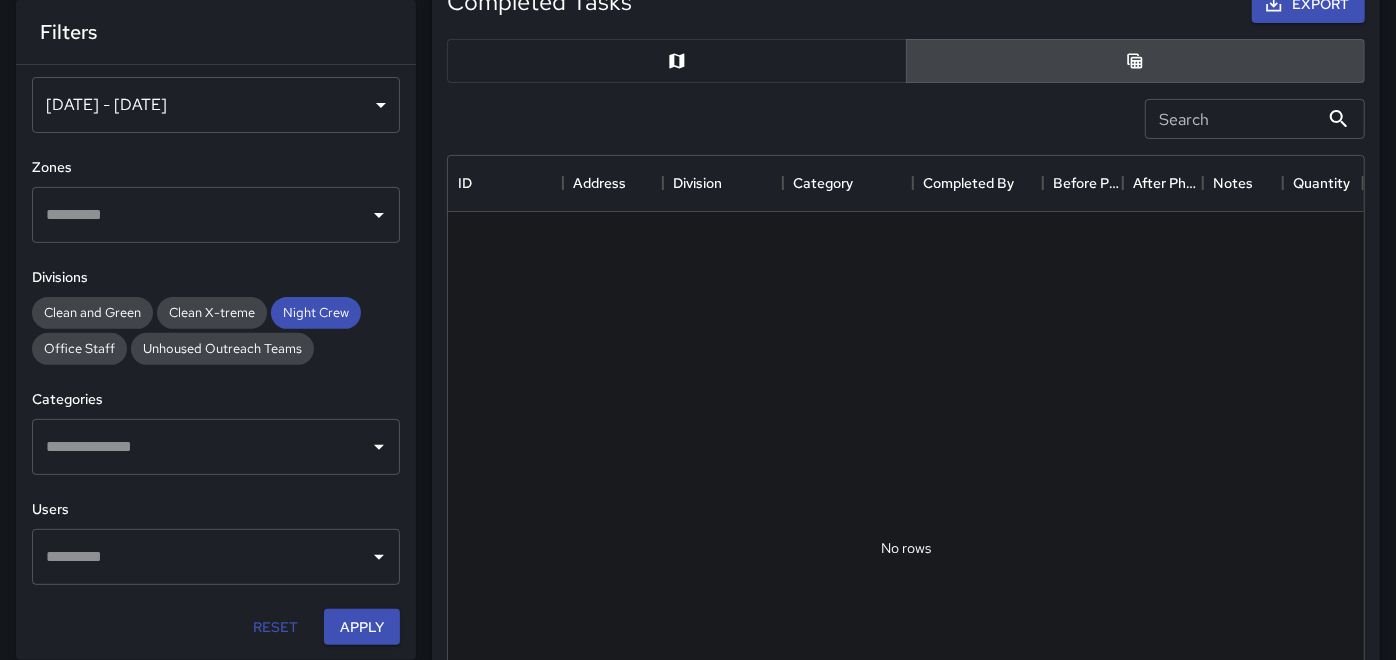 scroll, scrollTop: 222, scrollLeft: 0, axis: vertical 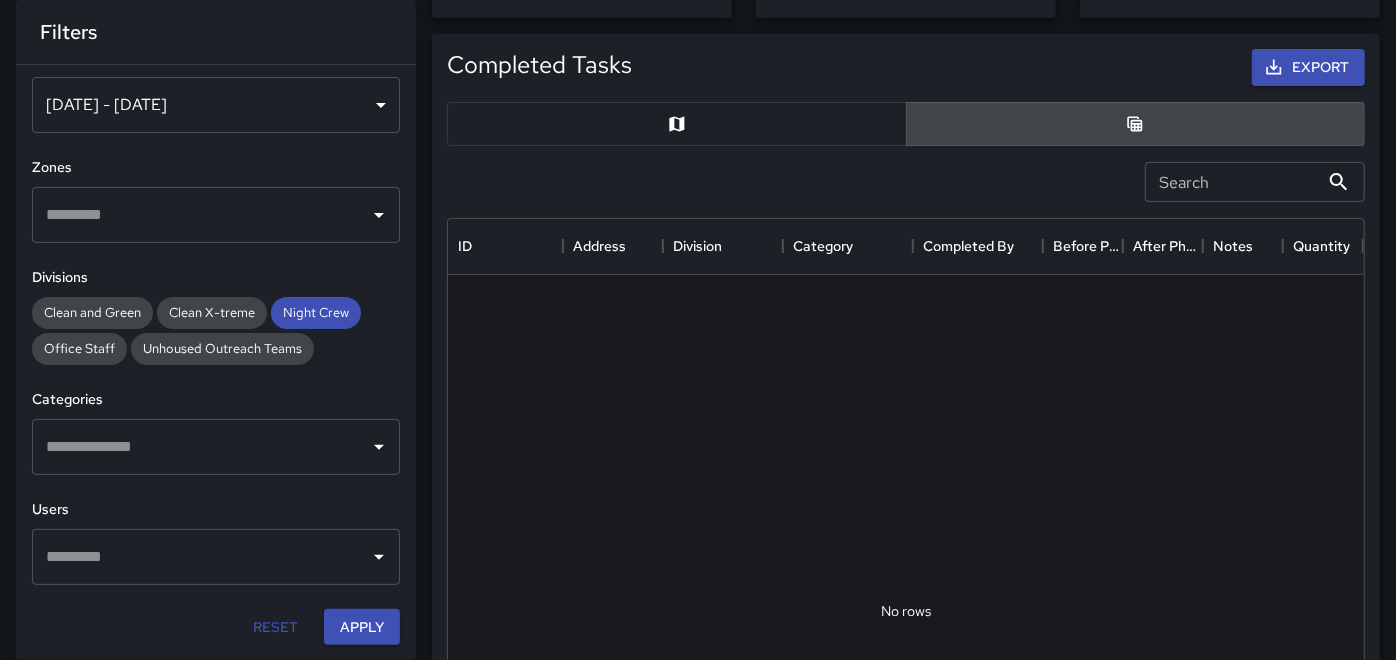 click at bounding box center [201, 447] 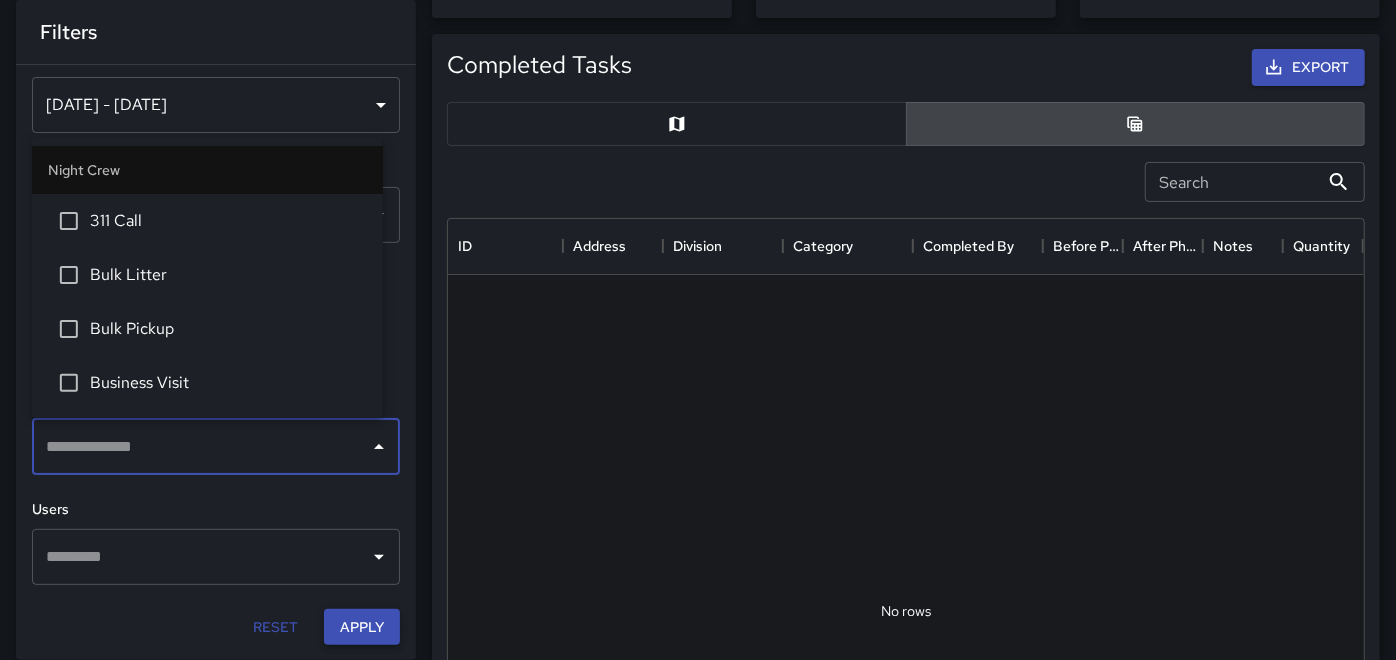 click on "Apply" at bounding box center [362, 627] 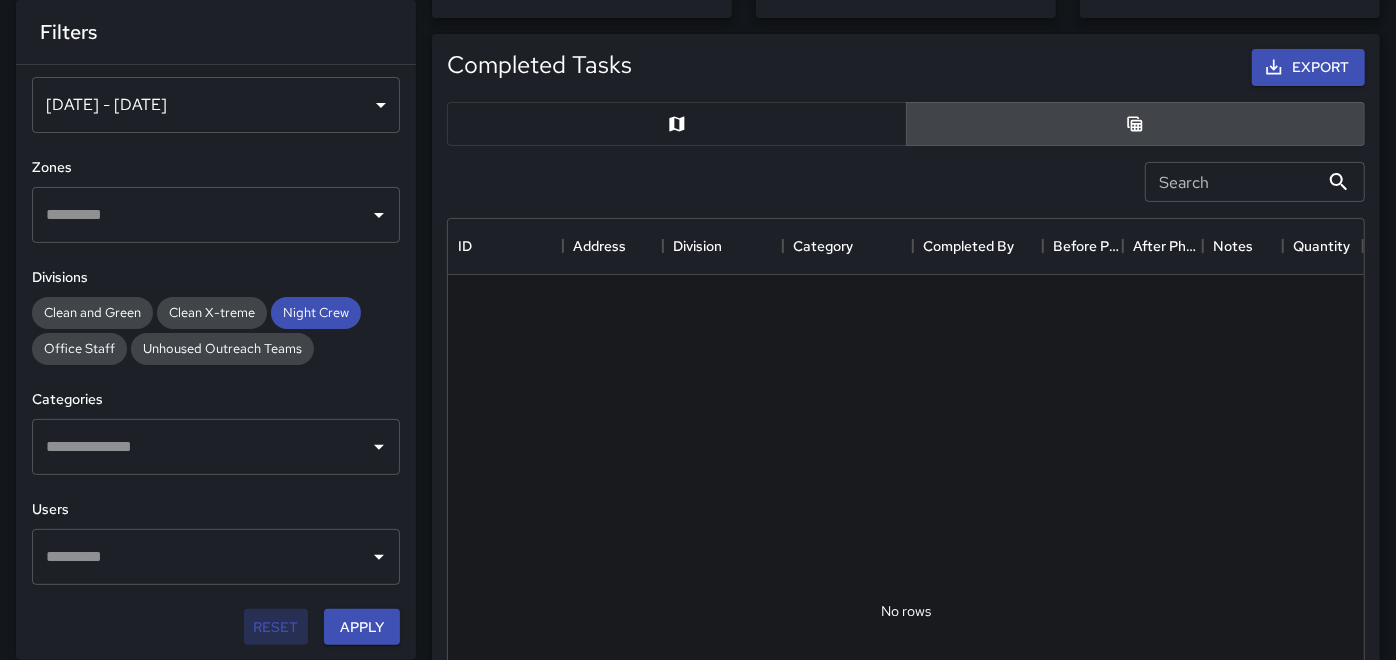 click on "Reset" at bounding box center [276, 627] 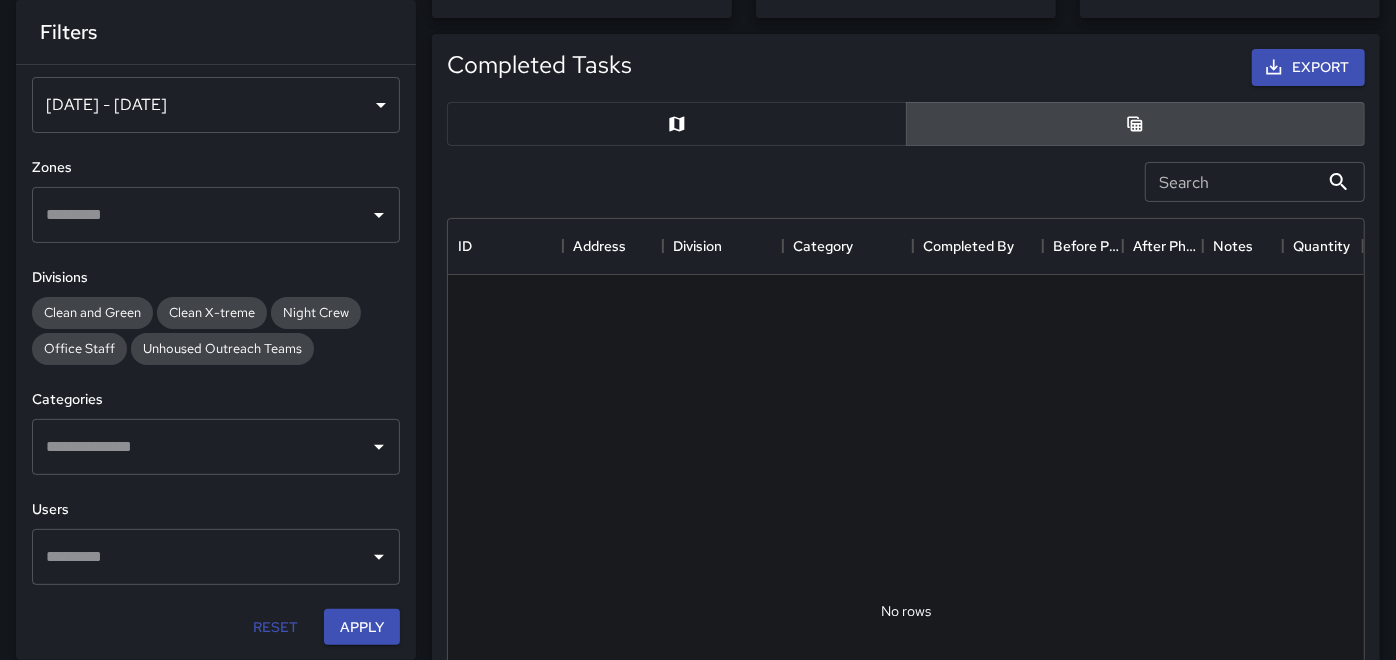 click on "[DATE] - [DATE]" at bounding box center (216, 105) 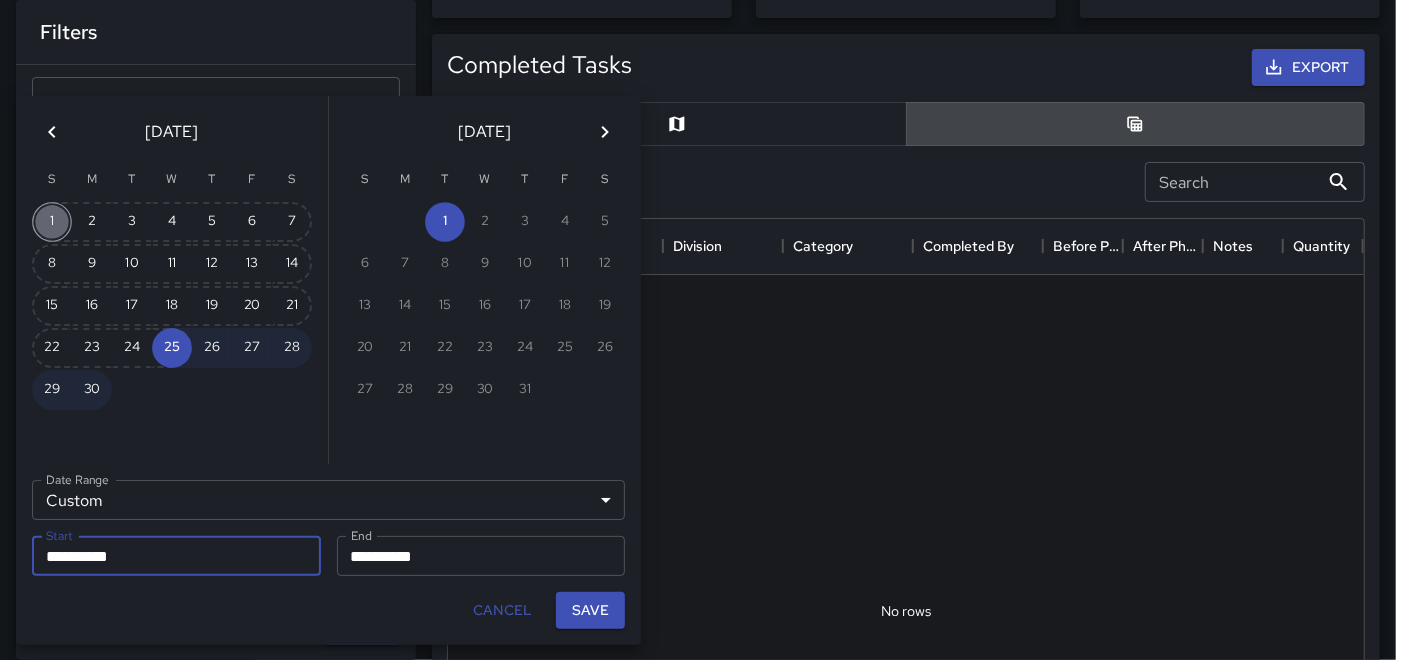 click on "1" at bounding box center (52, 222) 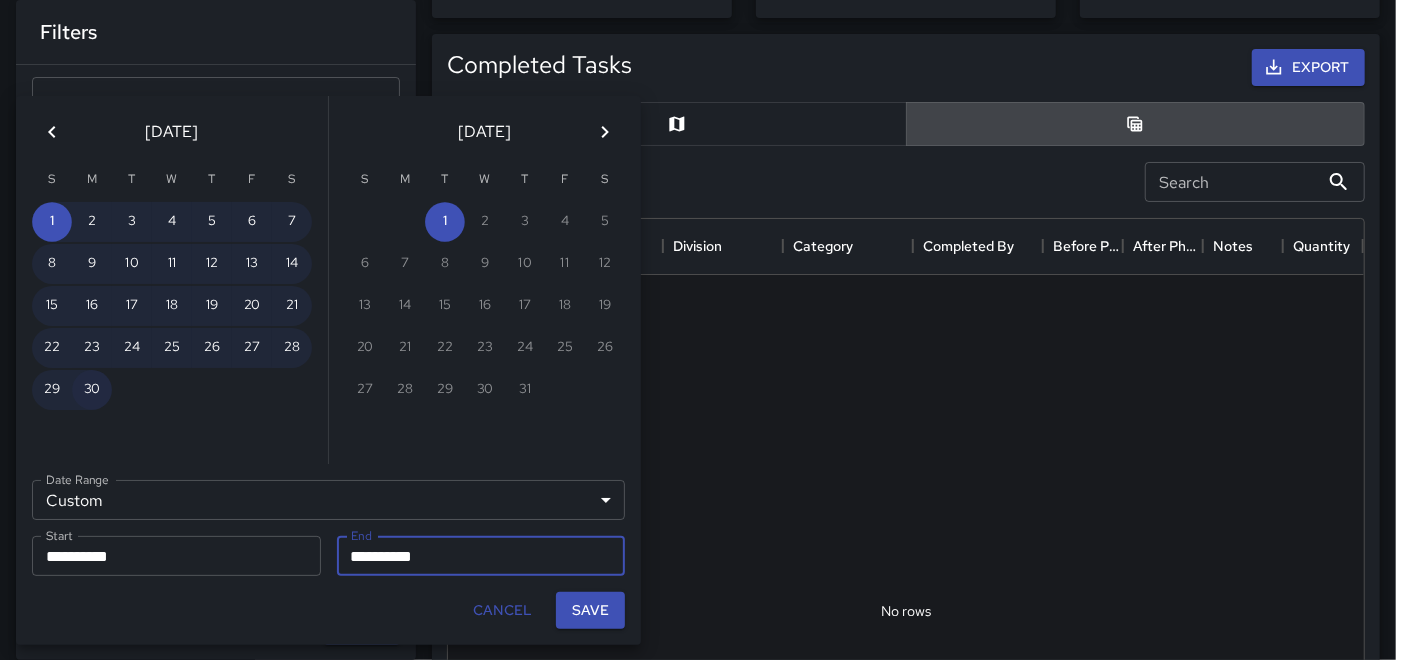 click on "30" at bounding box center (92, 390) 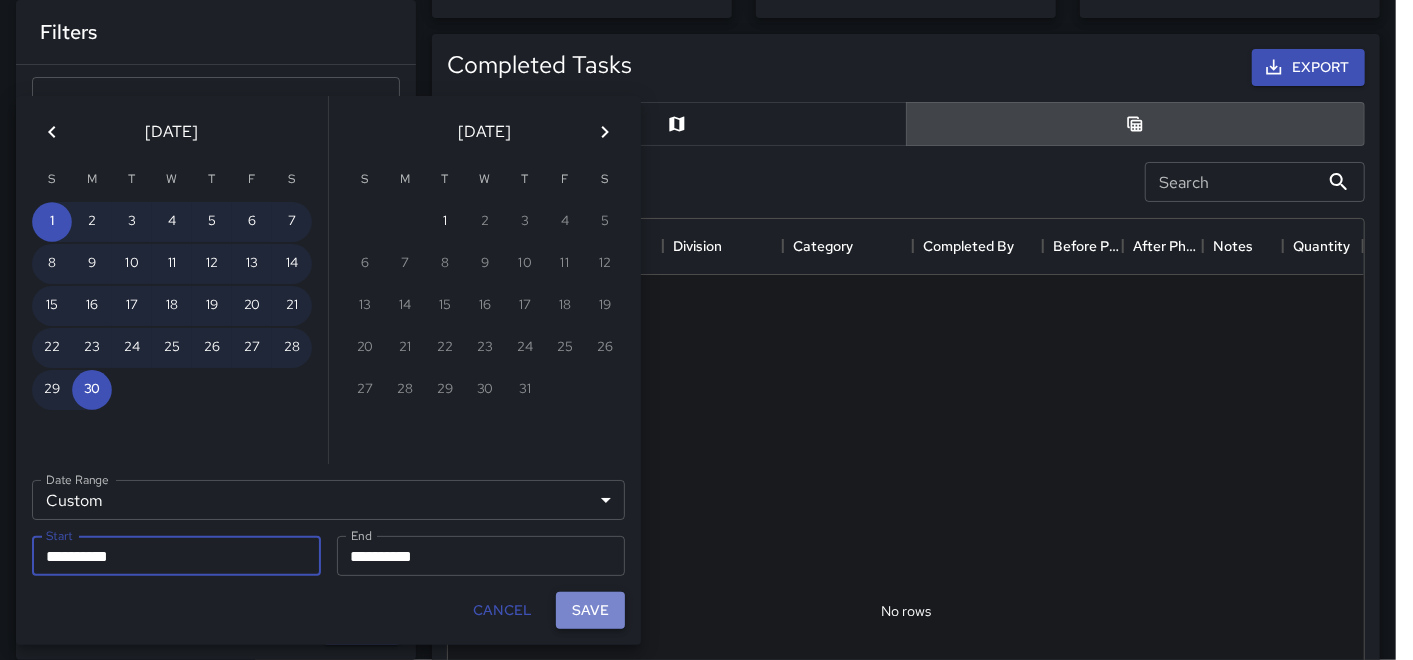 click on "Save" at bounding box center [590, 610] 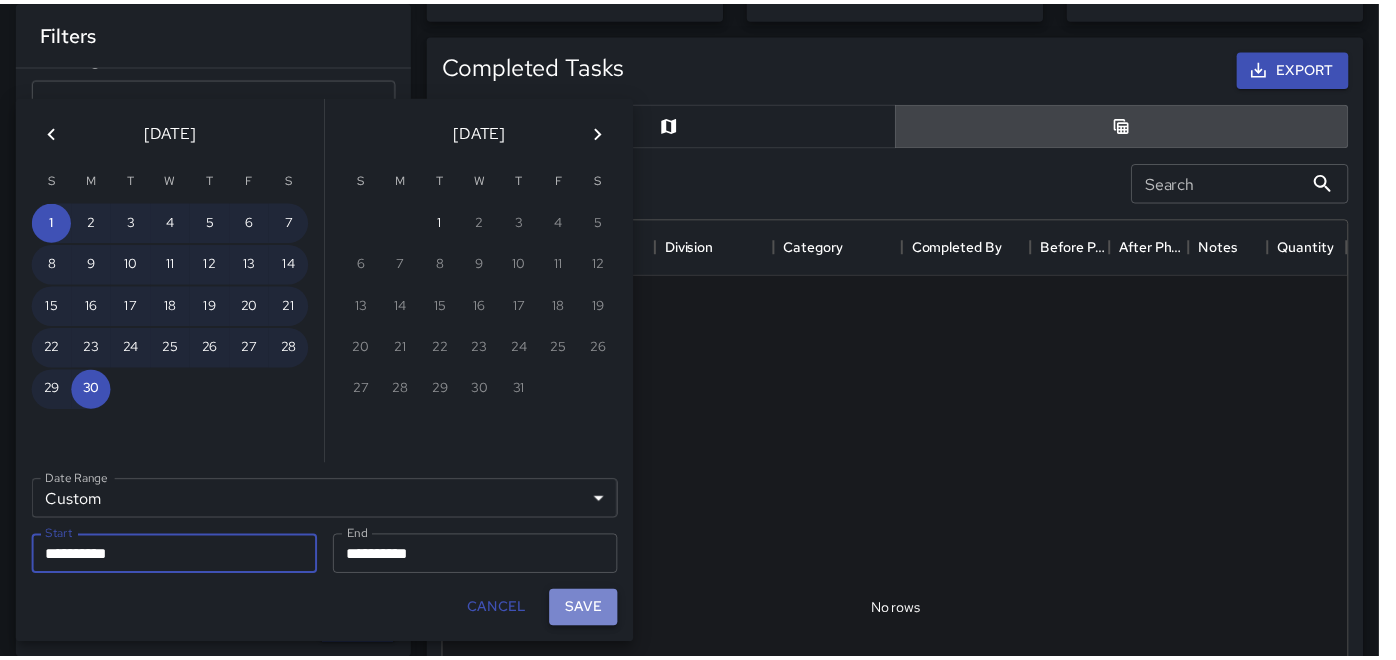 scroll, scrollTop: 17, scrollLeft: 17, axis: both 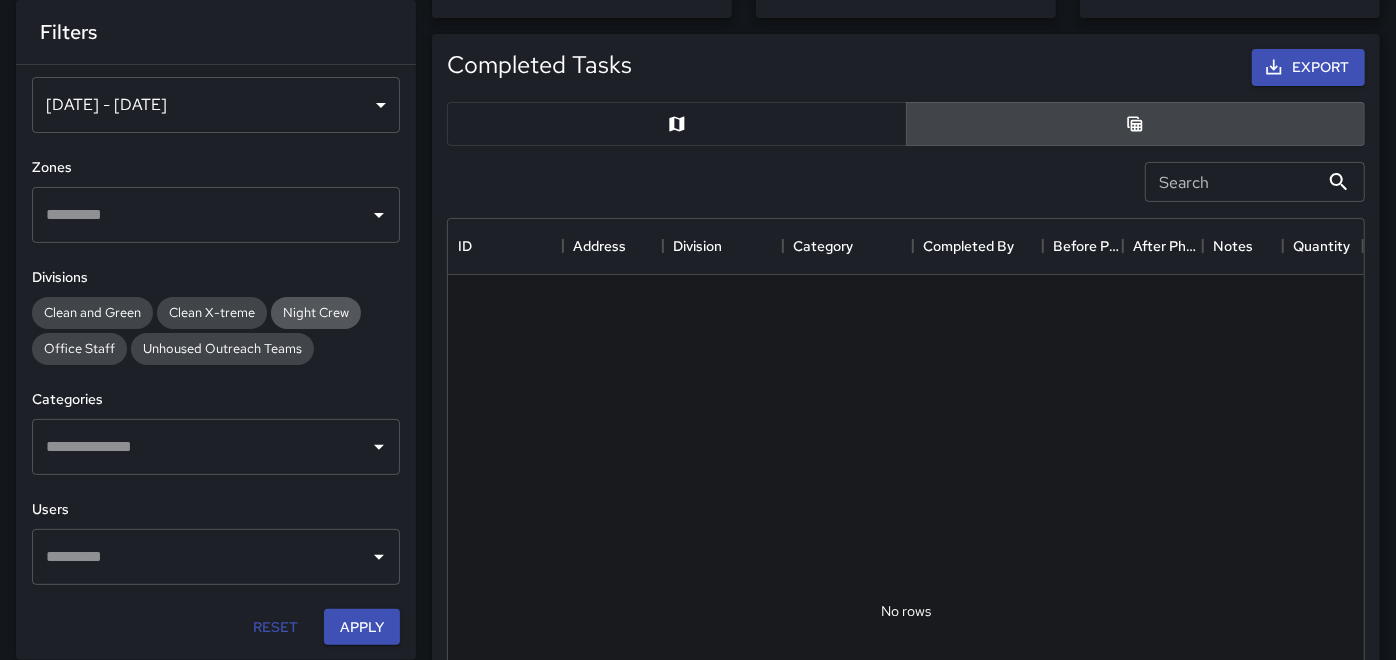 click on "Night Crew" at bounding box center (316, 312) 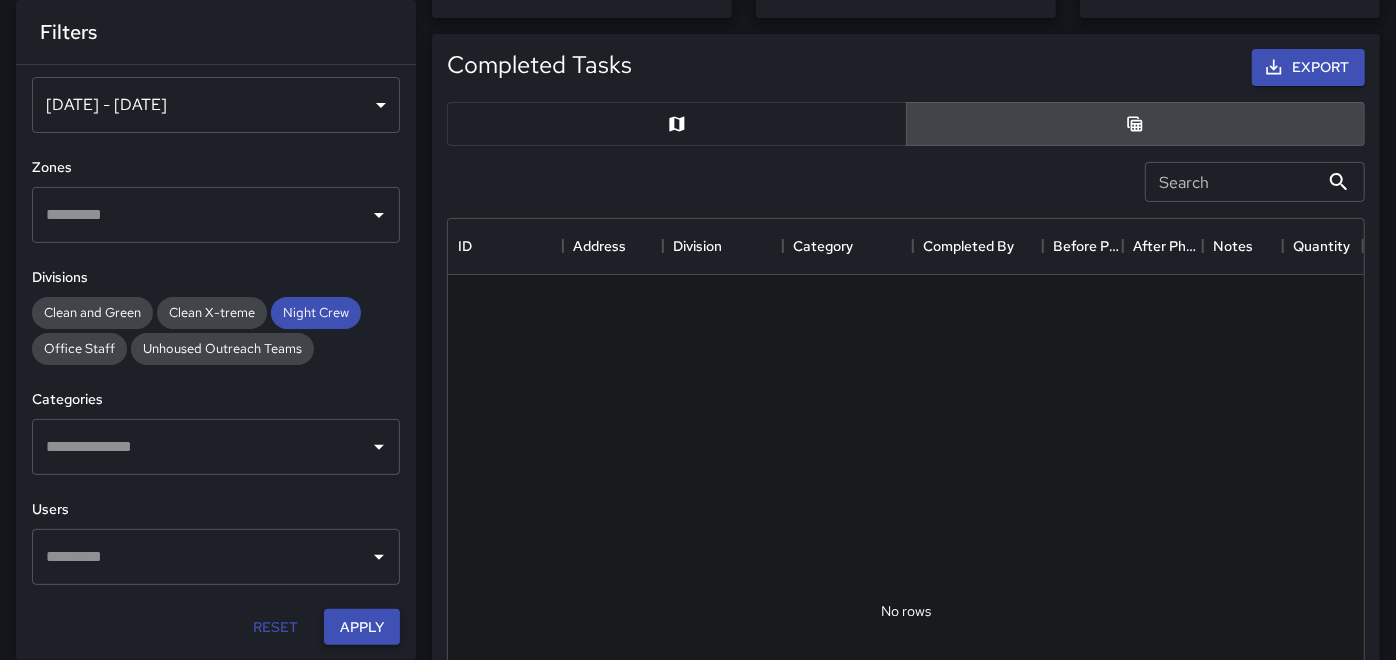 click on "Apply" at bounding box center (362, 627) 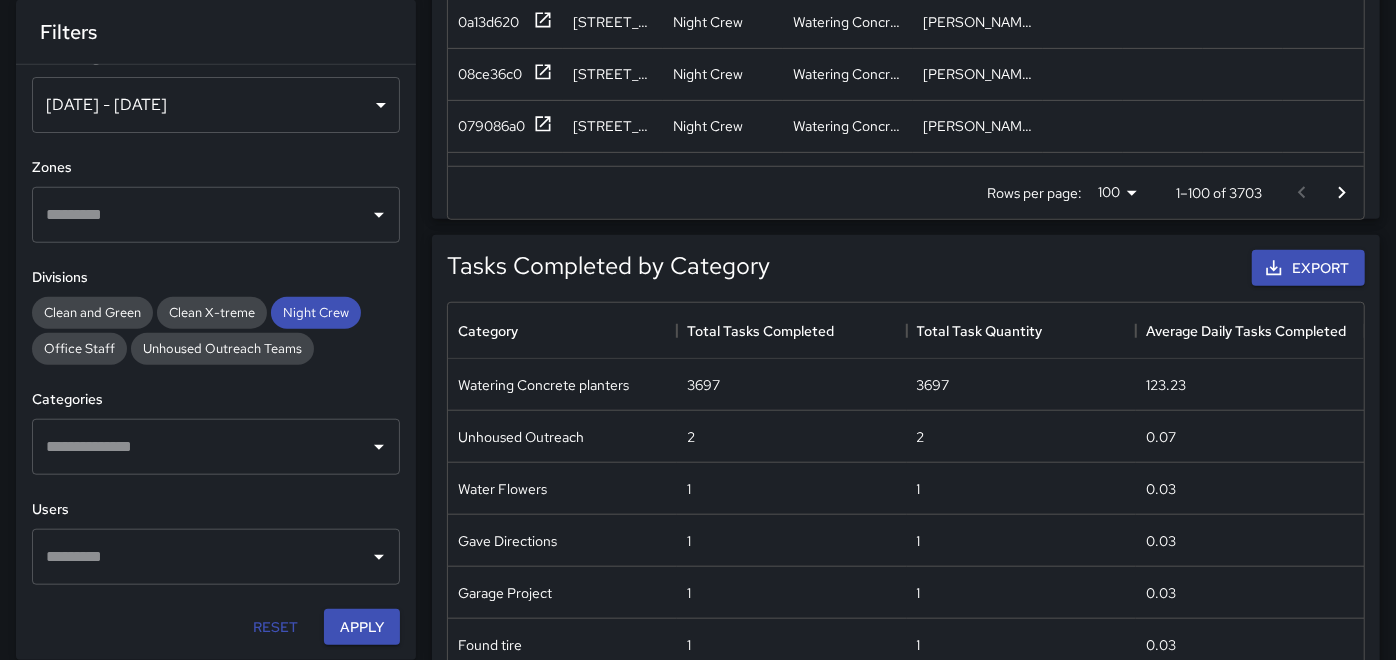scroll, scrollTop: 1111, scrollLeft: 0, axis: vertical 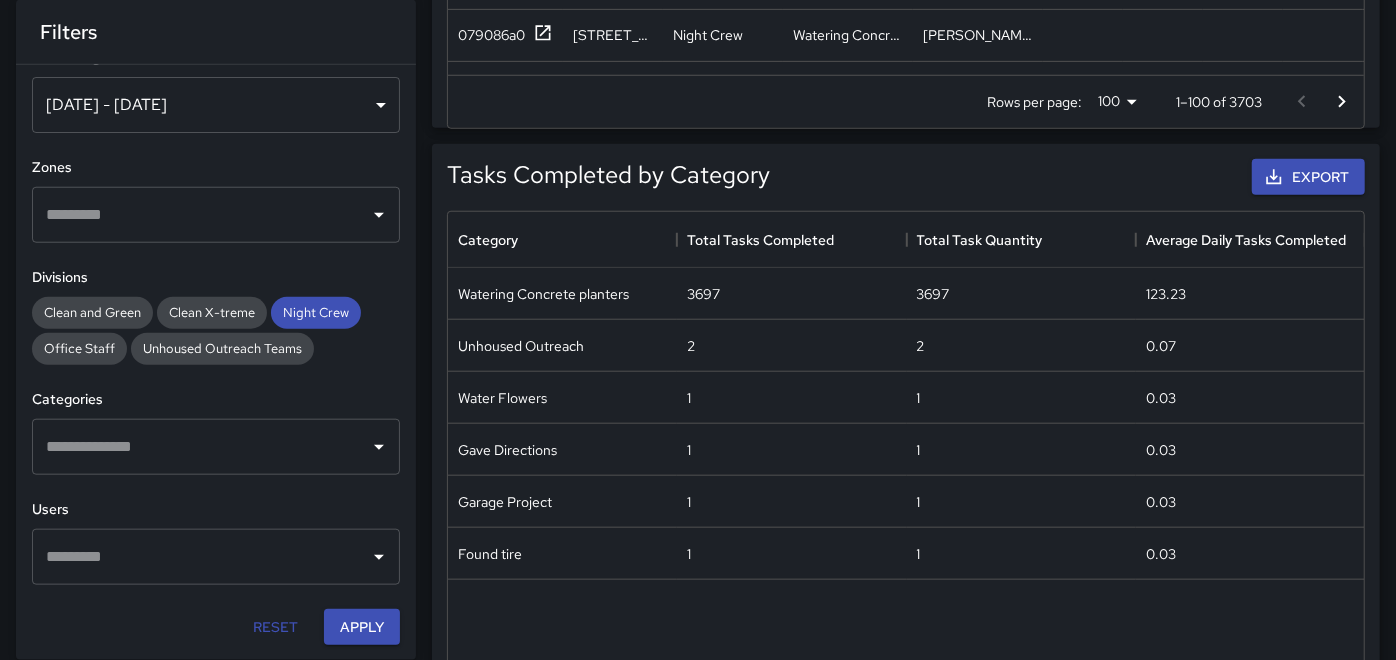 click on "​" at bounding box center (216, 447) 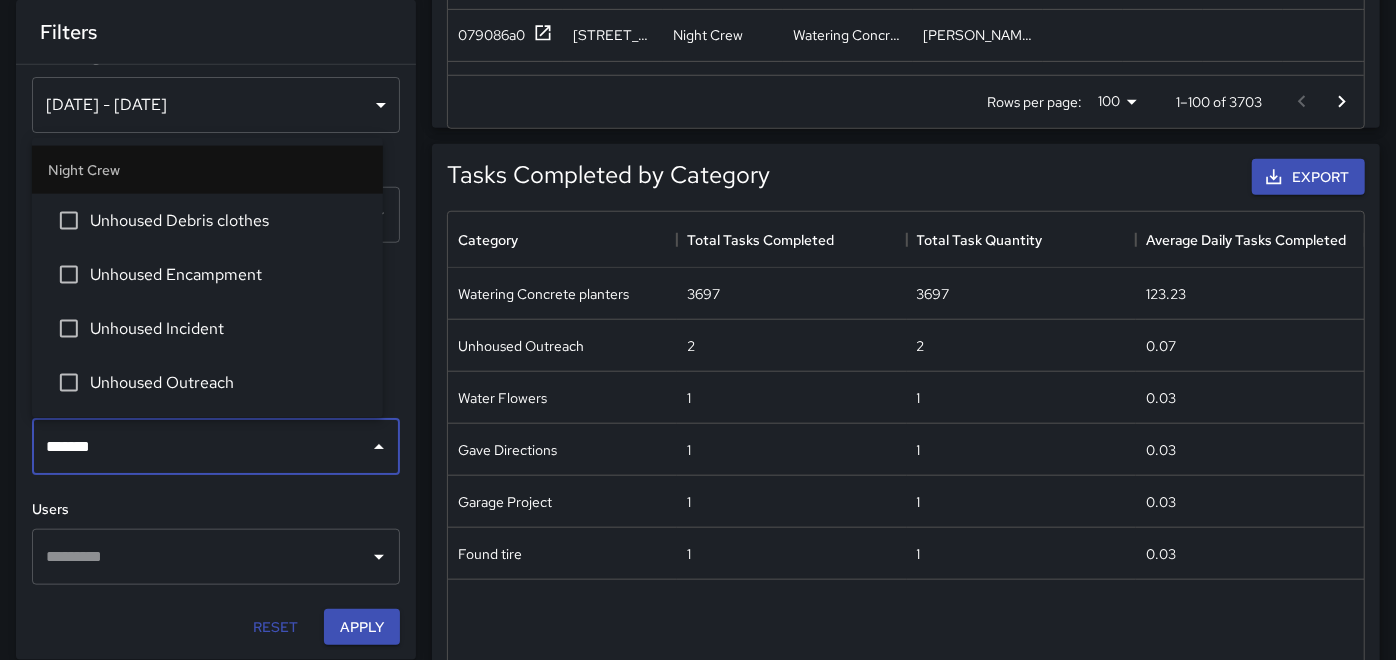 type on "********" 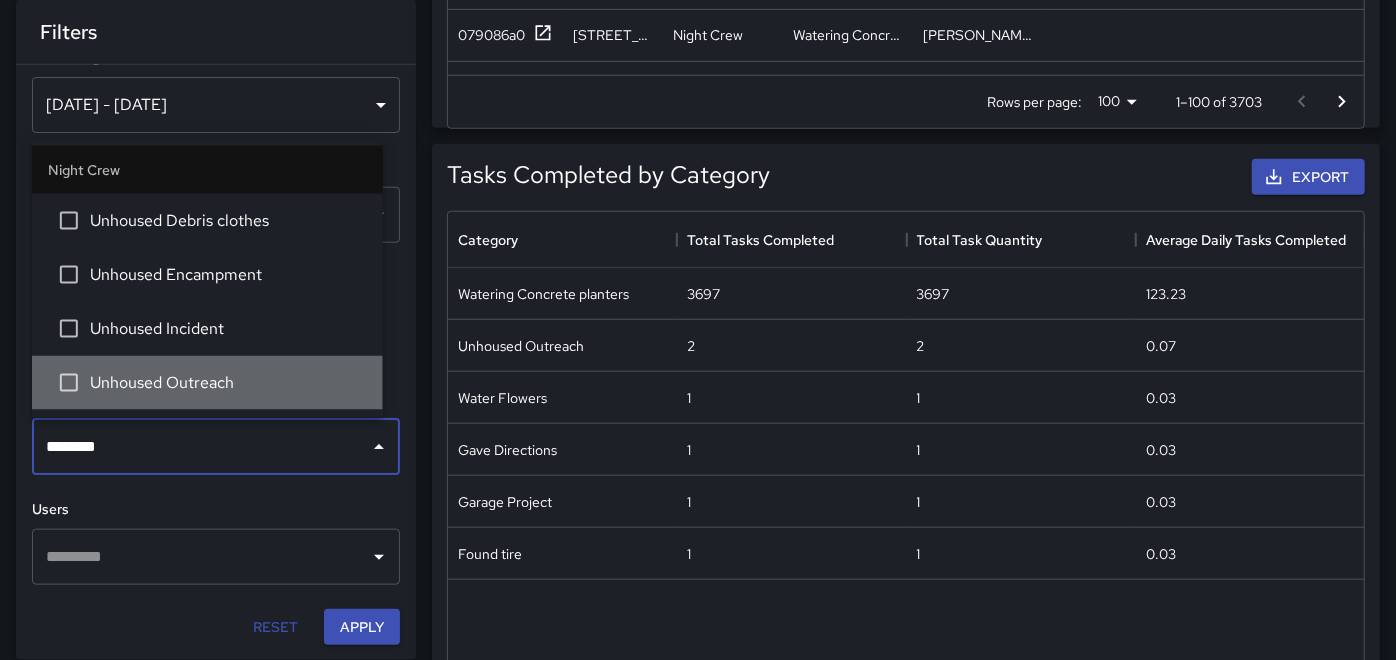 click on "Unhoused Outreach" at bounding box center [228, 383] 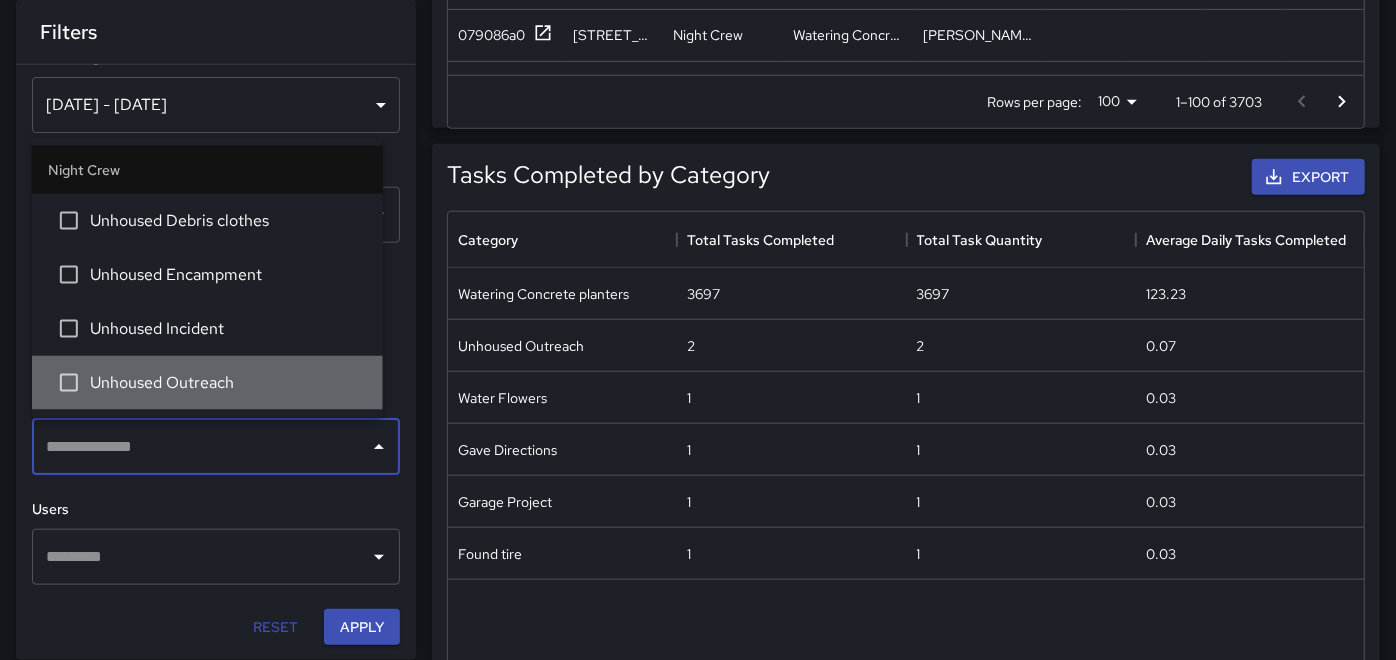 scroll, scrollTop: 1502, scrollLeft: 0, axis: vertical 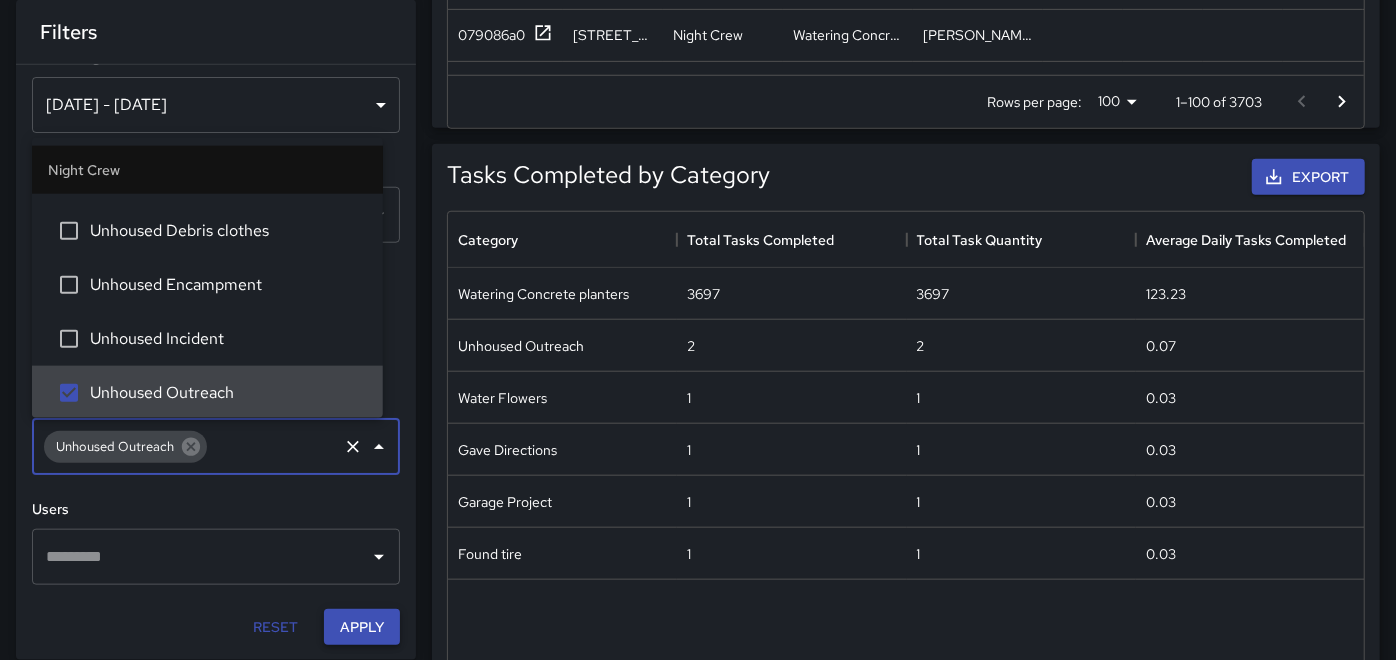 click on "Apply" at bounding box center (362, 627) 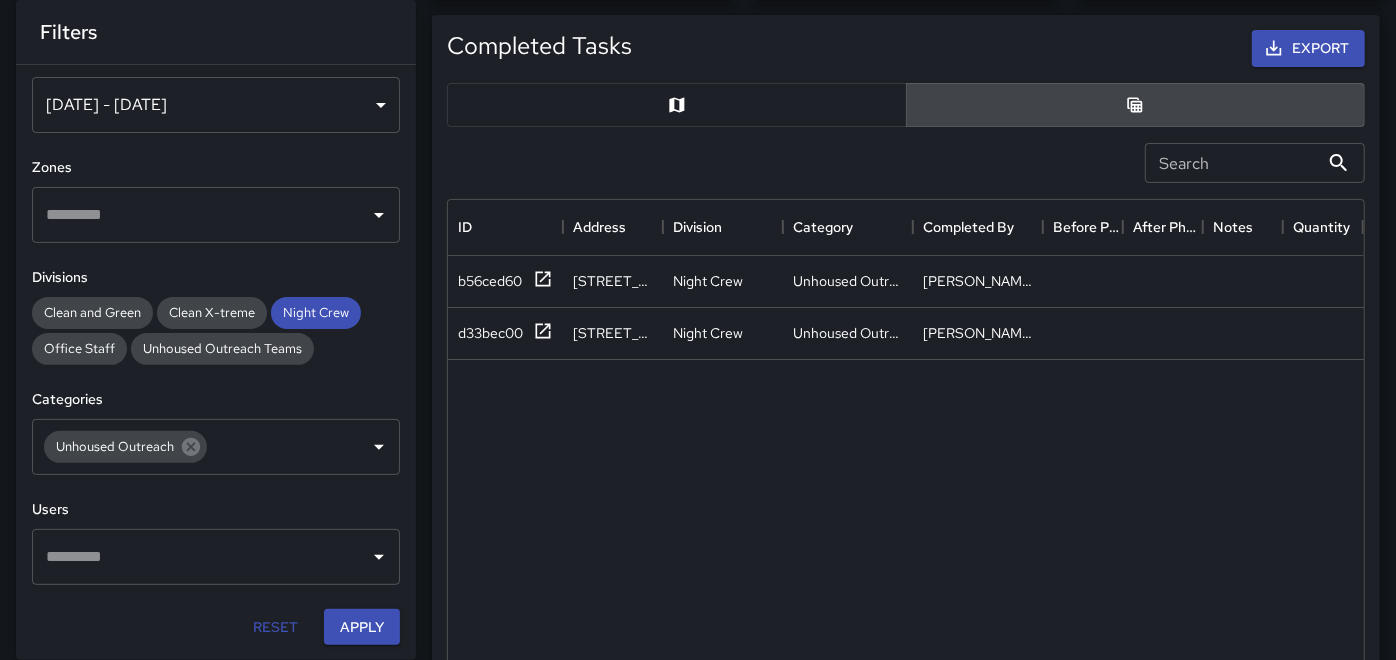 scroll, scrollTop: 222, scrollLeft: 0, axis: vertical 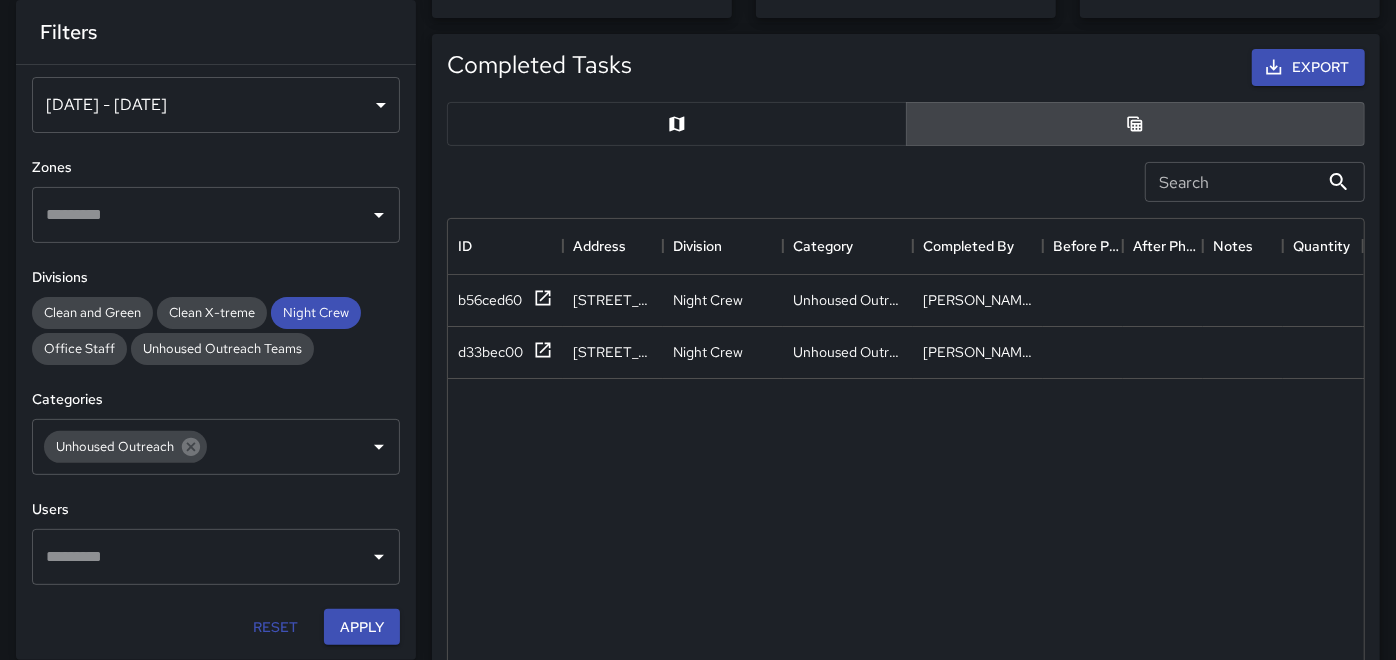 click at bounding box center (677, 124) 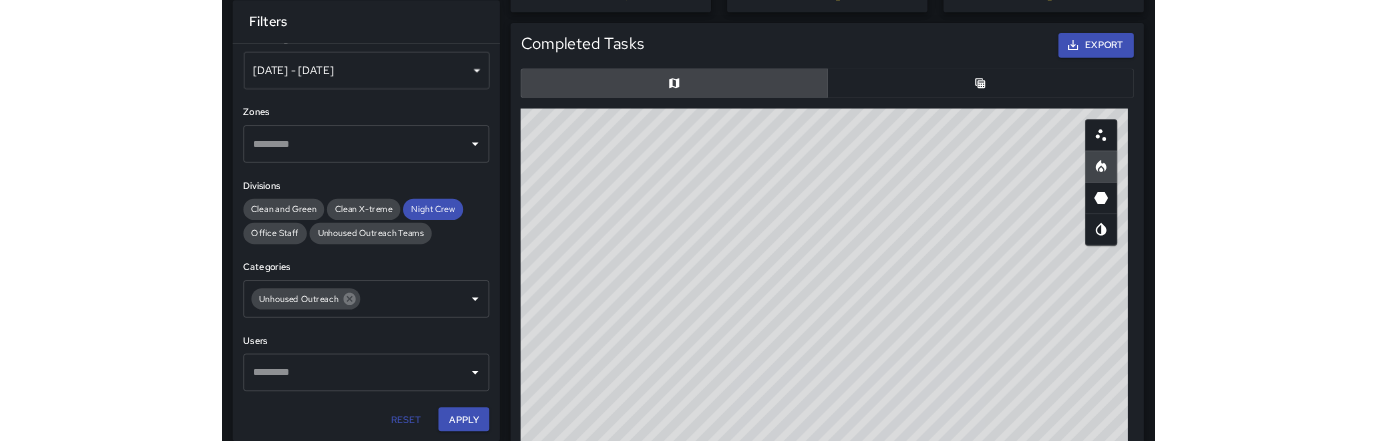 scroll, scrollTop: 222, scrollLeft: 0, axis: vertical 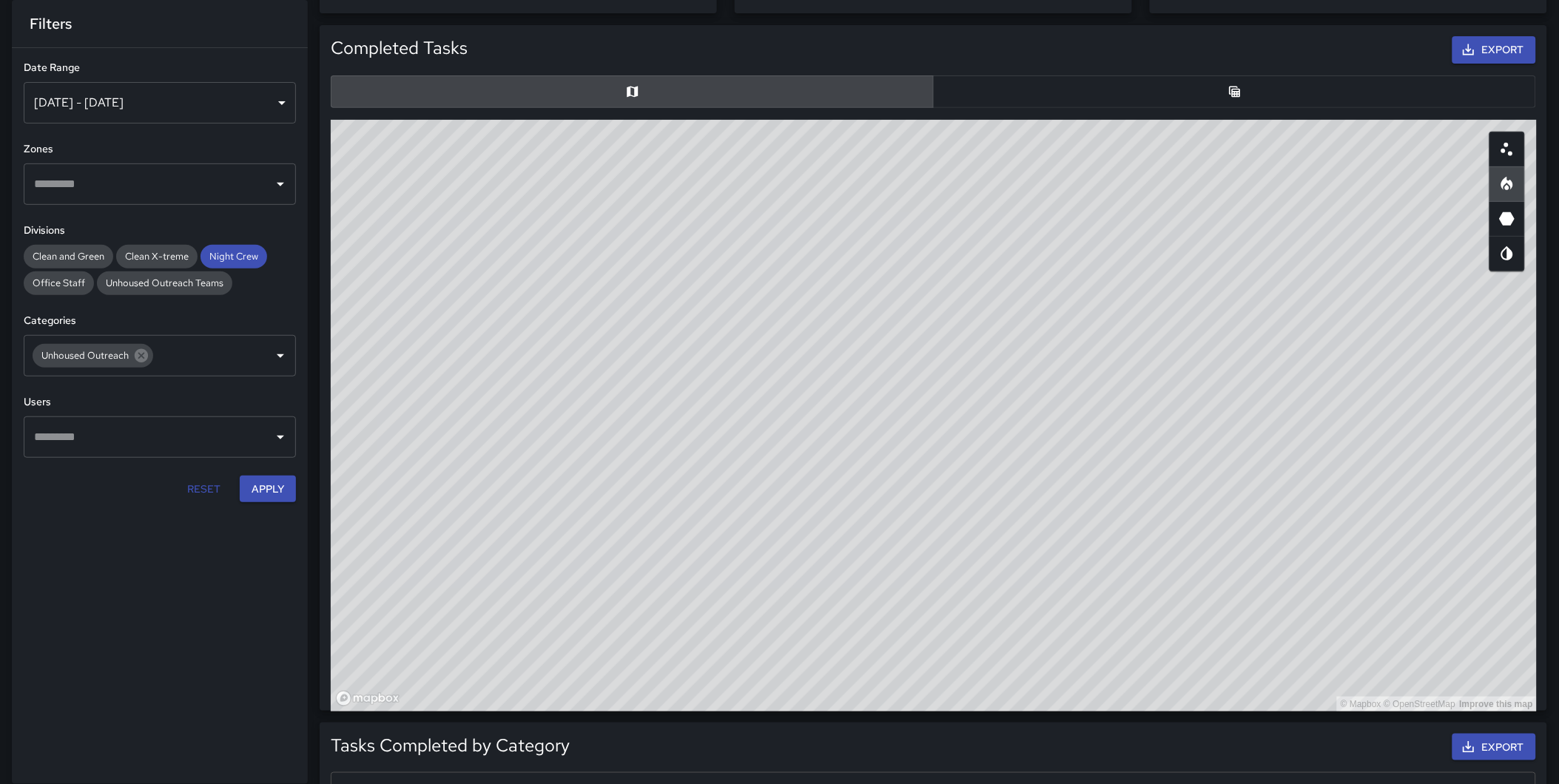 drag, startPoint x: 1173, startPoint y: 357, endPoint x: 1157, endPoint y: 354, distance: 16.278821 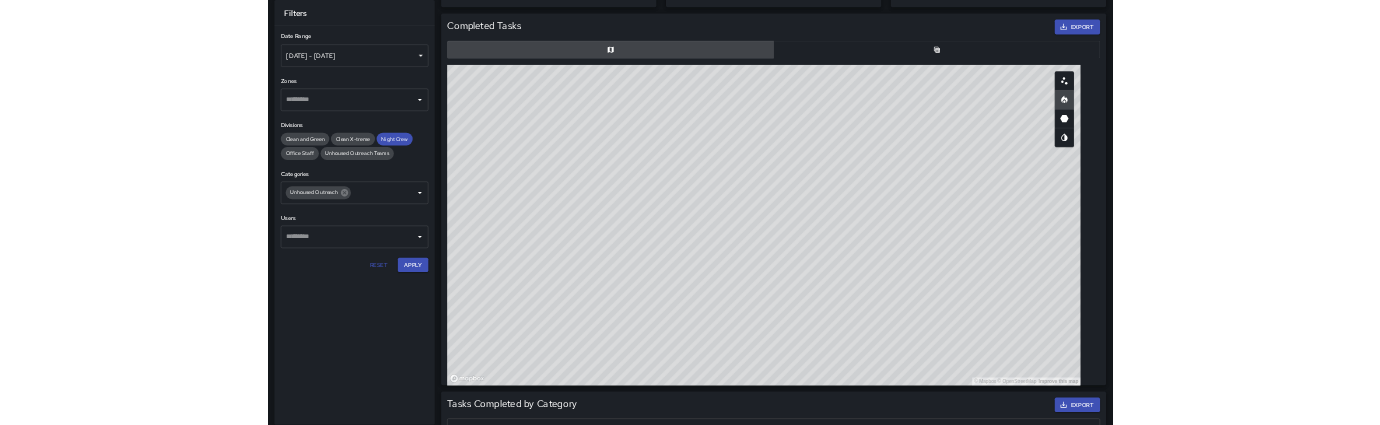 scroll, scrollTop: 222, scrollLeft: 0, axis: vertical 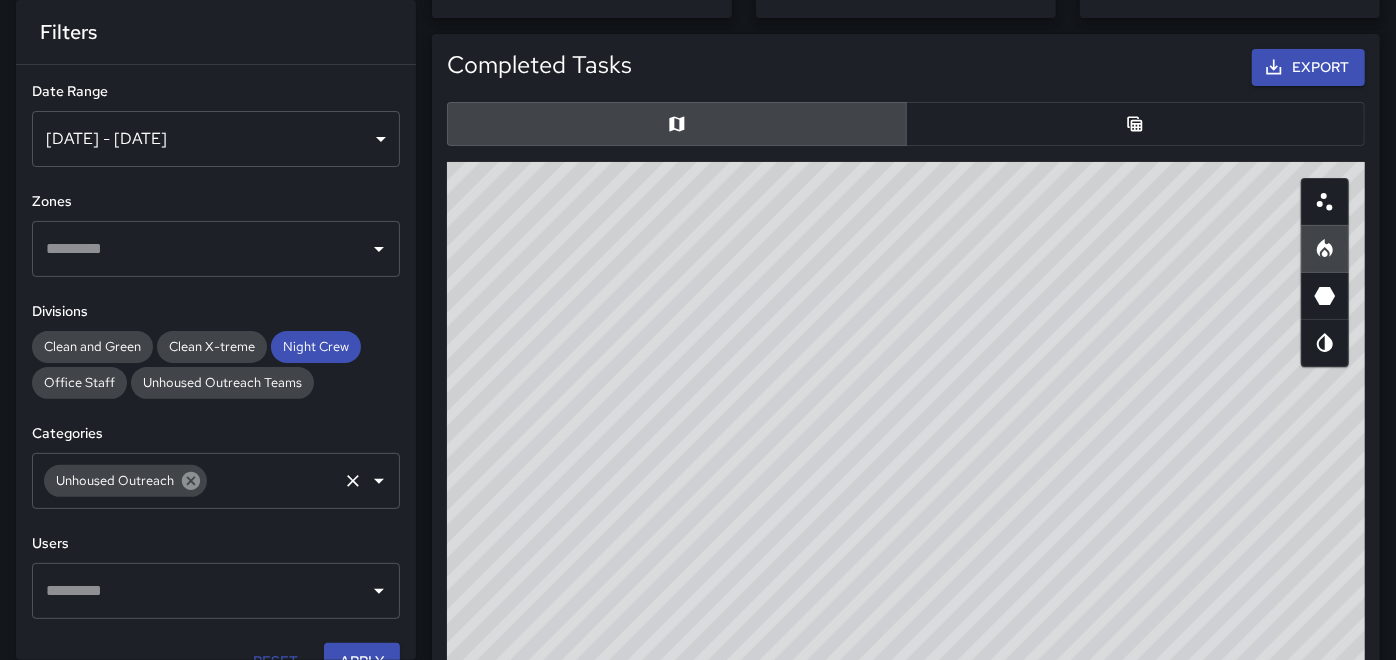 click 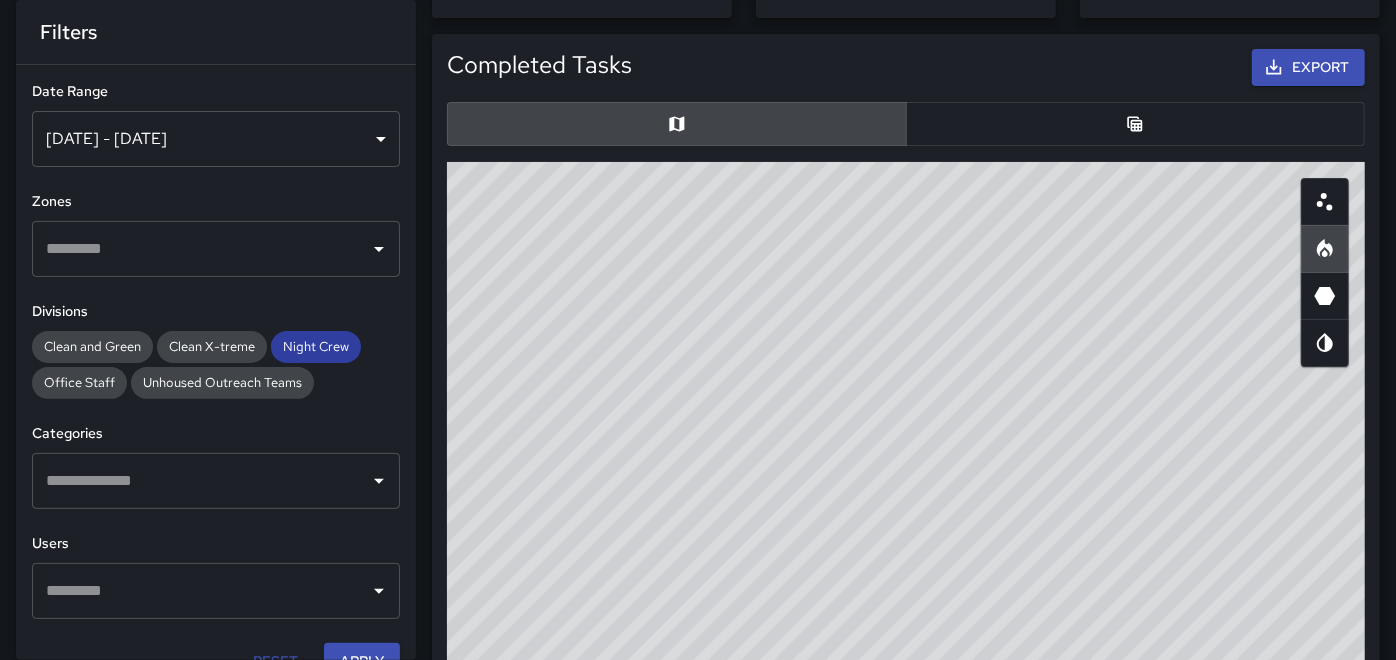 click on "Night Crew" at bounding box center [316, 346] 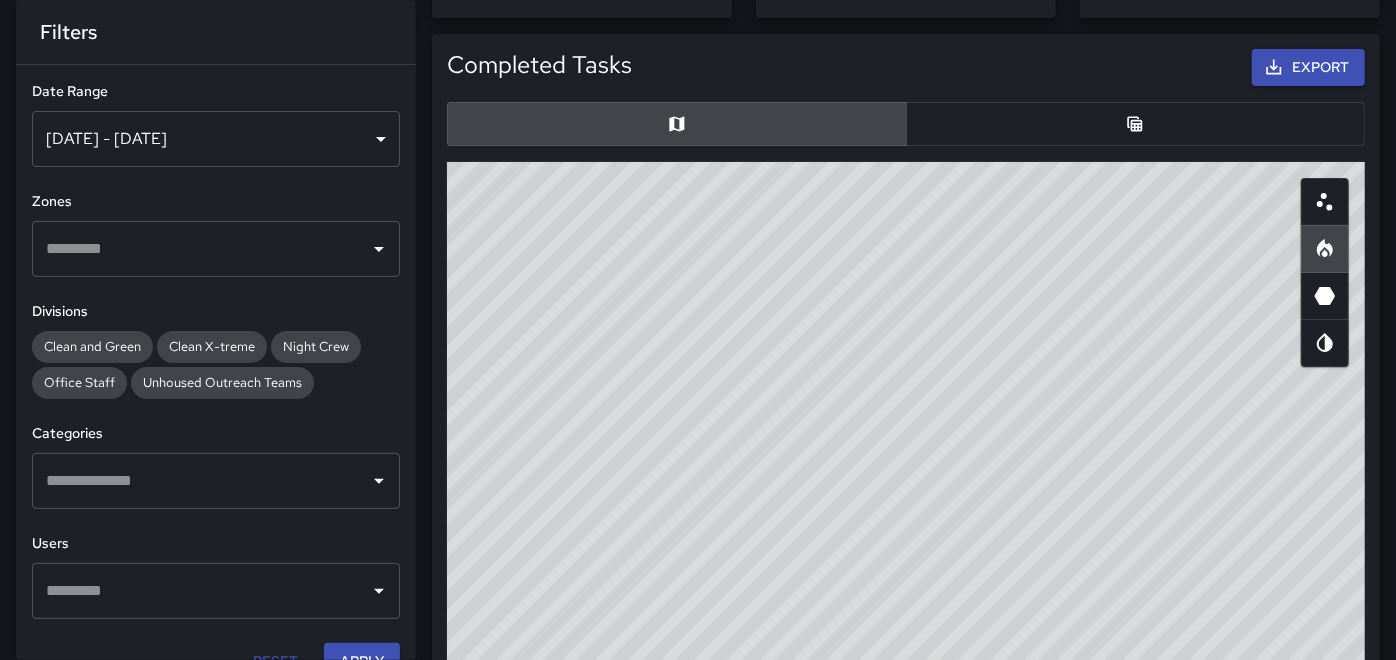 click at bounding box center [201, 481] 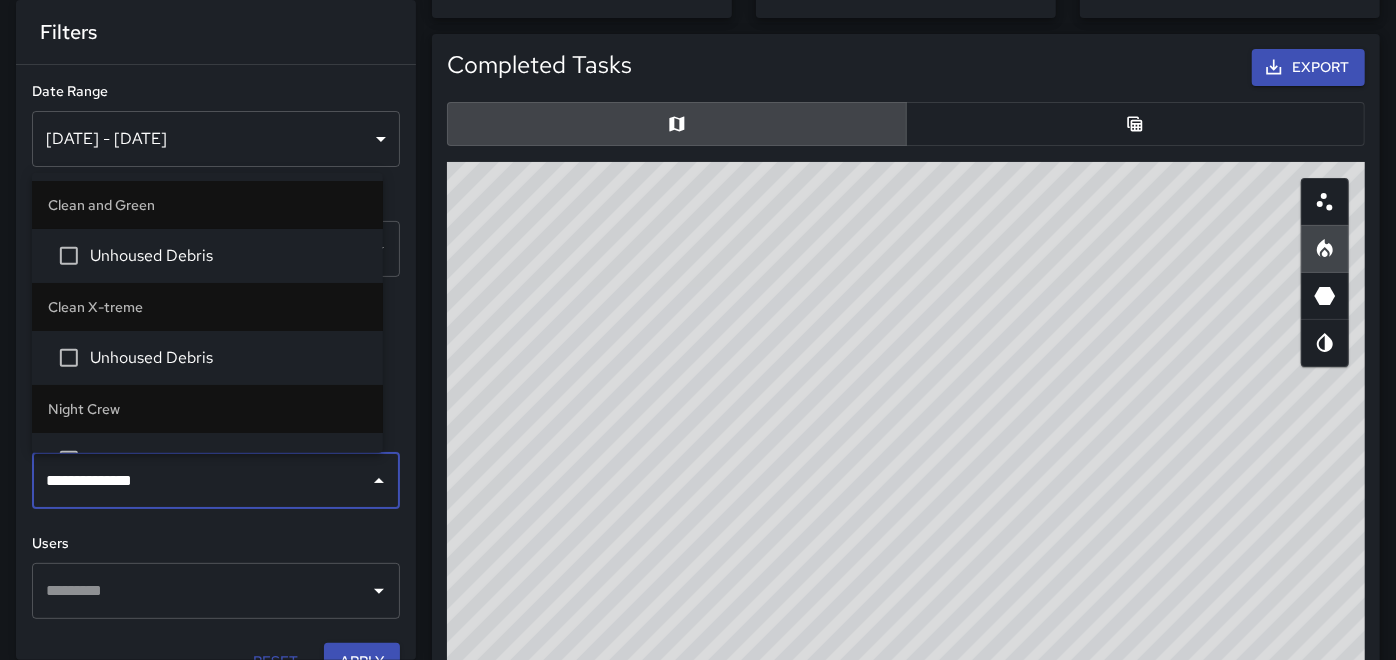 type on "**********" 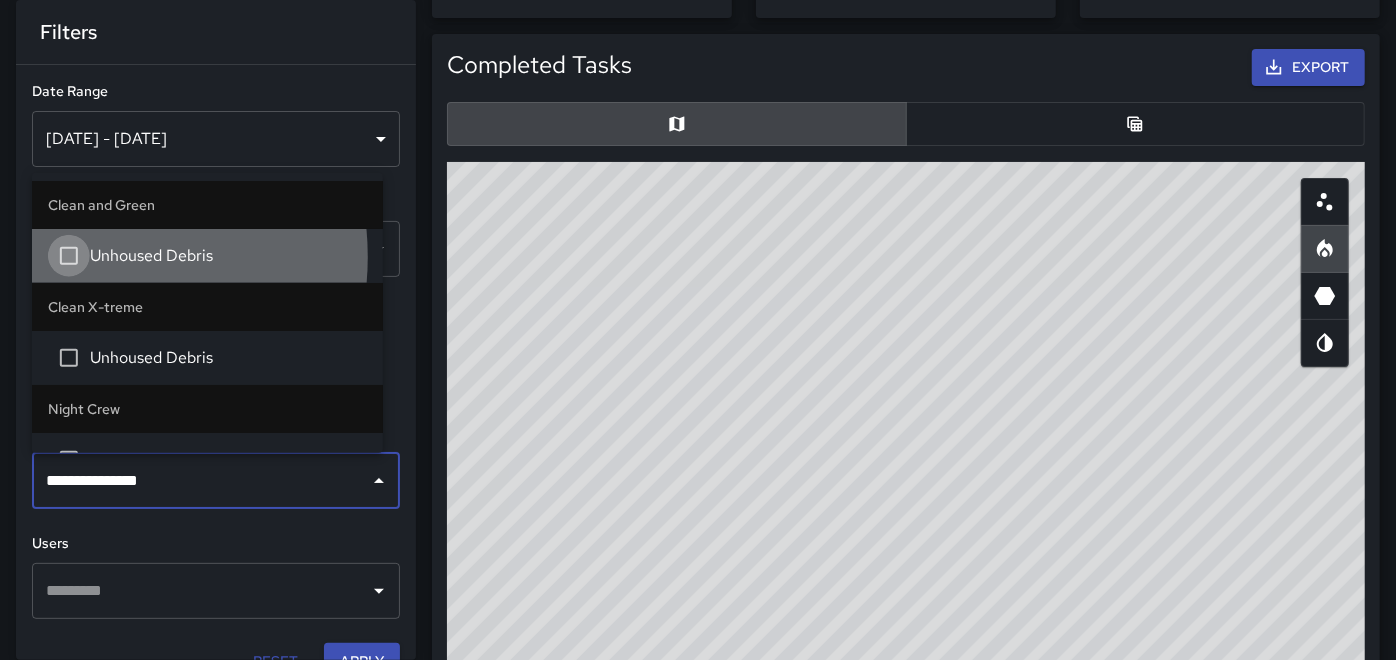 type 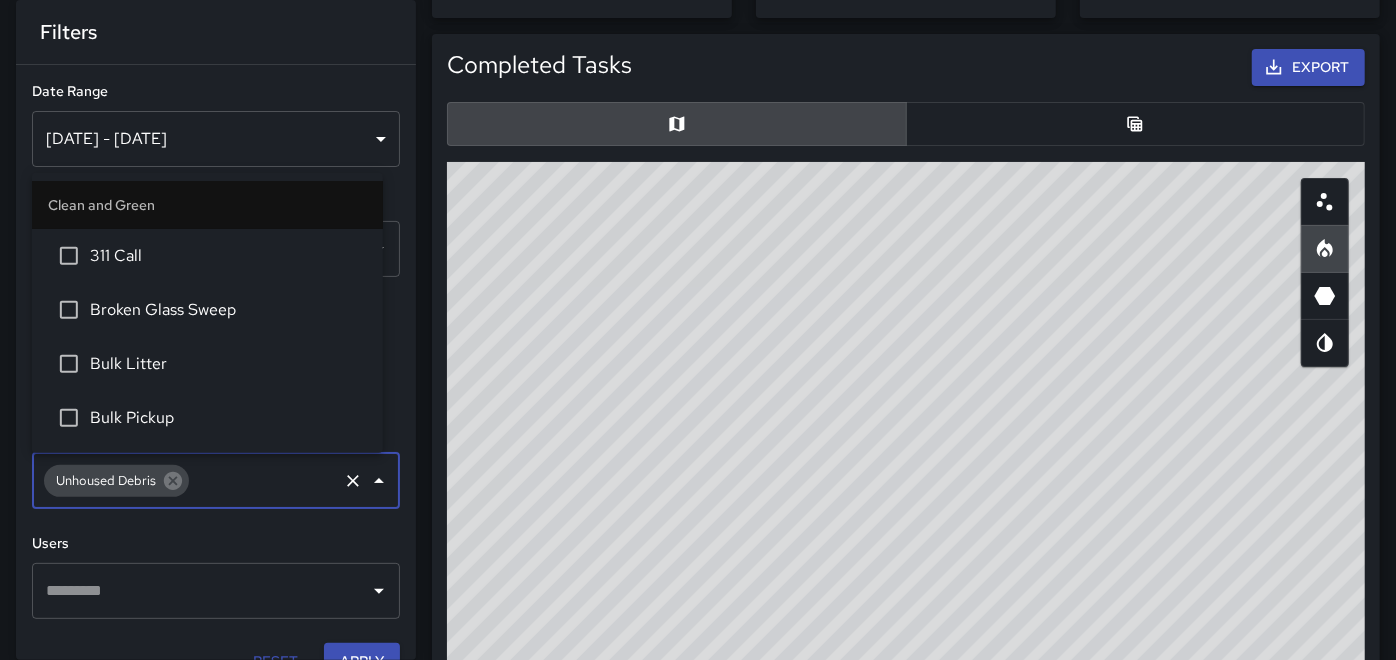 scroll, scrollTop: 2797, scrollLeft: 0, axis: vertical 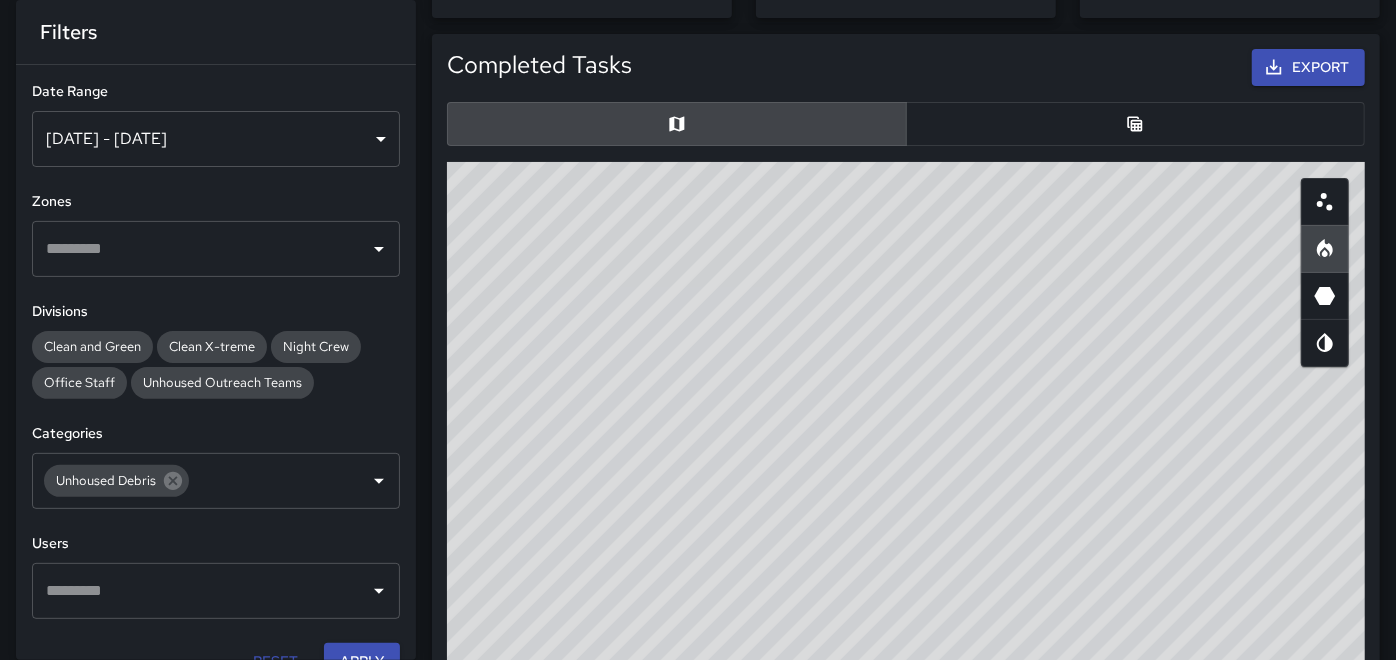 click on "**********" at bounding box center (216, 362) 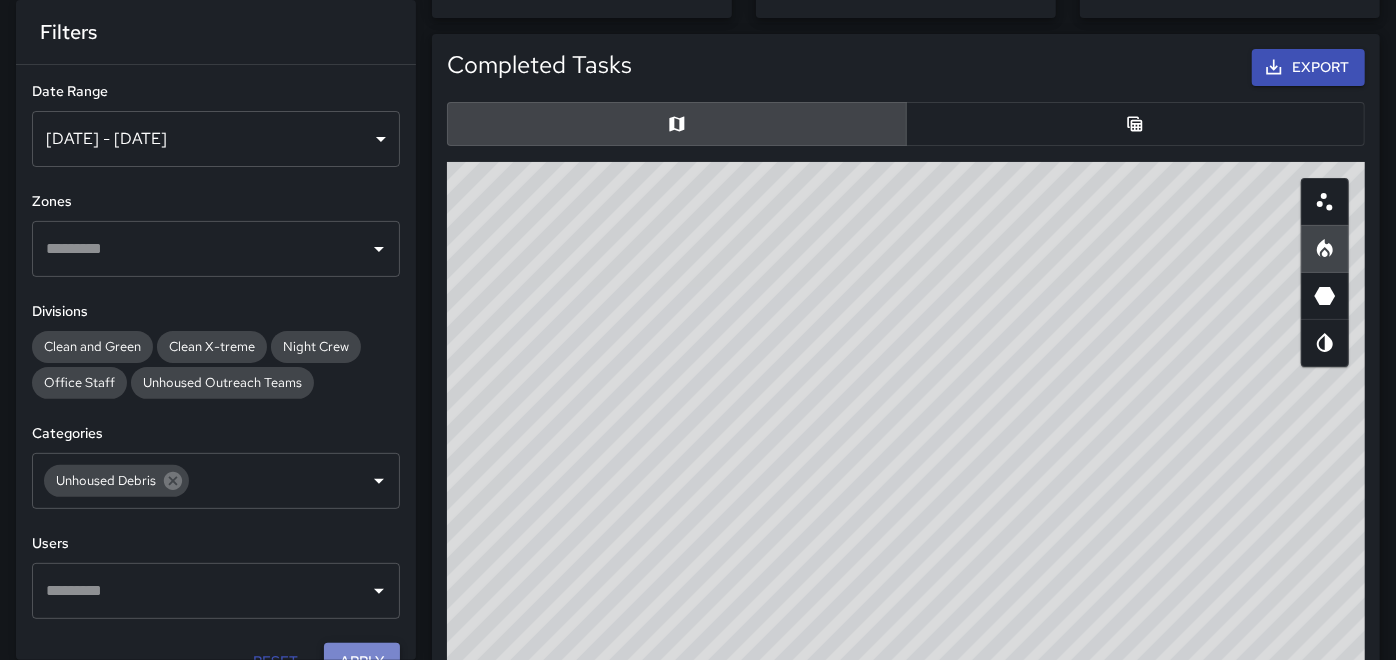 click on "Apply" at bounding box center [362, 661] 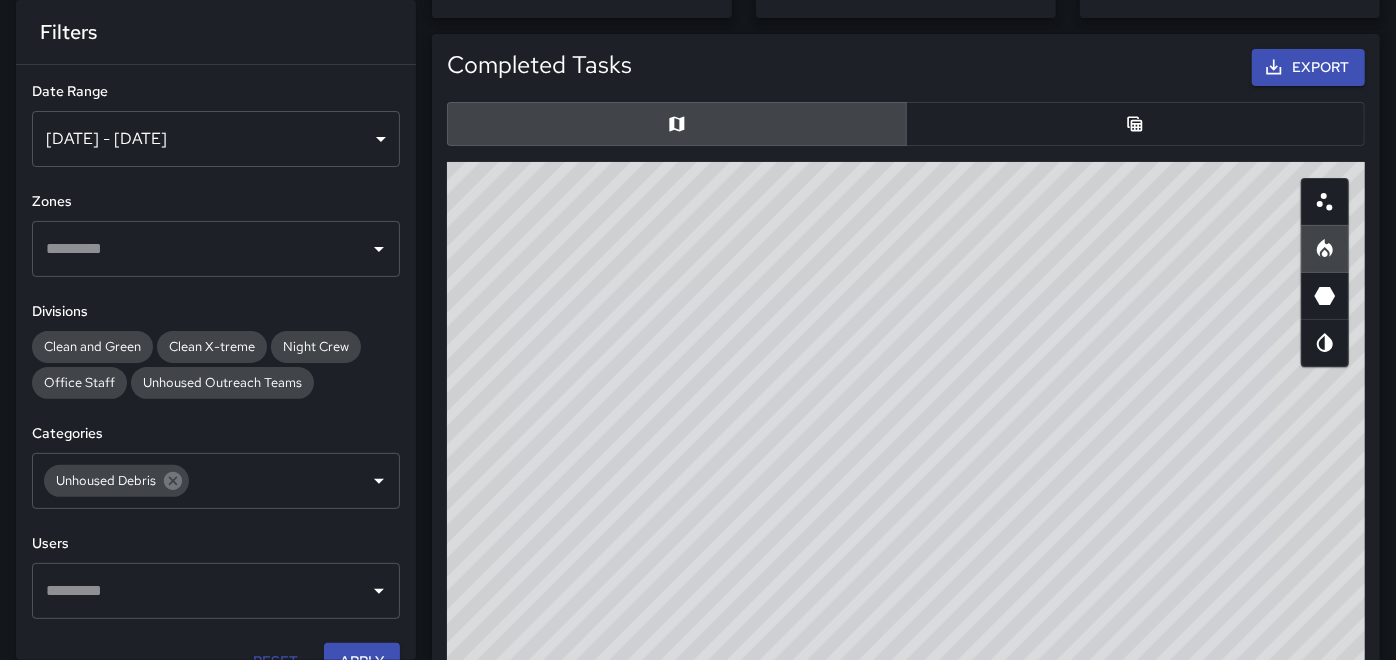 click at bounding box center [1136, 124] 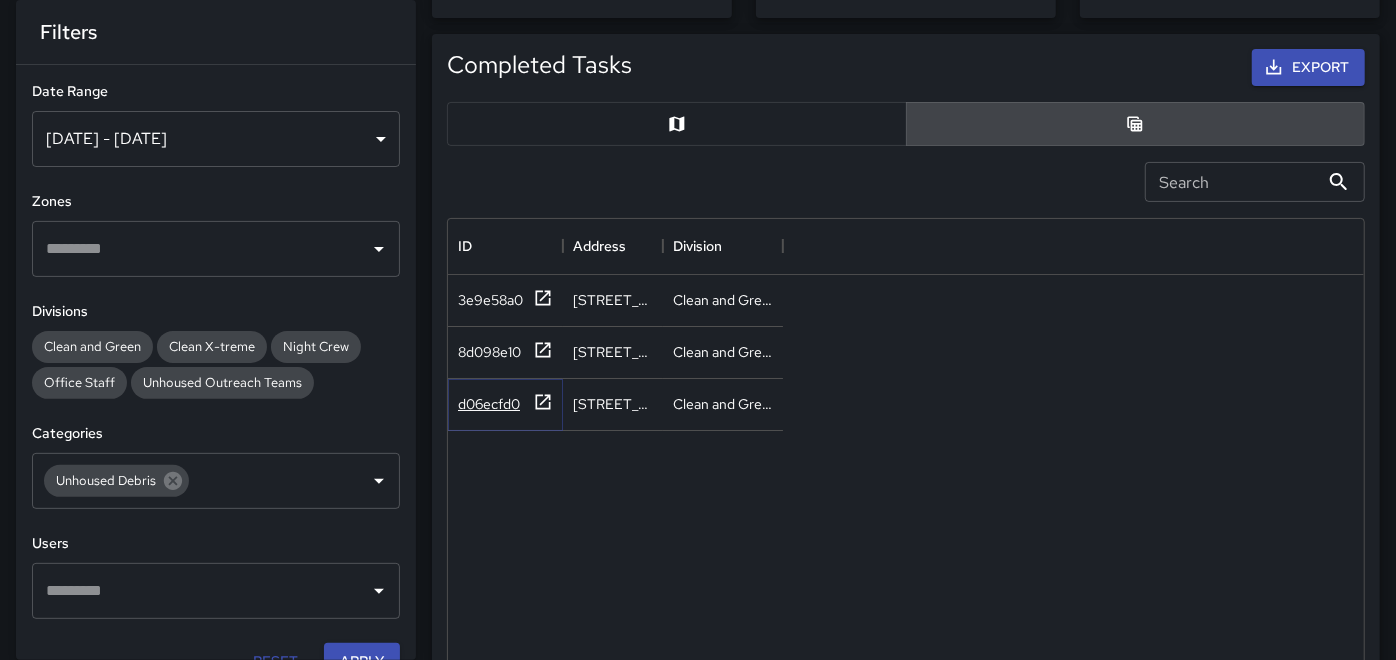 click 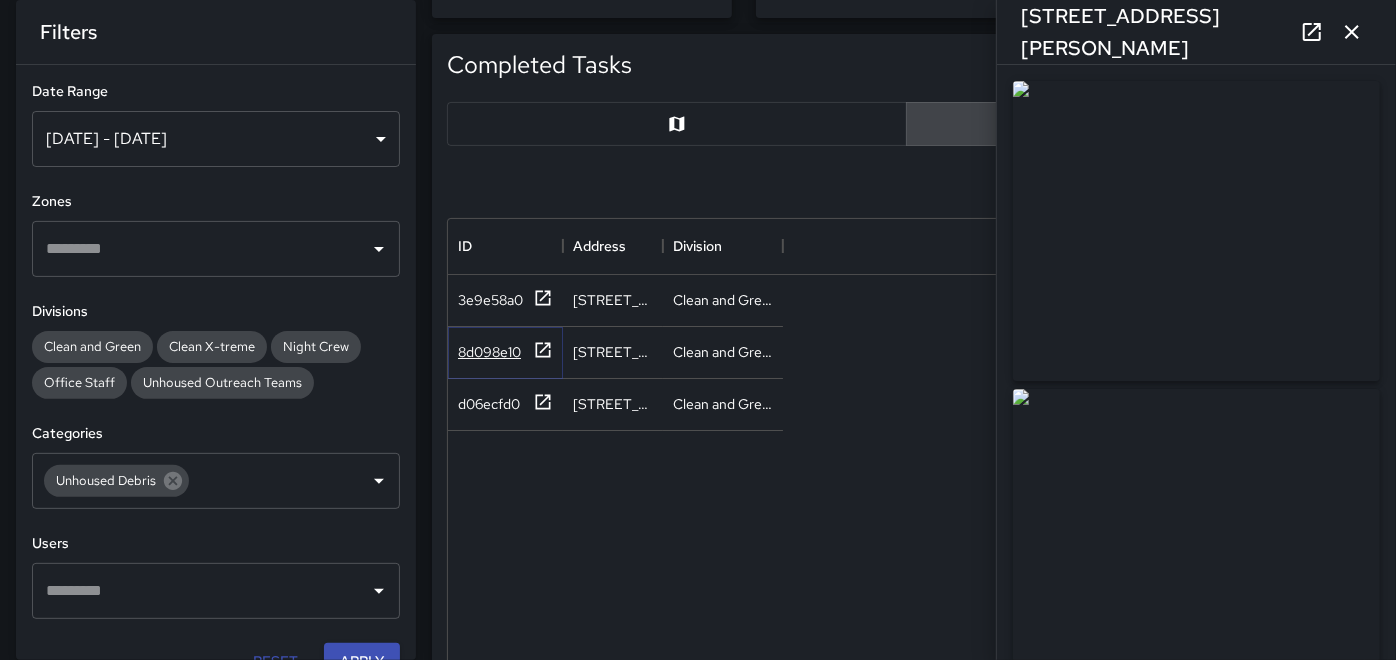 click 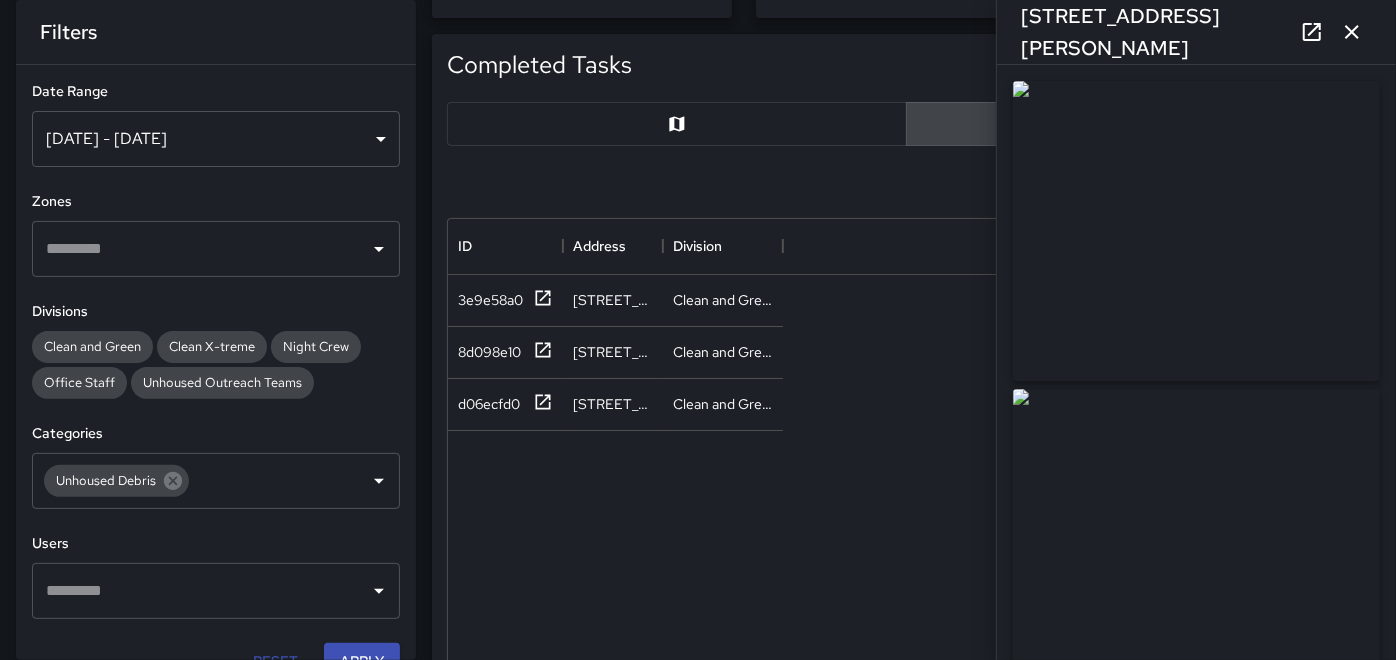 click 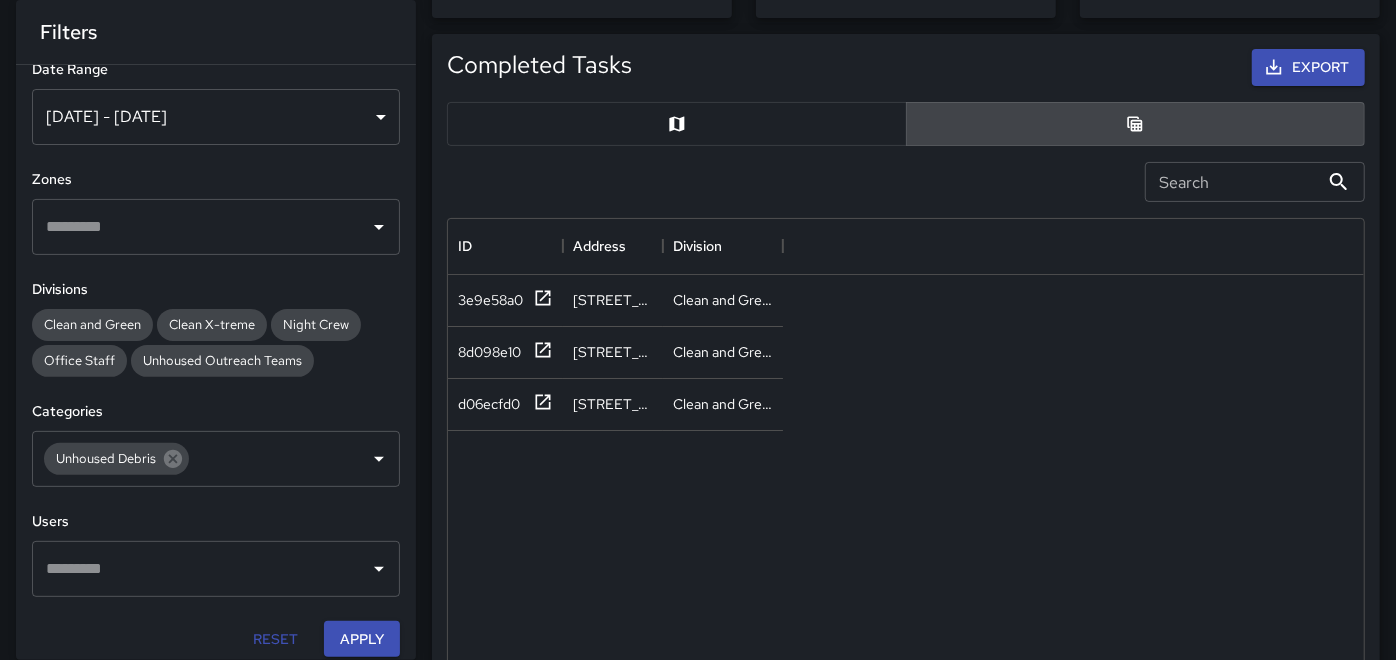 scroll, scrollTop: 34, scrollLeft: 0, axis: vertical 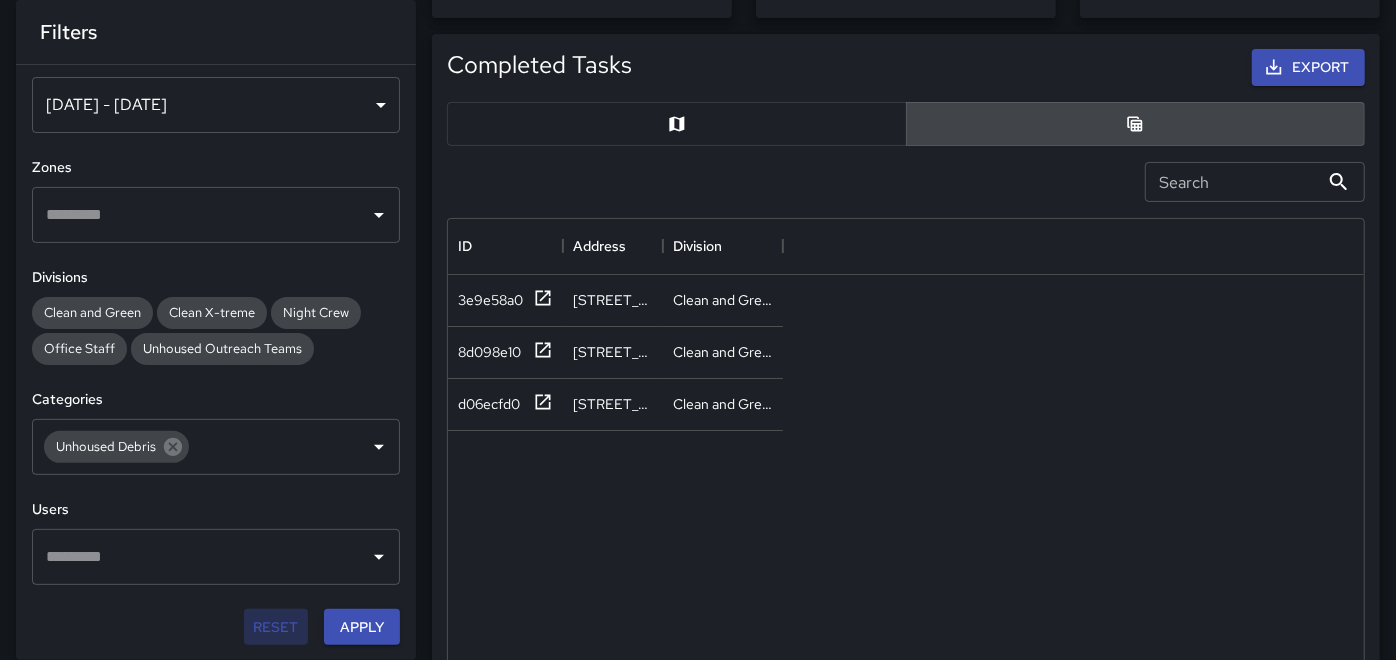 click on "Reset" at bounding box center (276, 627) 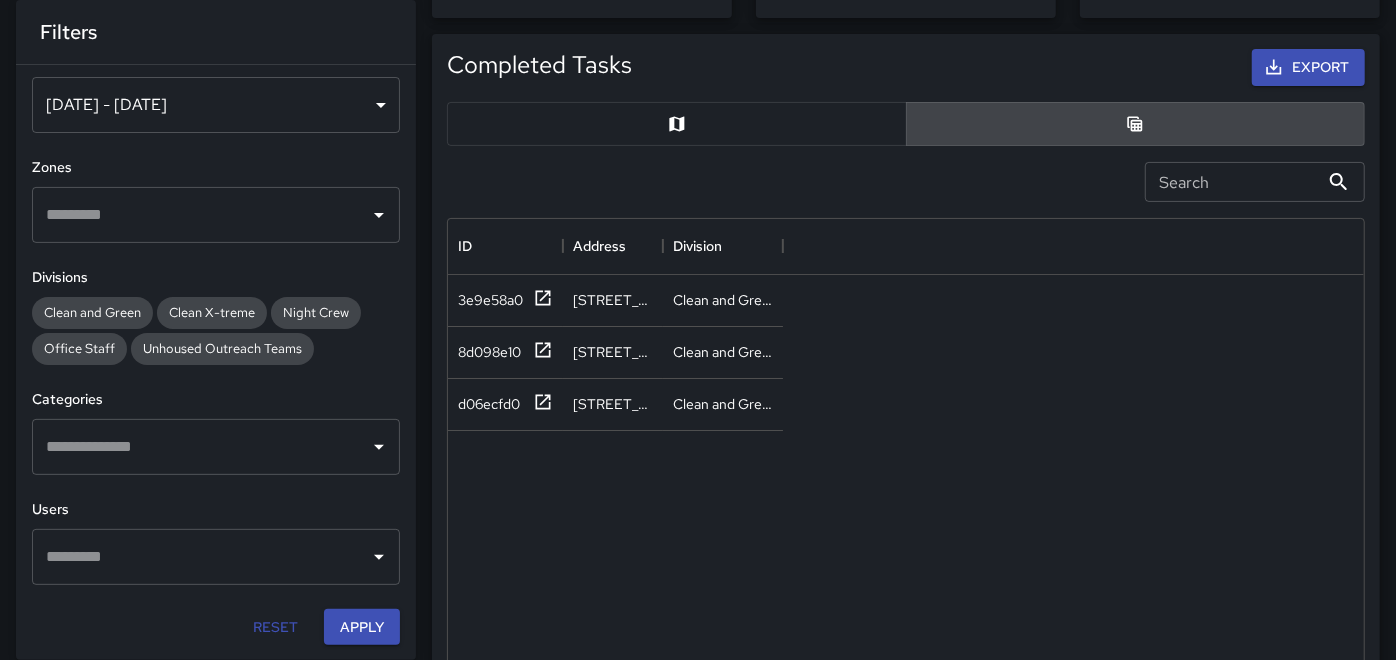click on "[DATE] - [DATE]" at bounding box center (216, 105) 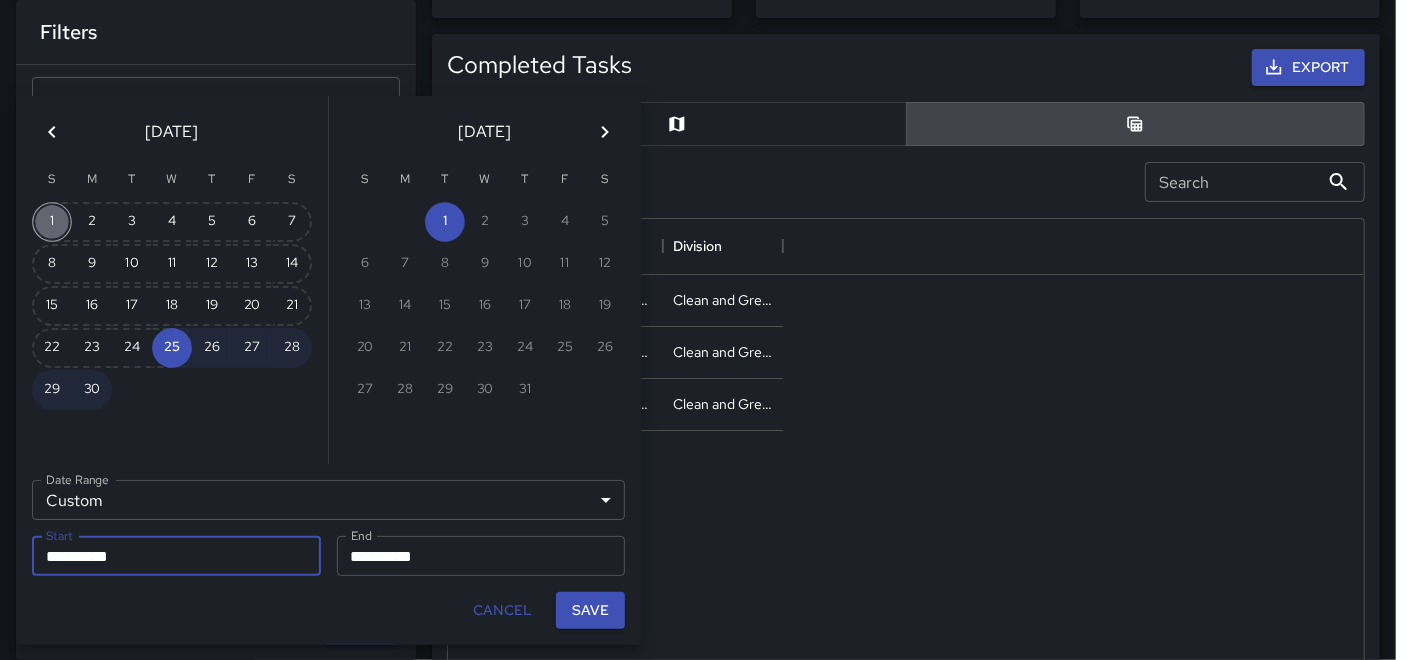 click on "1" at bounding box center [52, 222] 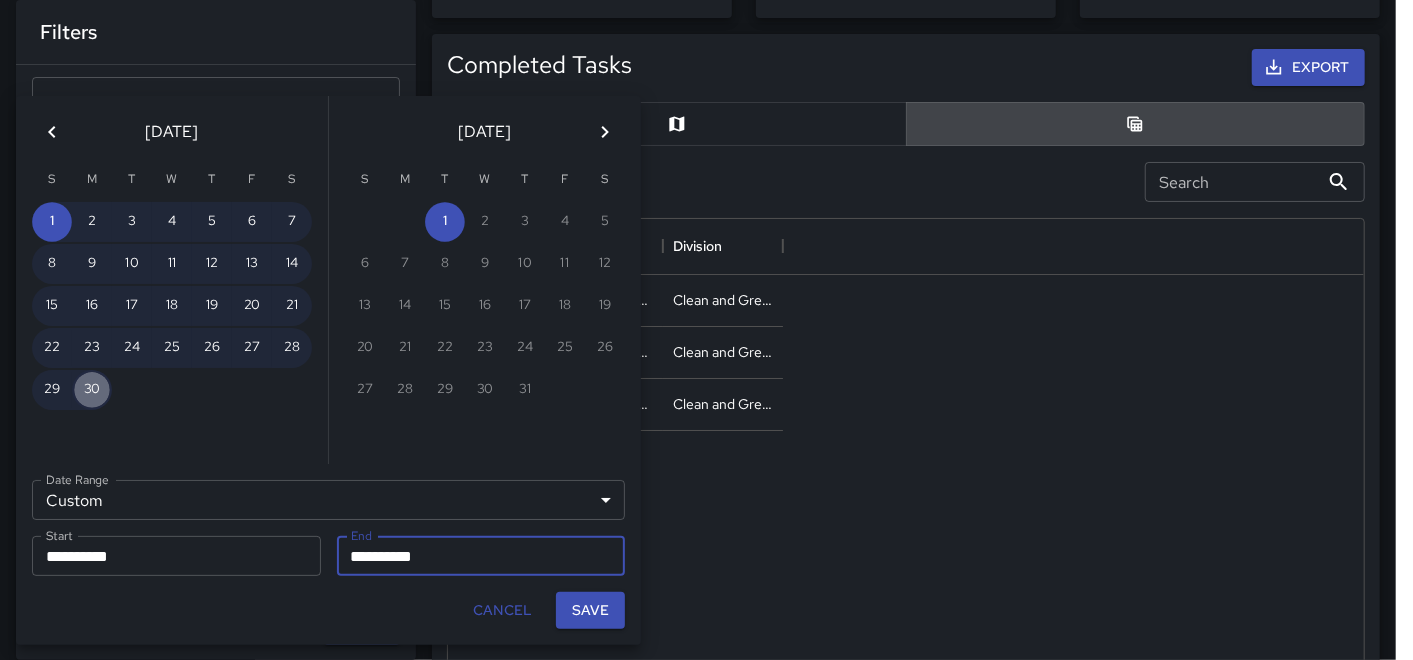 click on "30" at bounding box center [92, 390] 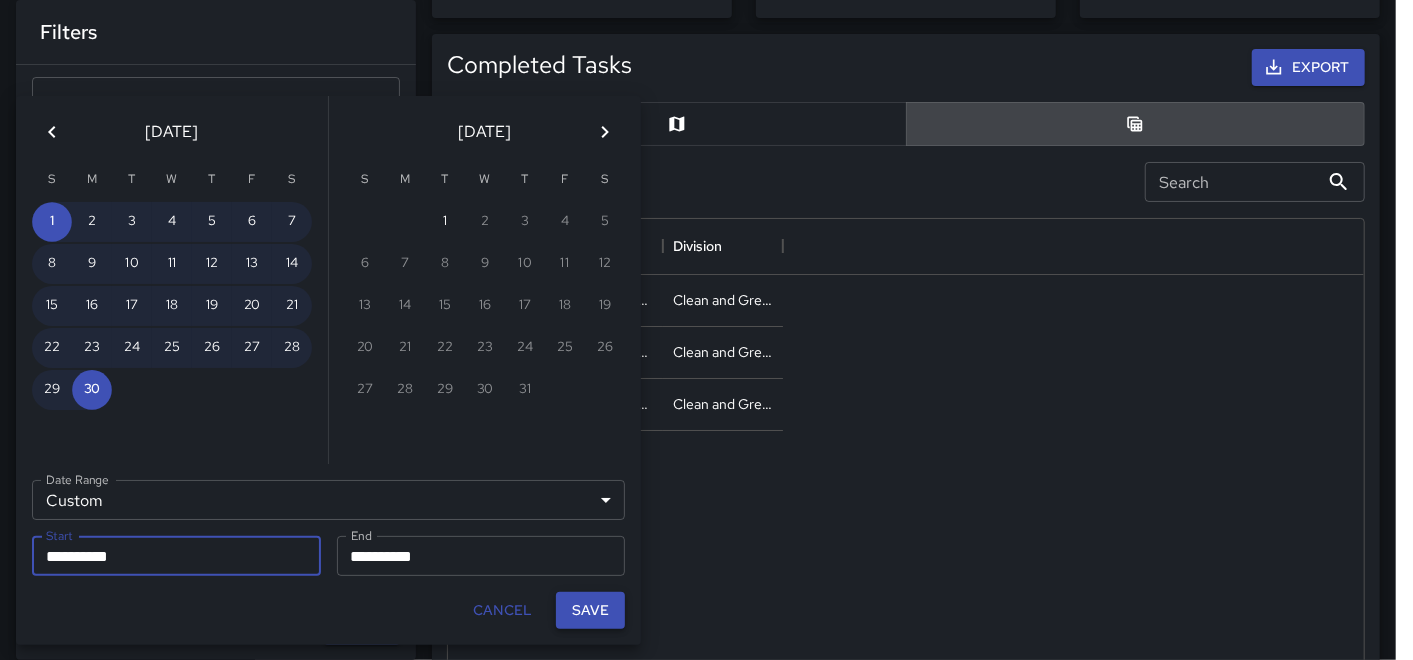 click on "Save" at bounding box center (590, 610) 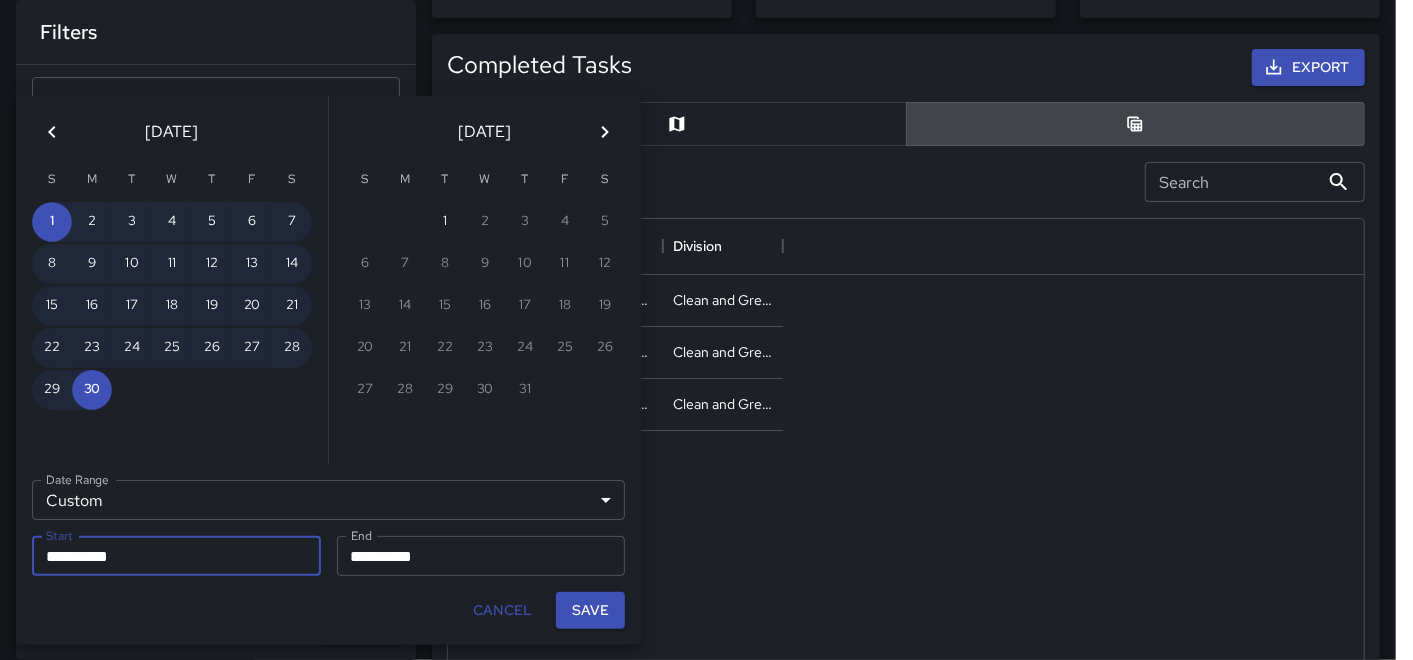 type on "**********" 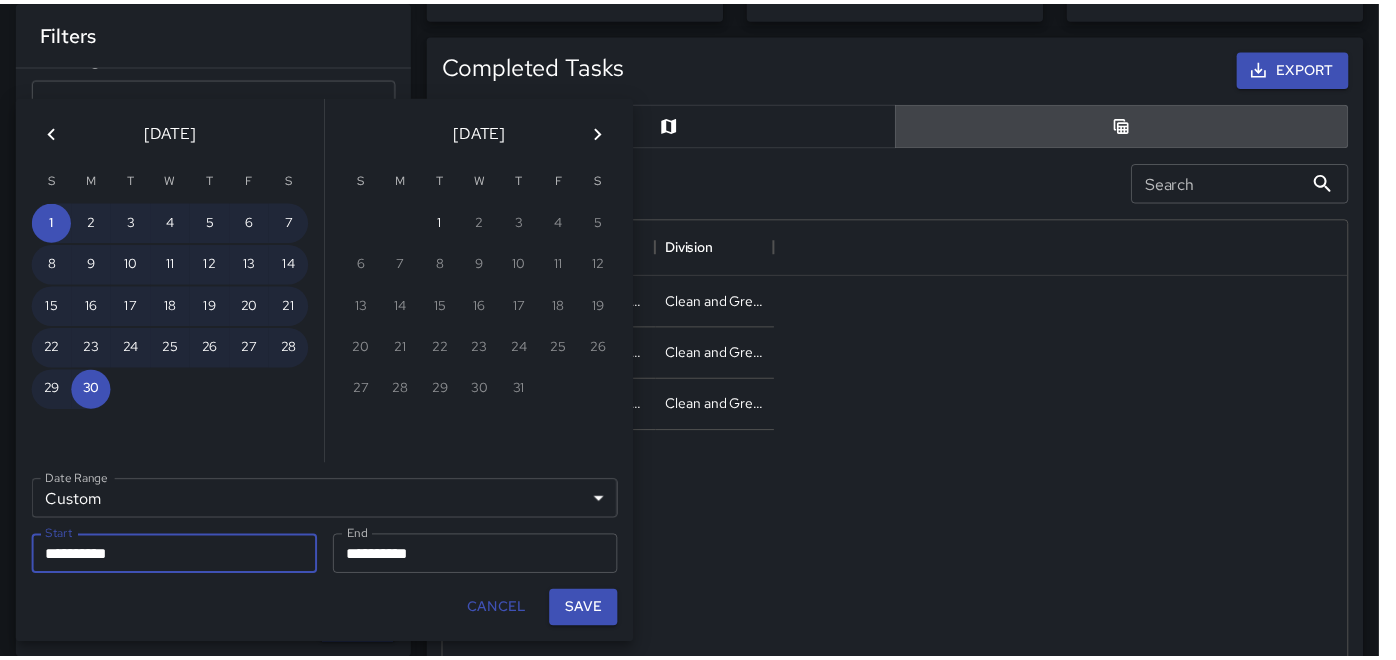 scroll, scrollTop: 17, scrollLeft: 17, axis: both 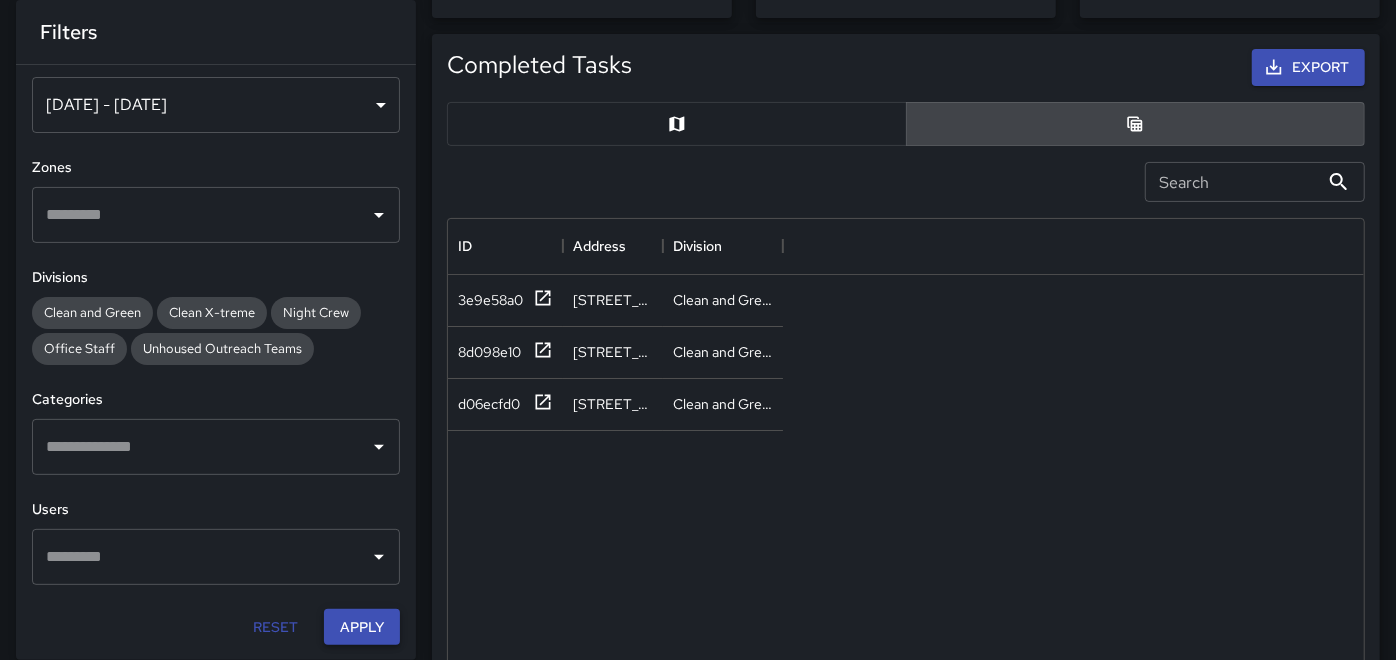 click on "Apply" at bounding box center [362, 627] 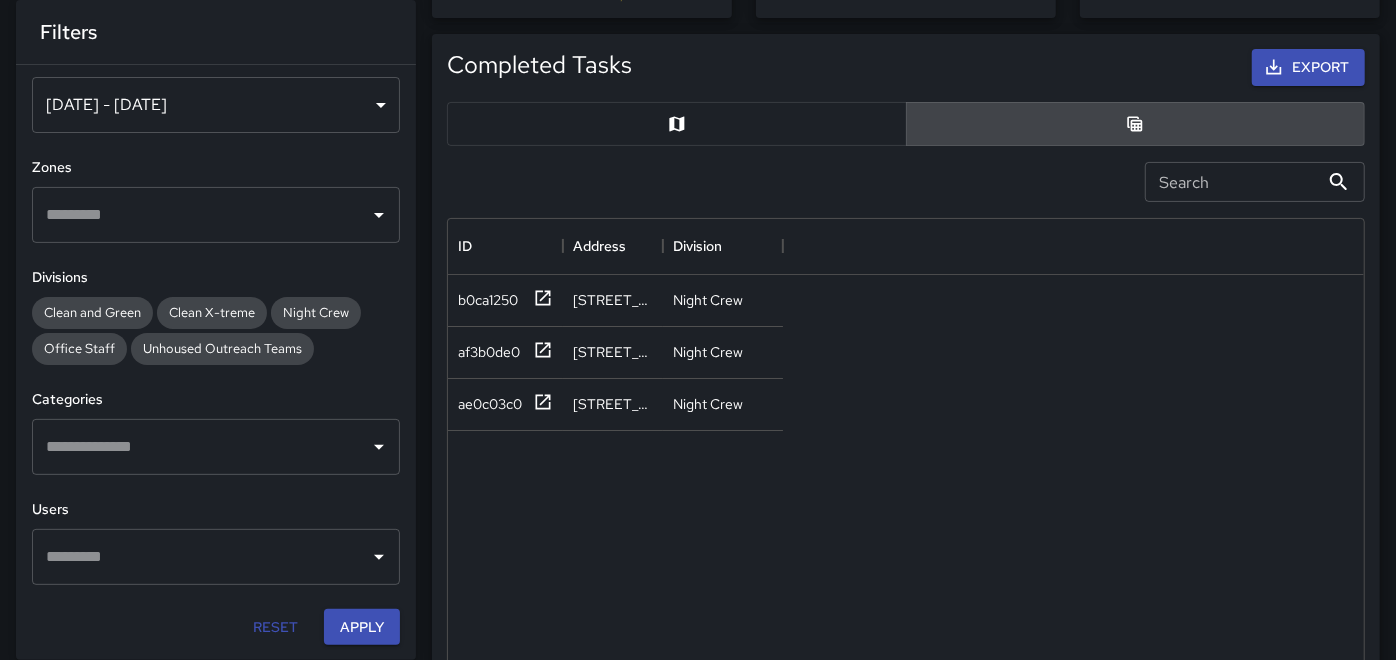 click at bounding box center (201, 447) 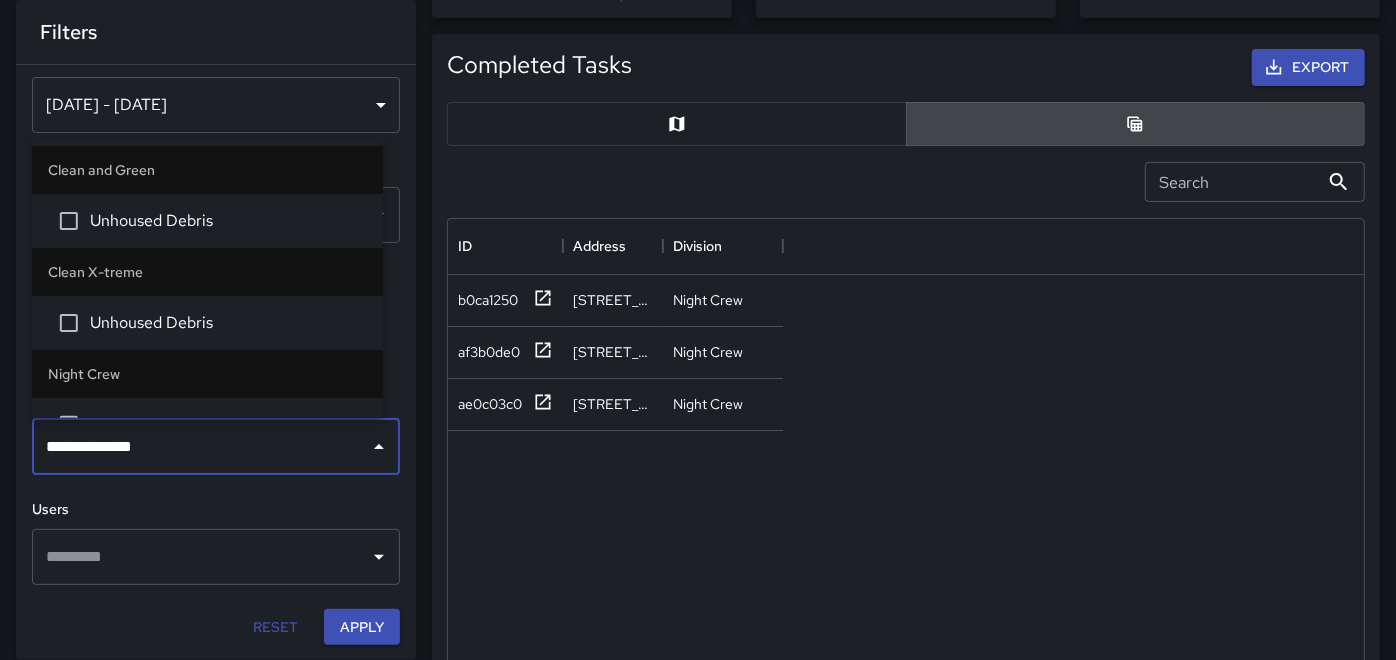type on "**********" 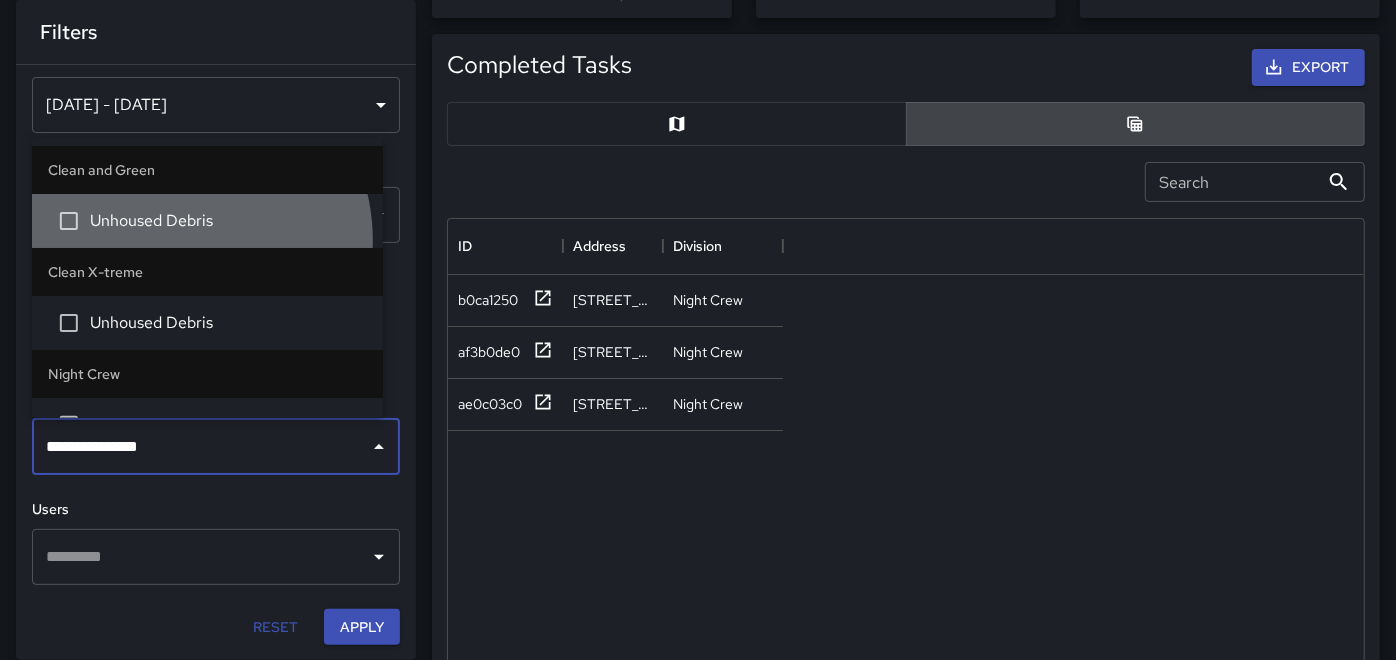 click on "Unhoused Debris" at bounding box center [207, 221] 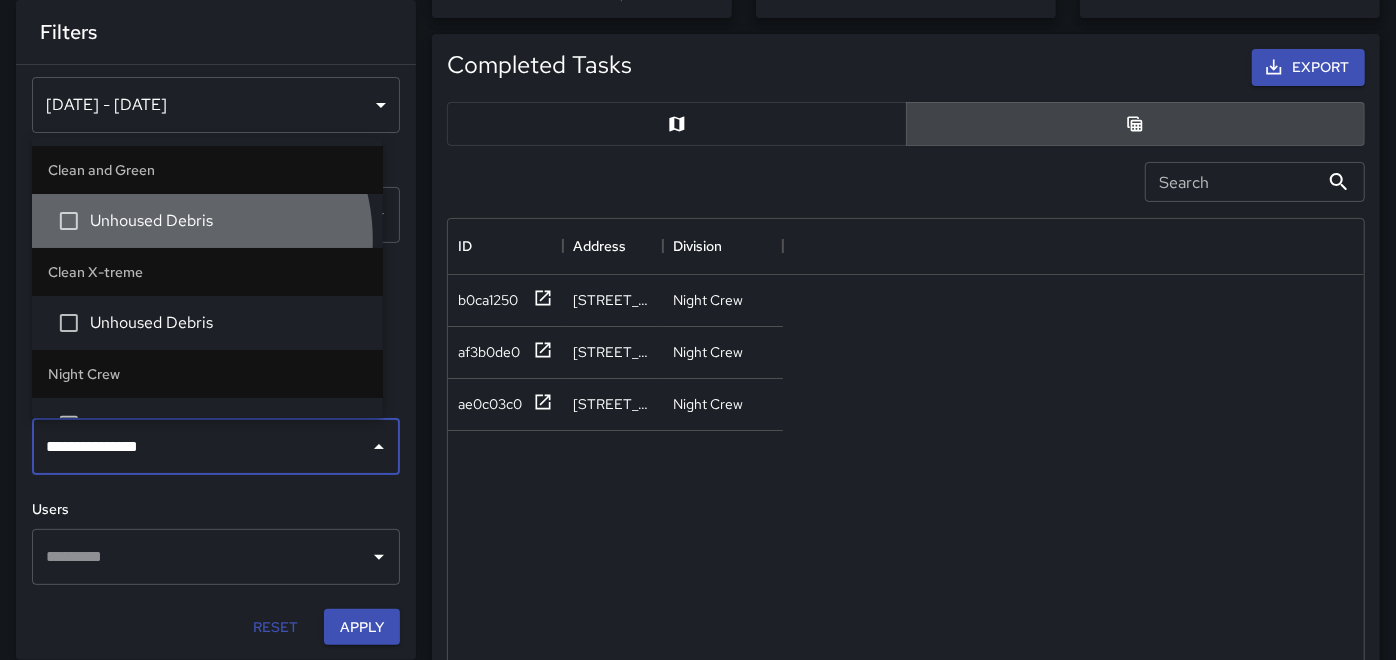 type 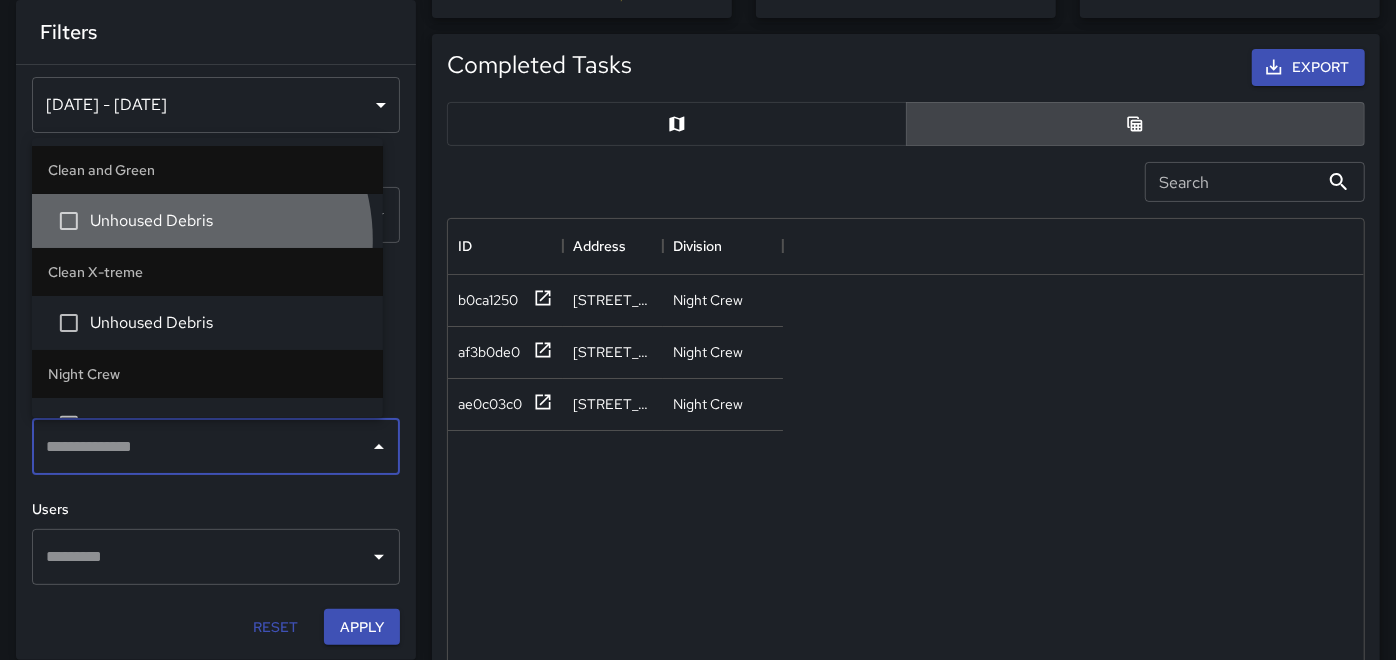 scroll, scrollTop: 2797, scrollLeft: 0, axis: vertical 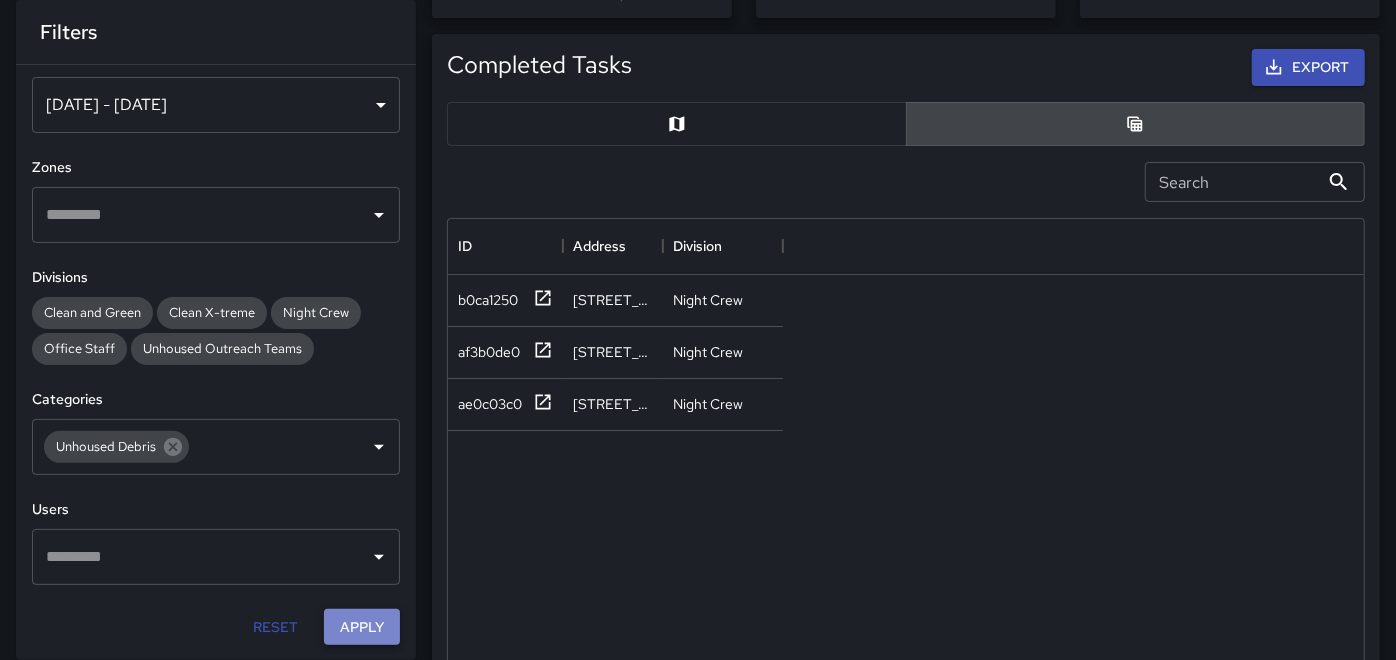 click on "Apply" at bounding box center (362, 627) 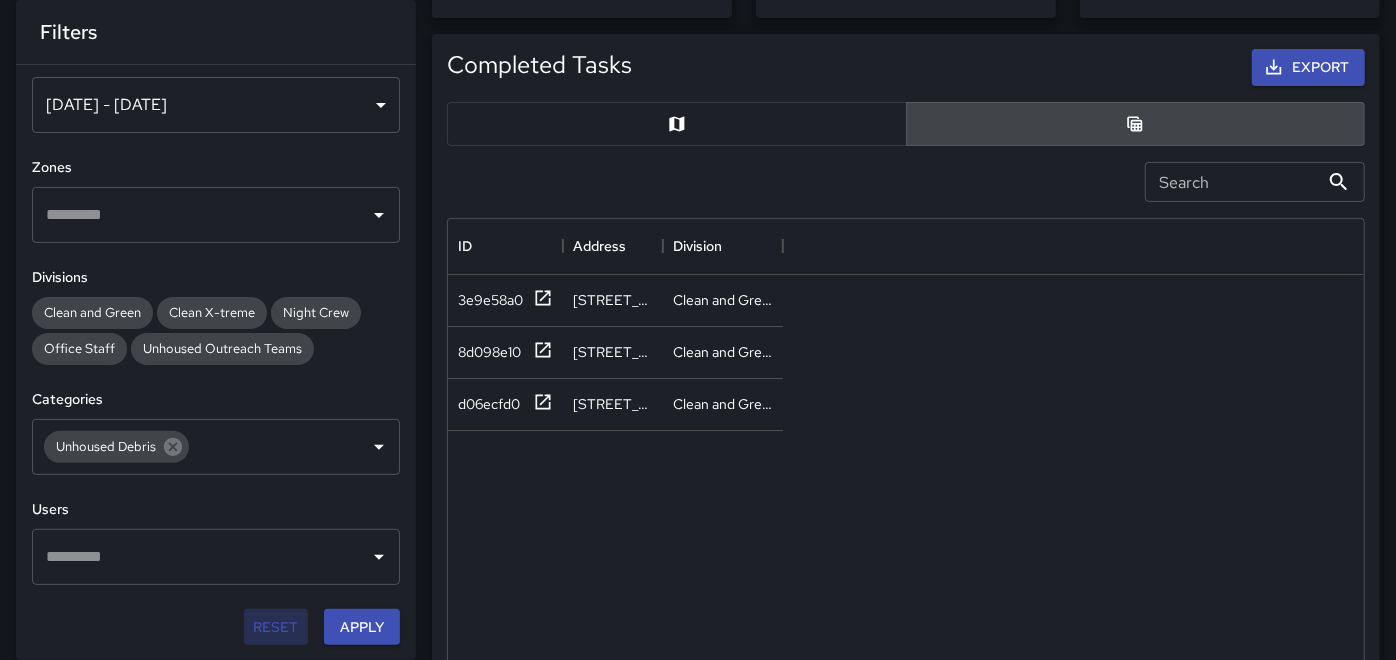 click on "Reset" at bounding box center [276, 627] 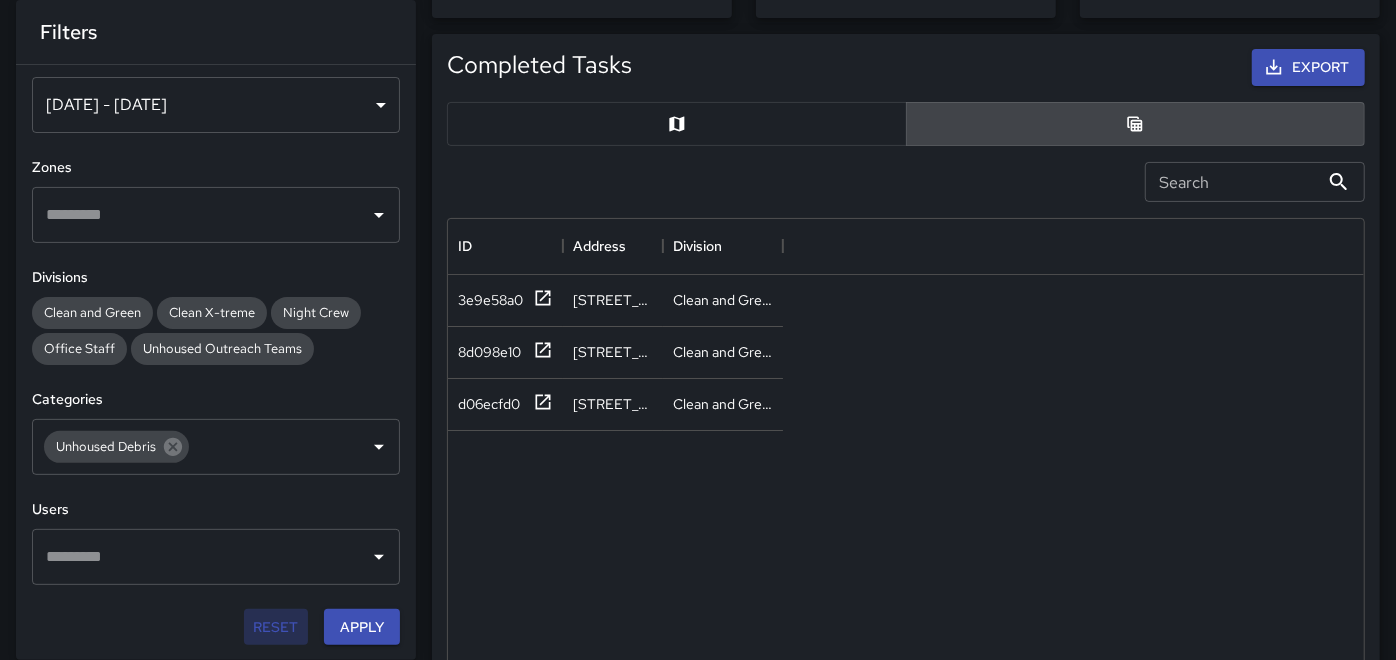 type on "**********" 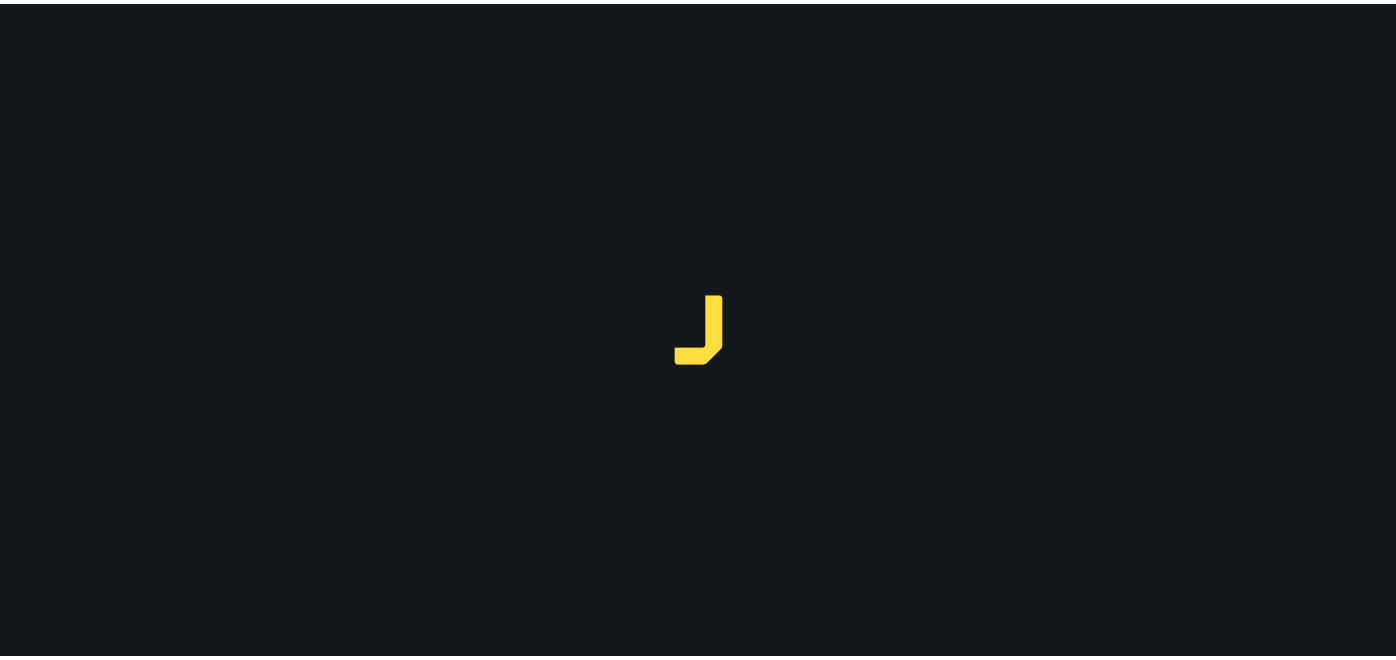 scroll, scrollTop: 0, scrollLeft: 0, axis: both 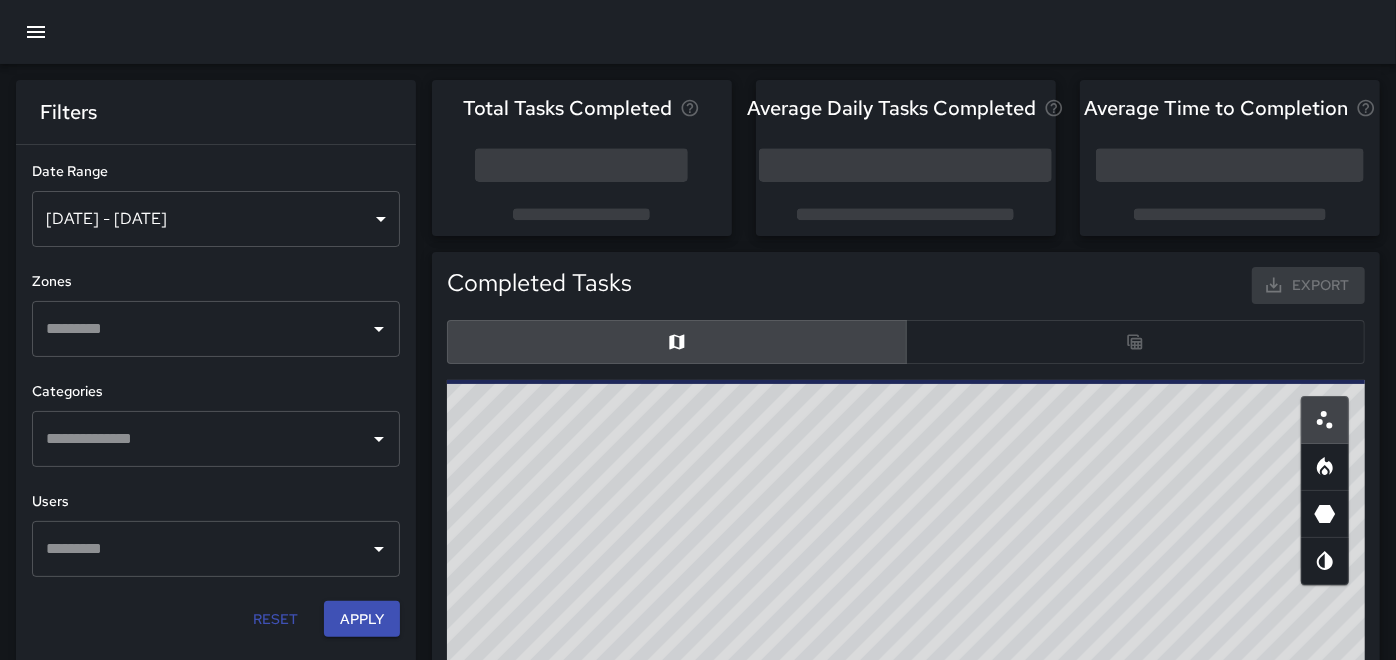 click on "[DATE] - [DATE]" at bounding box center [216, 219] 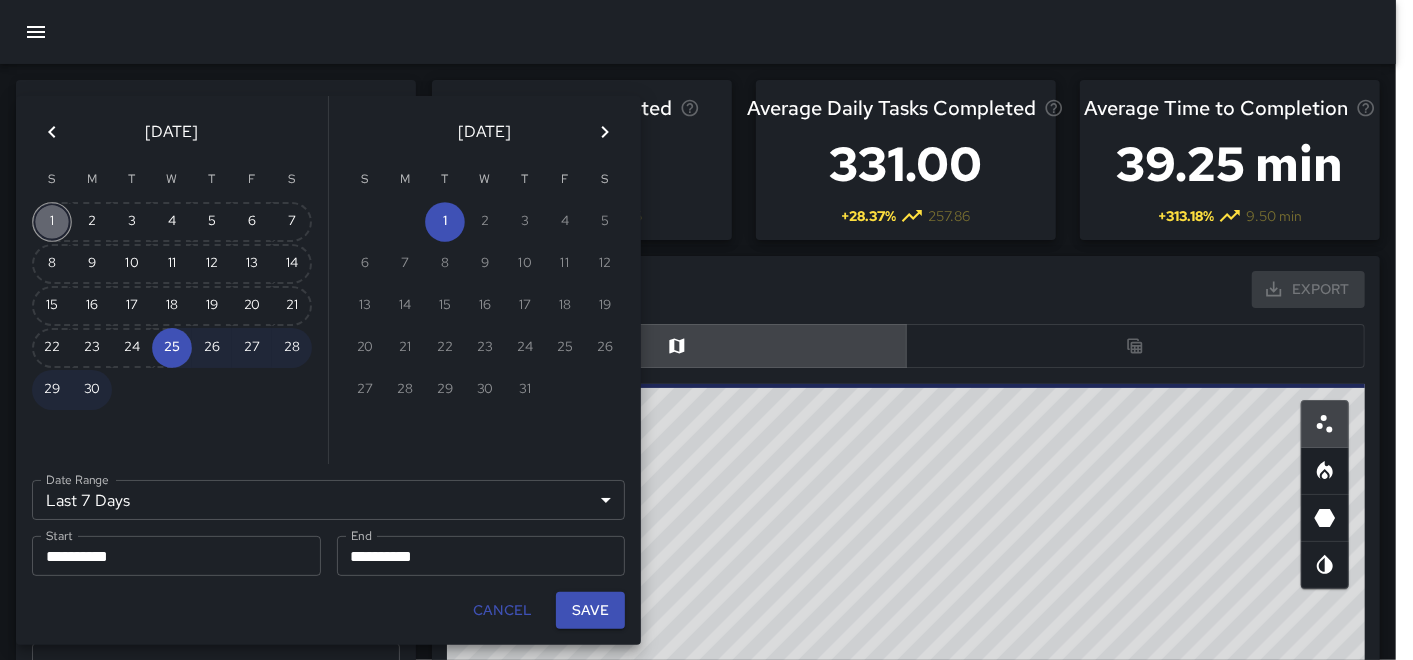click on "1" at bounding box center (52, 222) 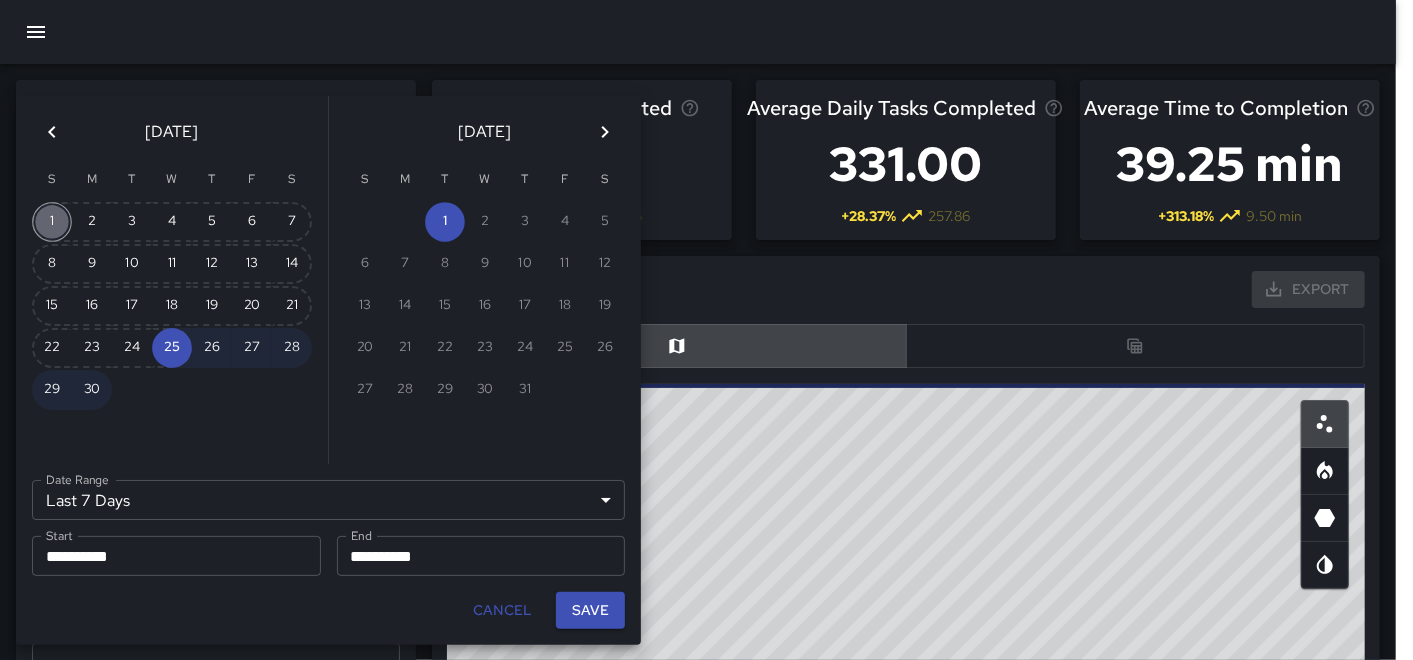 type on "******" 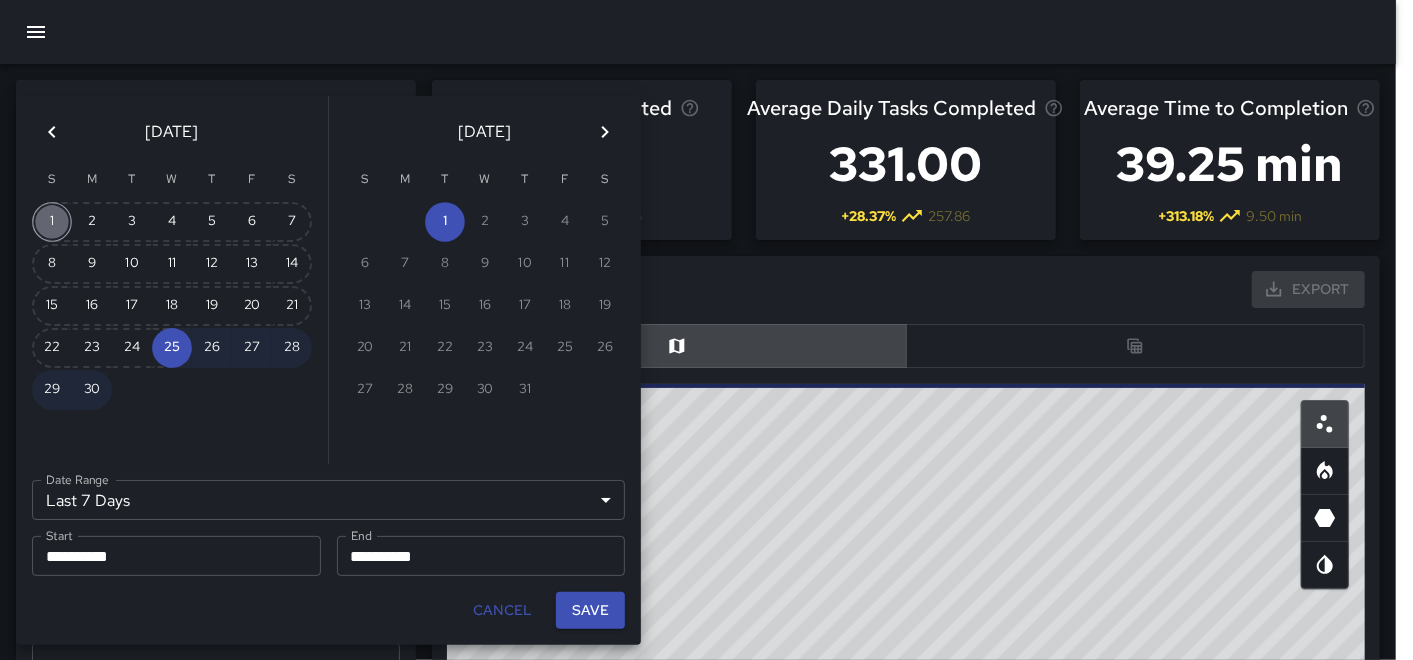 type on "**********" 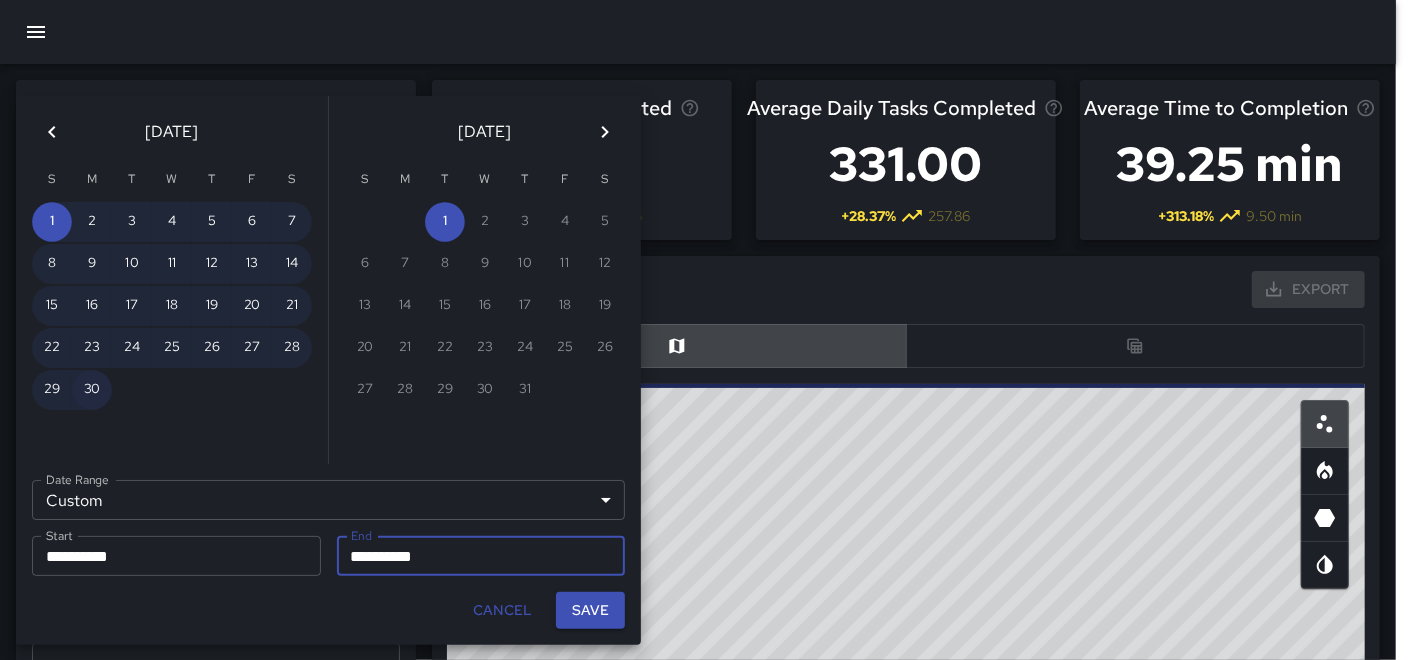 click on "30" at bounding box center [92, 390] 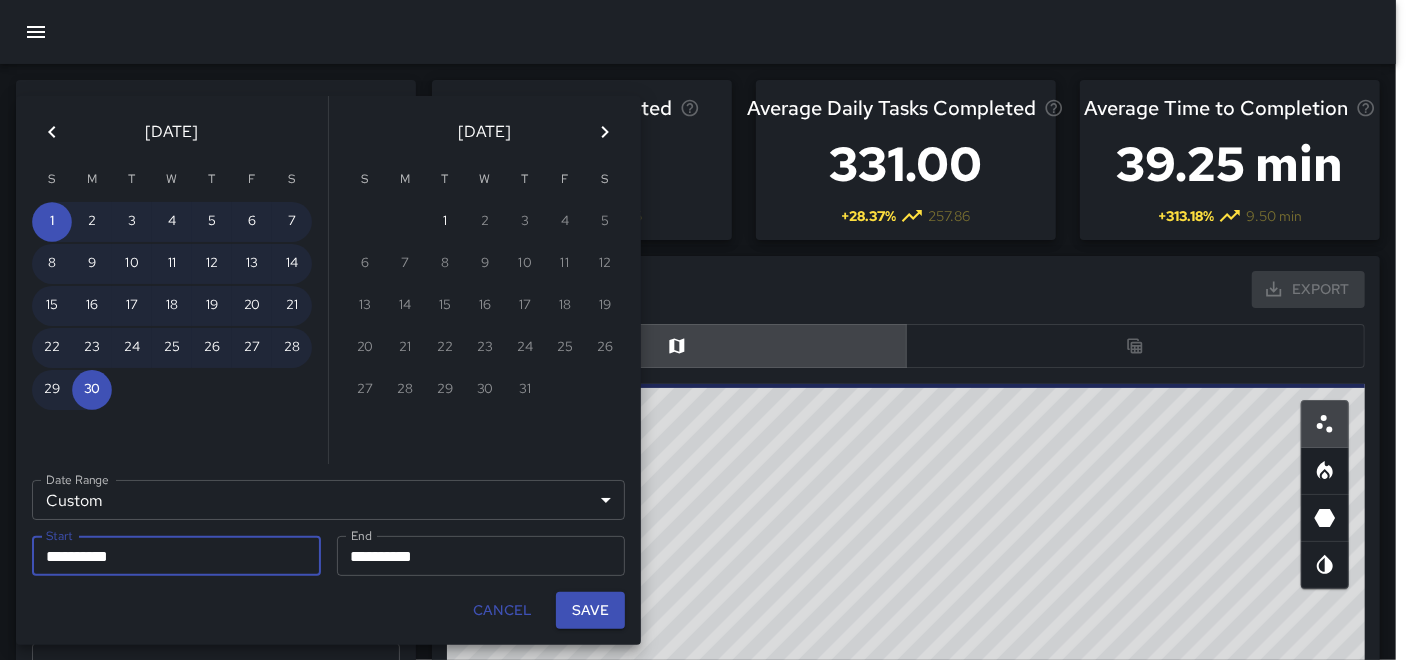 click on "Save" at bounding box center [590, 610] 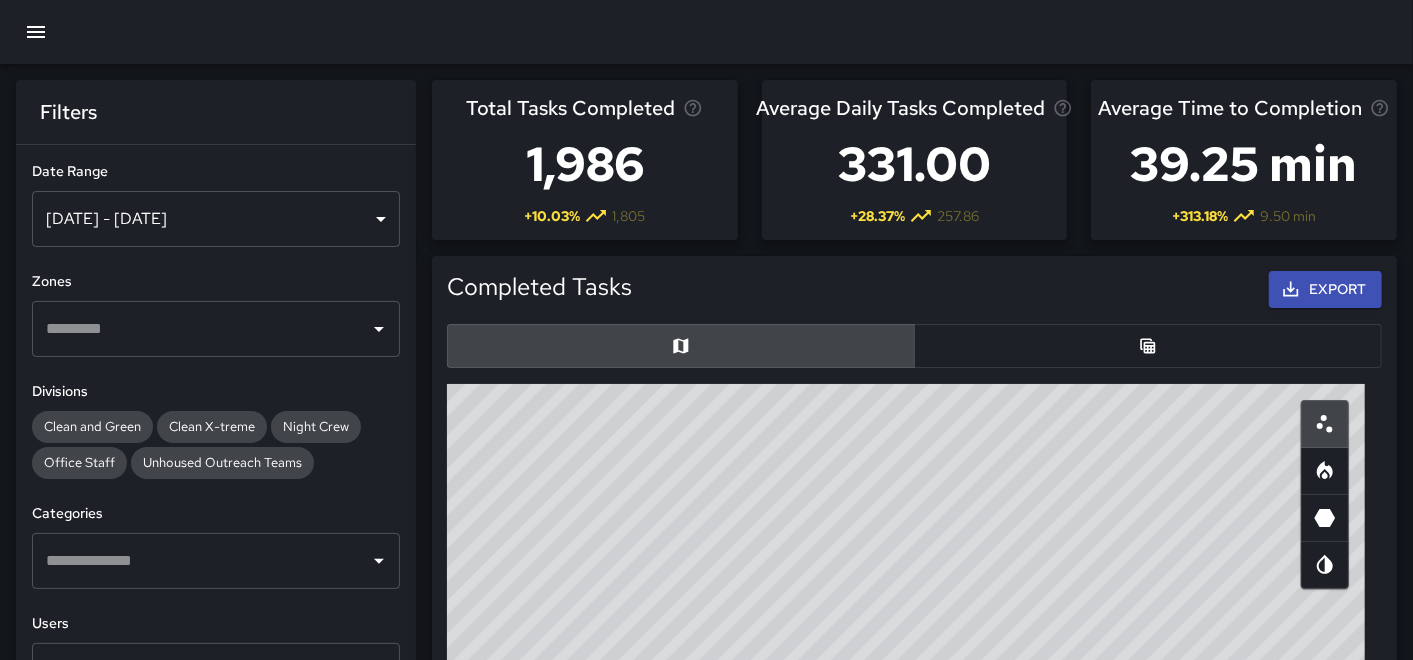 type on "**********" 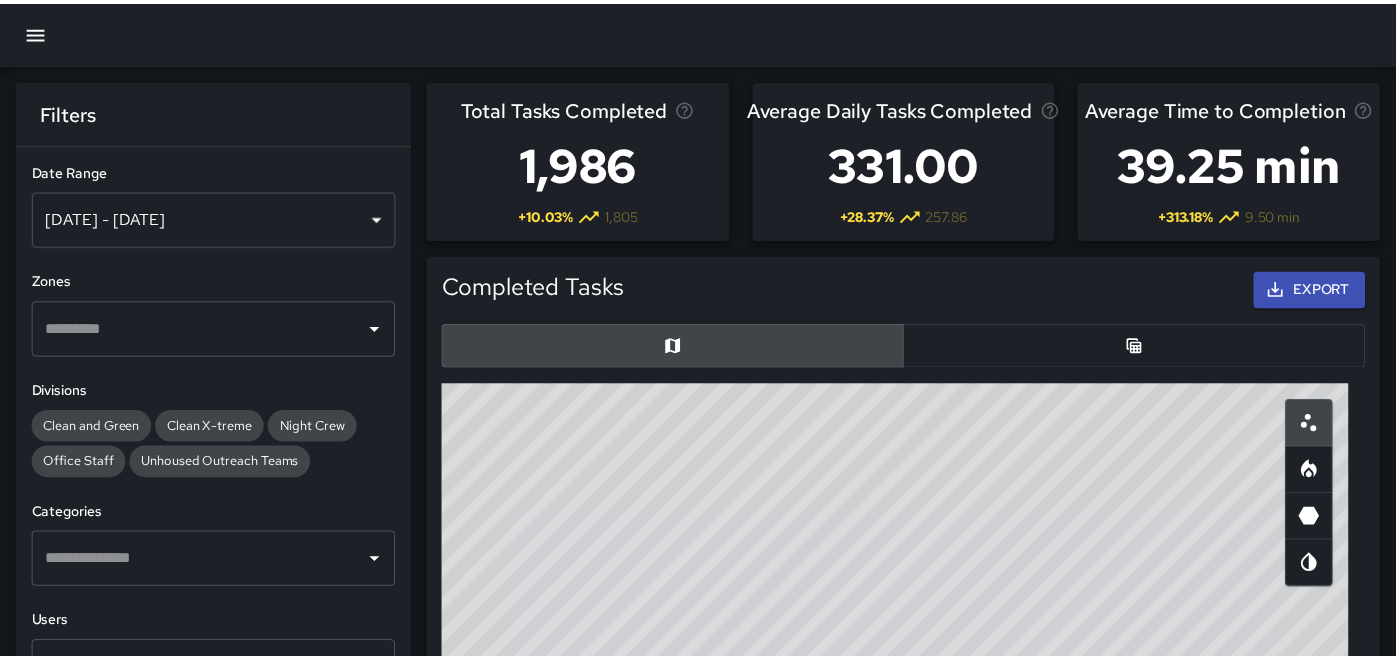 scroll, scrollTop: 18, scrollLeft: 17, axis: both 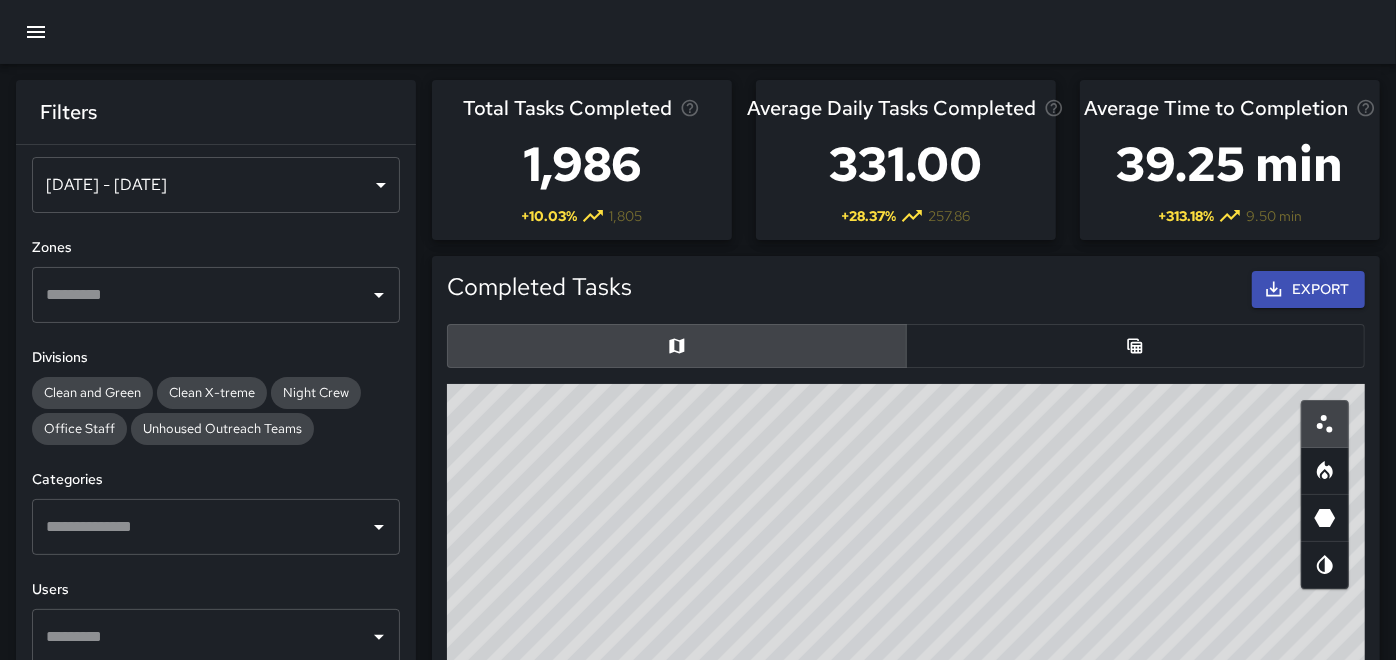 click at bounding box center [201, 527] 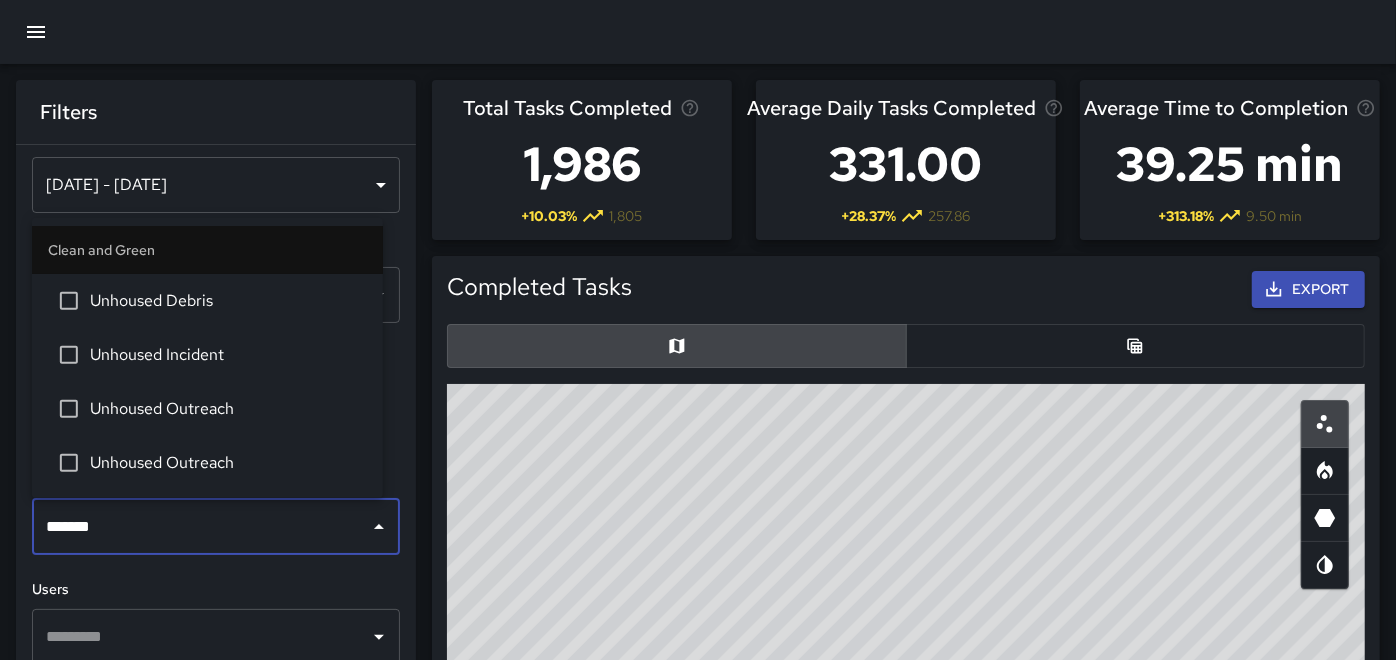 type on "********" 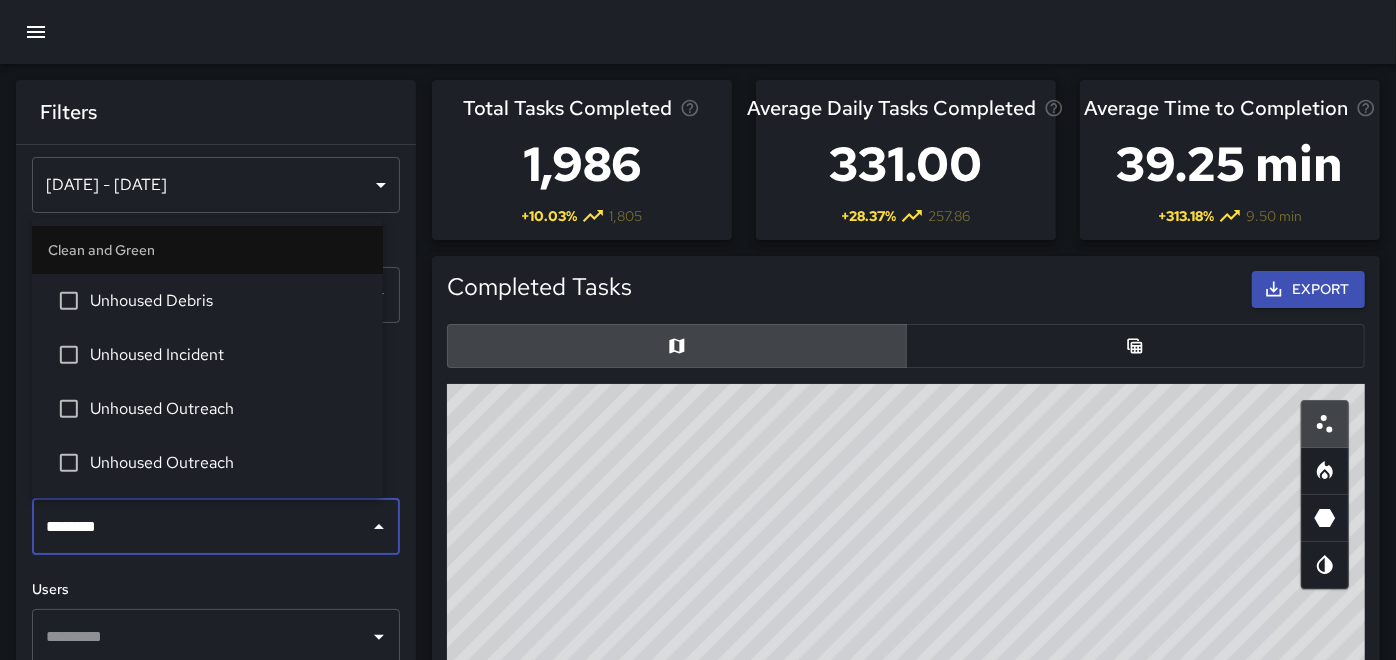 click on "Unhoused Debris" at bounding box center (228, 301) 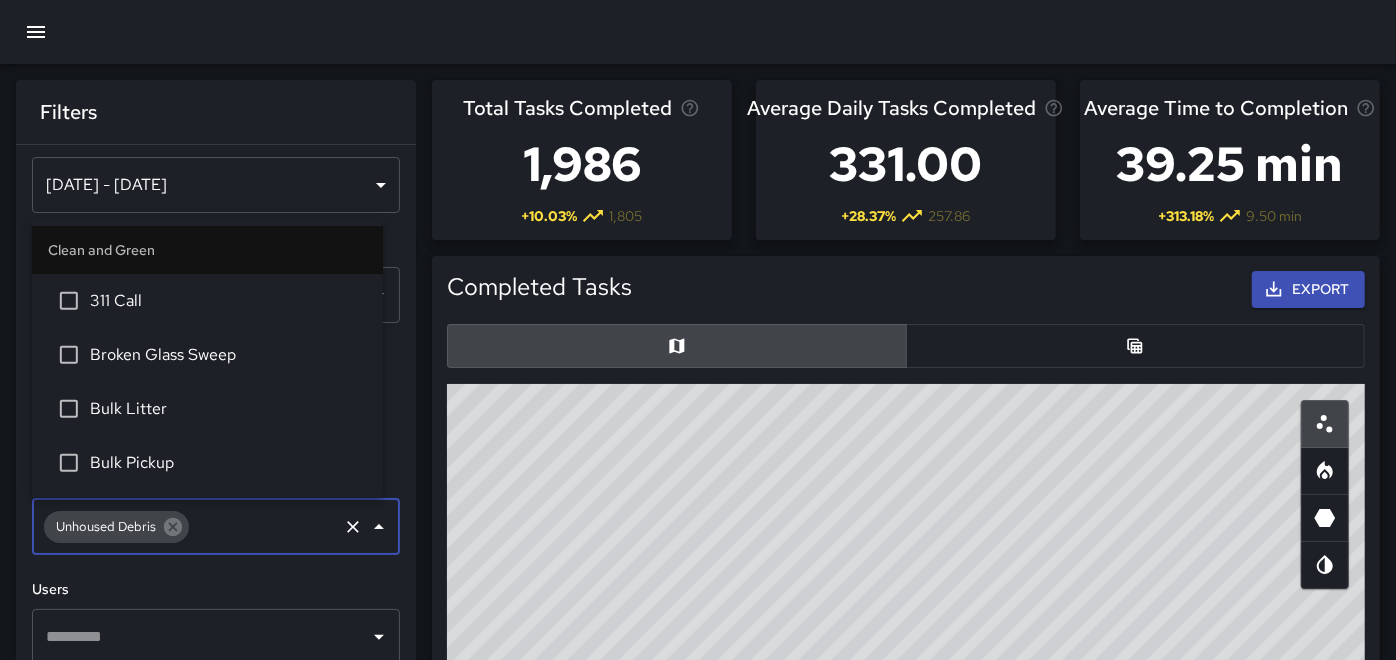 scroll, scrollTop: 2797, scrollLeft: 0, axis: vertical 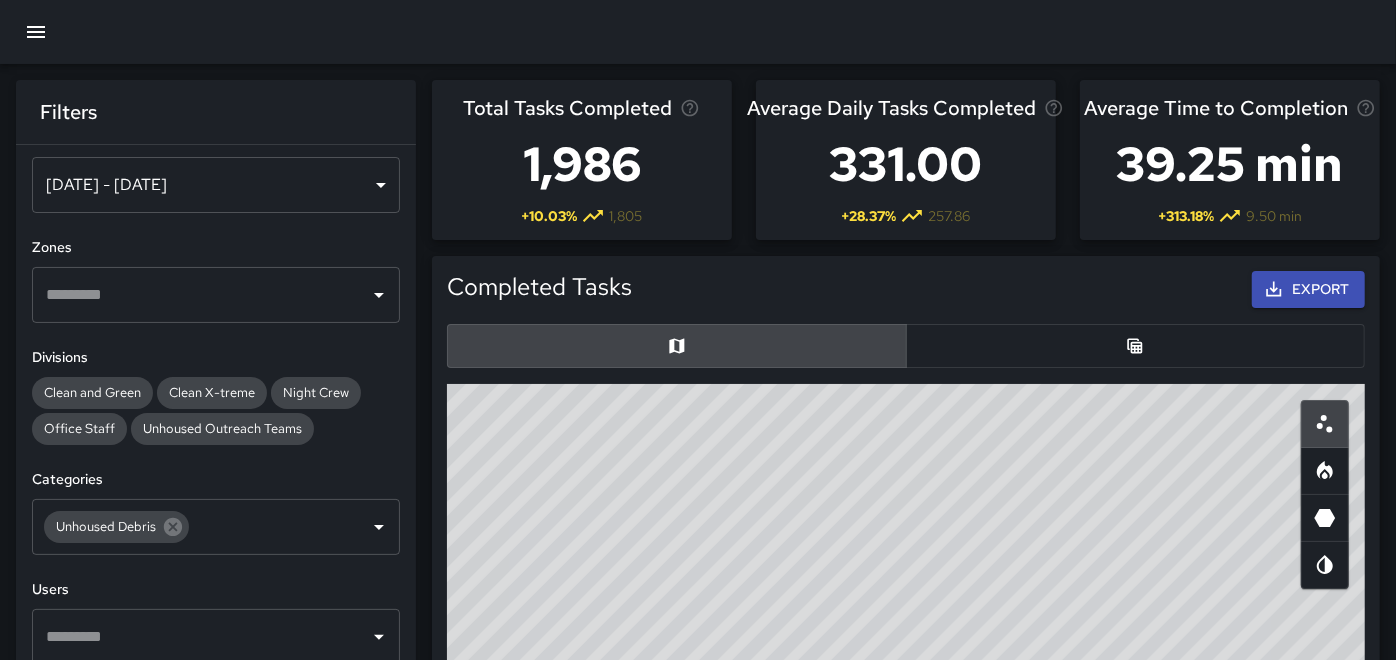 click on "**********" at bounding box center [216, 442] 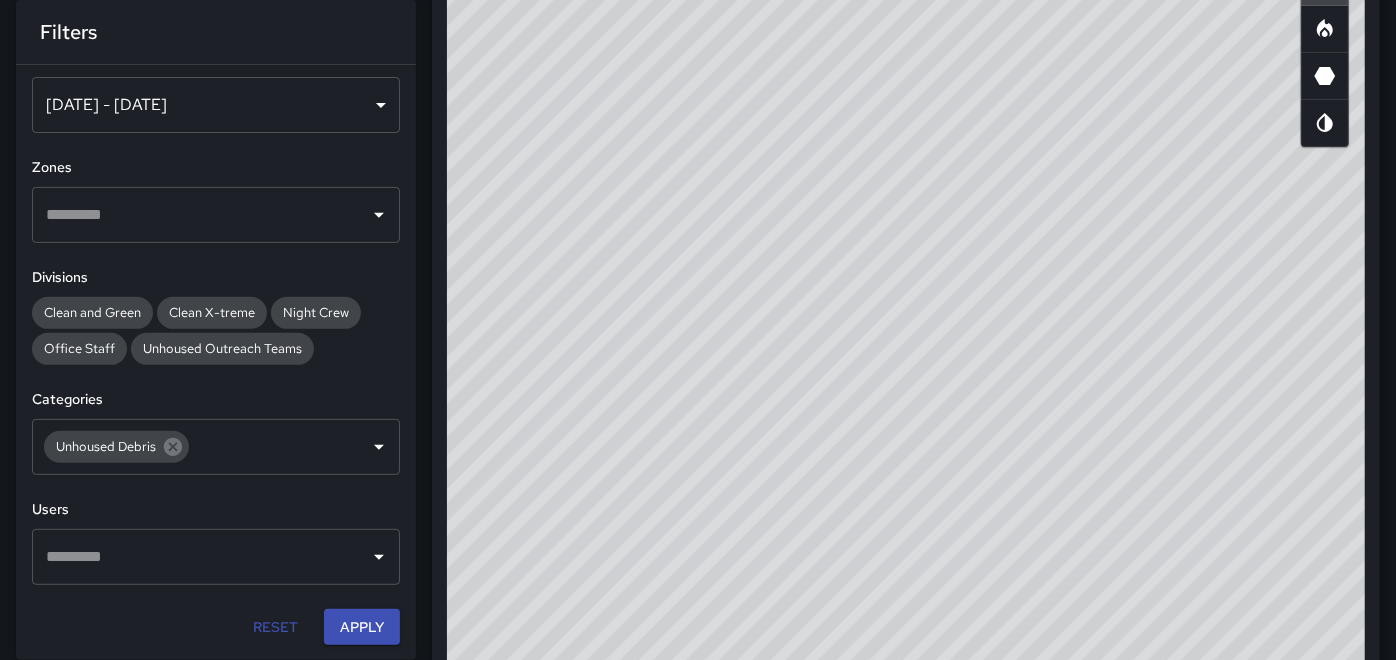 scroll, scrollTop: 444, scrollLeft: 0, axis: vertical 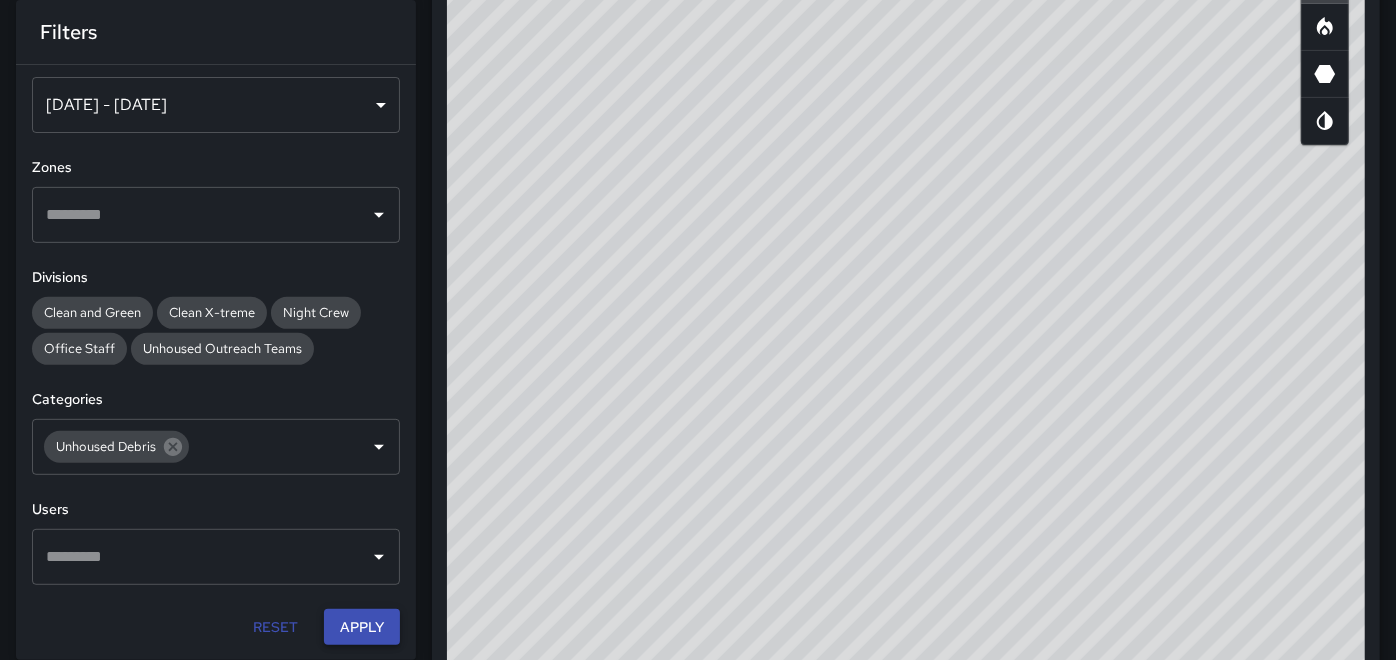 click on "Apply" at bounding box center [362, 627] 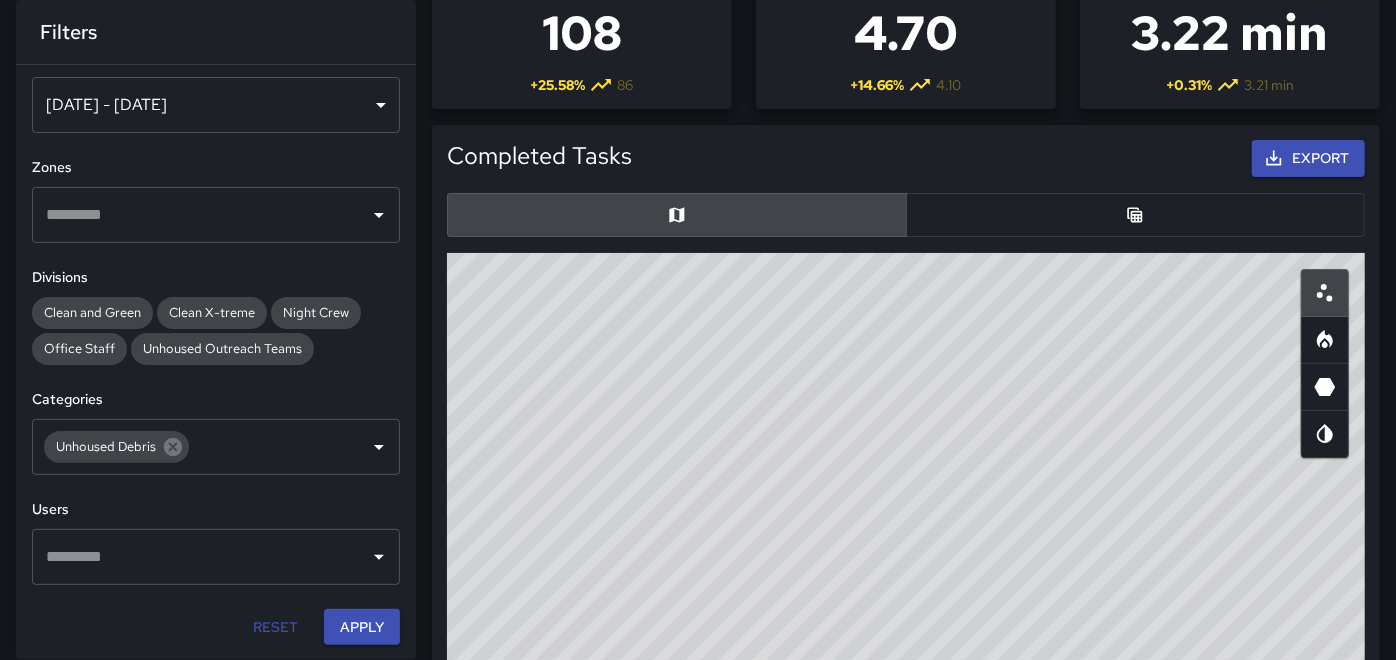 scroll, scrollTop: 111, scrollLeft: 0, axis: vertical 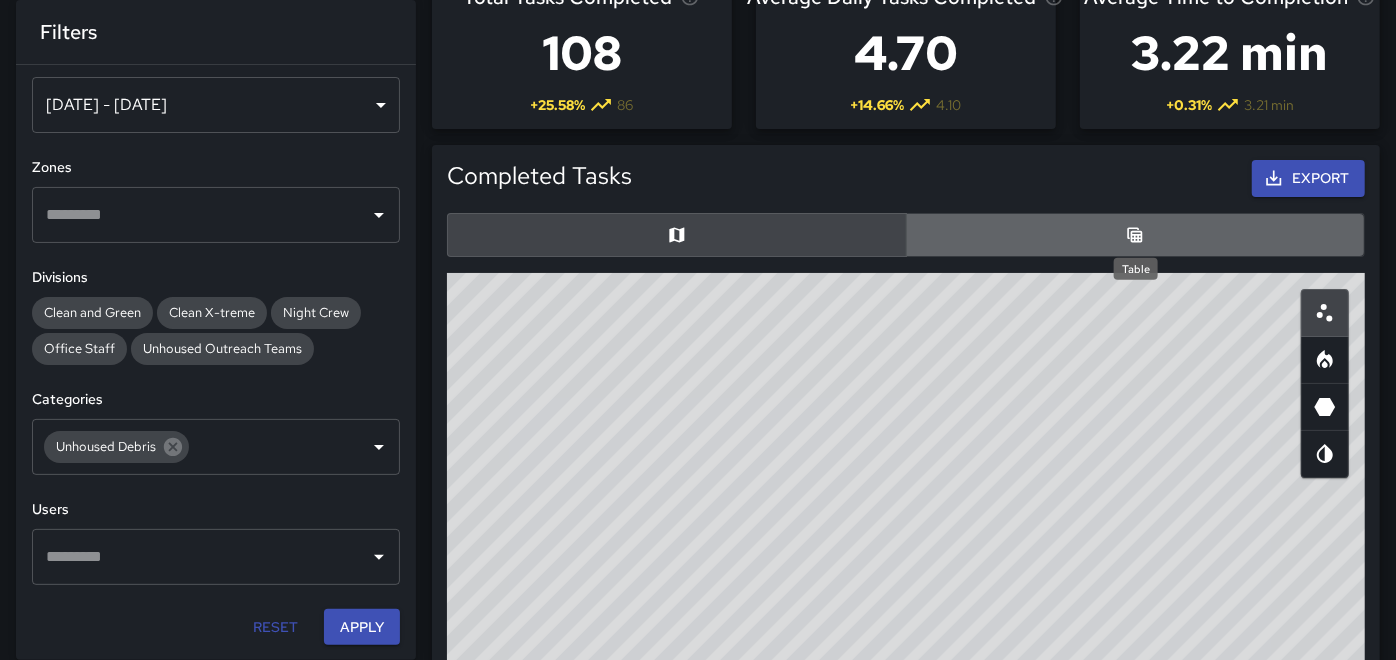click 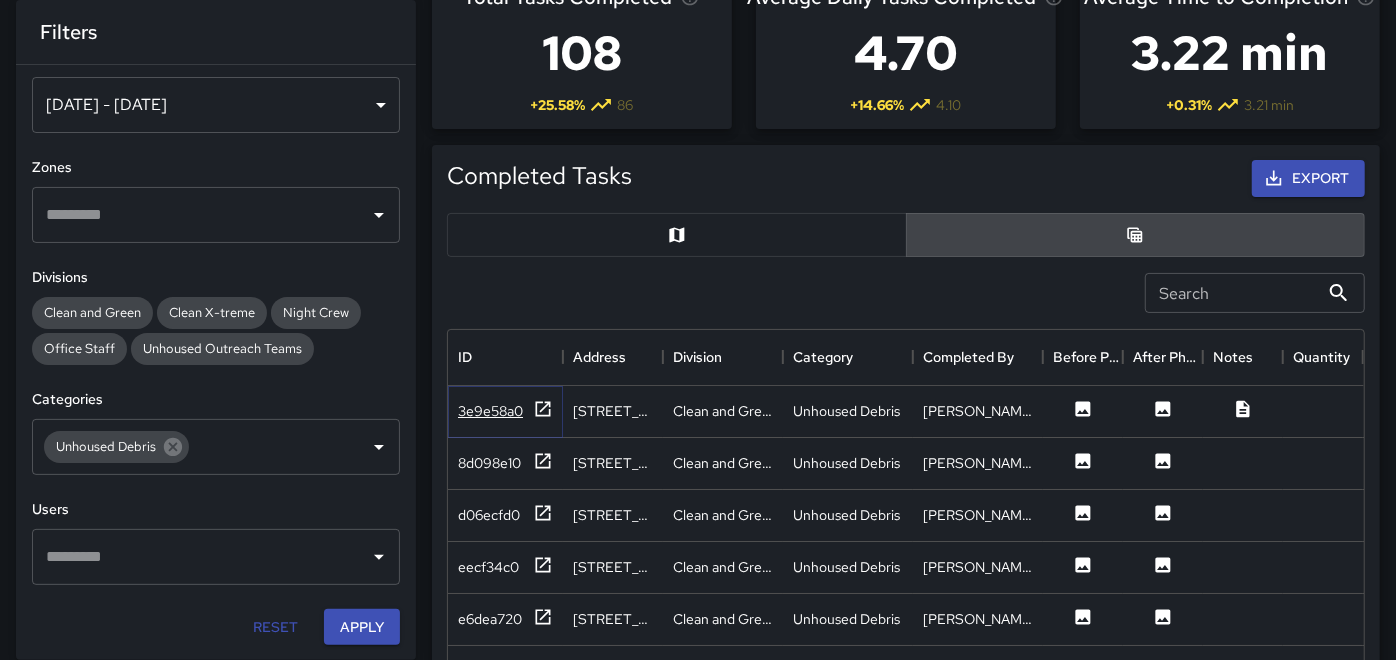click 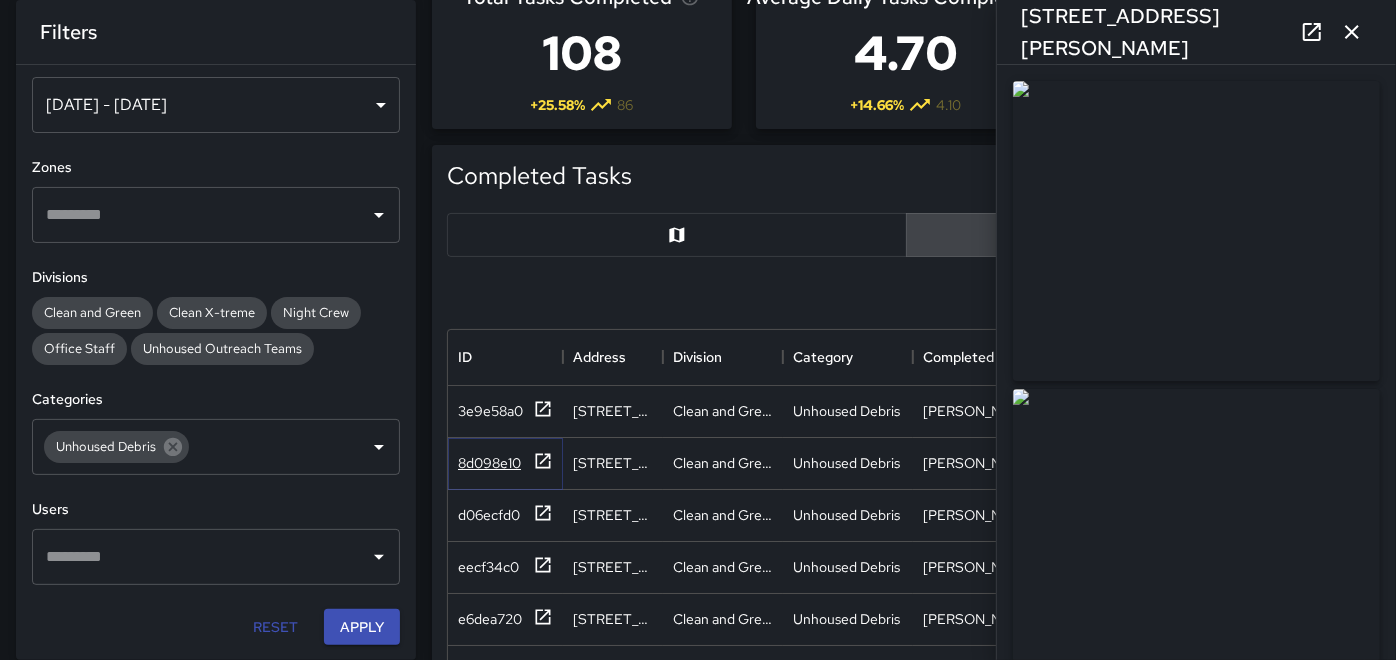 click 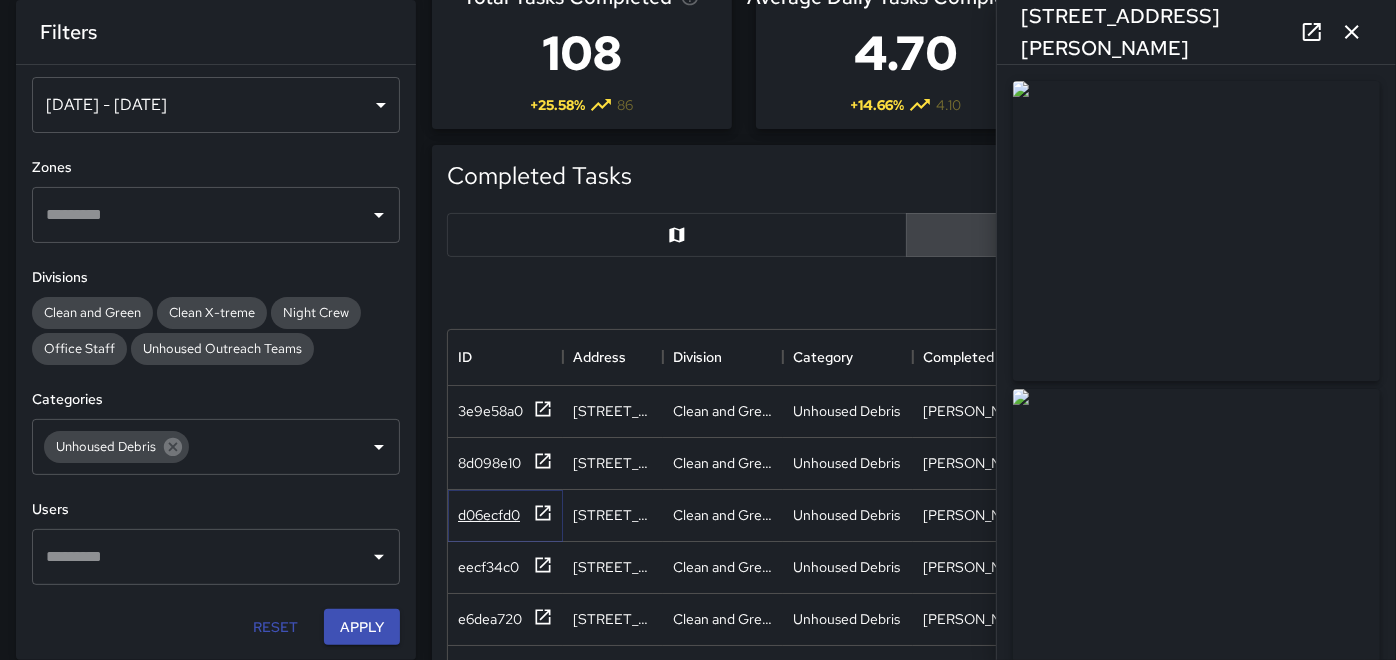 click 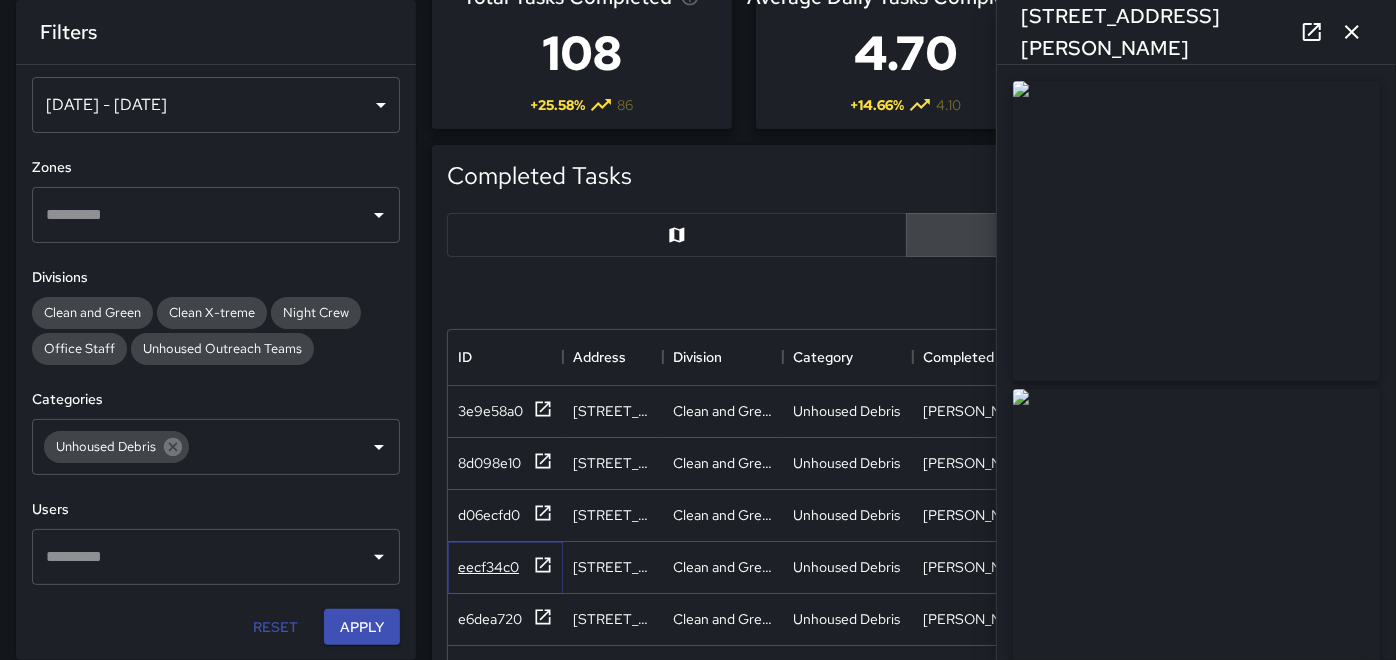 click 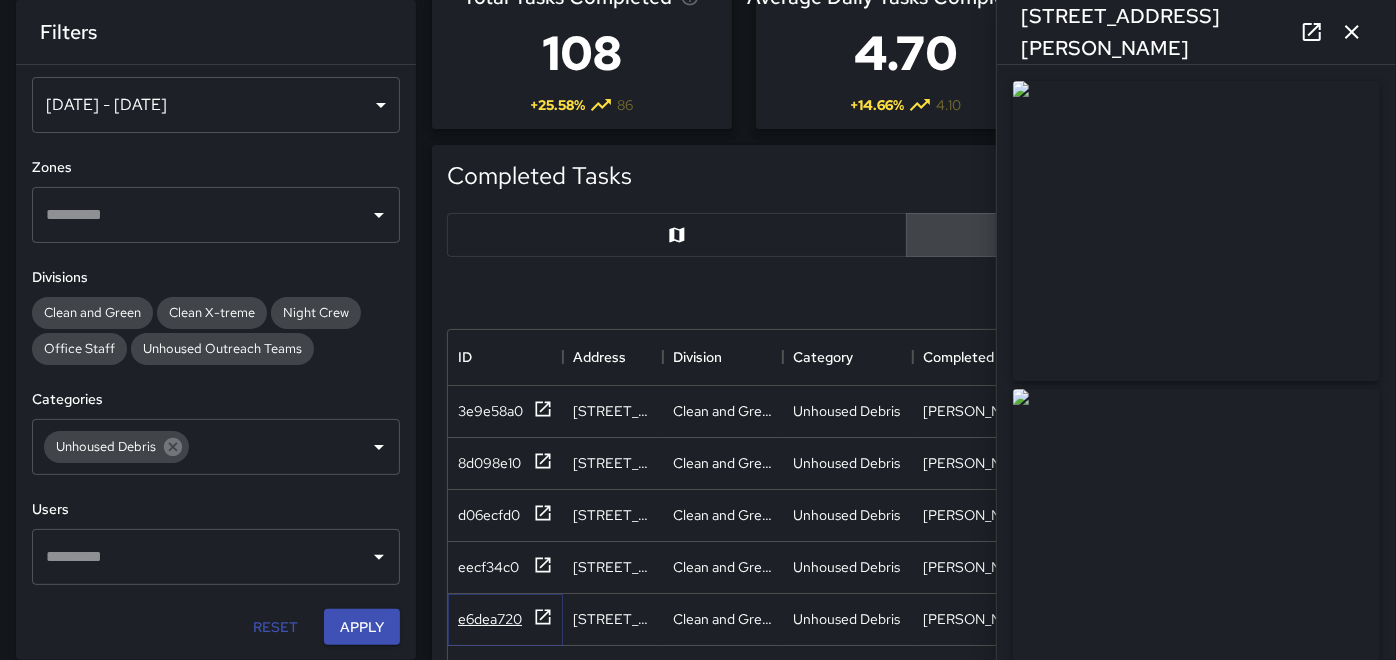 click 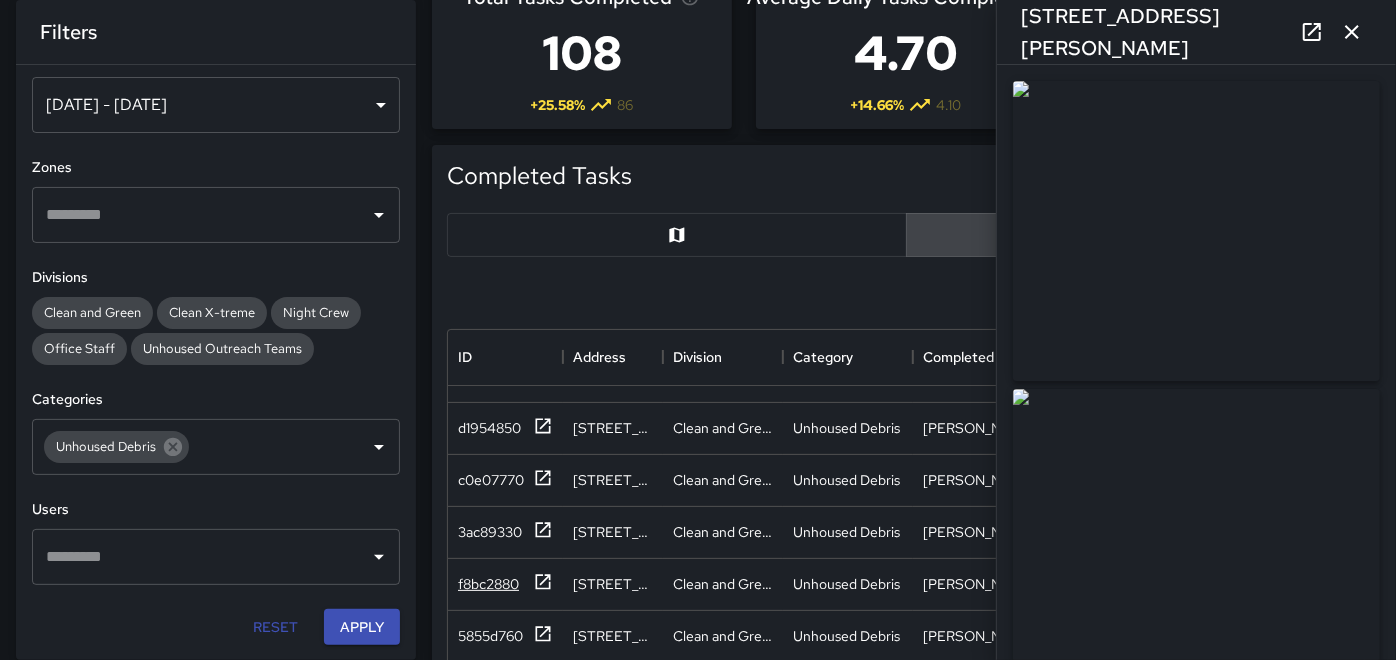scroll, scrollTop: 725, scrollLeft: 0, axis: vertical 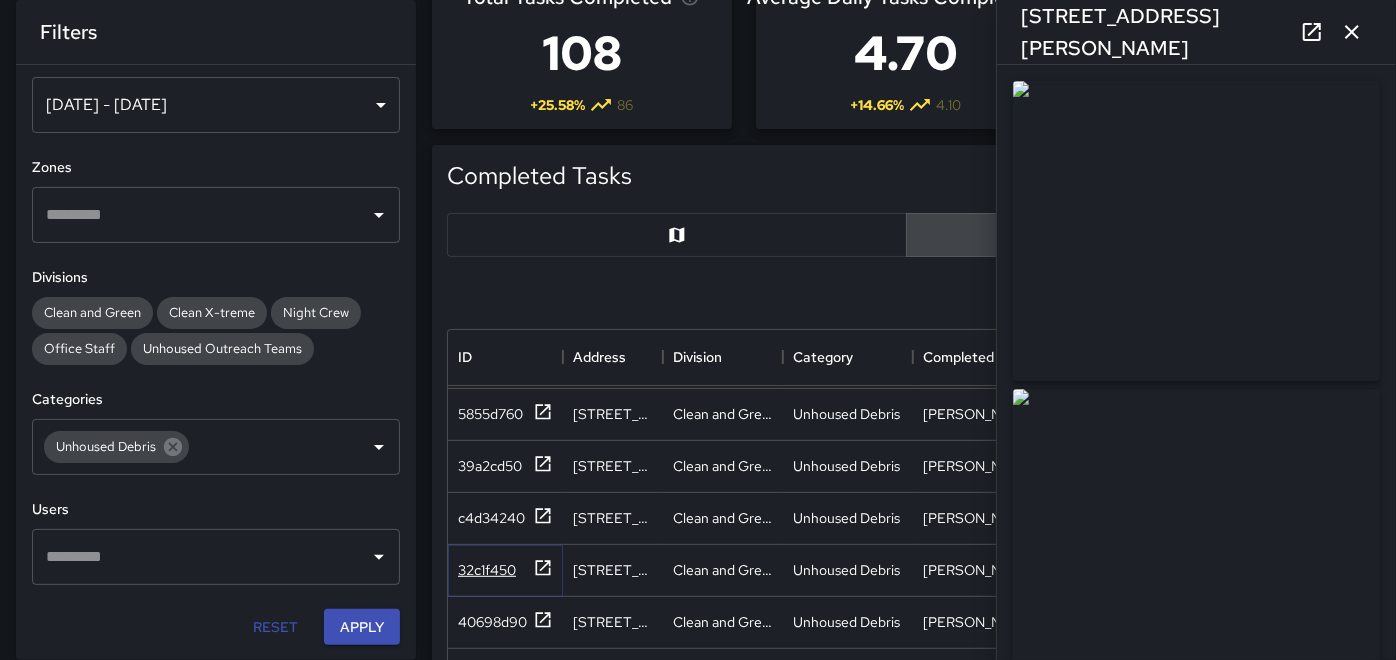 click 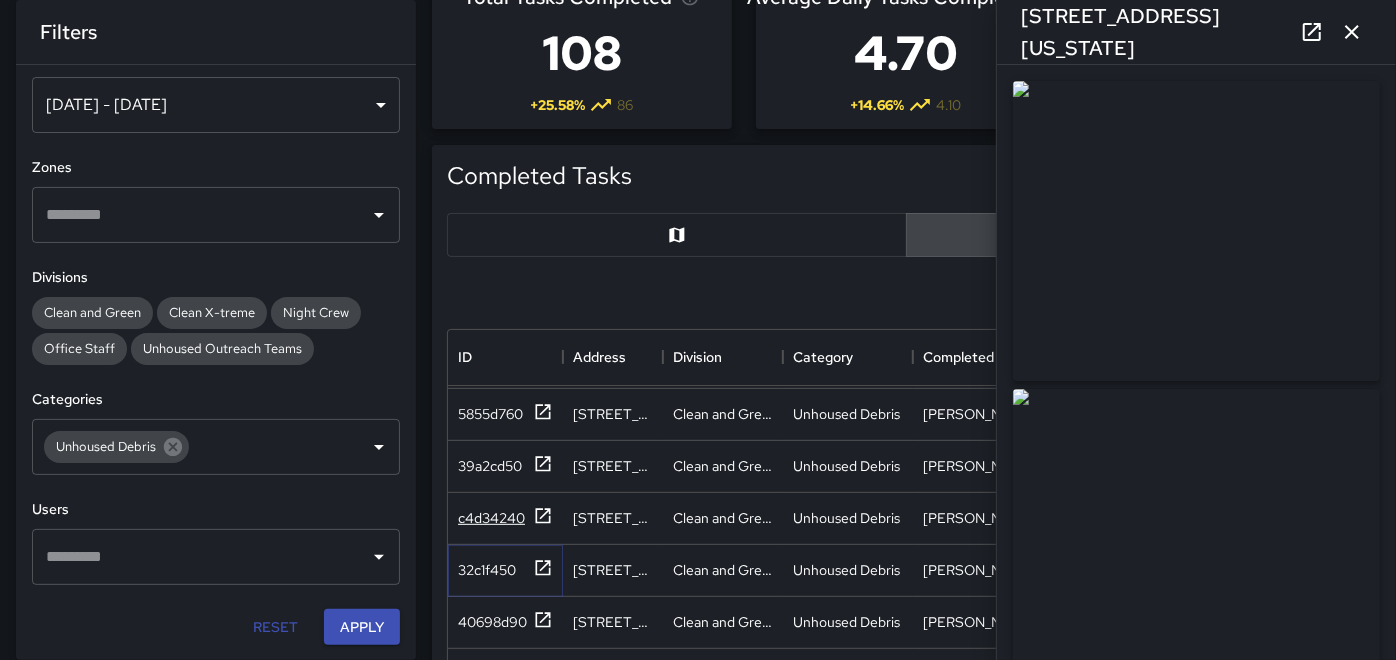 type on "**********" 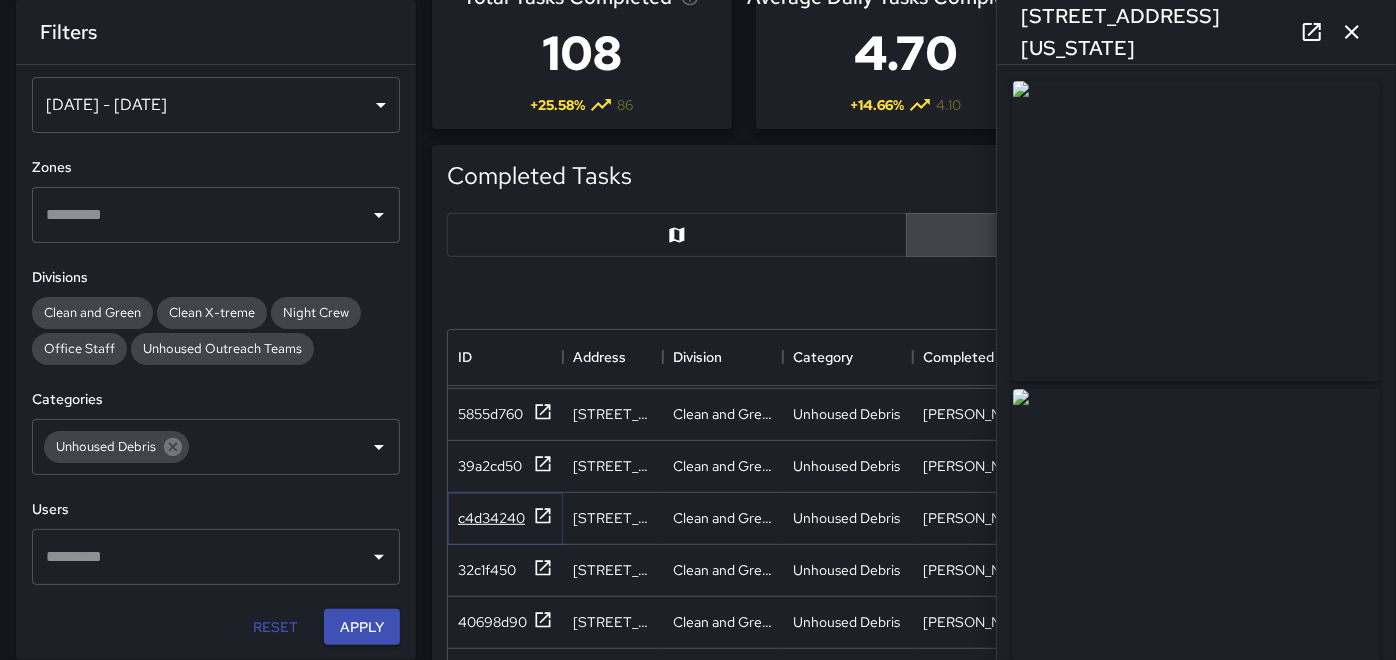 click 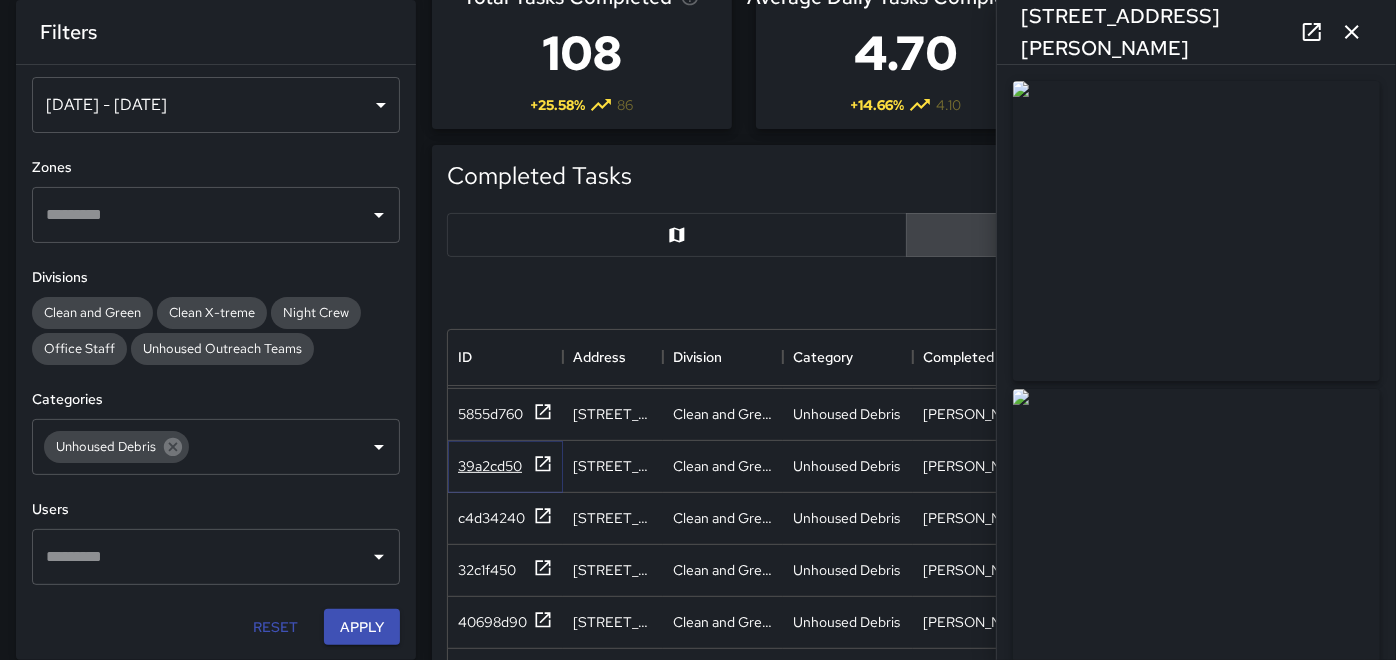 click 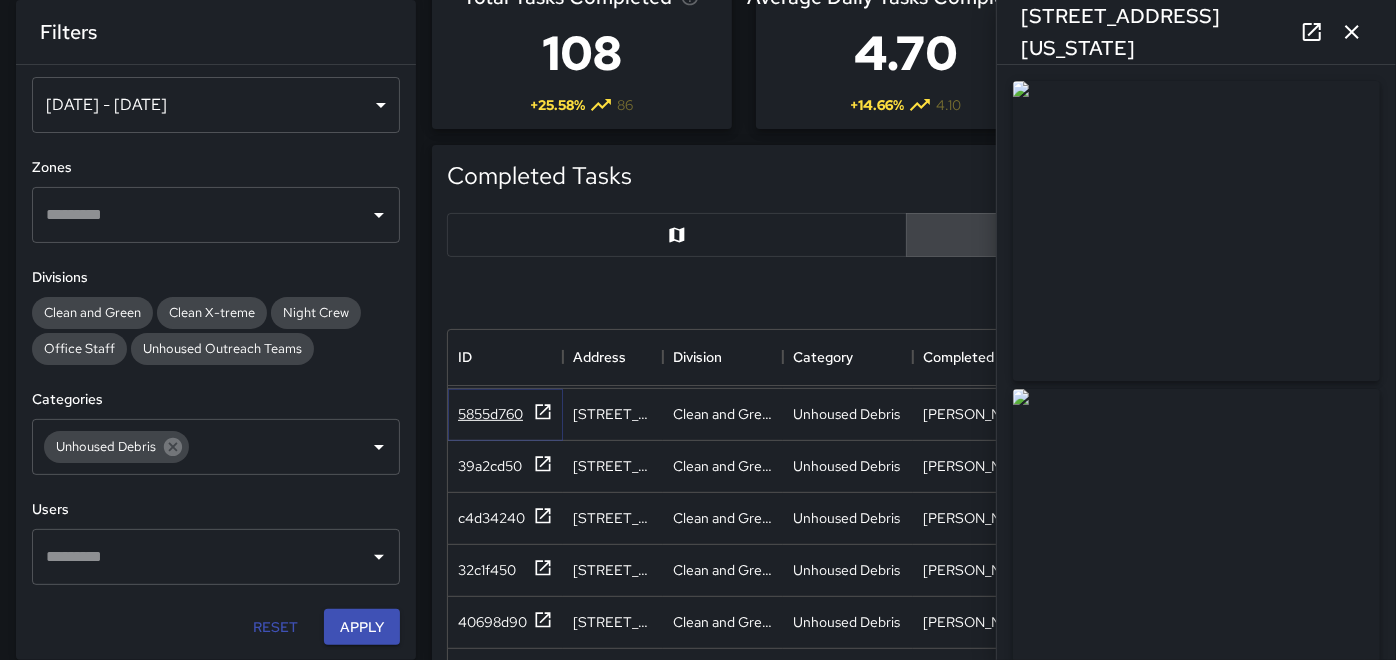click 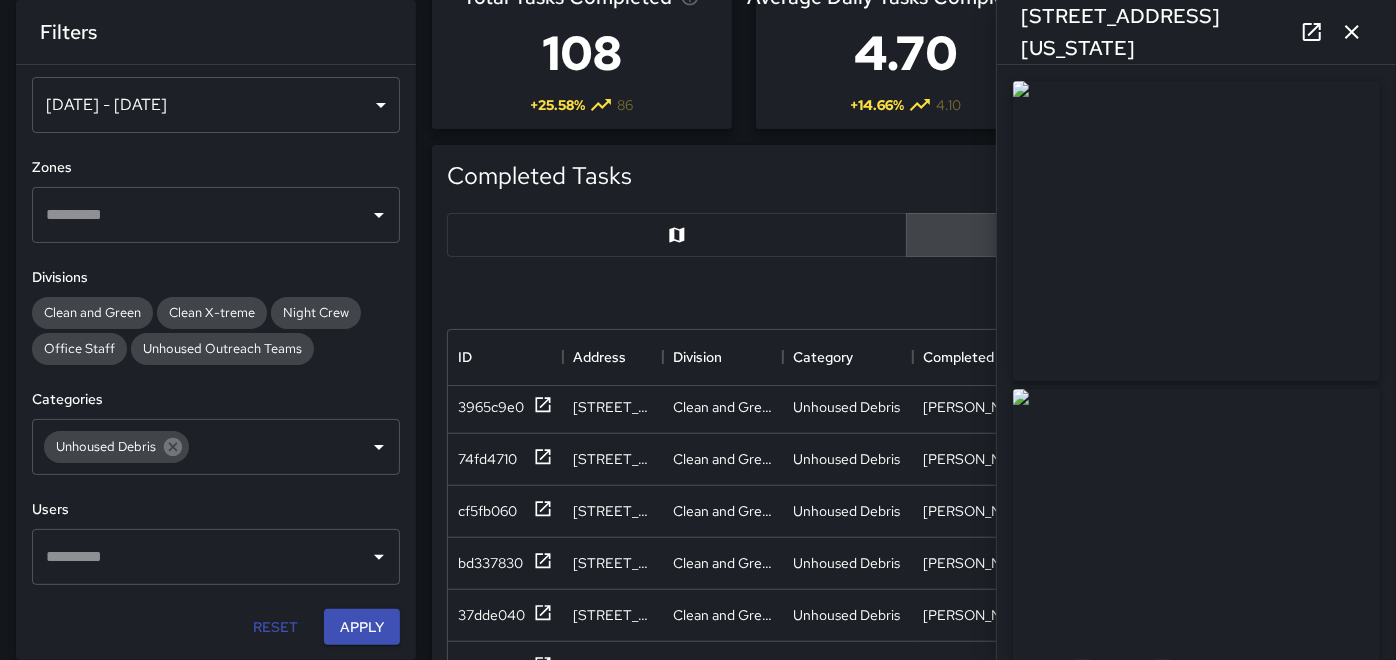 scroll, scrollTop: 1340, scrollLeft: 0, axis: vertical 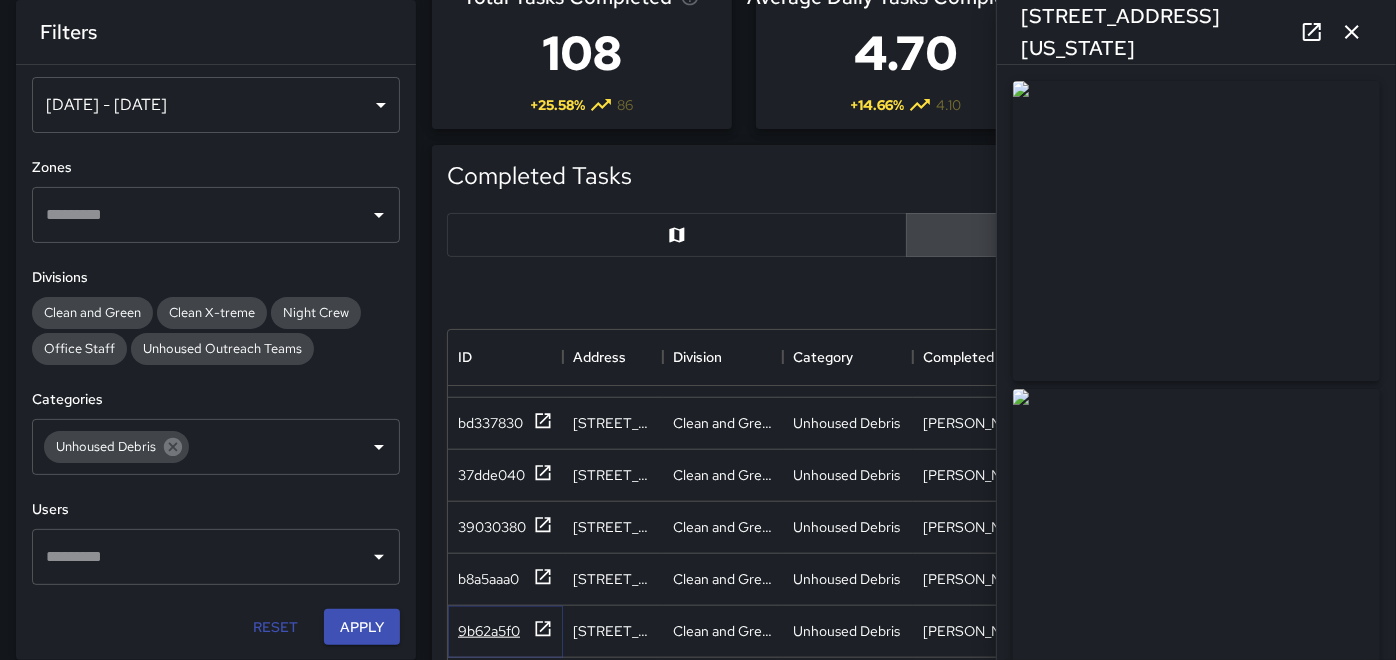 click 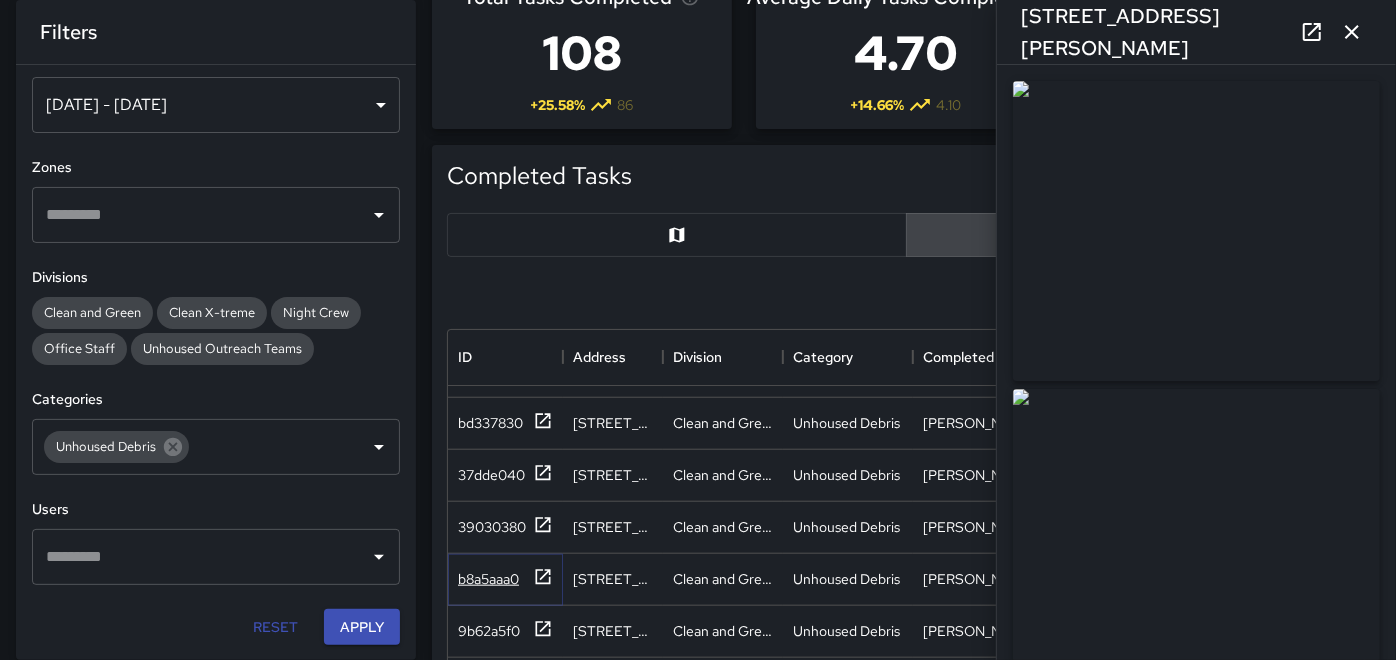 click 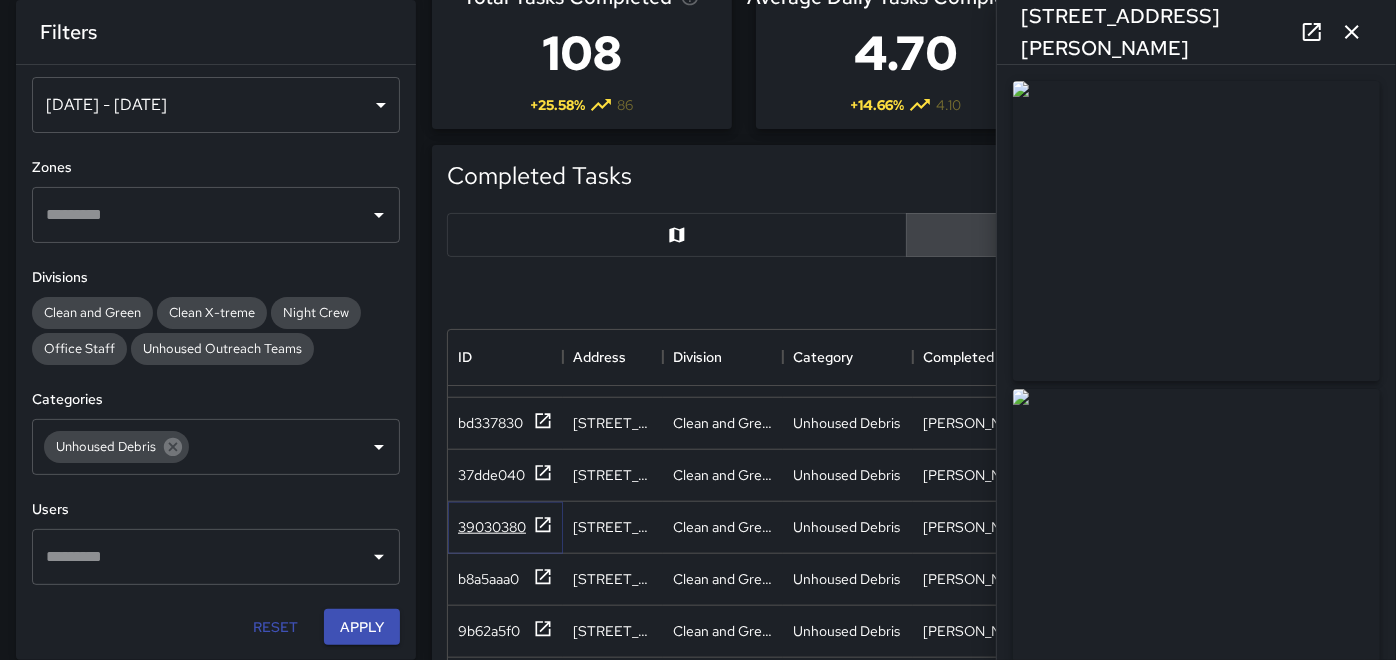 click 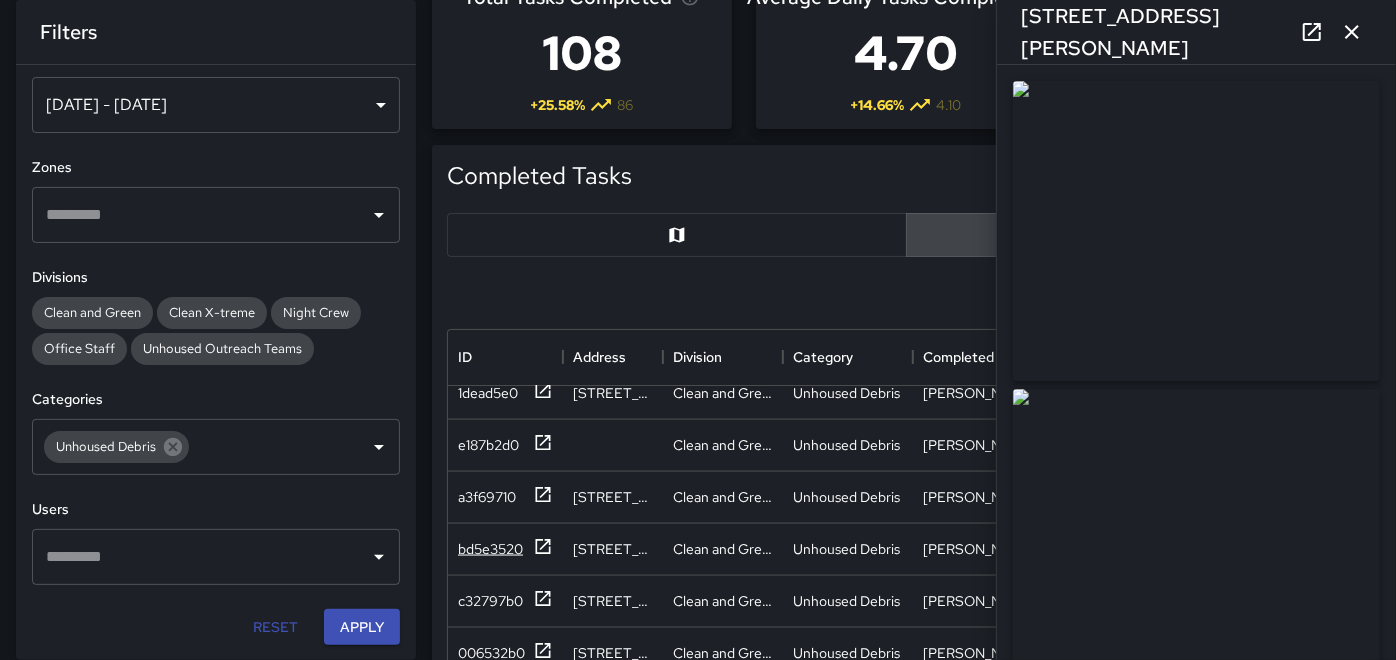 scroll, scrollTop: 2014, scrollLeft: 0, axis: vertical 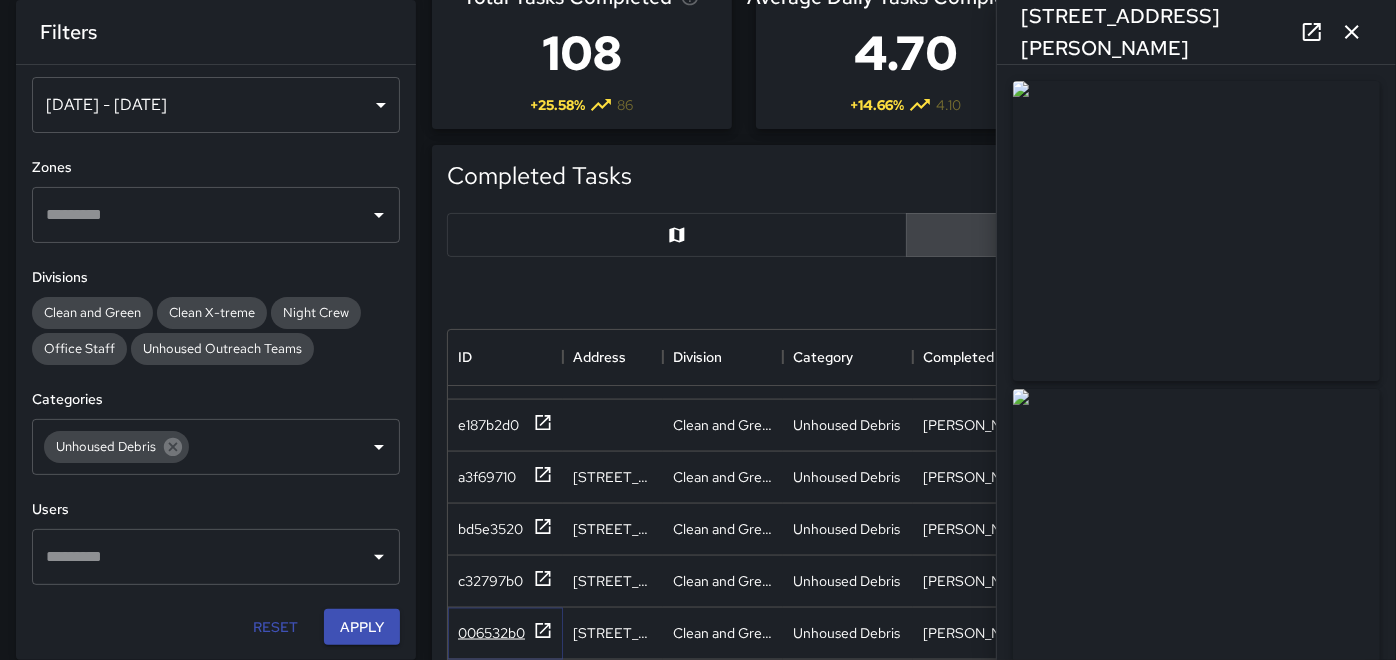 click 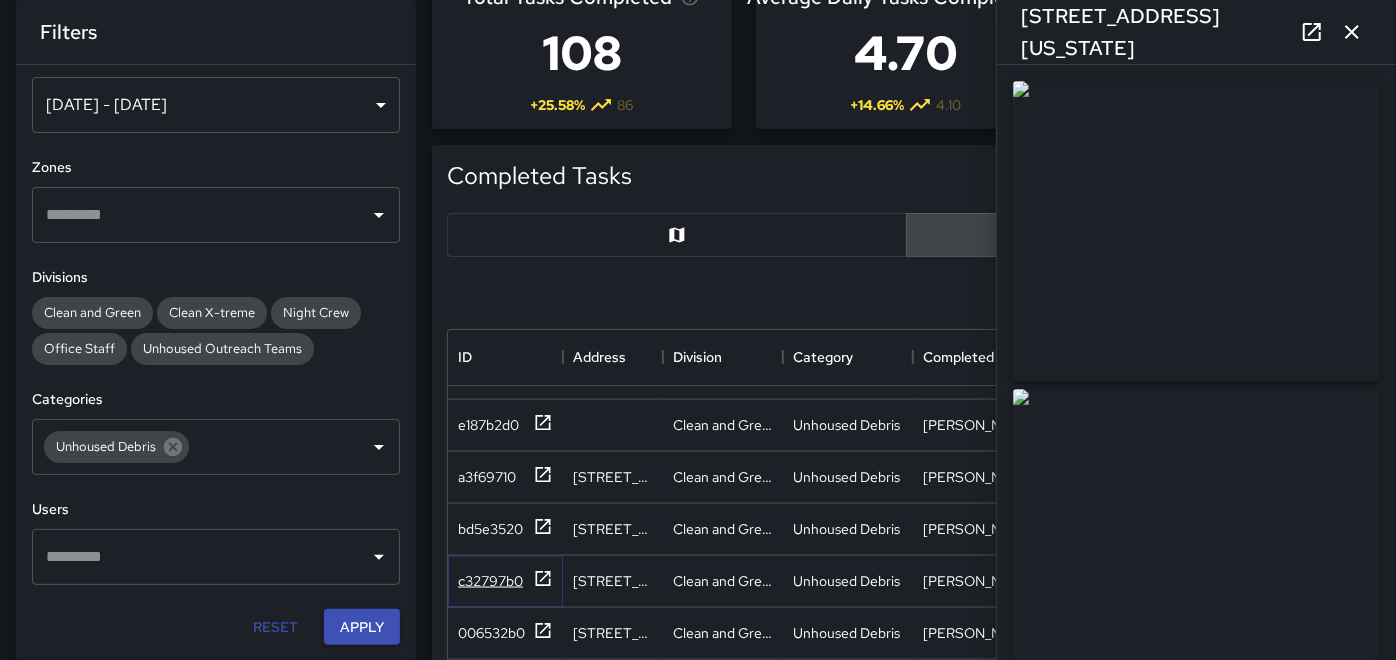 click 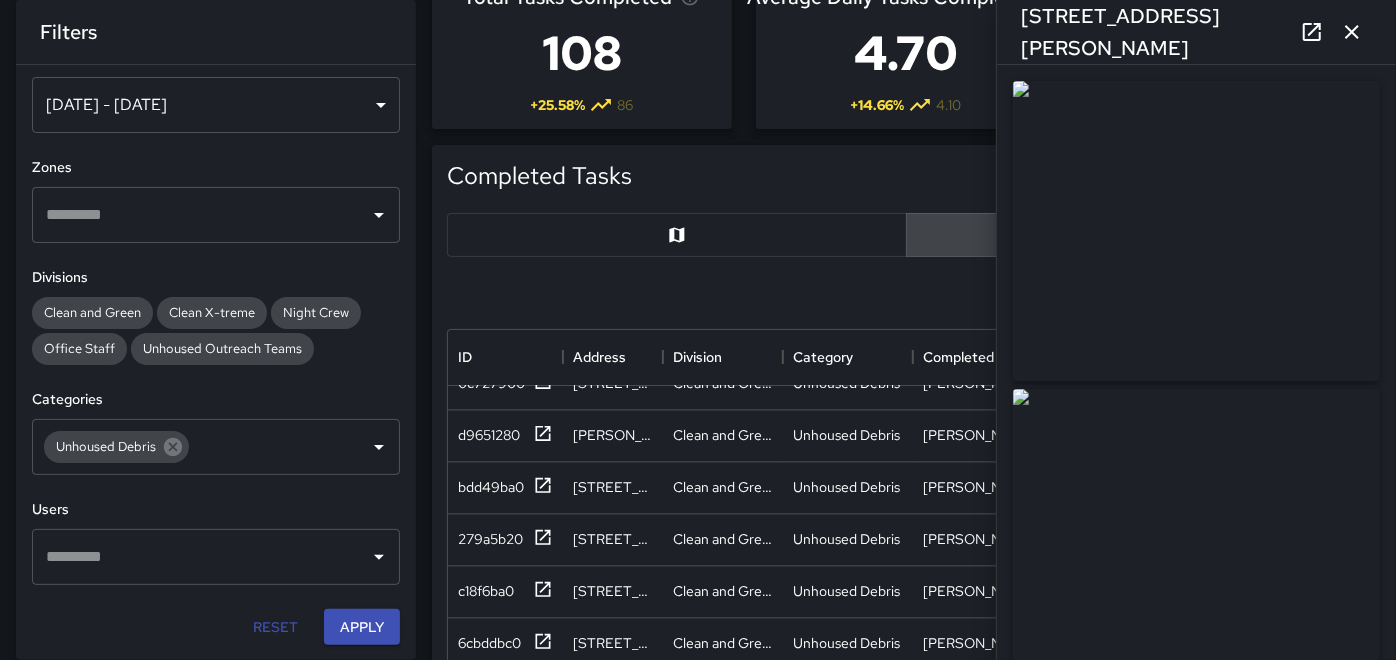 scroll, scrollTop: 2903, scrollLeft: 0, axis: vertical 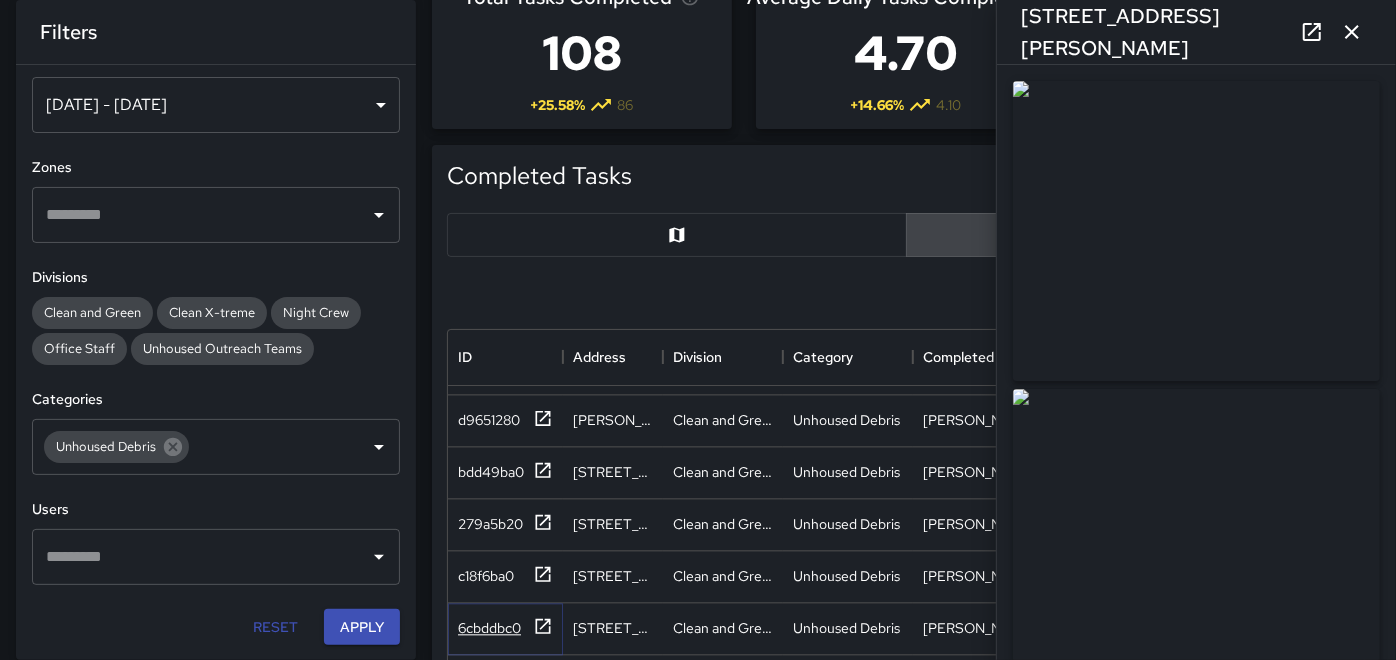 click 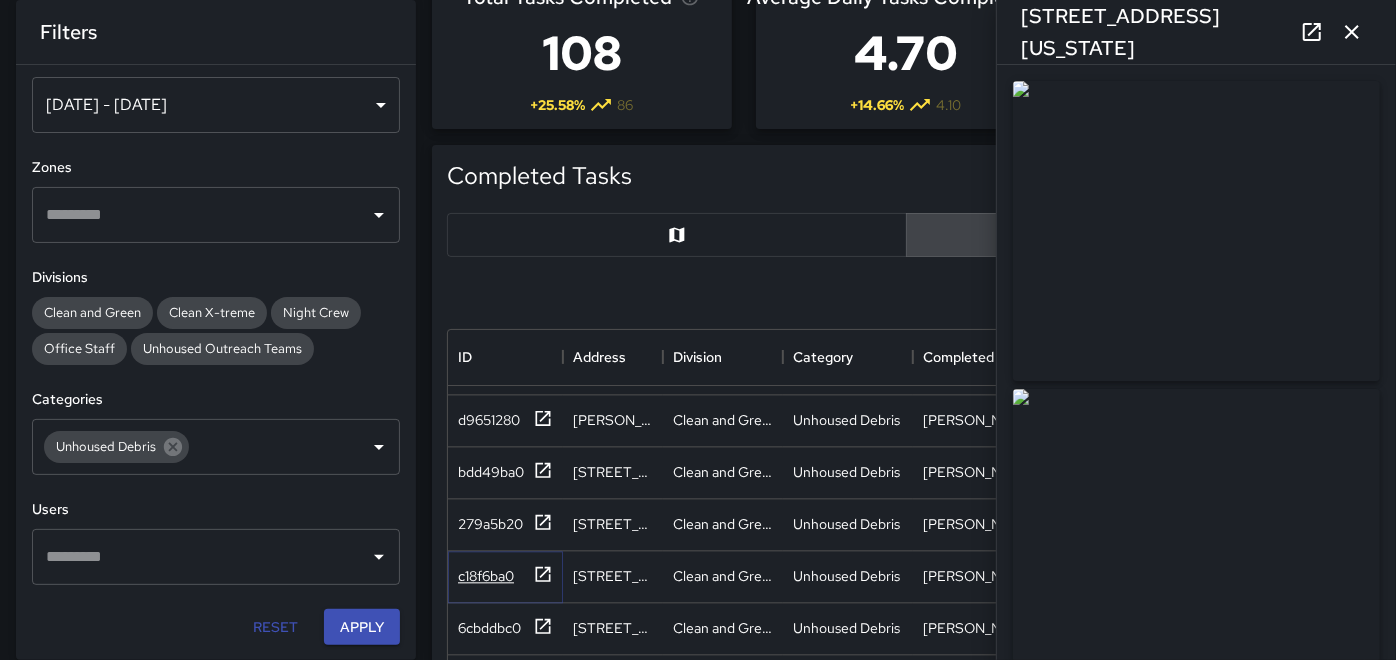 click 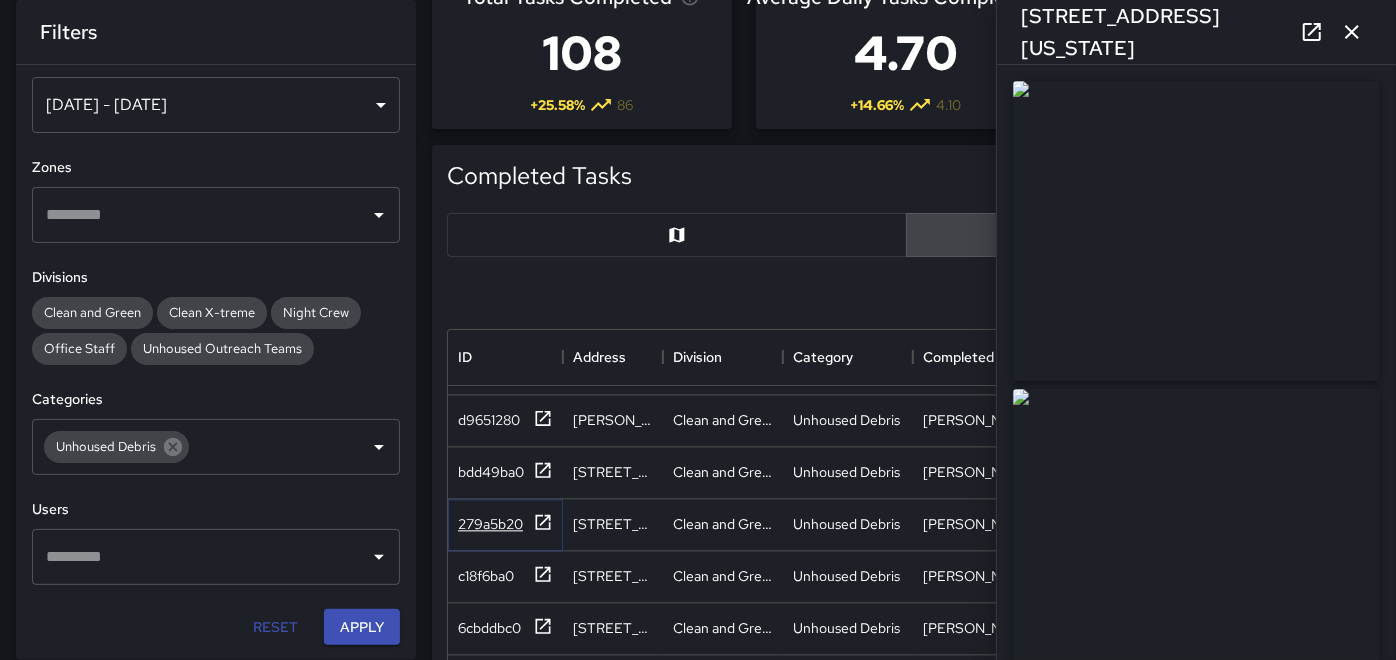 click 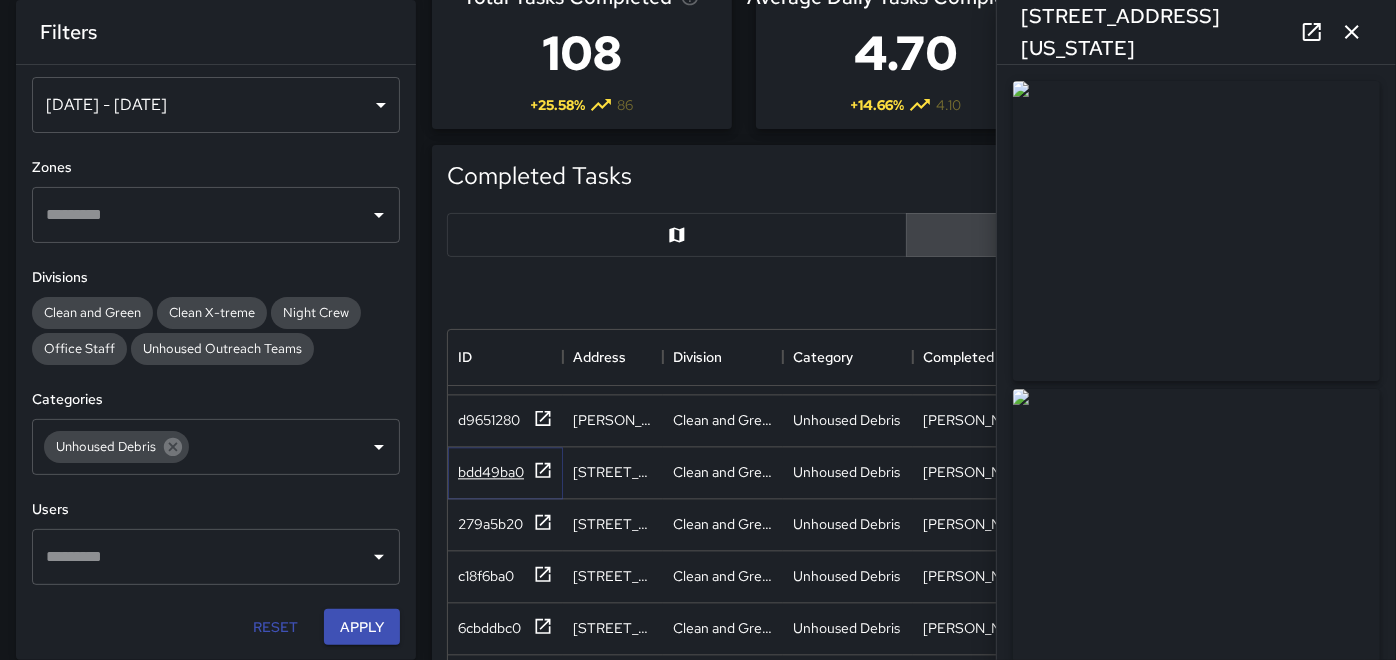 click 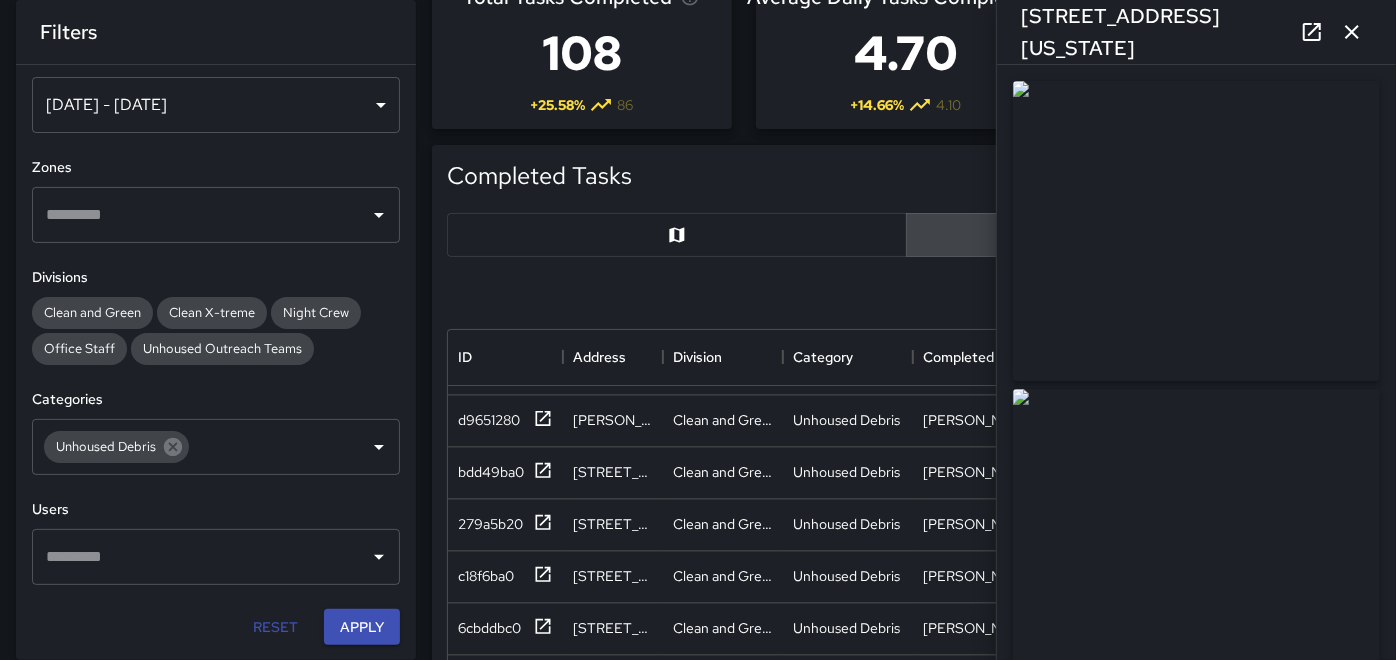 scroll, scrollTop: 3525, scrollLeft: 0, axis: vertical 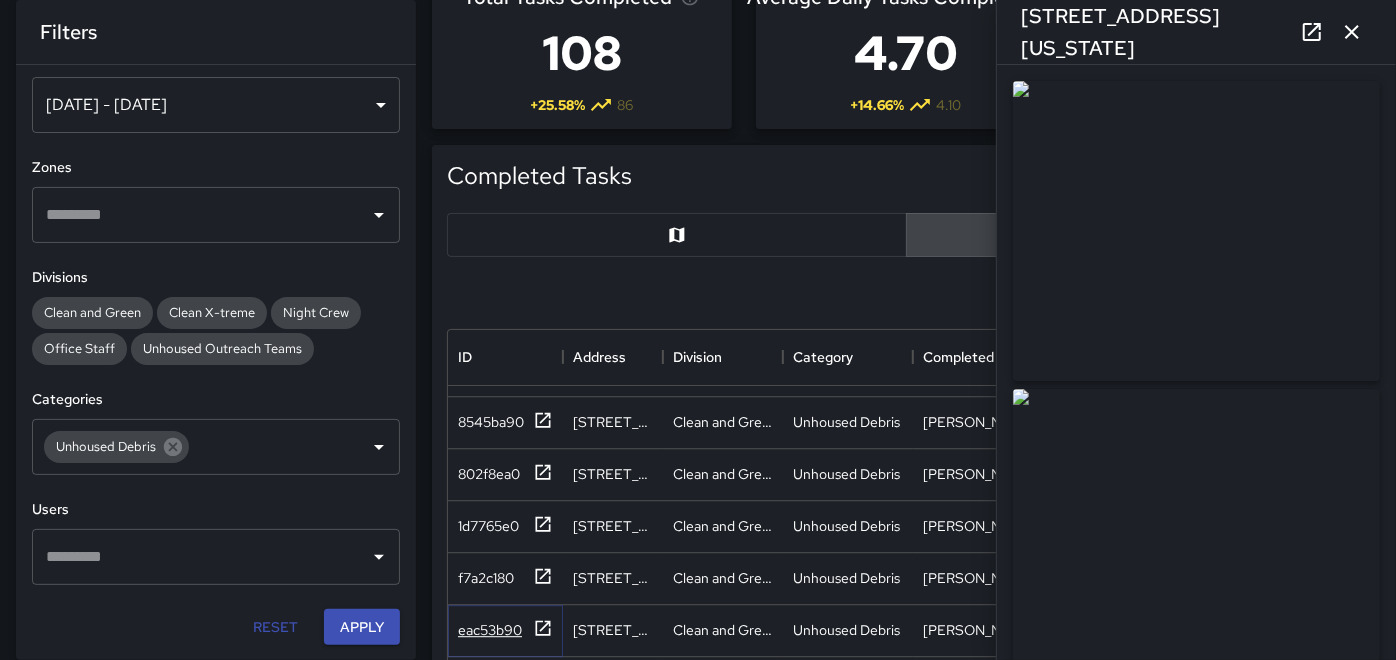 click 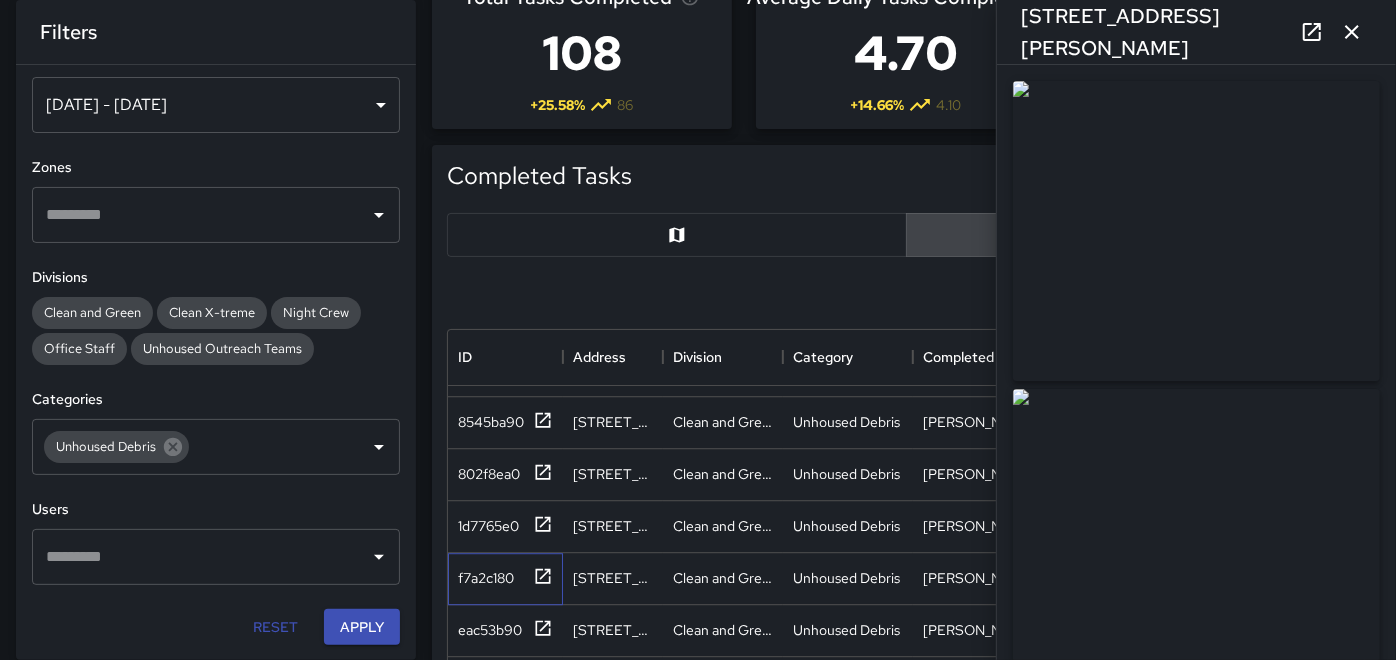 click on "f7a2c180" at bounding box center (505, 579) 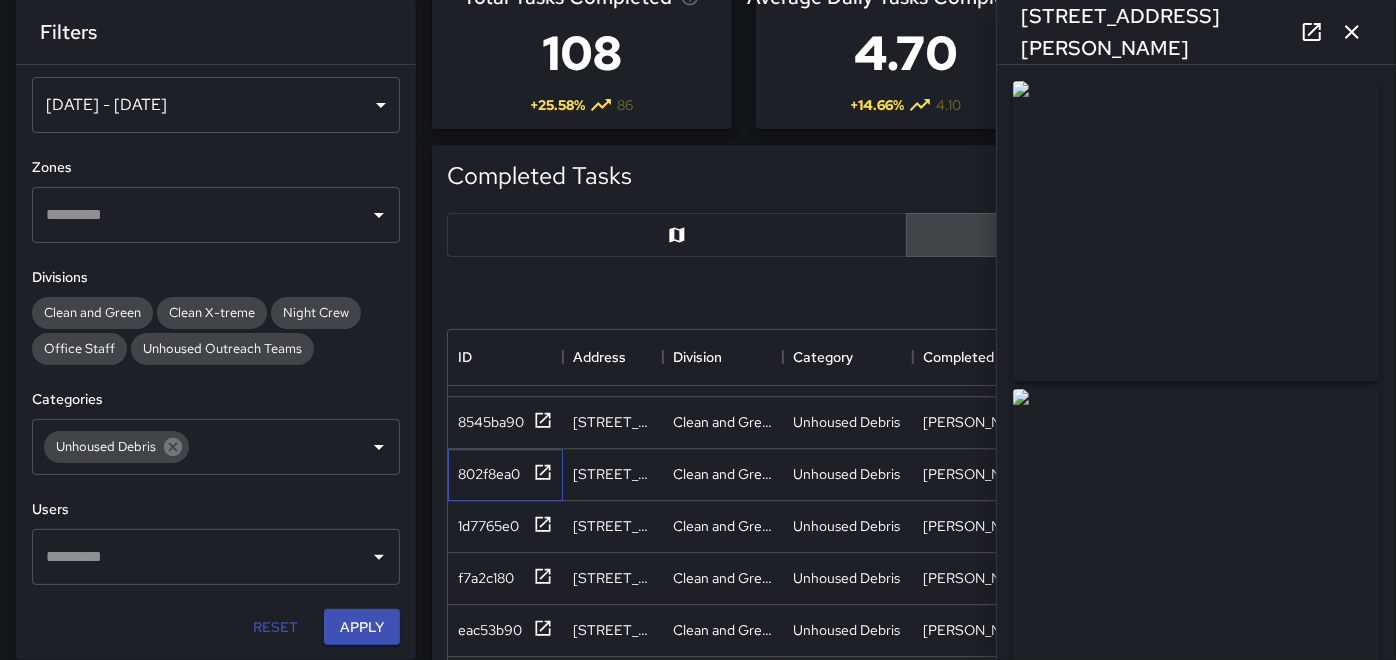 click on "802f8ea0" at bounding box center (505, 475) 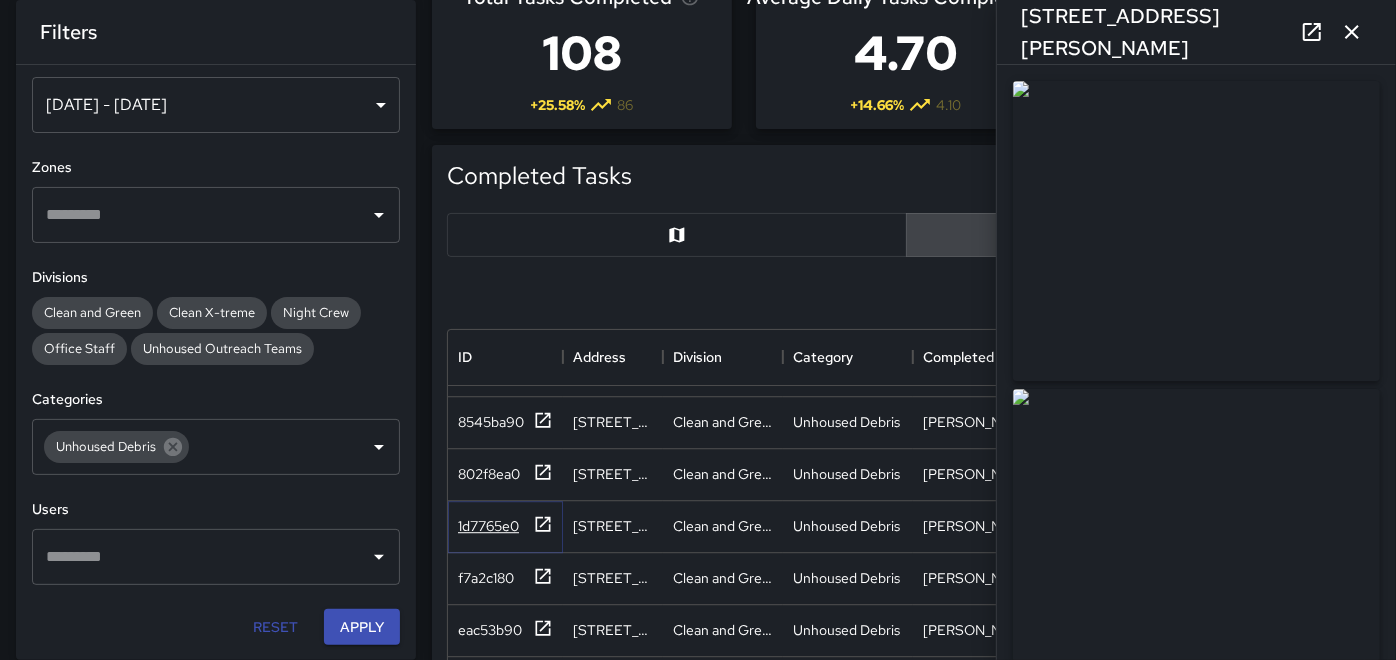 click 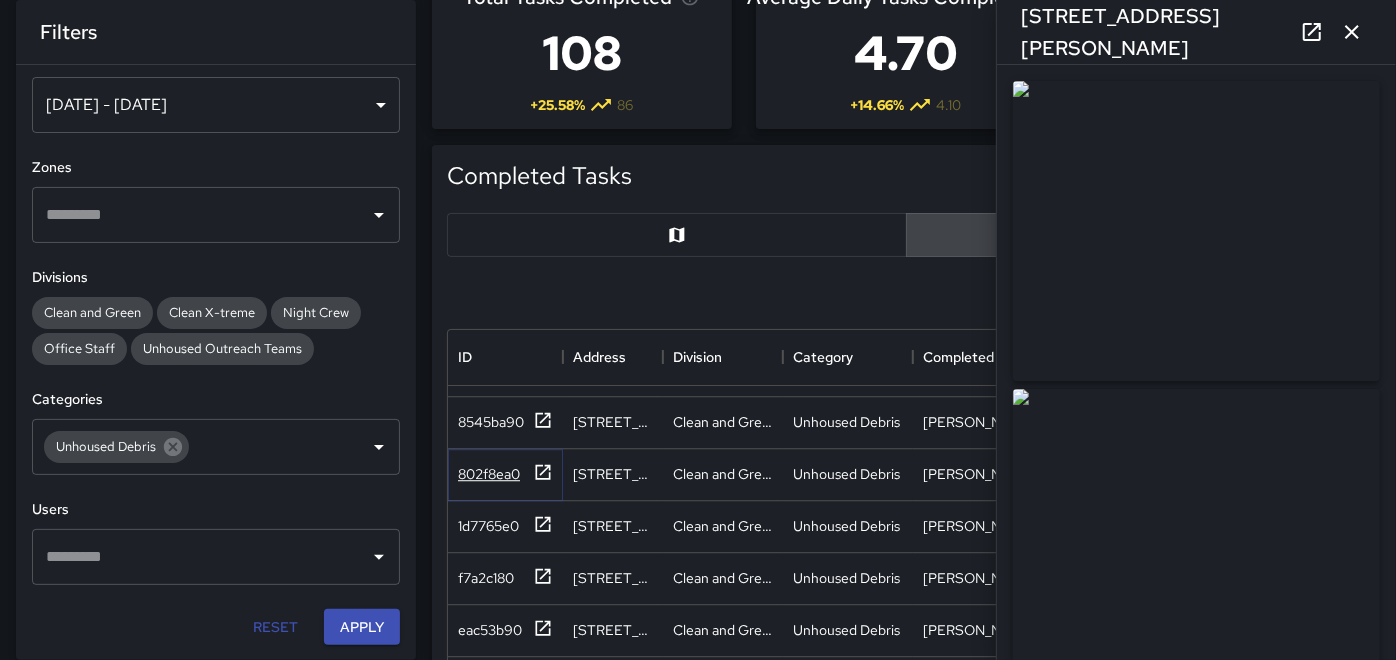 click 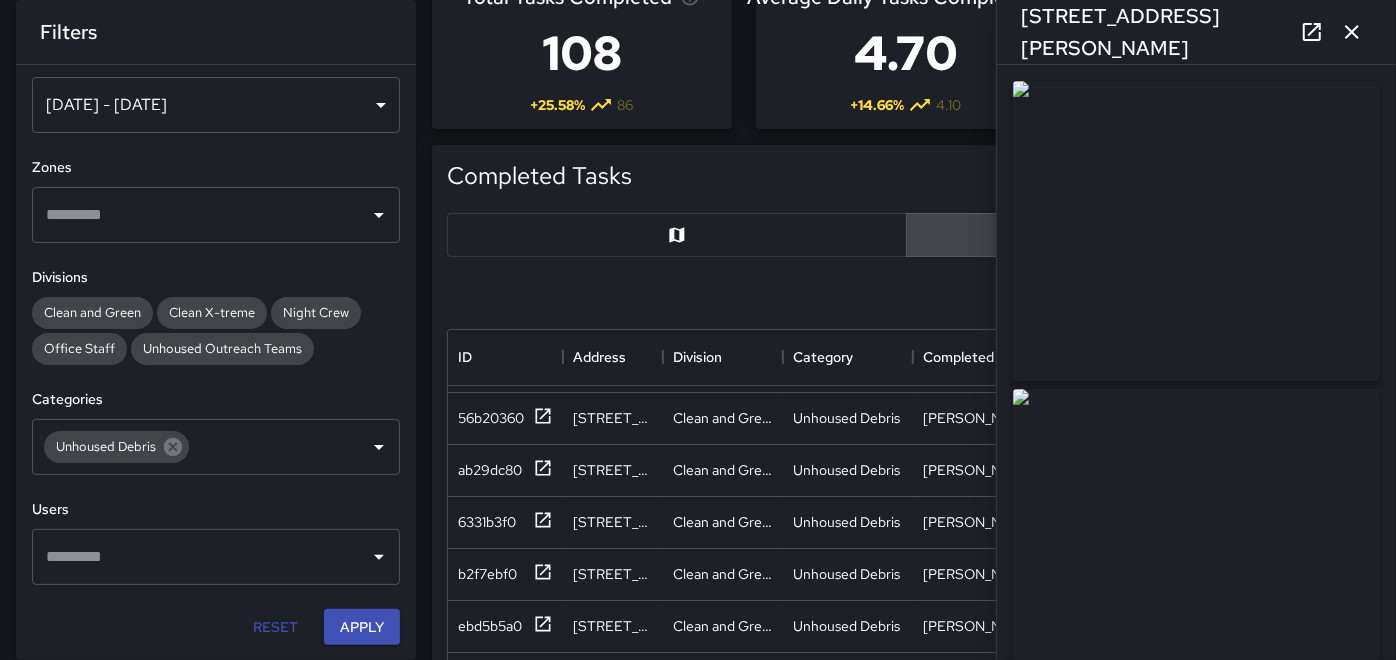 scroll, scrollTop: 4414, scrollLeft: 0, axis: vertical 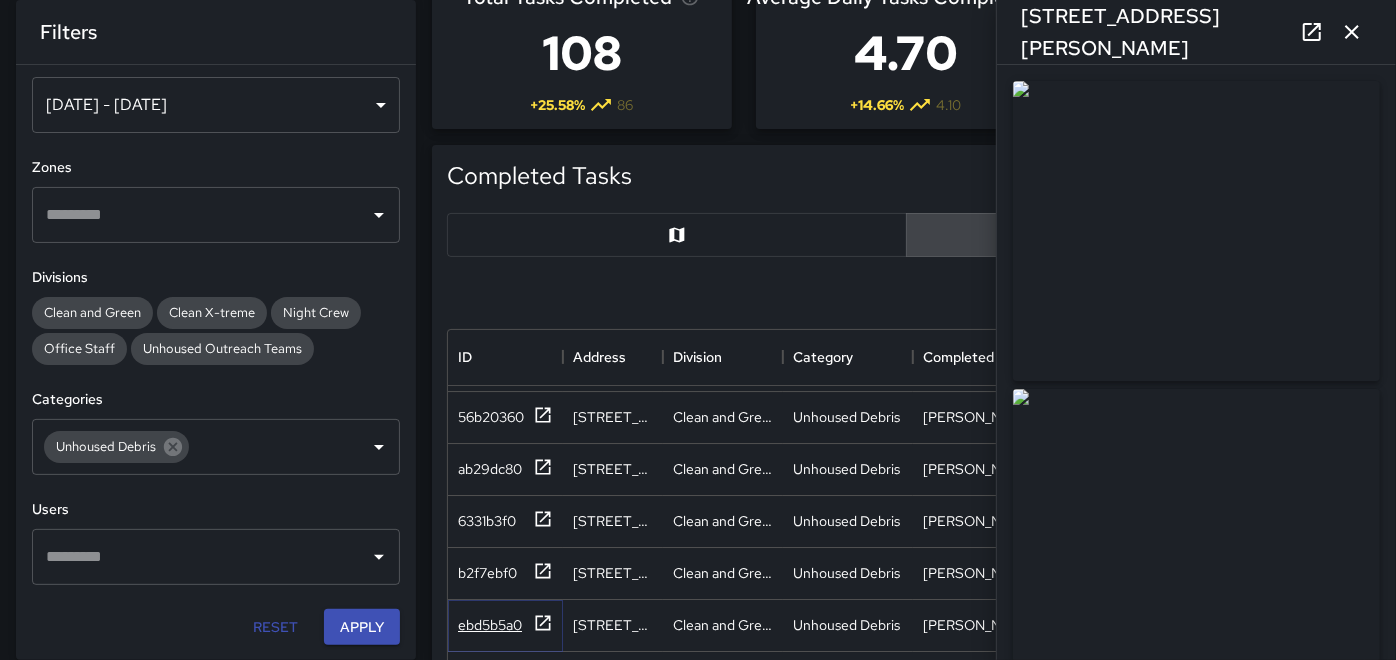 click 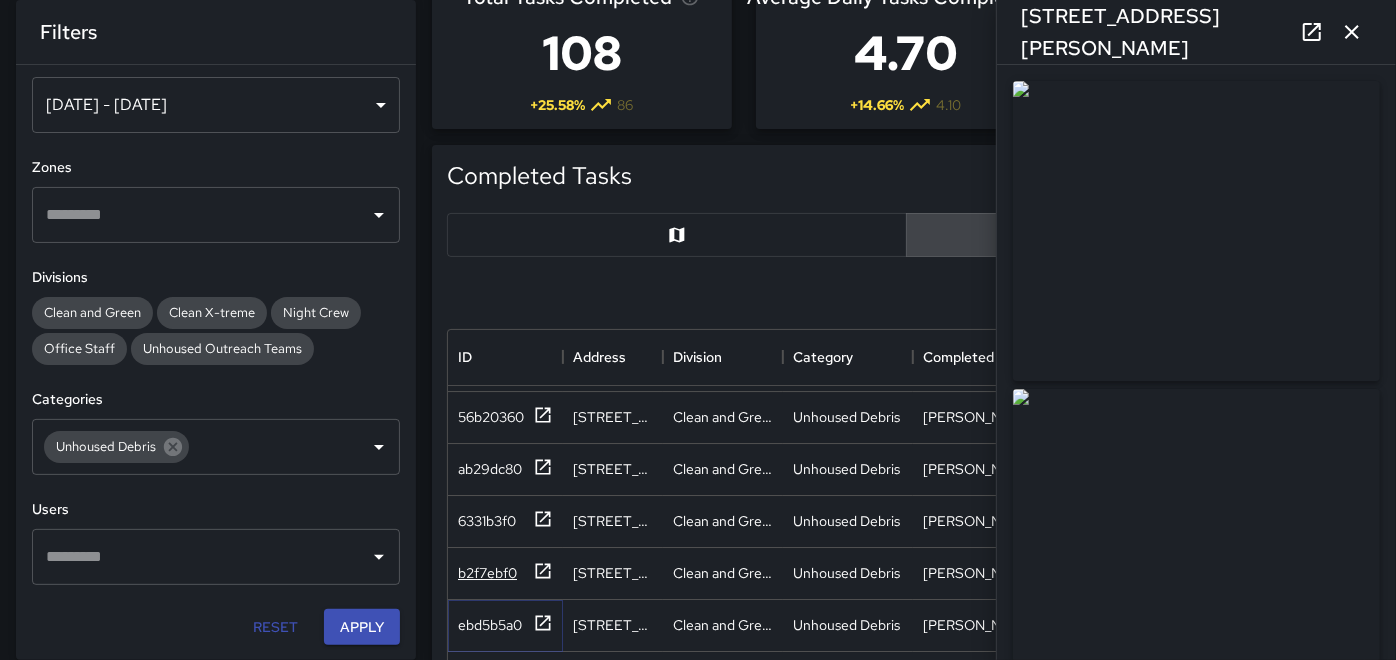 type on "**********" 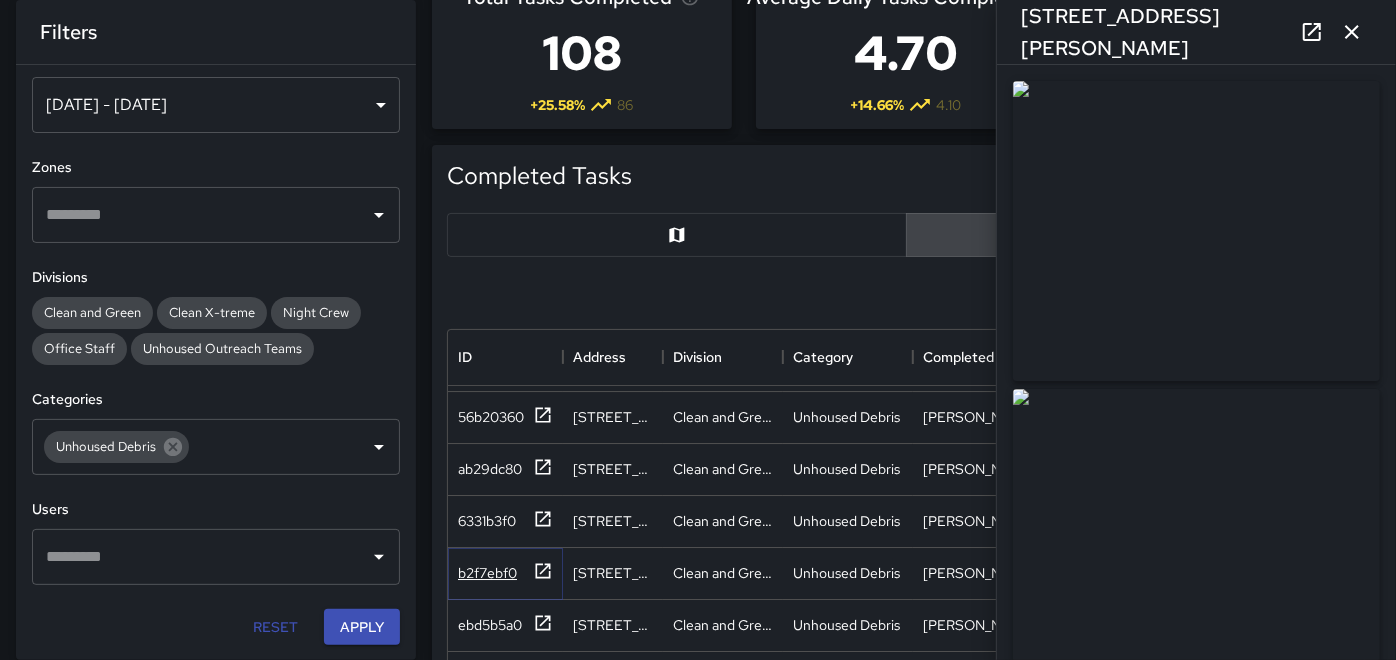 click 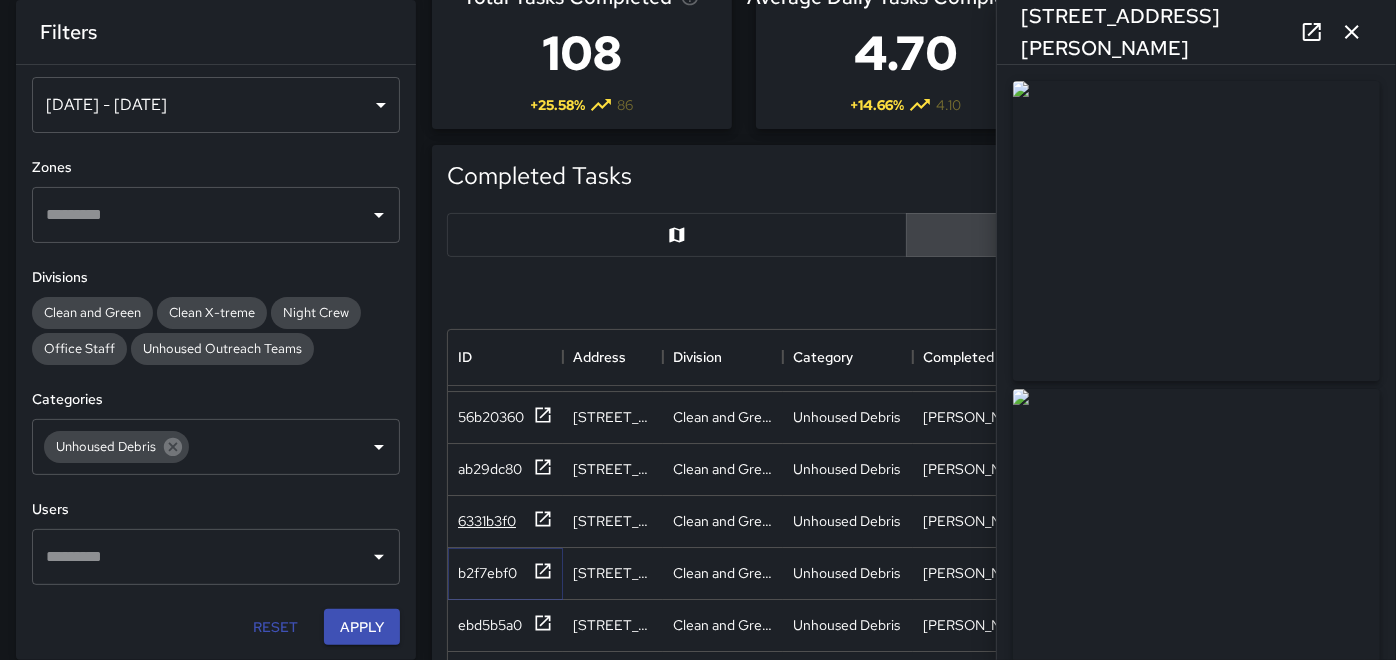 type on "**********" 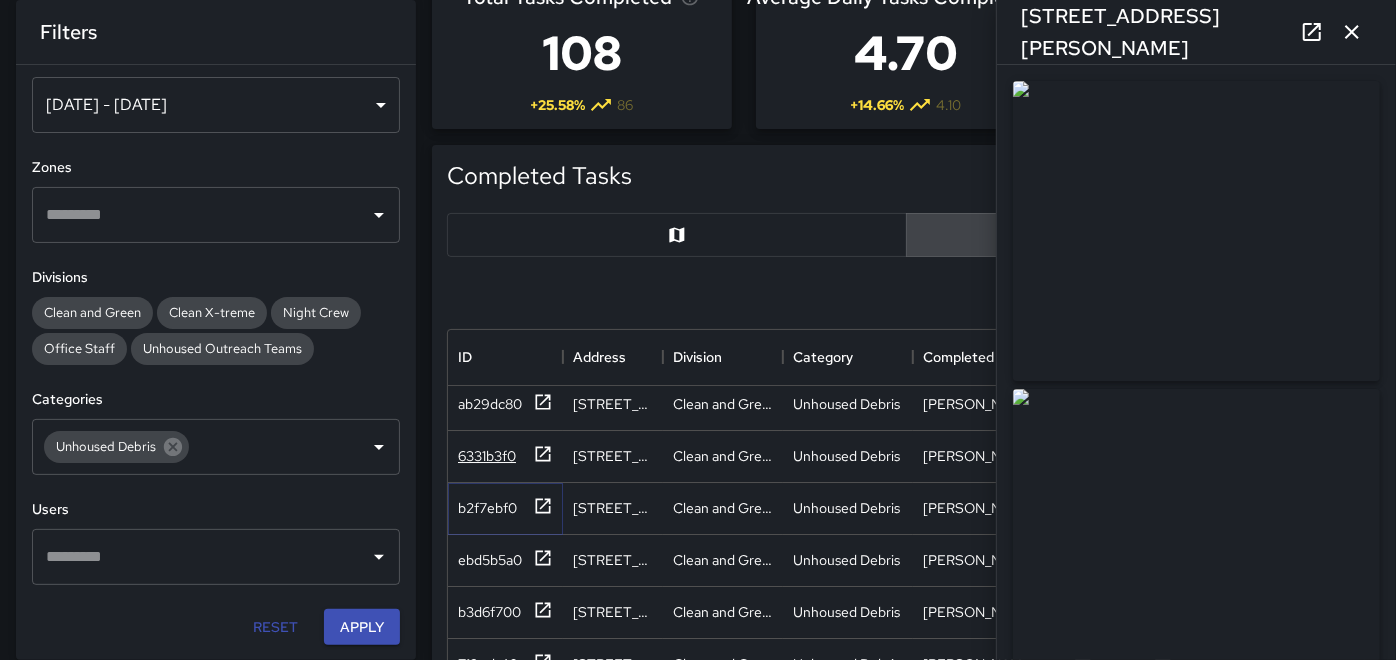 scroll, scrollTop: 4526, scrollLeft: 0, axis: vertical 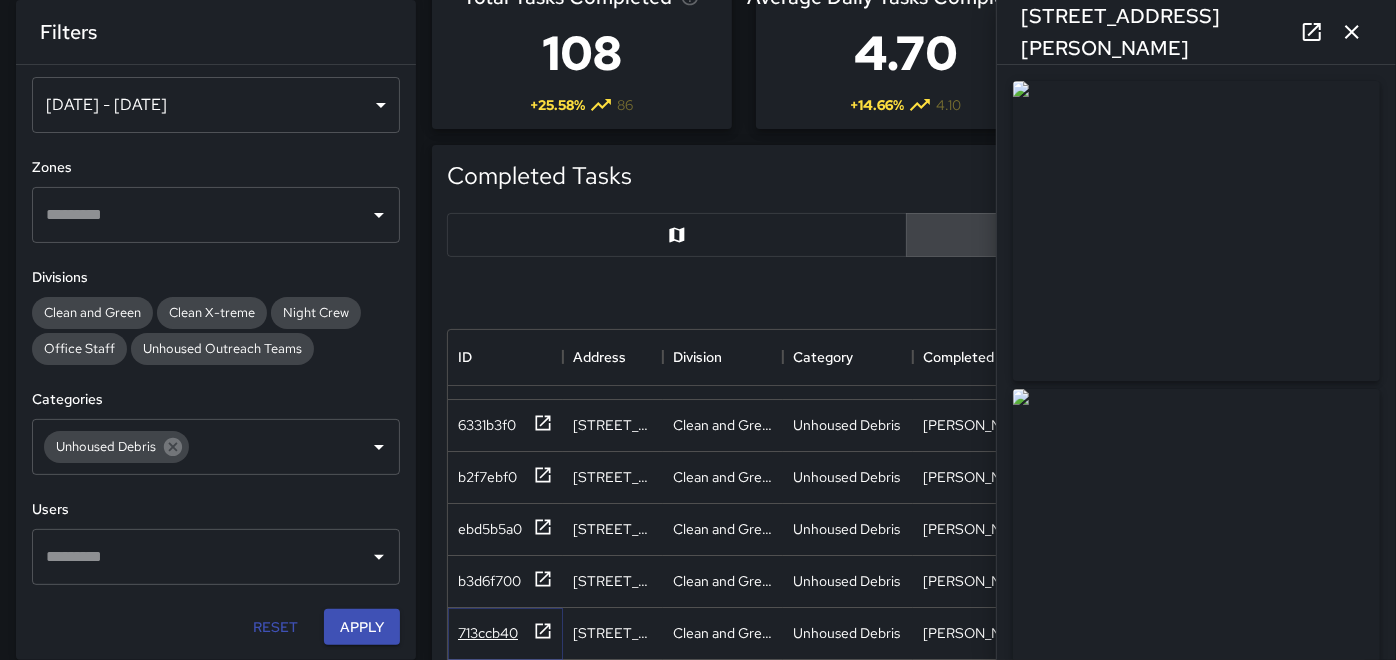 click at bounding box center [543, 633] 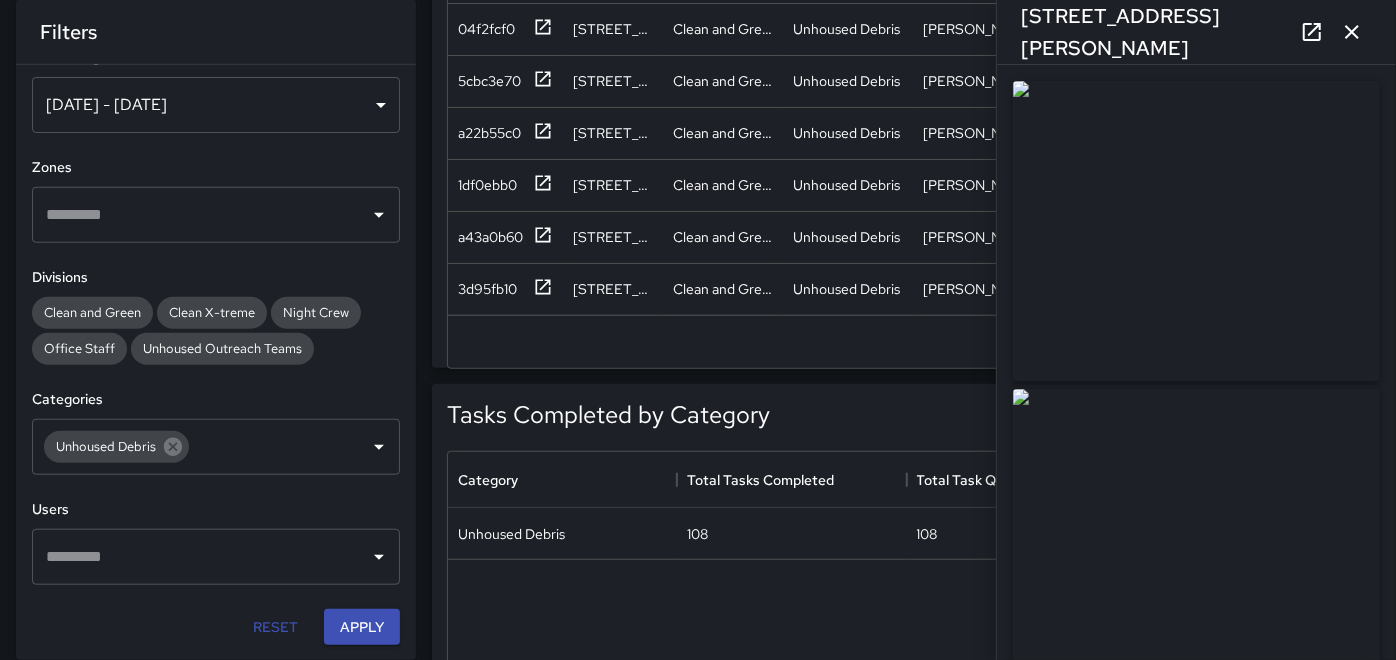 scroll, scrollTop: 777, scrollLeft: 0, axis: vertical 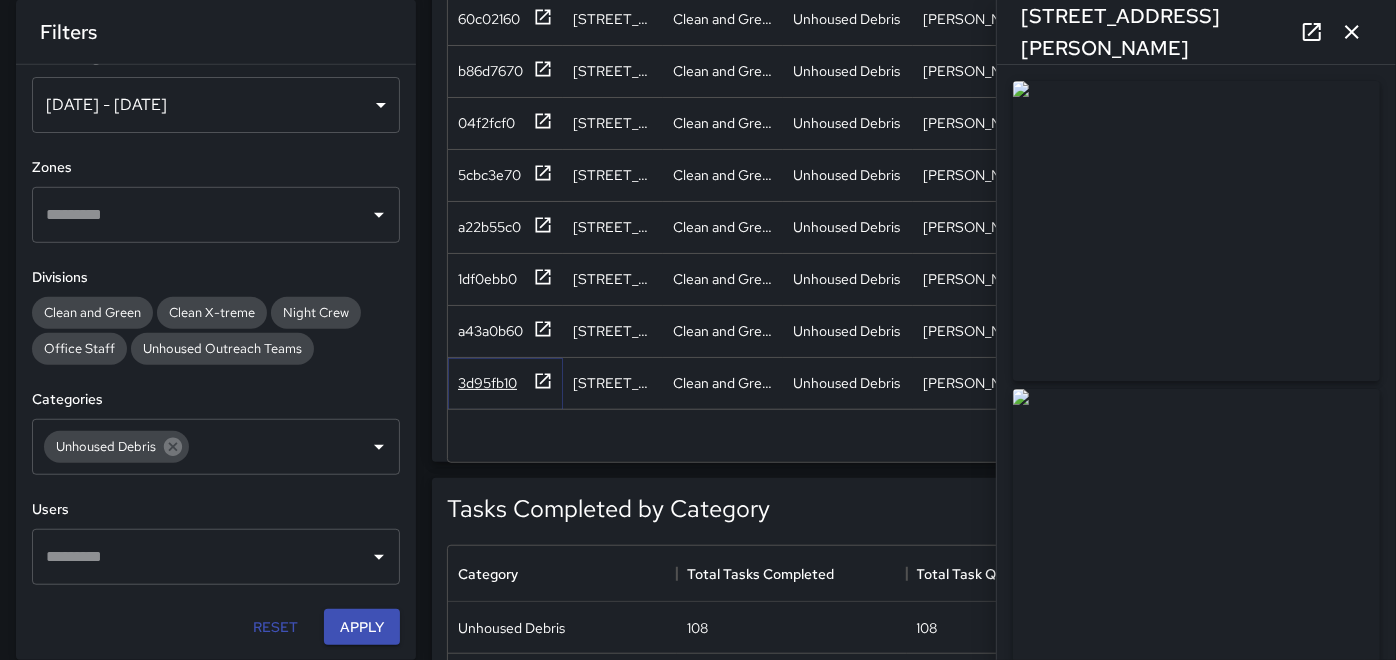 click 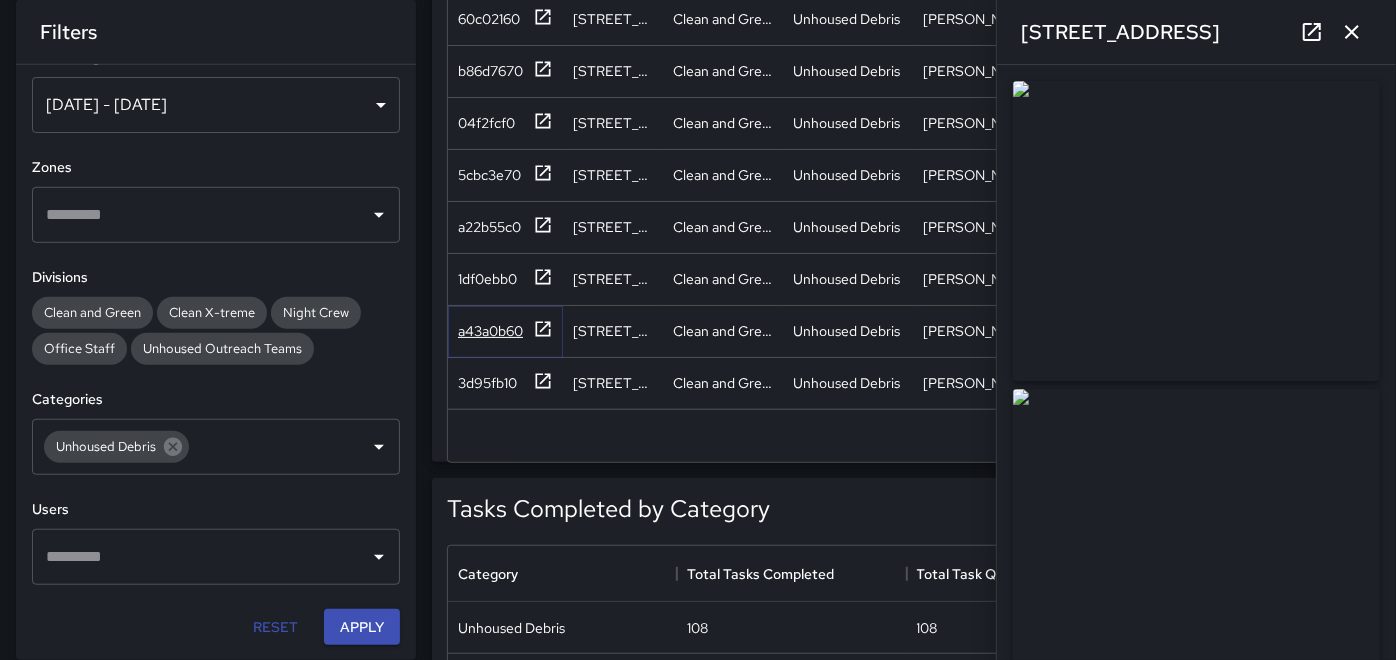 click 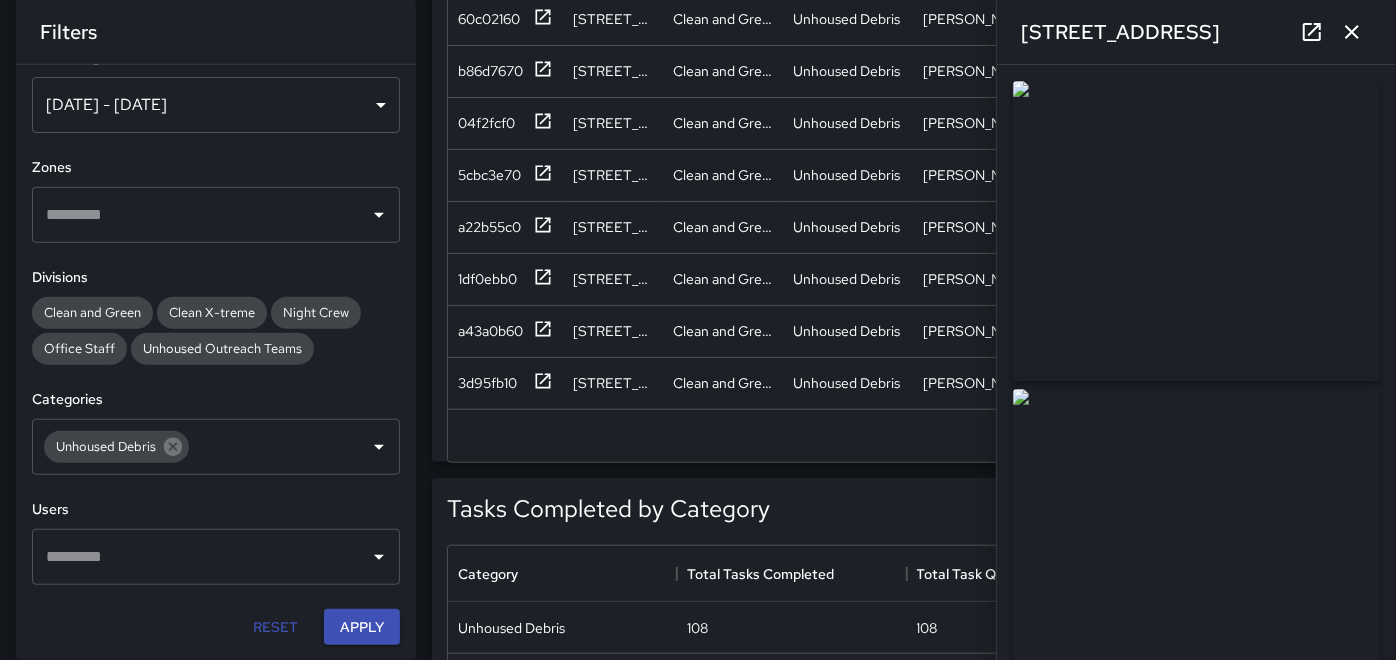 click 